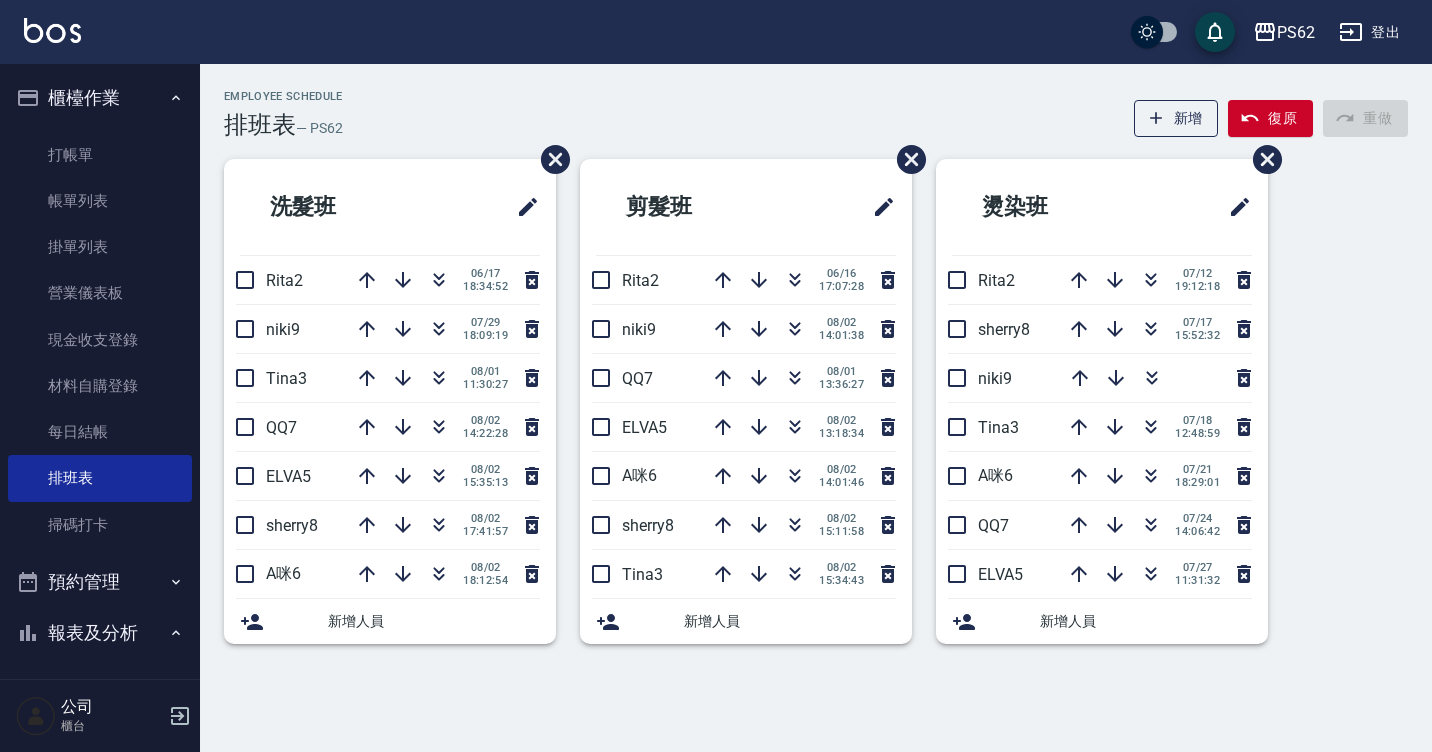 scroll, scrollTop: 0, scrollLeft: 0, axis: both 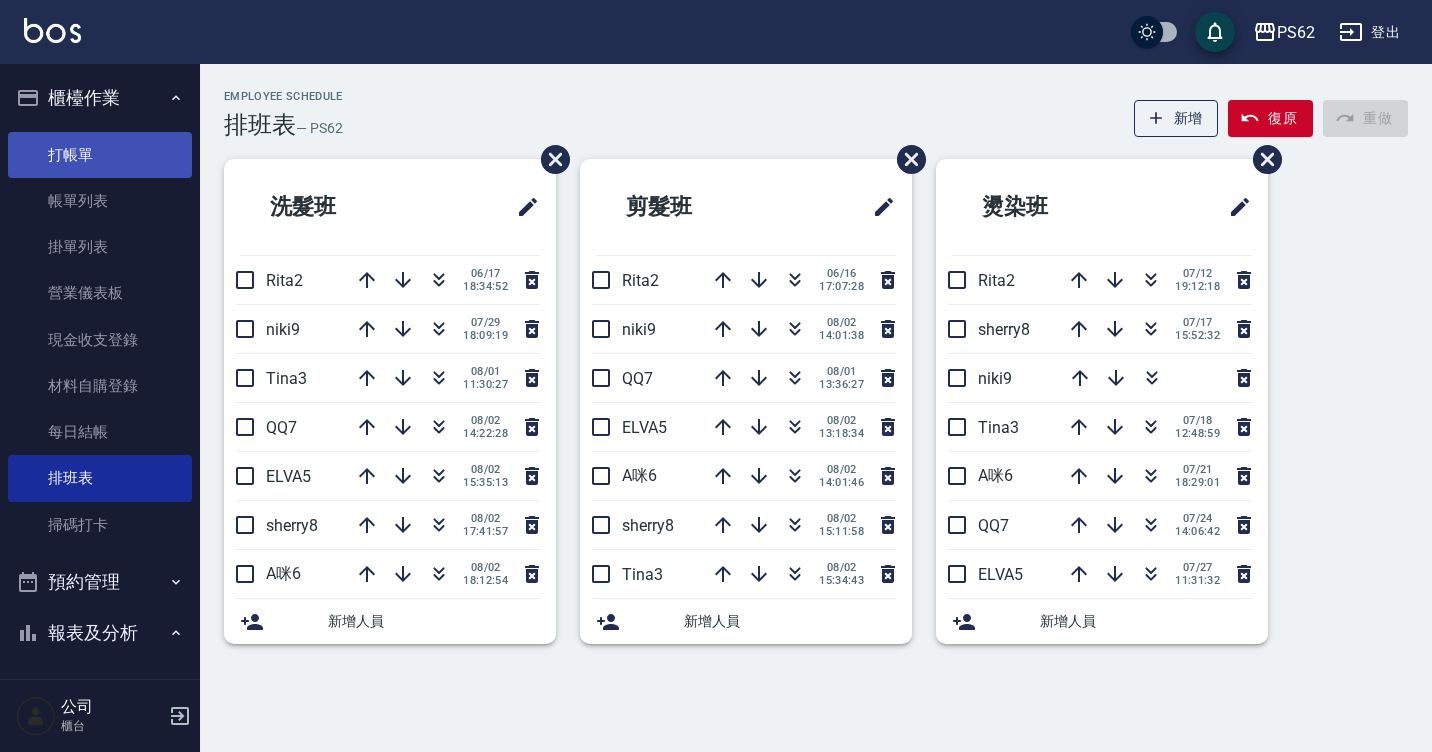 click on "打帳單" at bounding box center (100, 155) 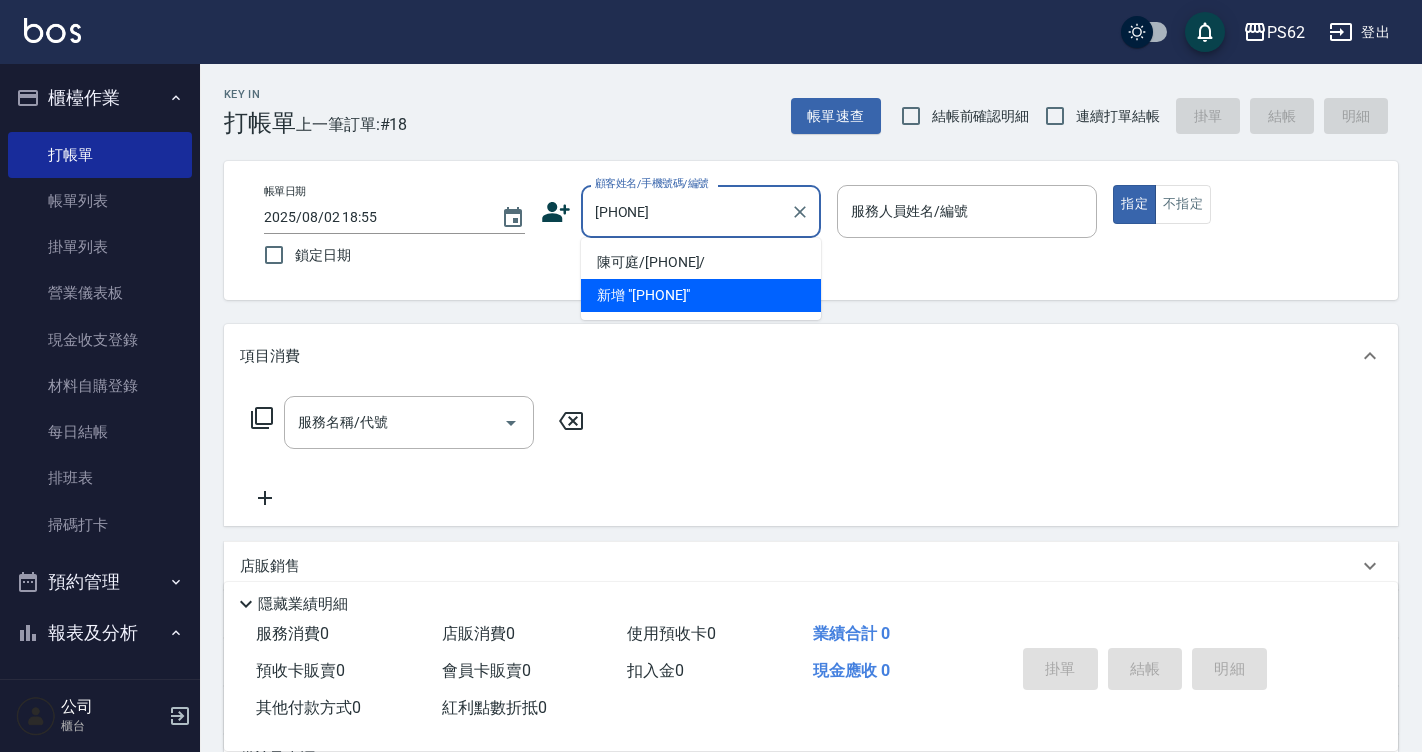 click on "[LAST]/[PHONE]/" at bounding box center (701, 262) 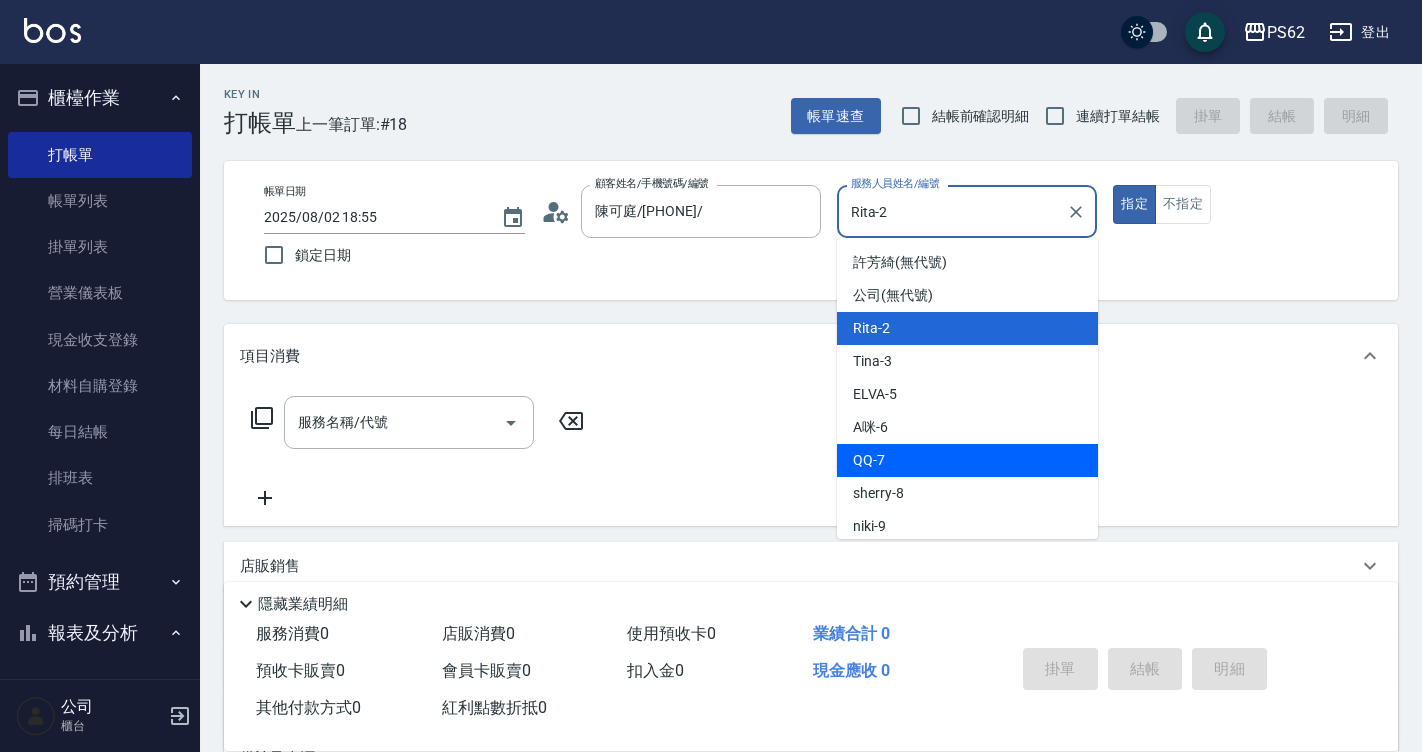 drag, startPoint x: 929, startPoint y: 201, endPoint x: 929, endPoint y: 448, distance: 247 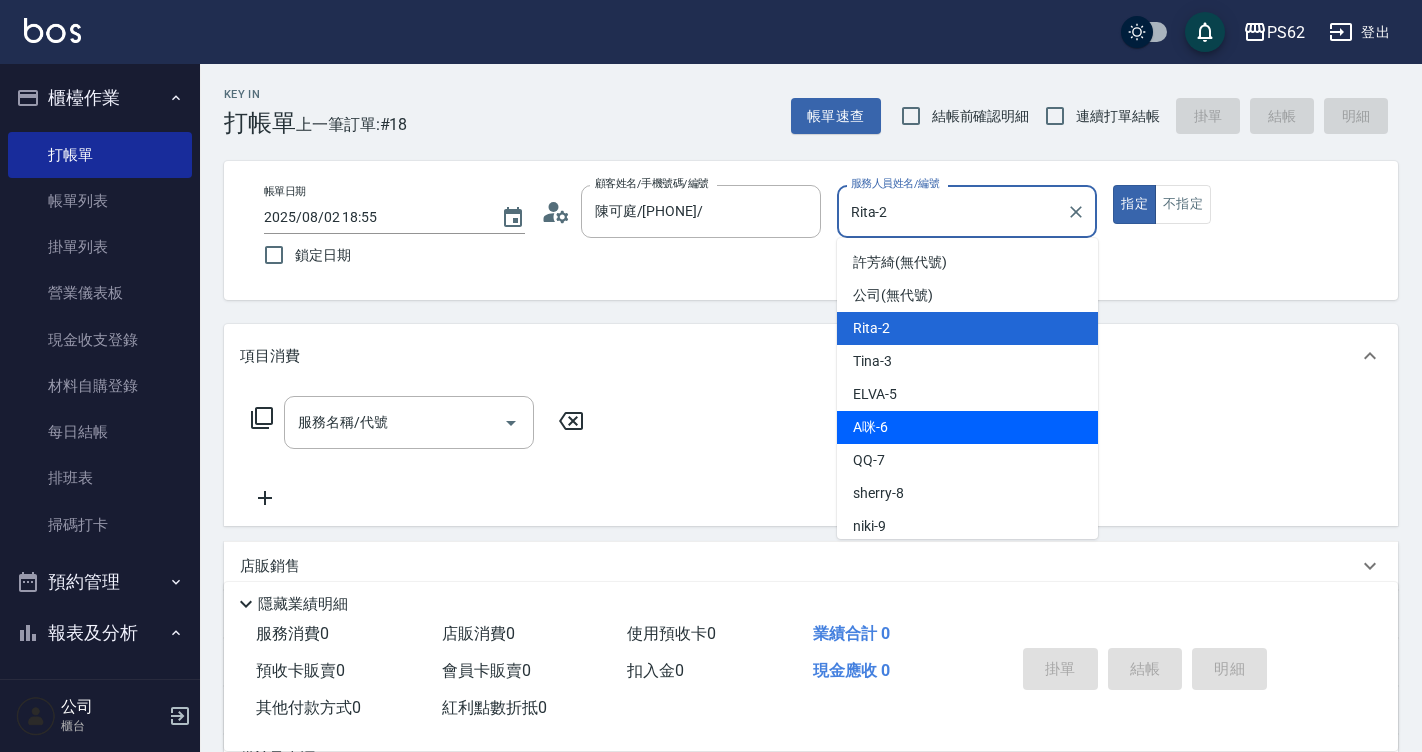 click on "A咪 -6" at bounding box center [967, 427] 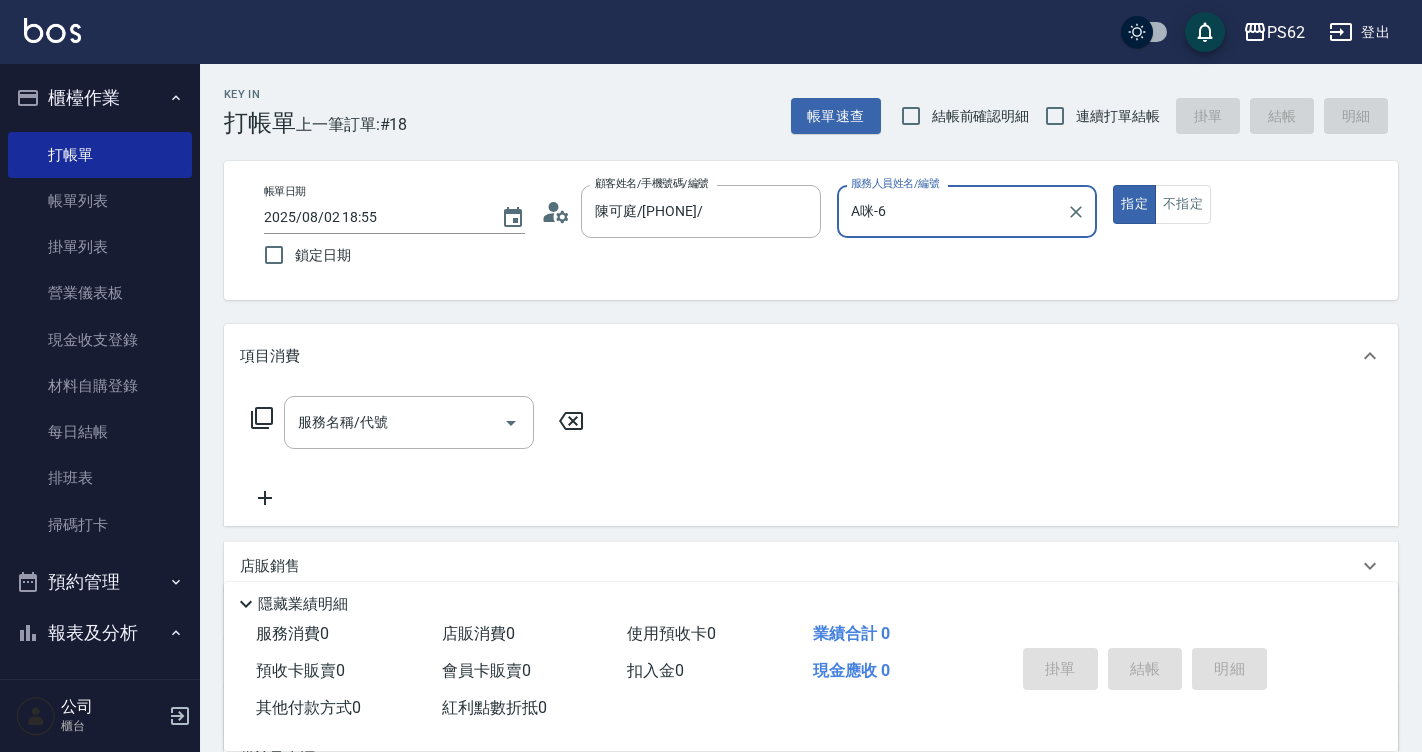 click 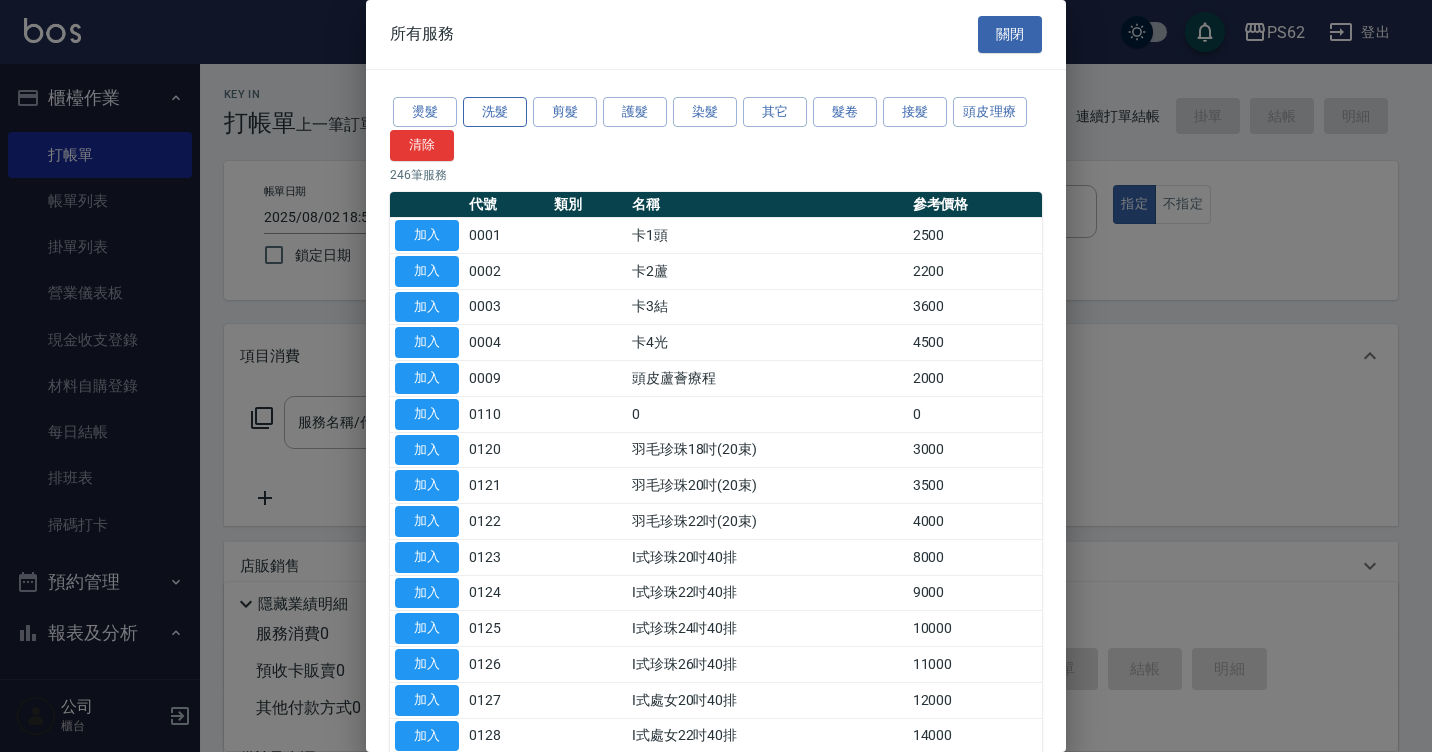 click on "洗髮" at bounding box center (495, 112) 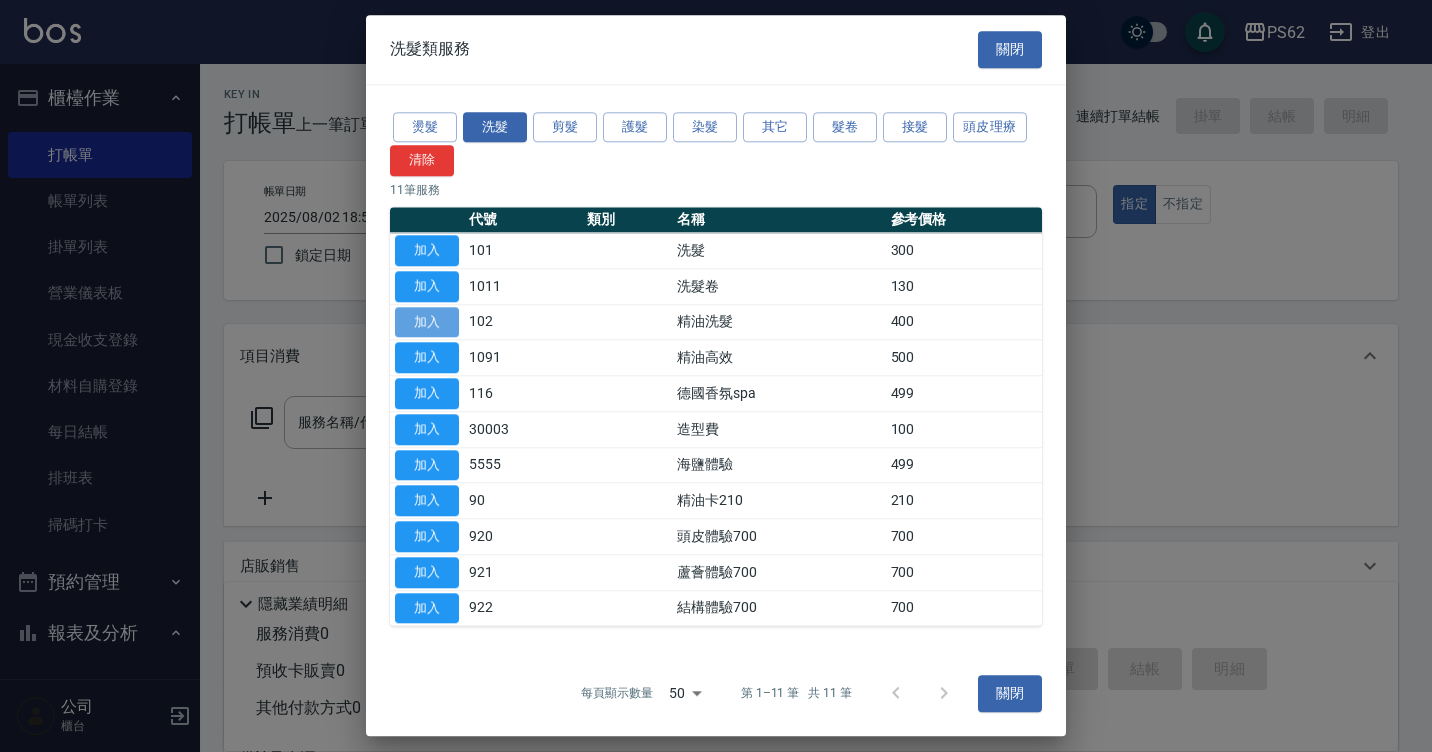 click on "加入" at bounding box center (427, 322) 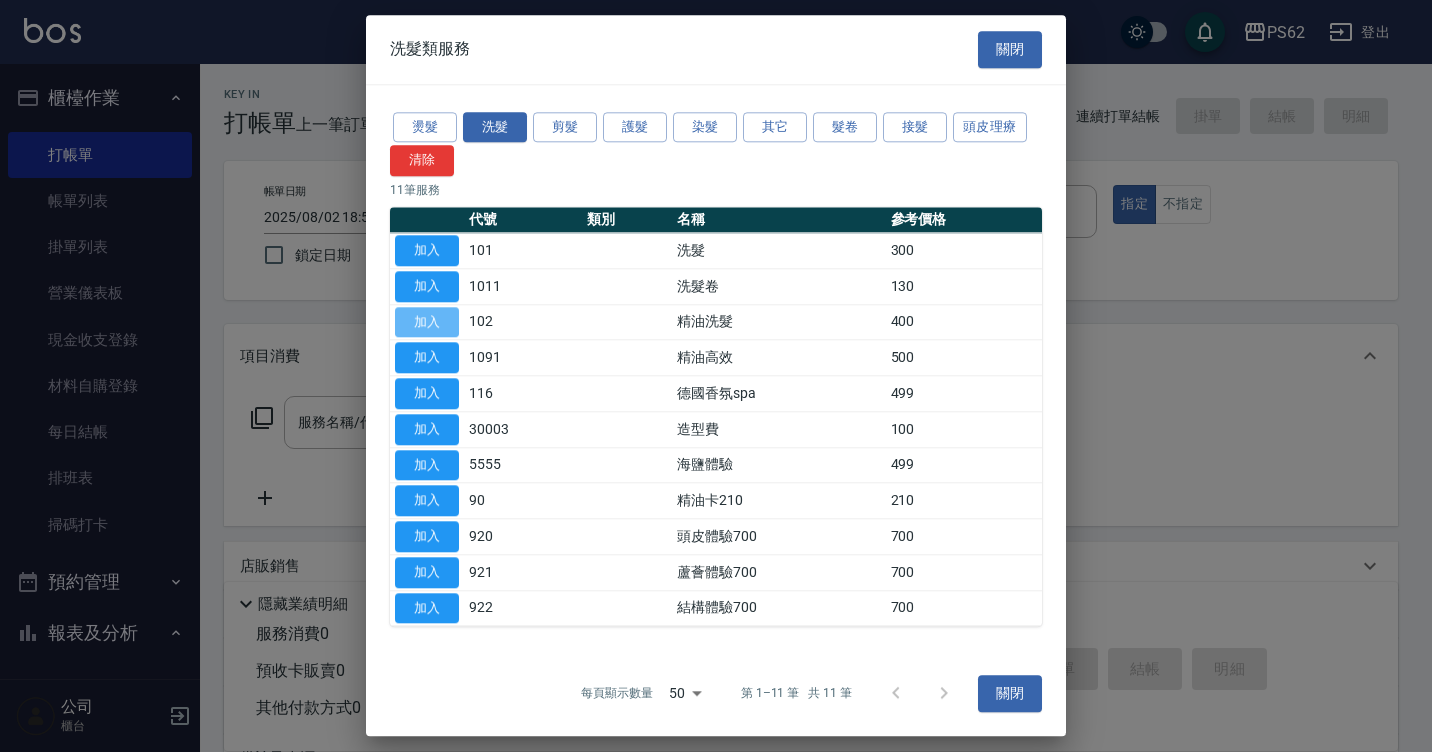 type on "精油洗髮(102)" 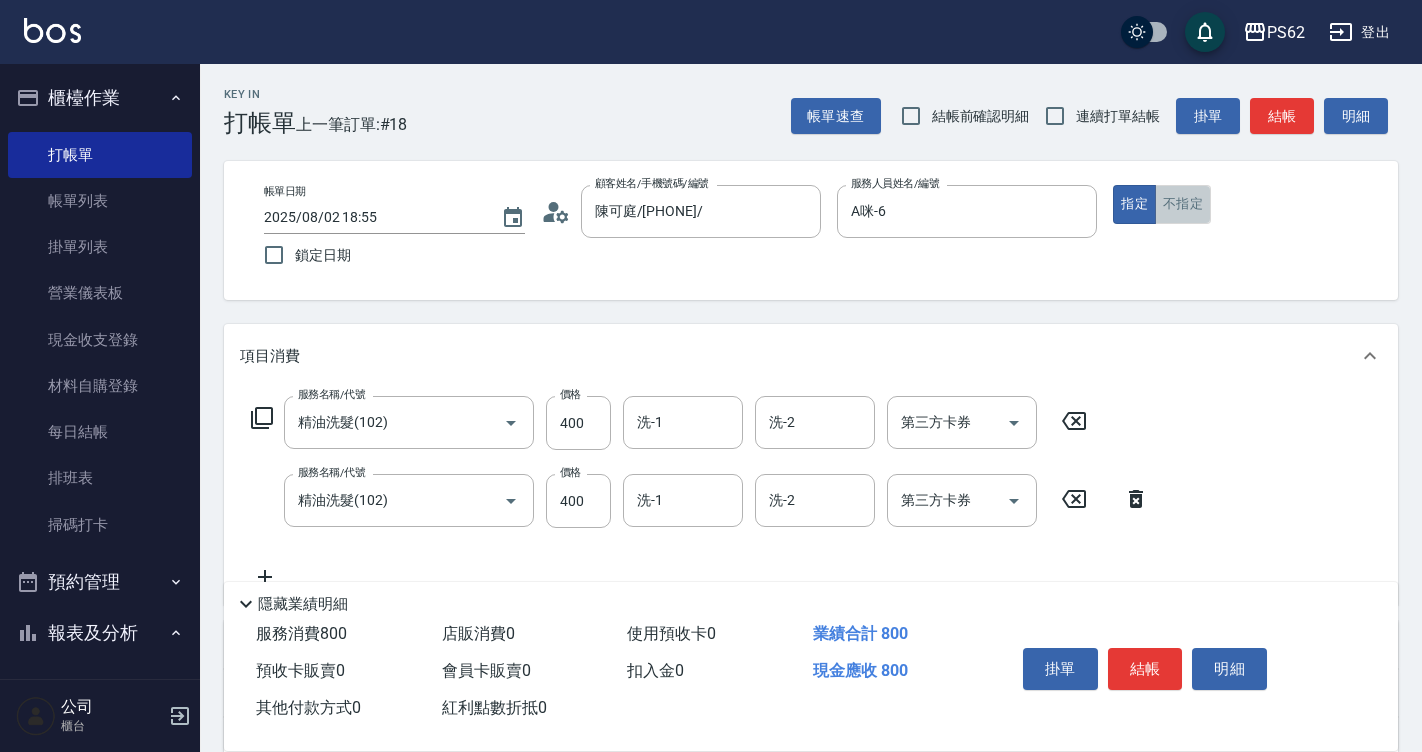 click on "不指定" at bounding box center (1183, 204) 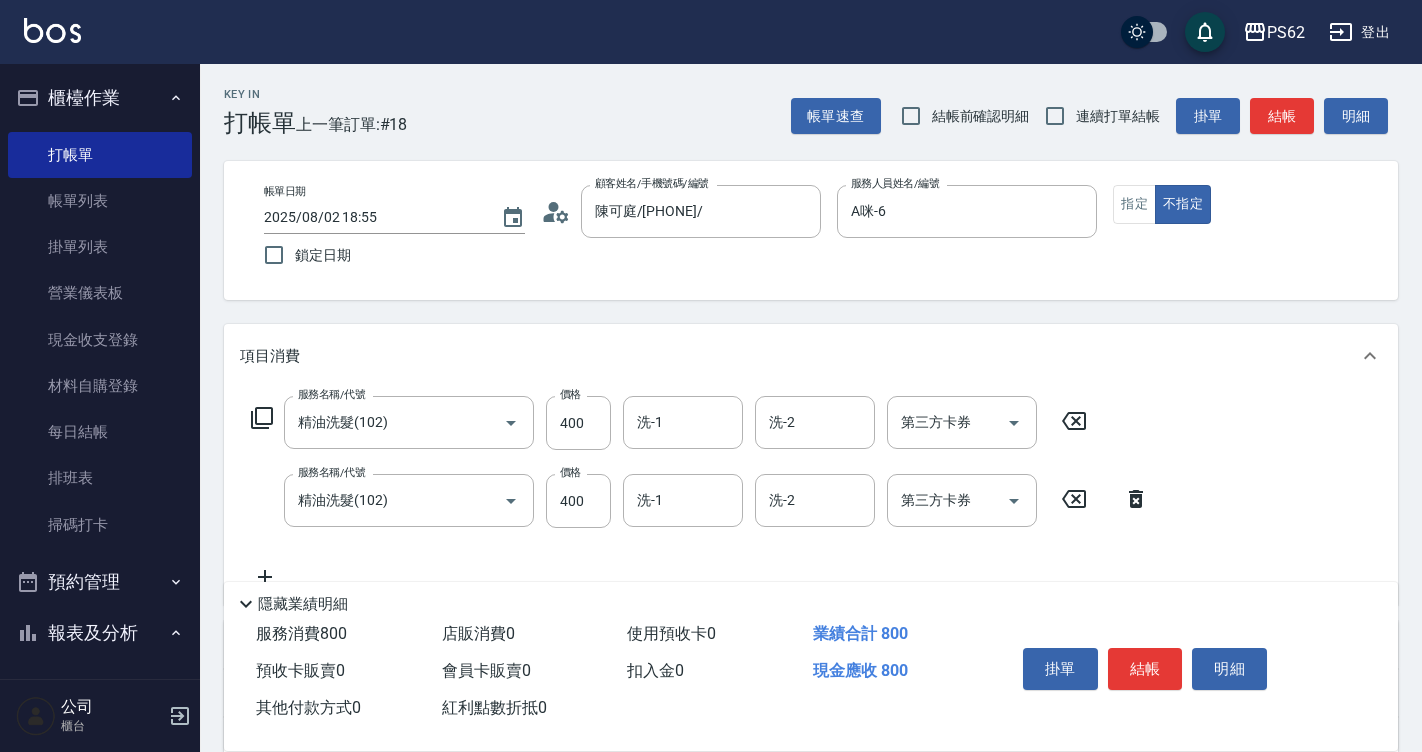 click 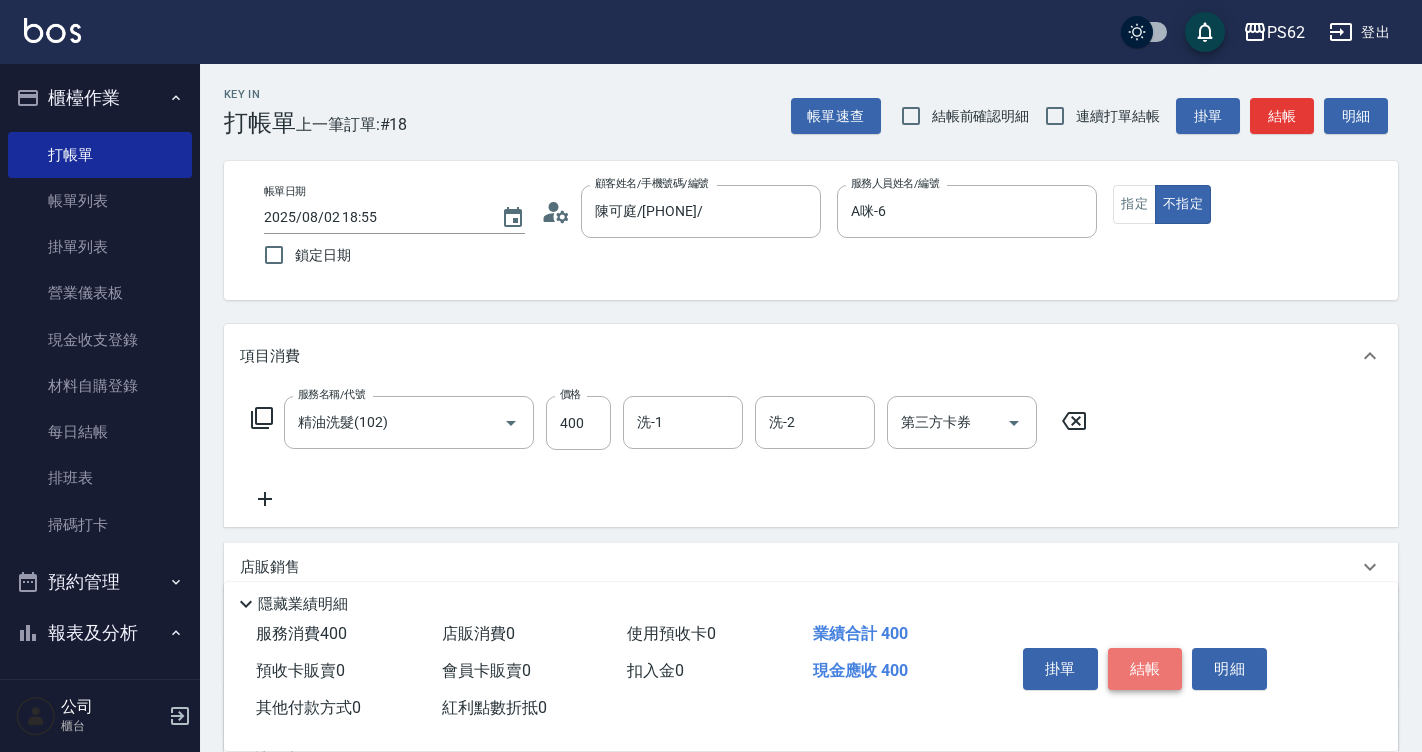 click on "結帳" at bounding box center [1145, 669] 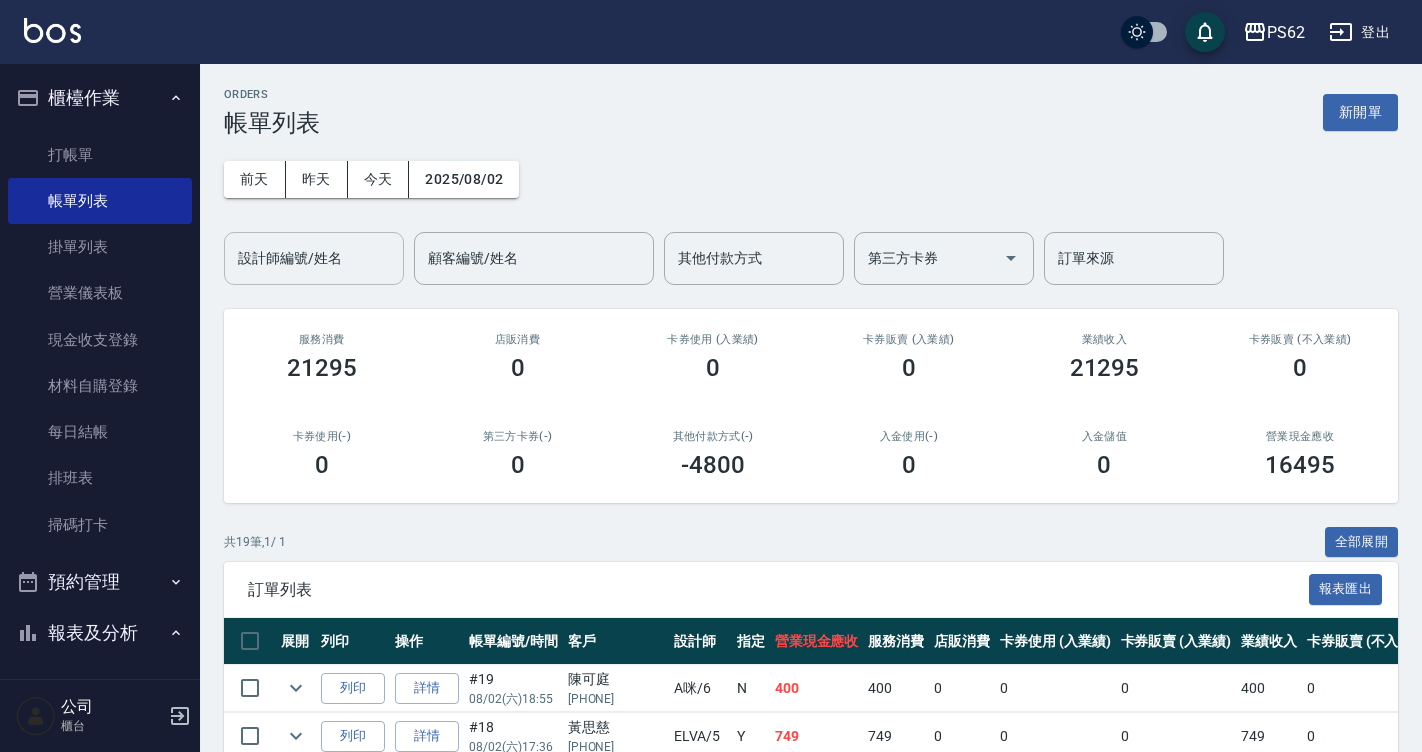 click on "設計師編號/姓名" at bounding box center (314, 258) 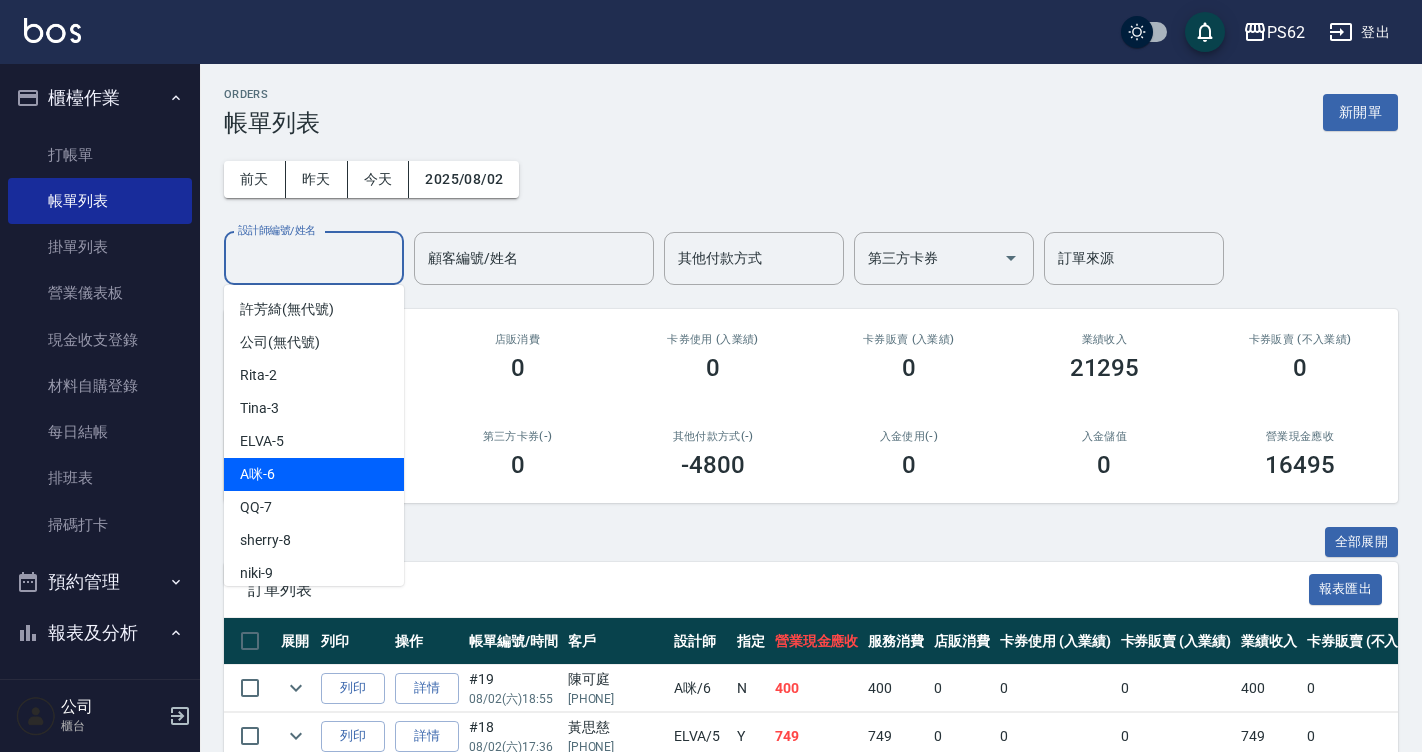 drag, startPoint x: 287, startPoint y: 261, endPoint x: 291, endPoint y: 481, distance: 220.03636 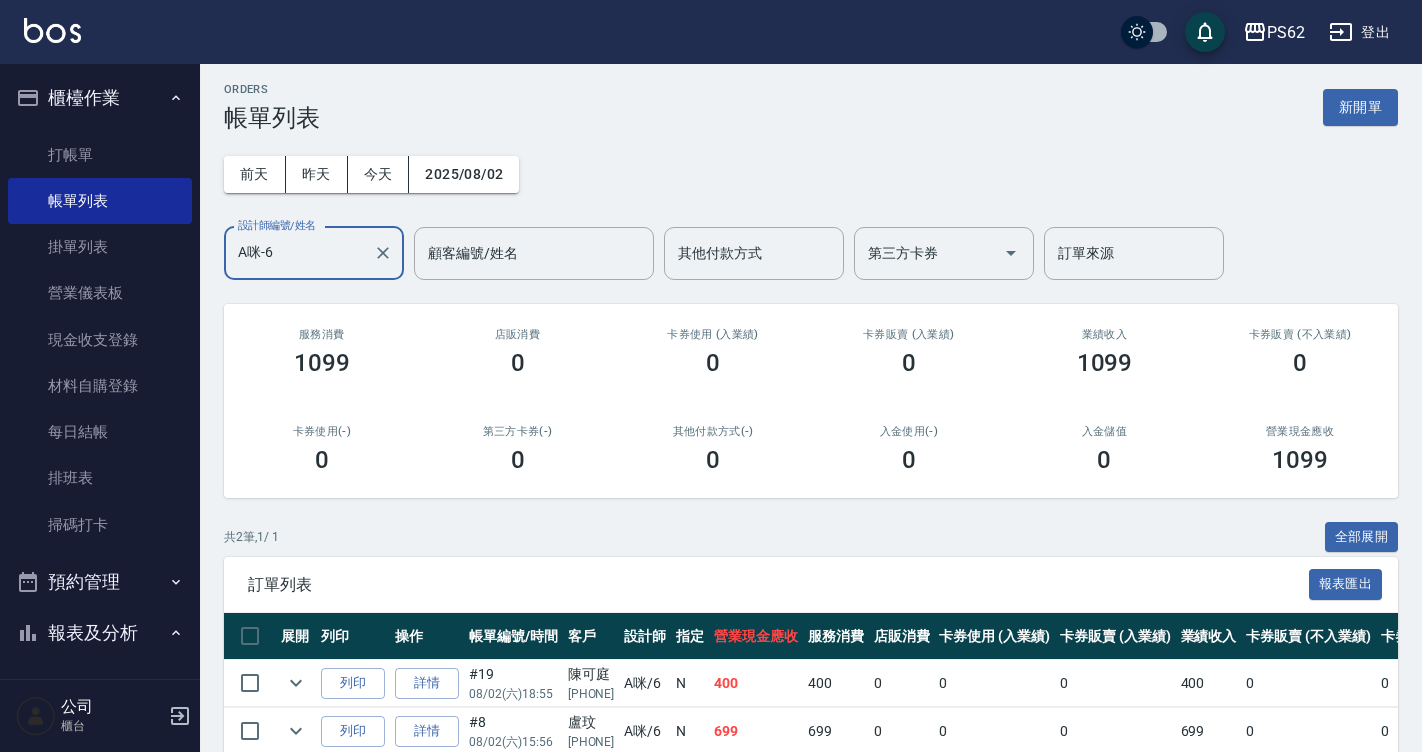 scroll, scrollTop: 0, scrollLeft: 0, axis: both 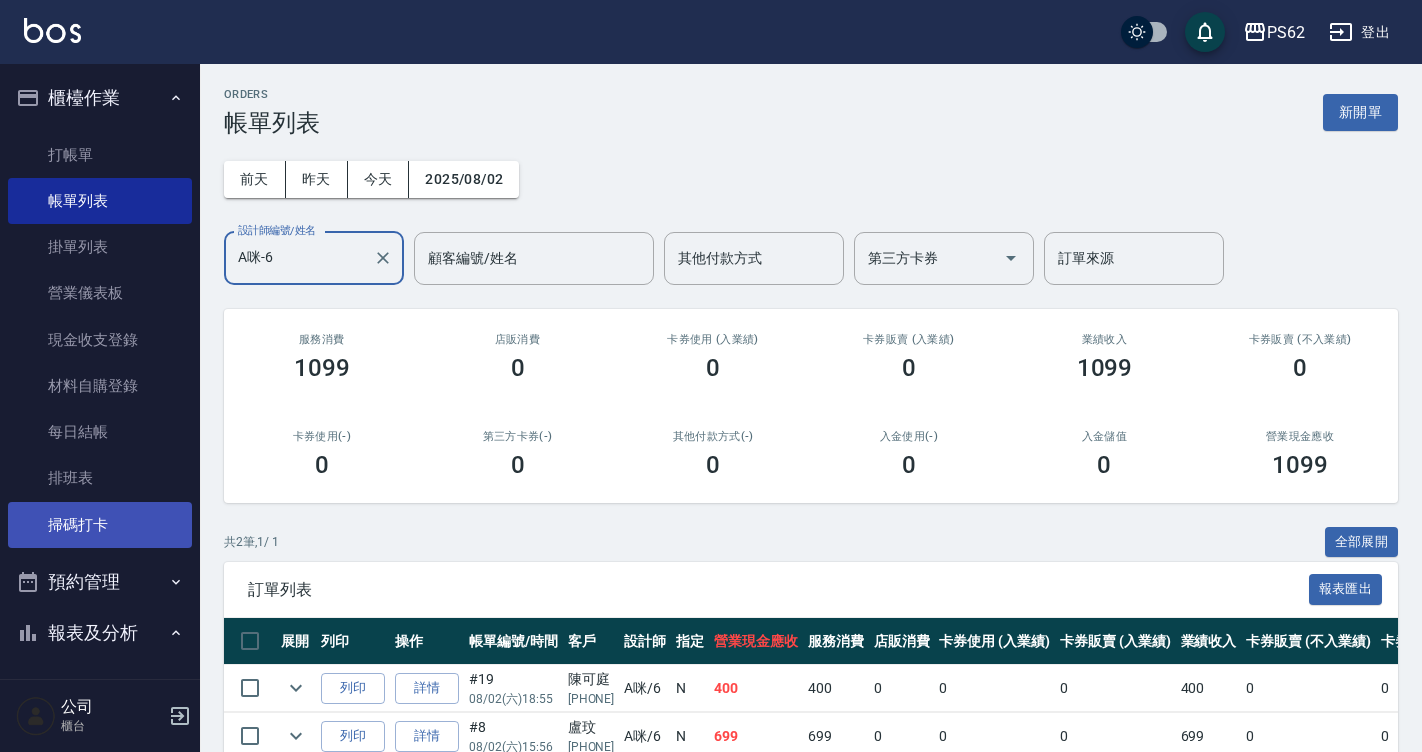 click on "掃碼打卡" at bounding box center (100, 525) 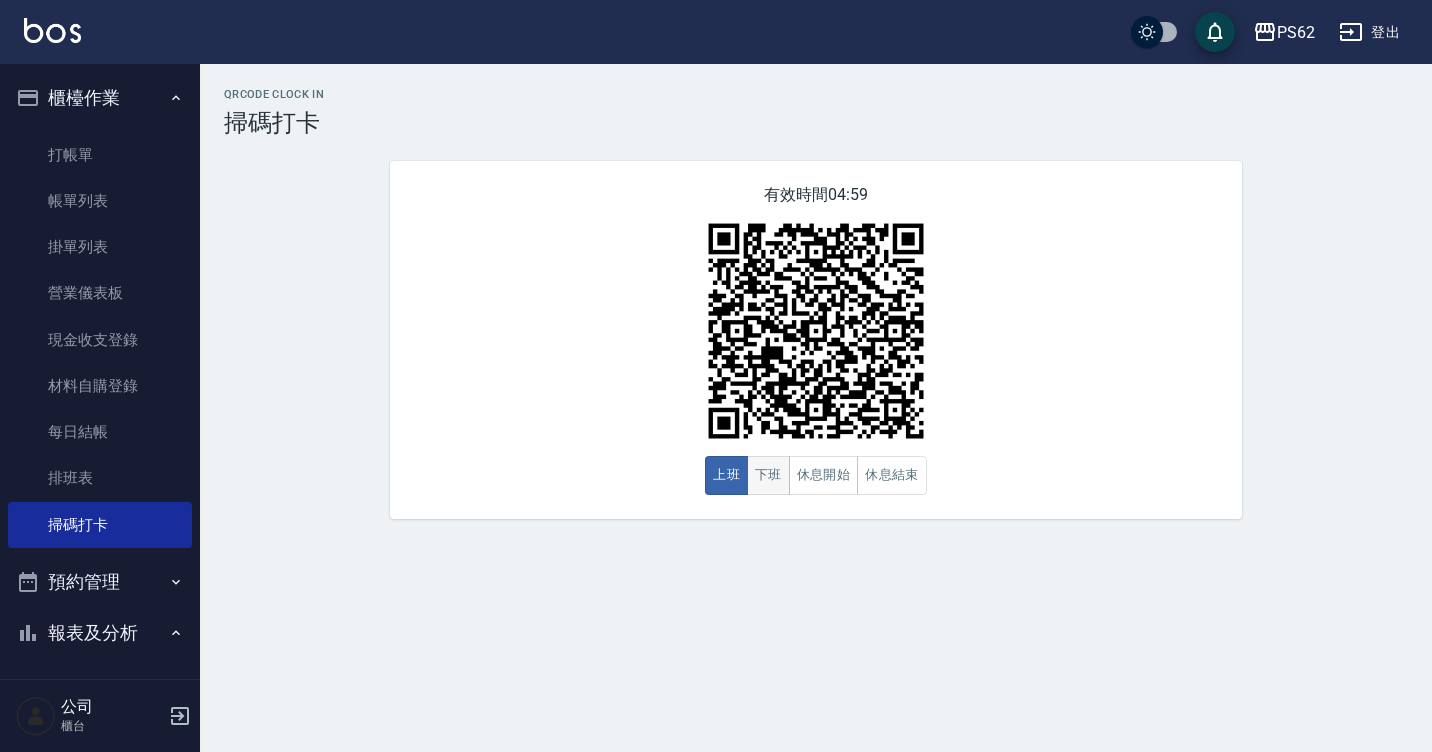 click on "下班" at bounding box center (768, 475) 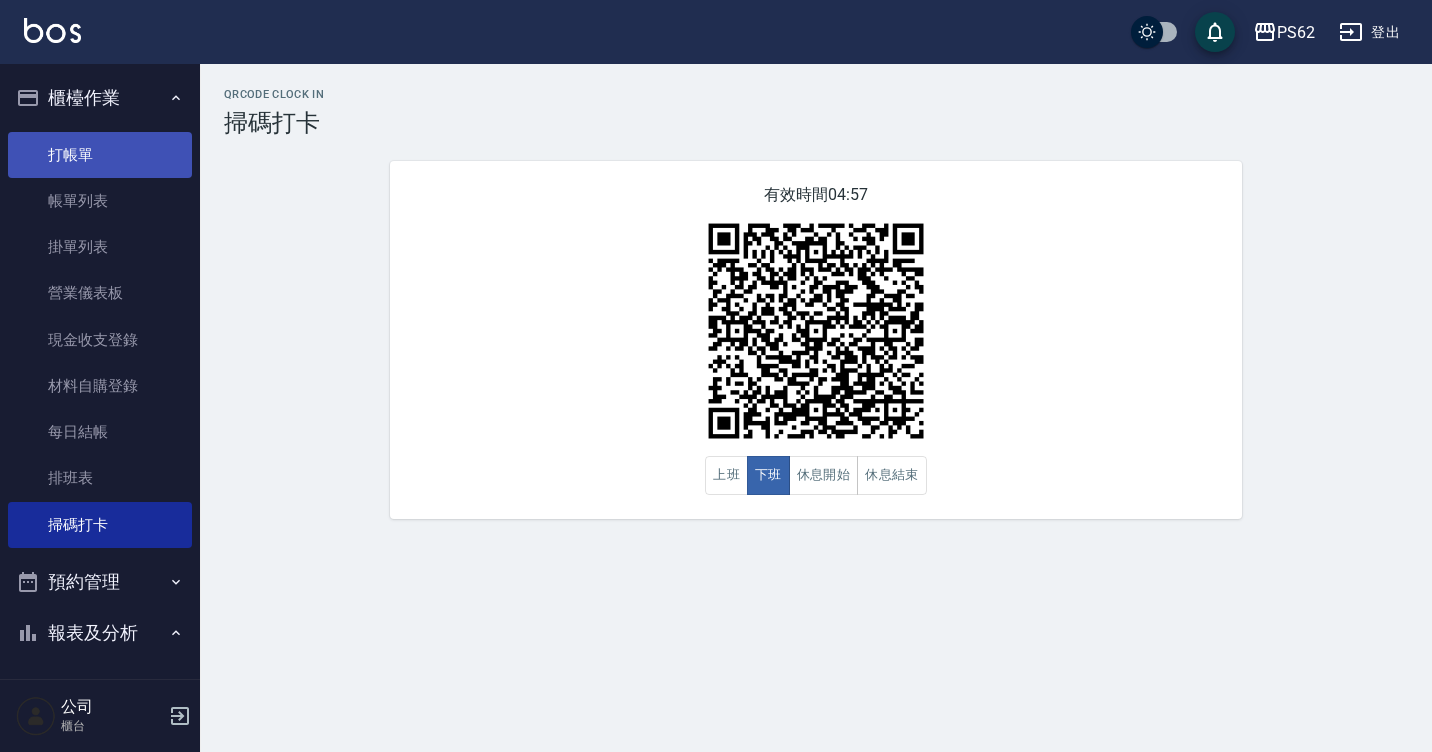 click on "打帳單" at bounding box center (100, 155) 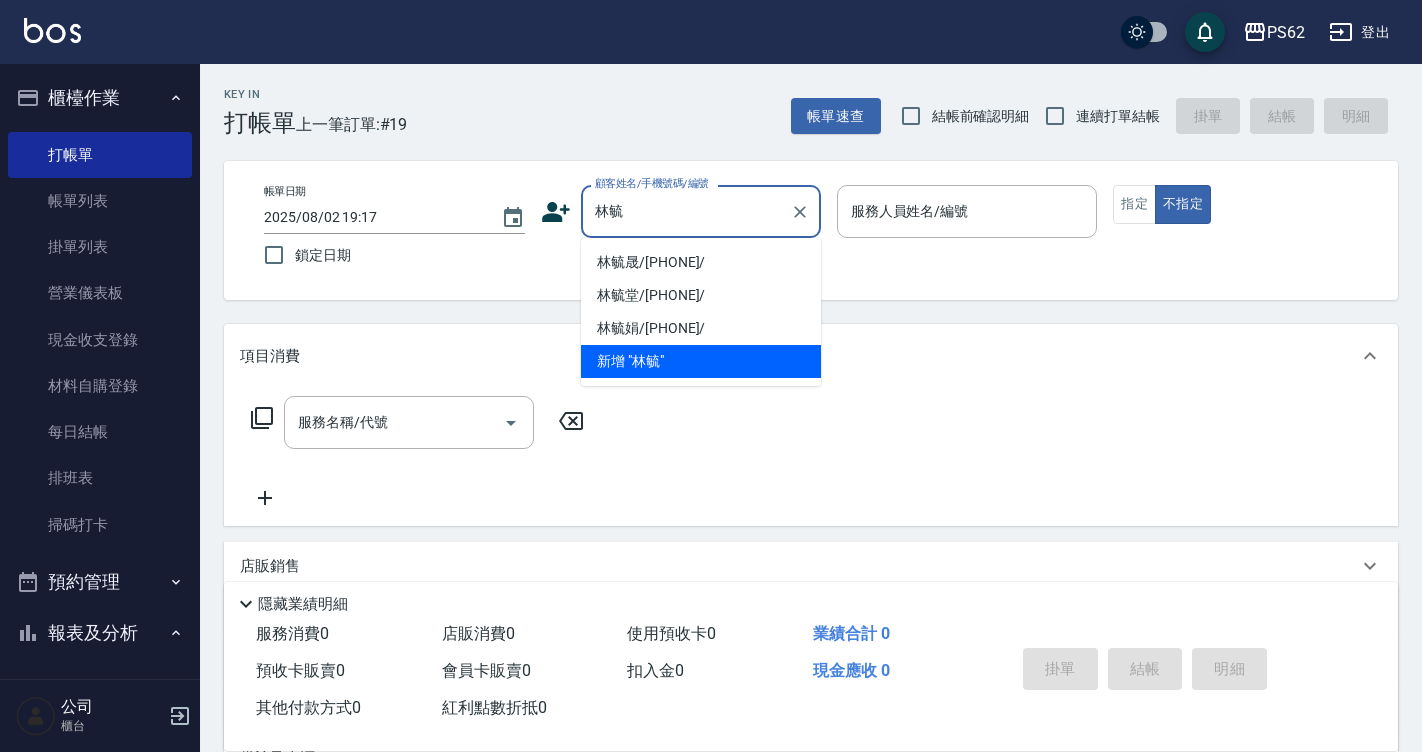 click on "[NAME]/[PHONE]/" at bounding box center (701, 262) 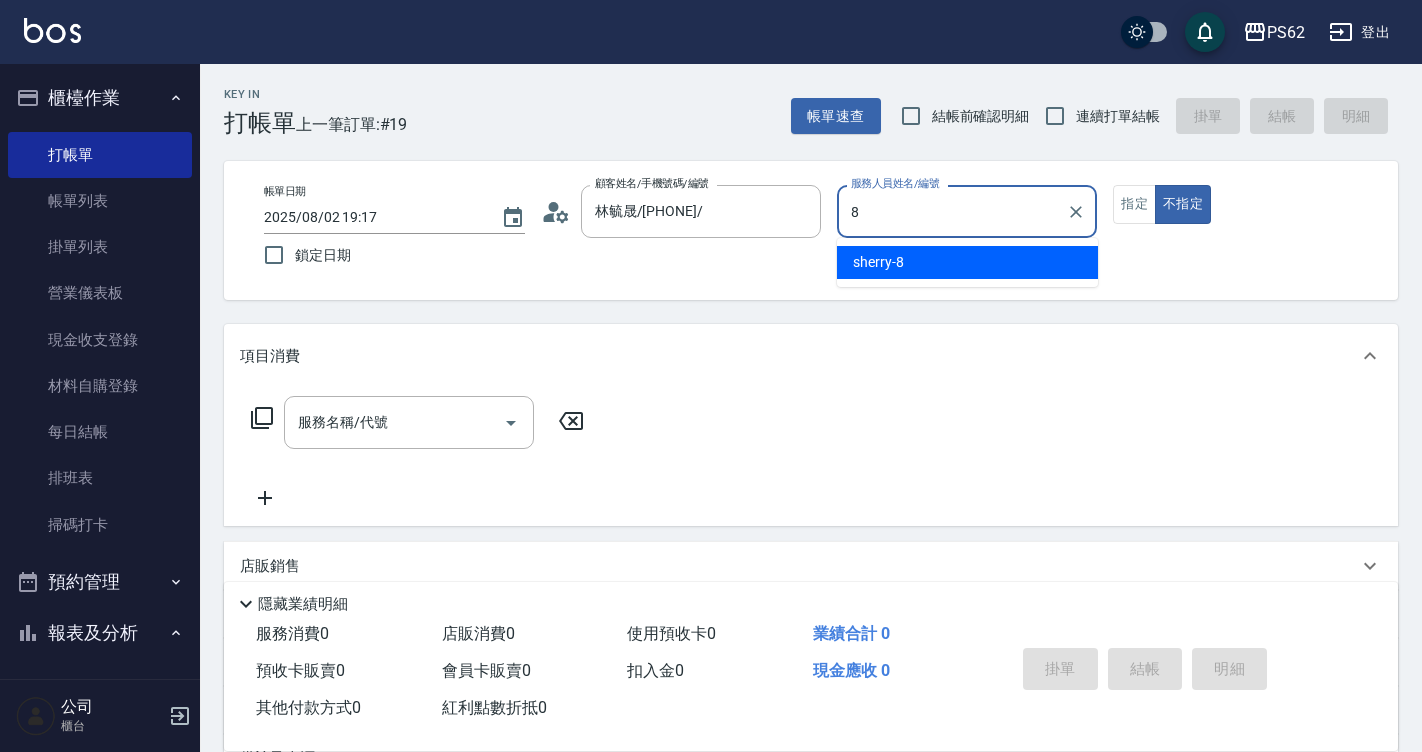 type on "sherry-8" 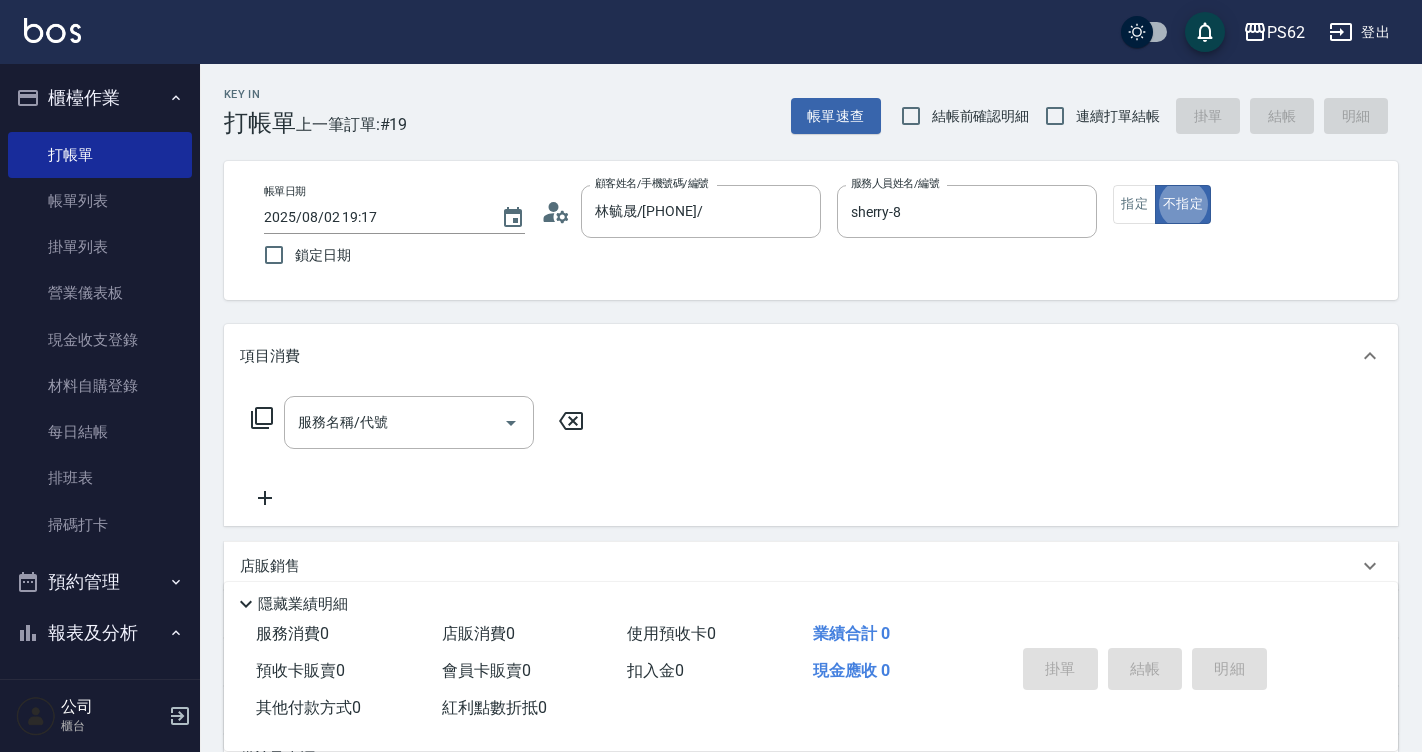 type on "false" 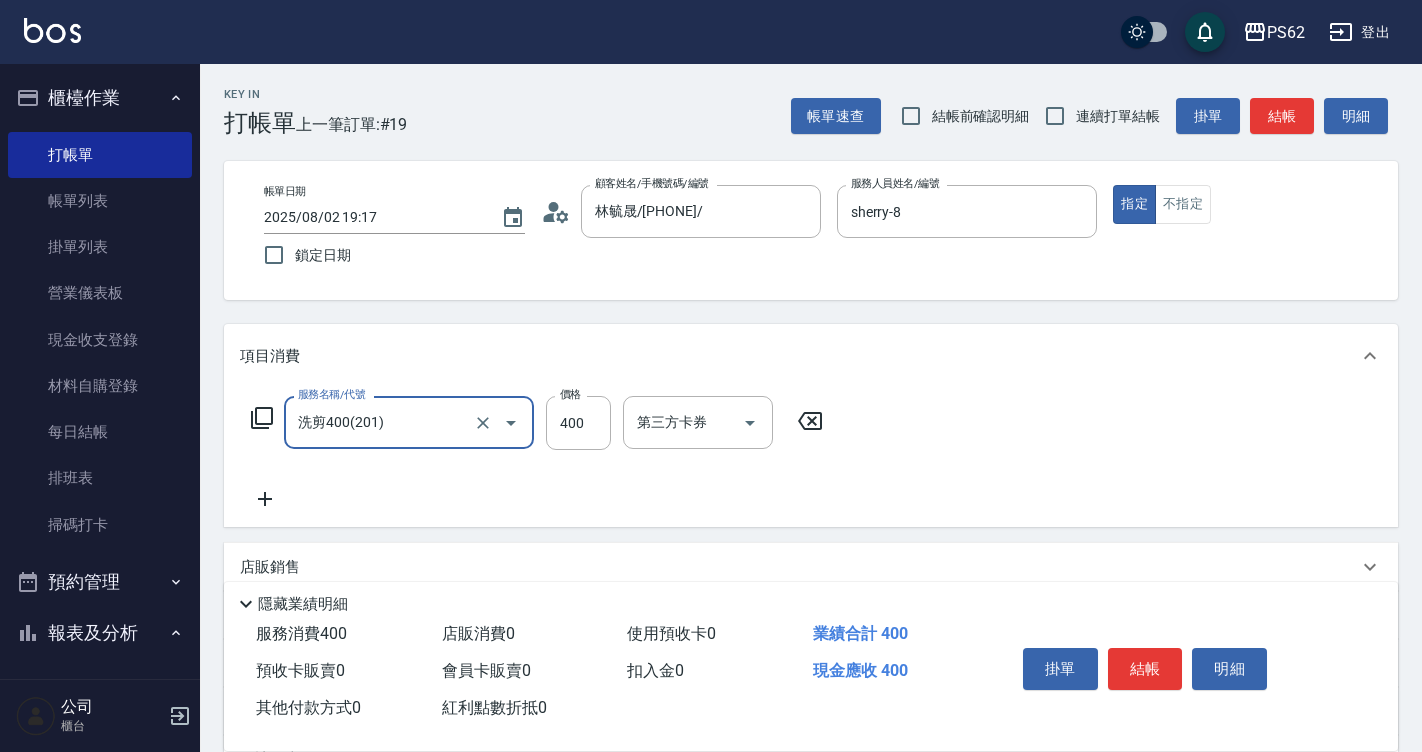 type on "洗剪400(201)" 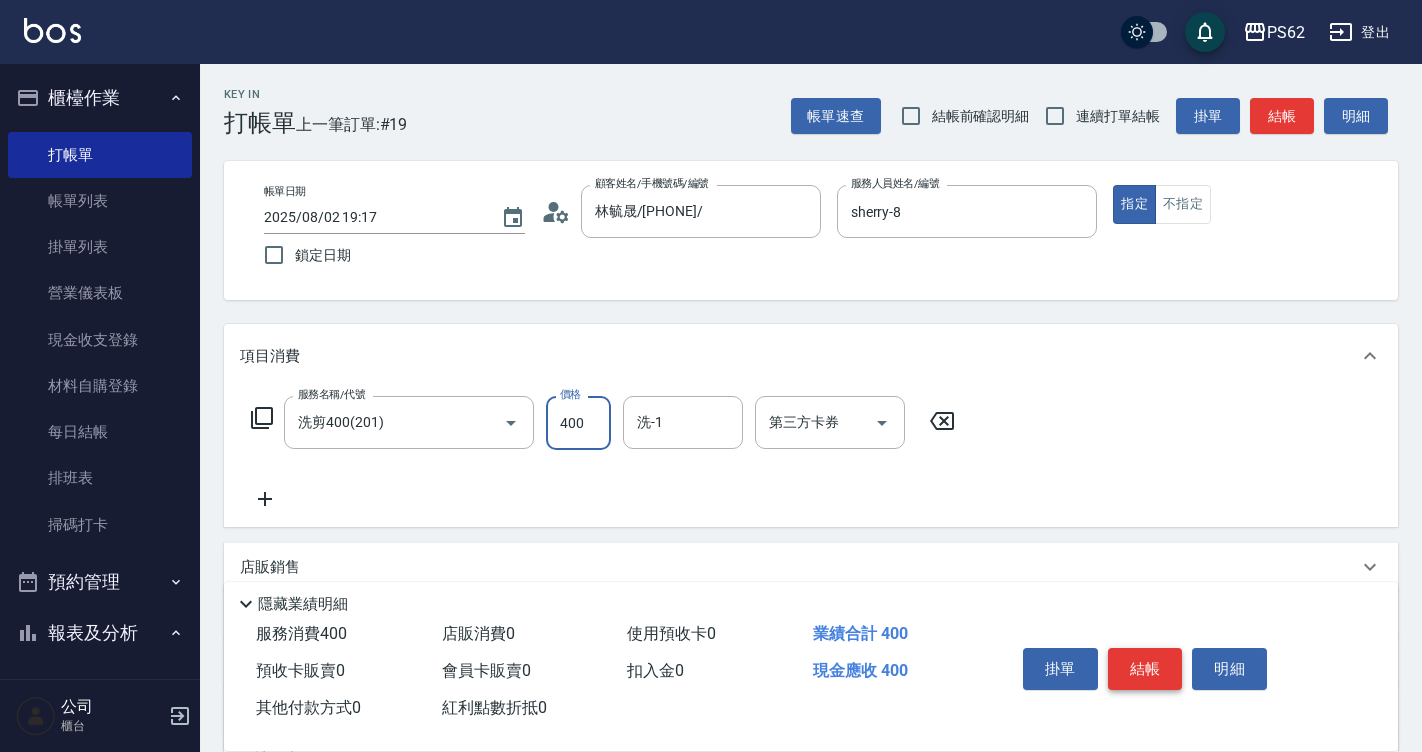 click on "結帳" at bounding box center (1145, 669) 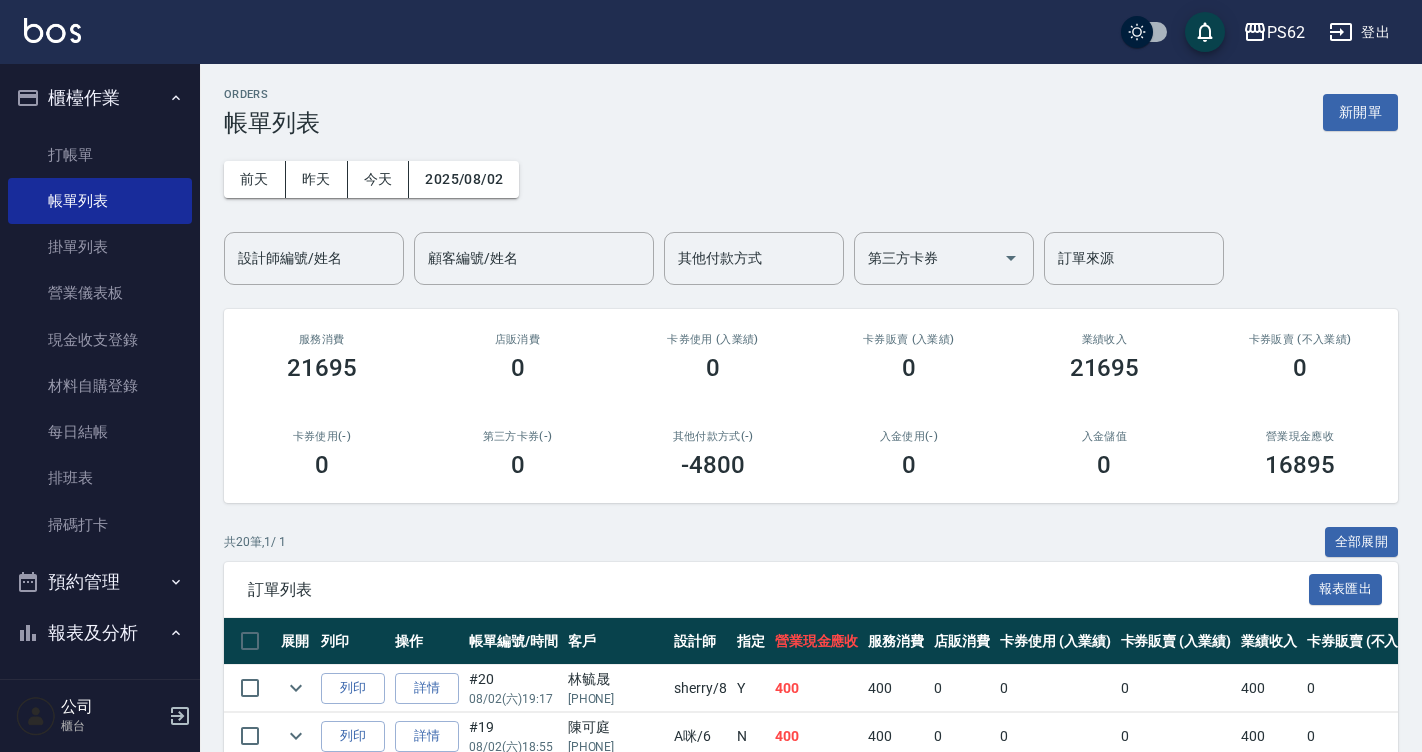 drag, startPoint x: 159, startPoint y: 141, endPoint x: 900, endPoint y: 20, distance: 750.8142 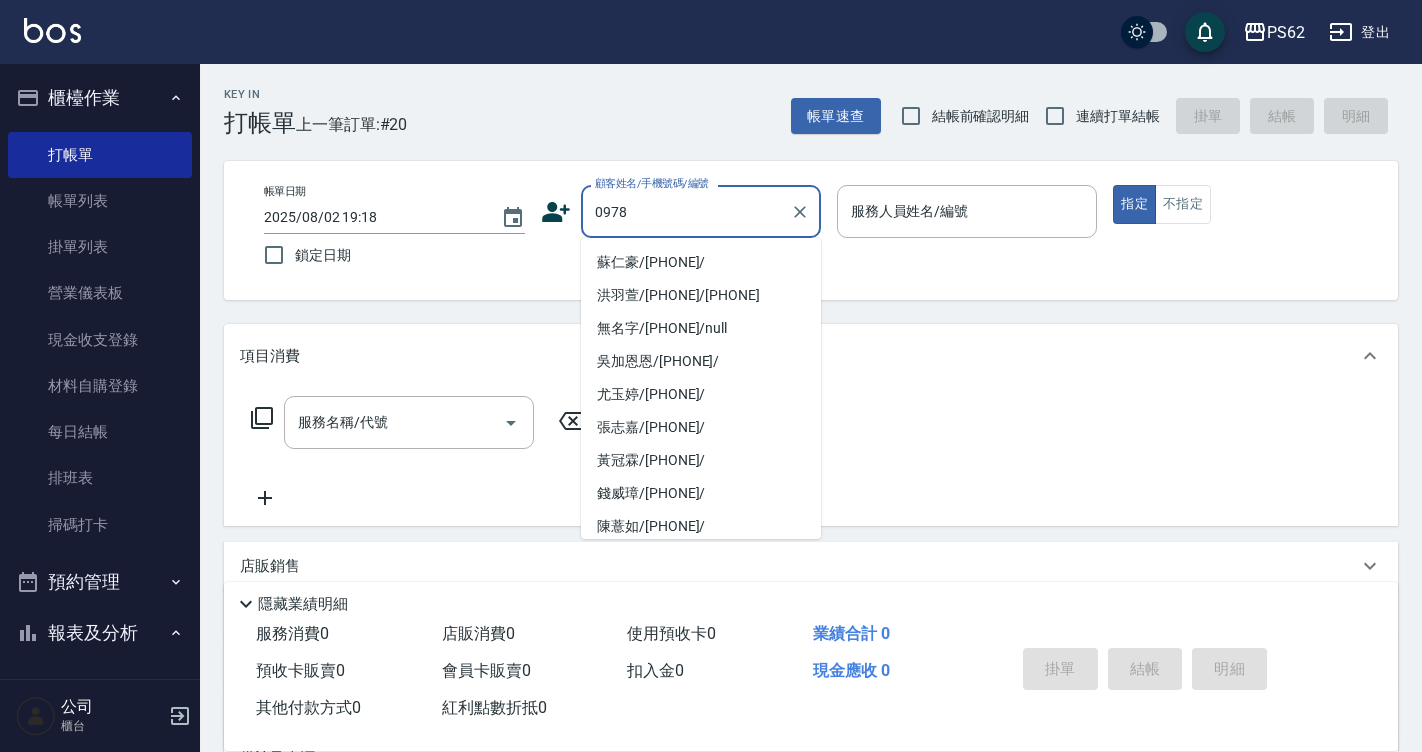 type on "0978" 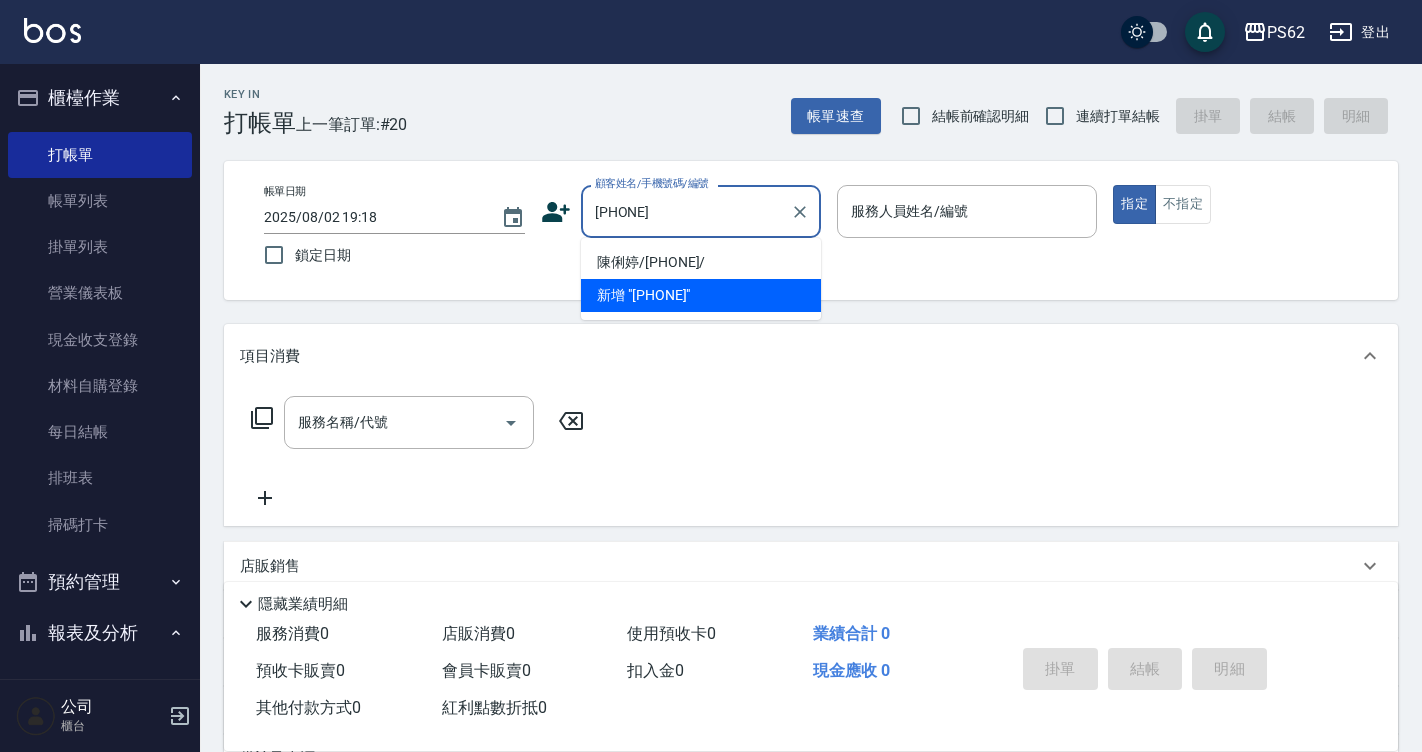type on "[NAME]/[PHONE]/" 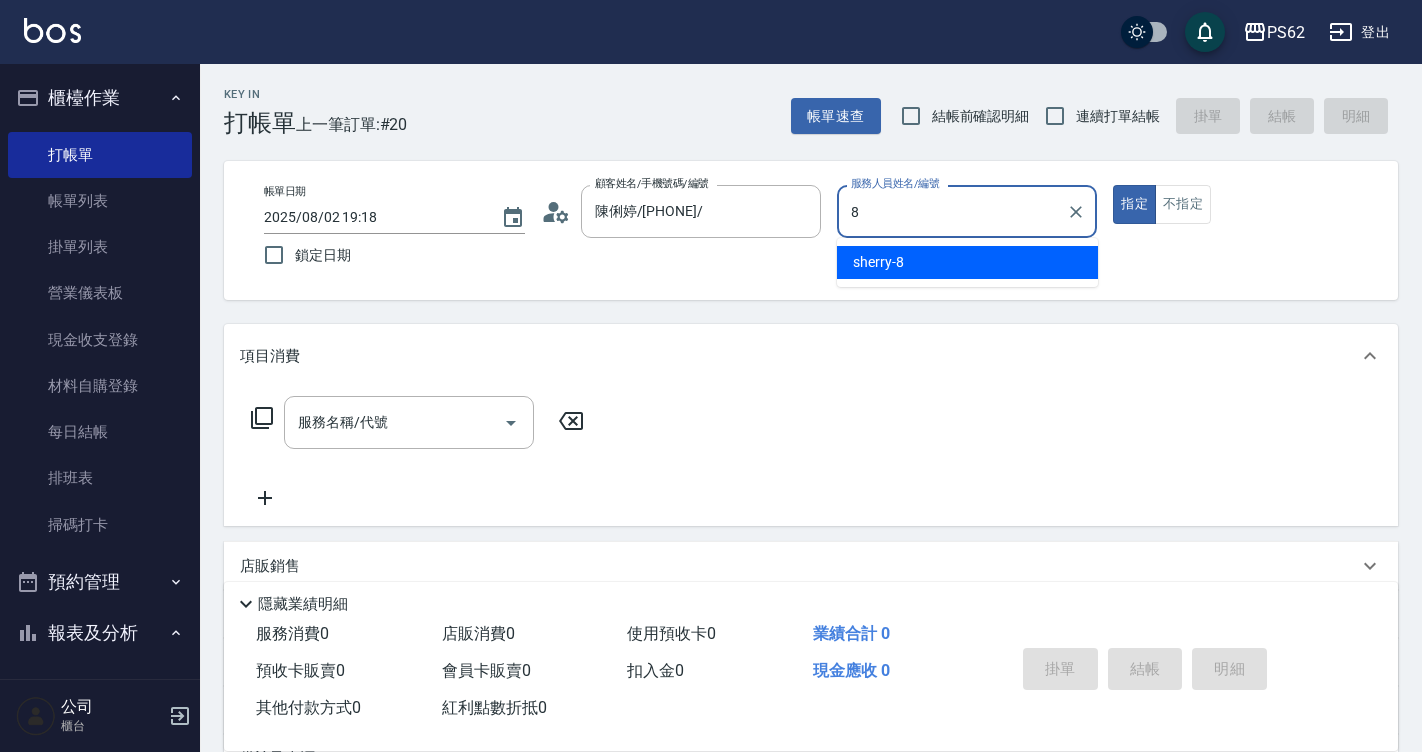 type on "sherry-8" 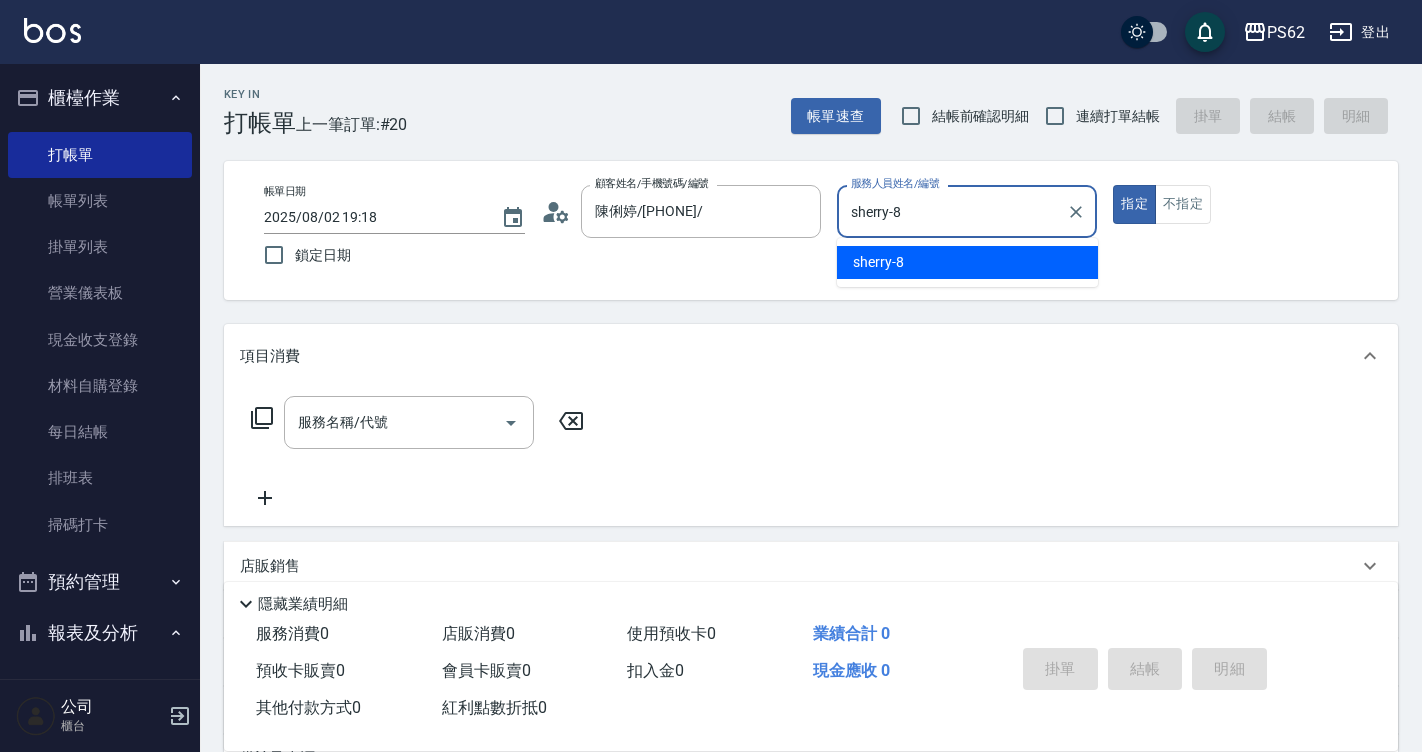 type on "true" 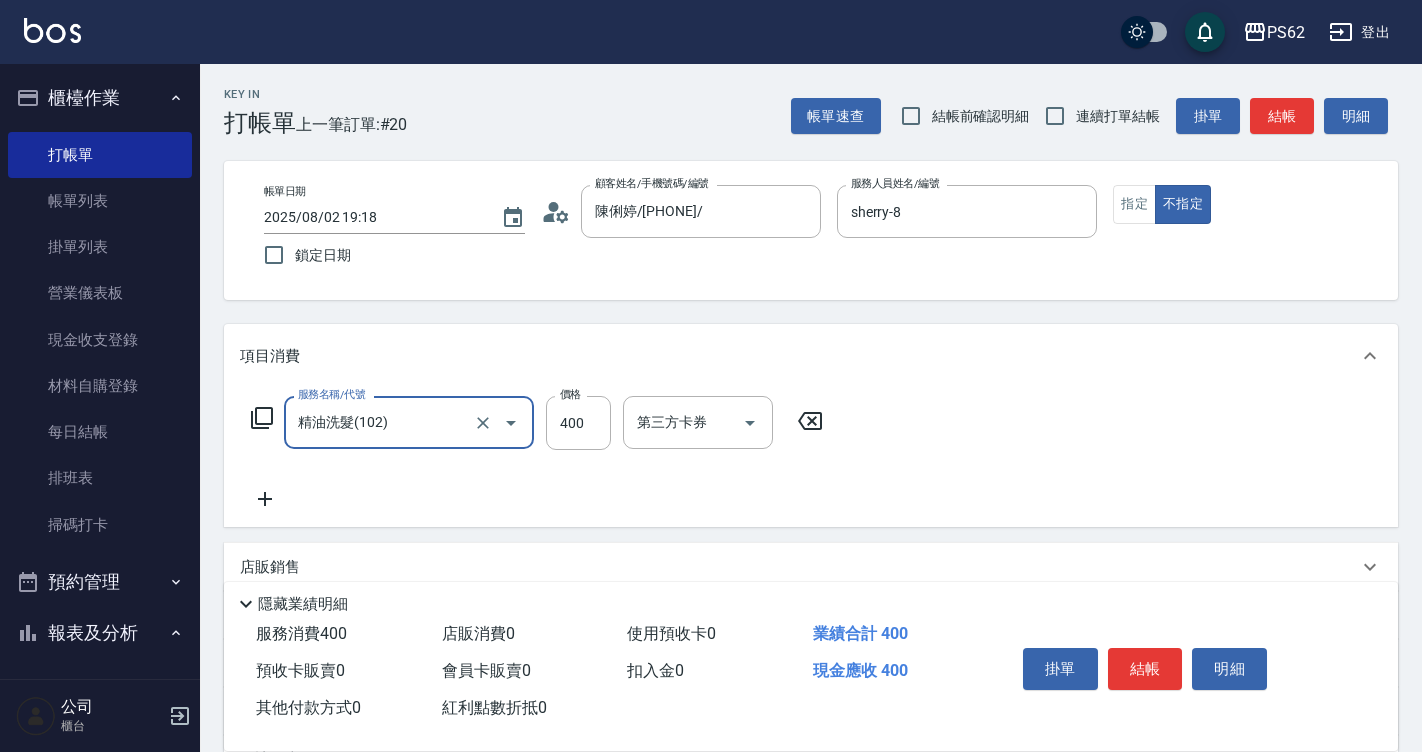 type on "精油洗髮(102)" 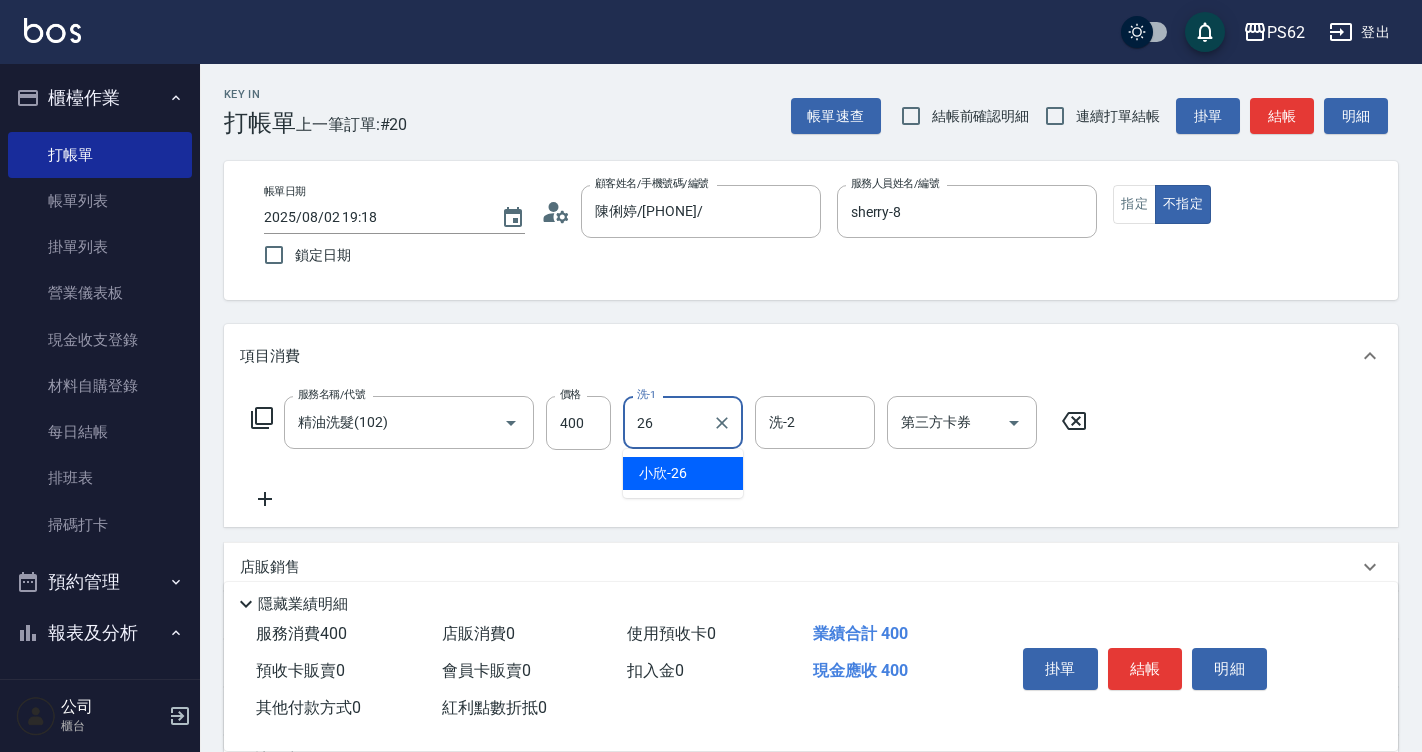 type on "小欣-26" 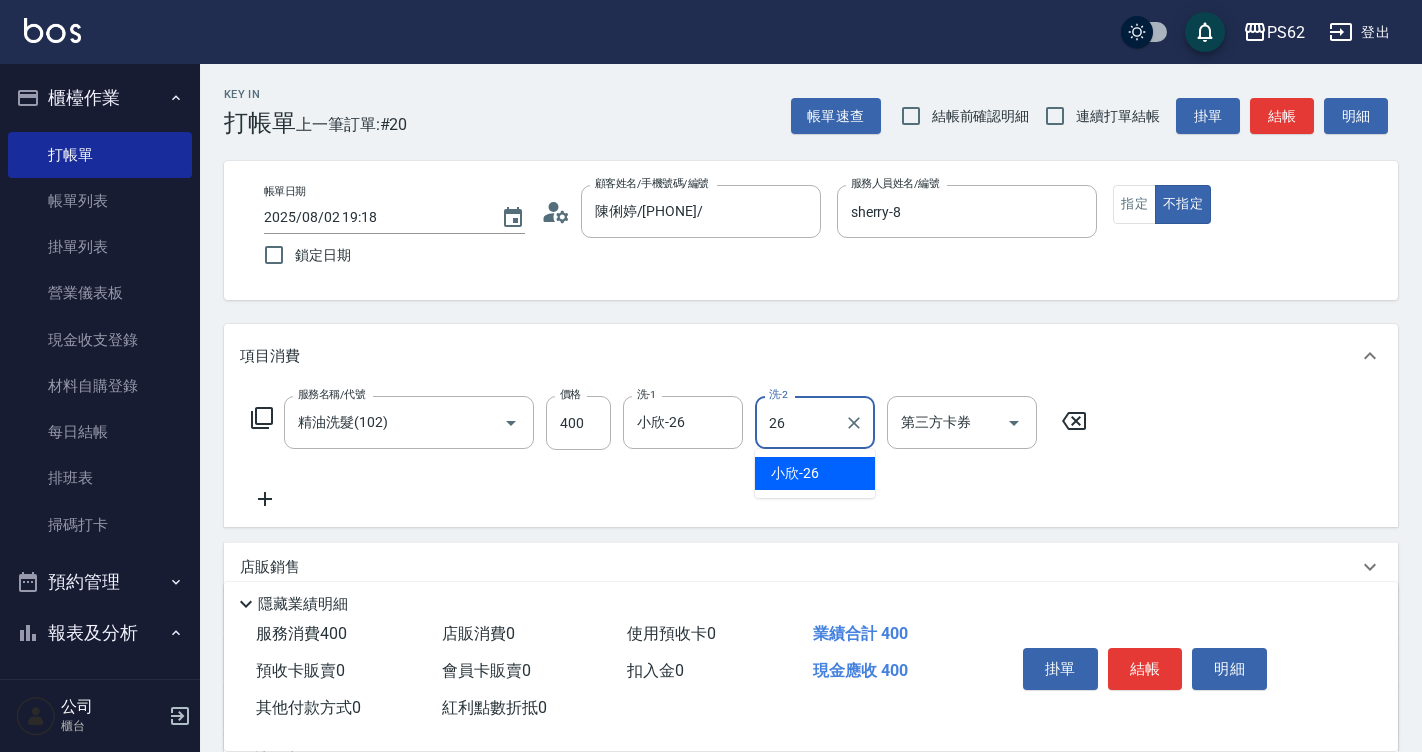 type on "小欣-26" 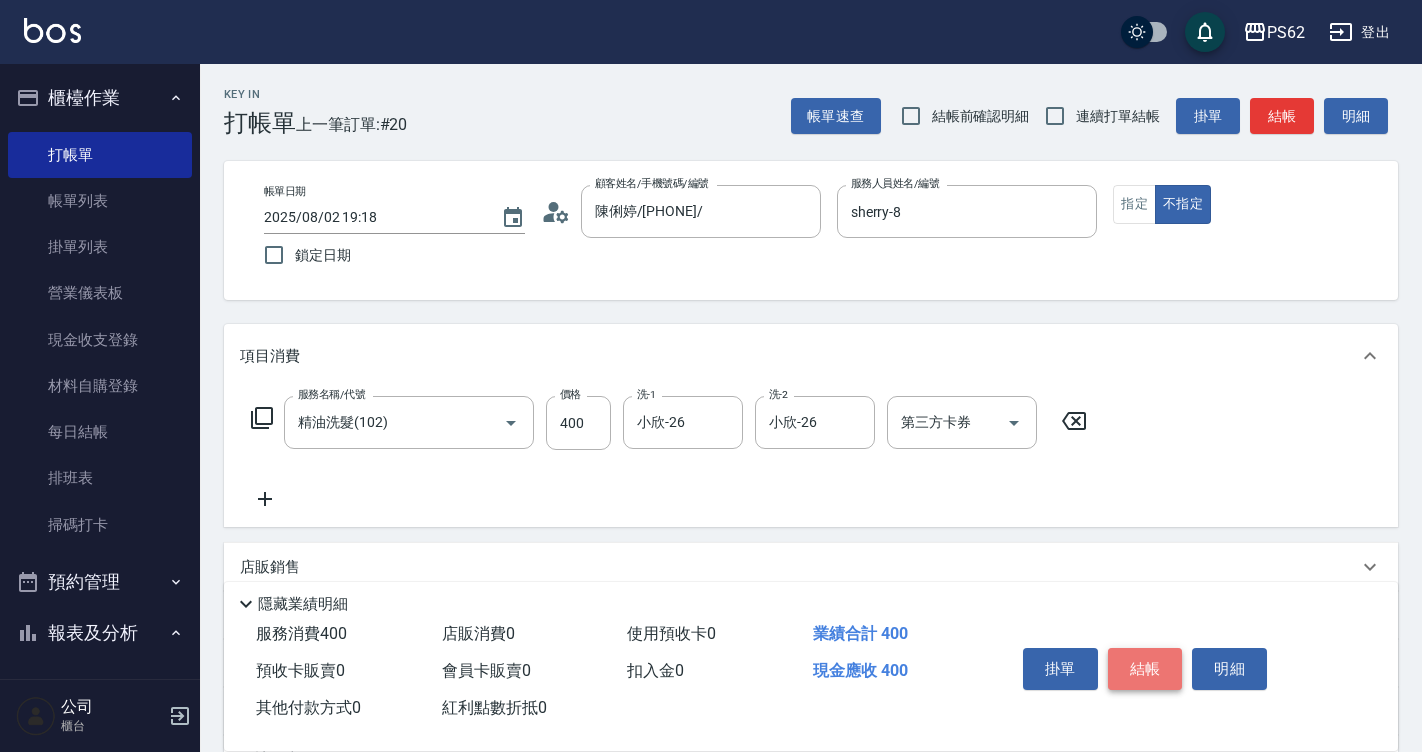 click on "結帳" at bounding box center [1145, 669] 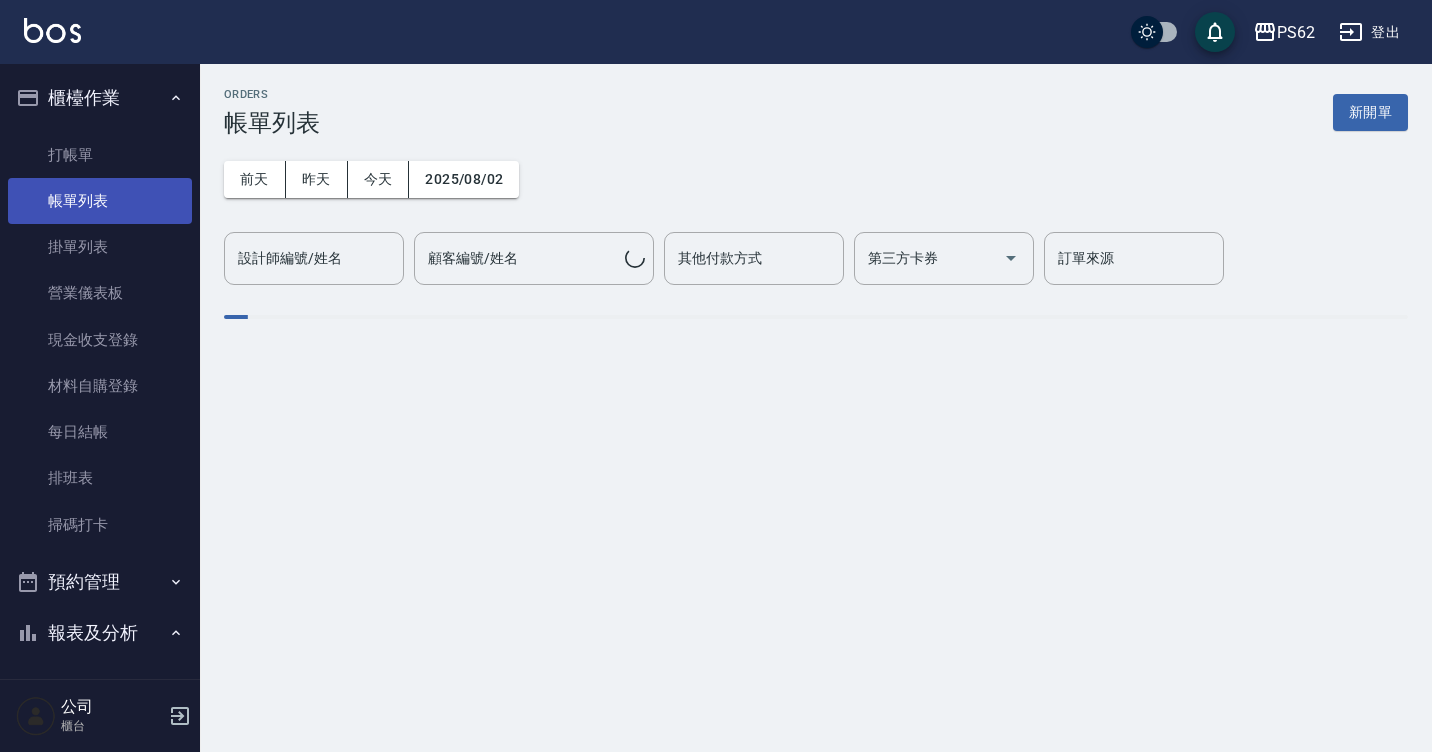 drag, startPoint x: 110, startPoint y: 179, endPoint x: 341, endPoint y: 160, distance: 231.78008 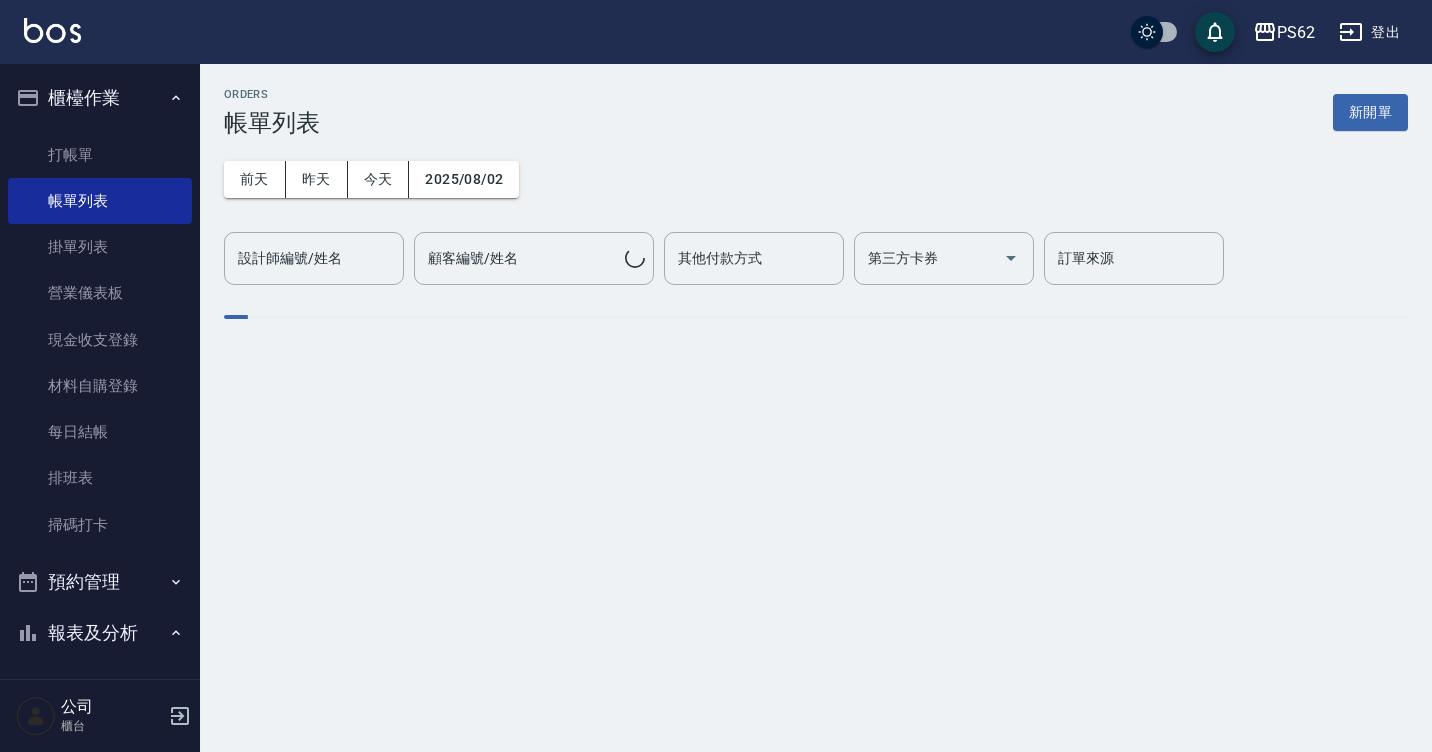 click on "帳單列表" at bounding box center (100, 201) 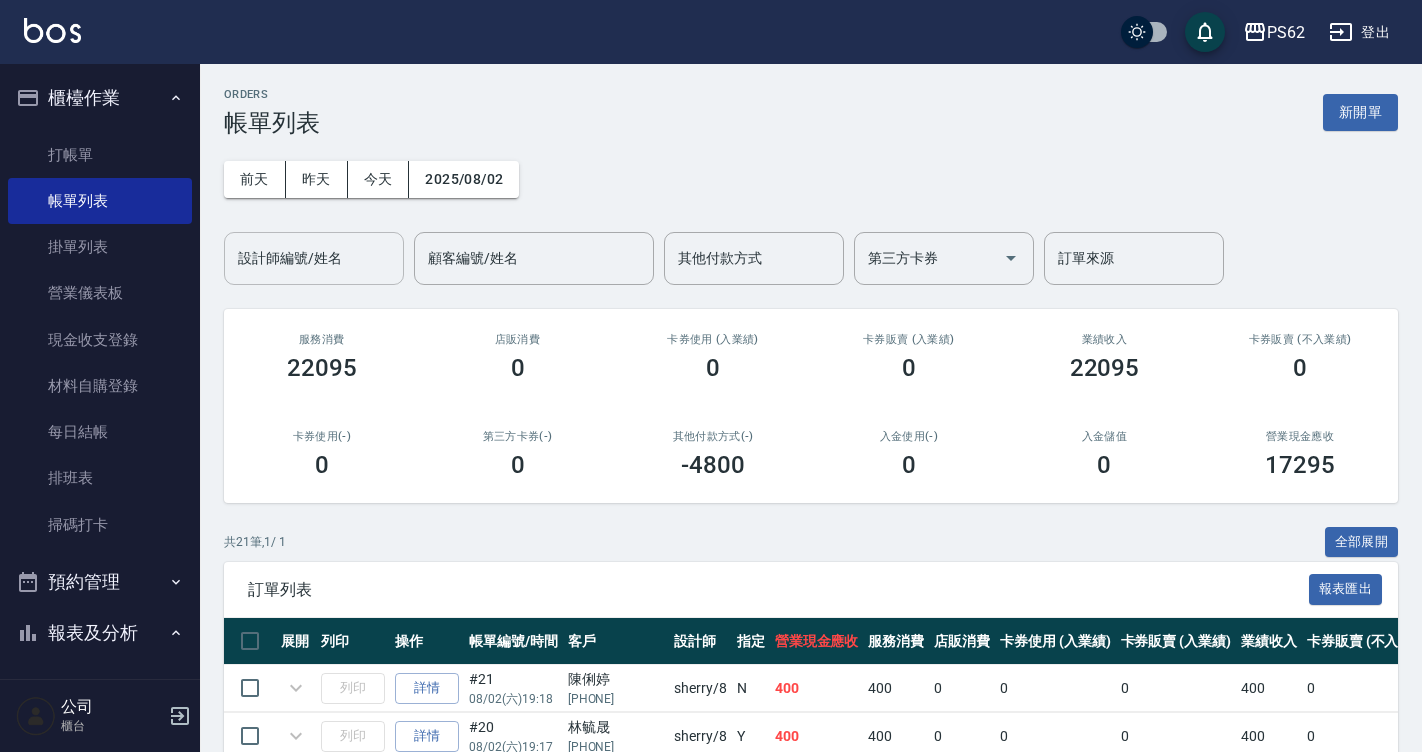 click on "設計師編號/姓名" at bounding box center [314, 258] 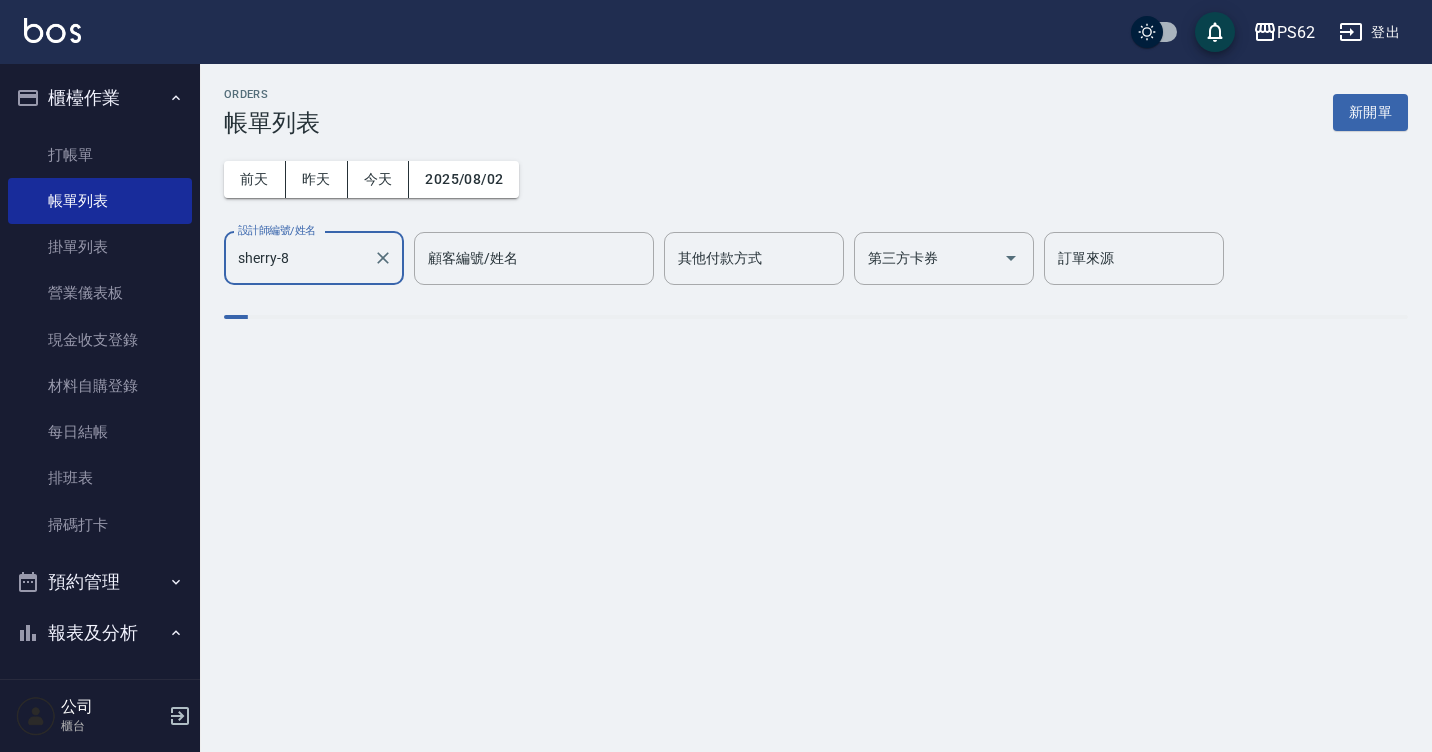 type on "sherry-8" 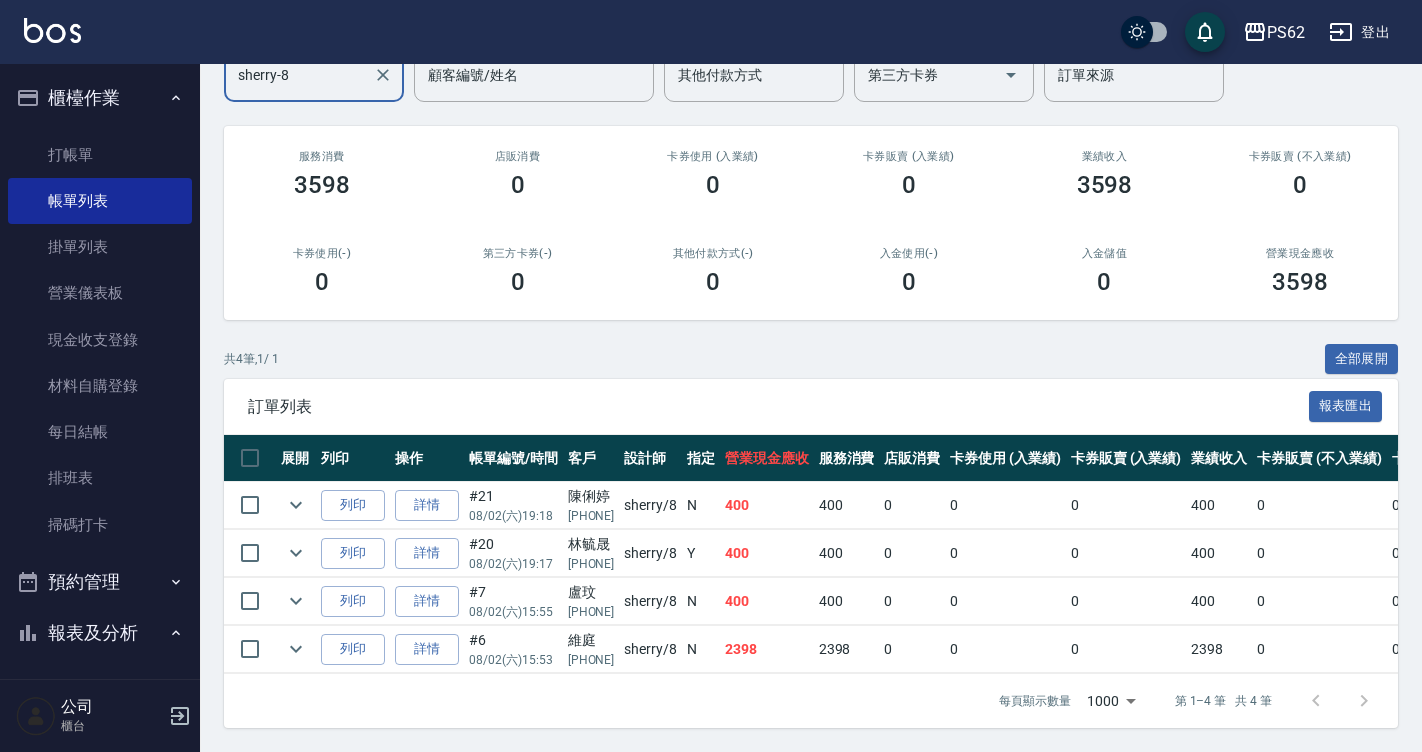 scroll, scrollTop: 198, scrollLeft: 0, axis: vertical 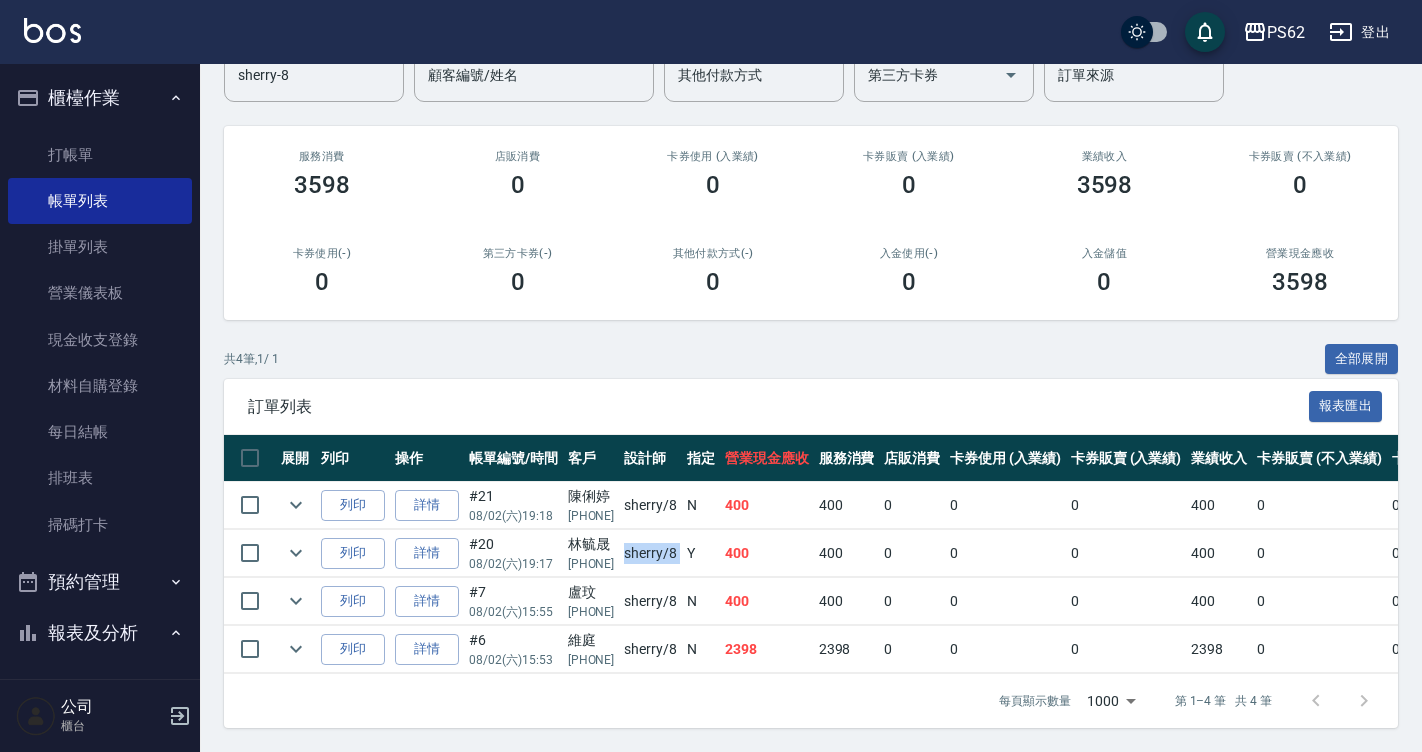 drag, startPoint x: 643, startPoint y: 542, endPoint x: 701, endPoint y: 544, distance: 58.034473 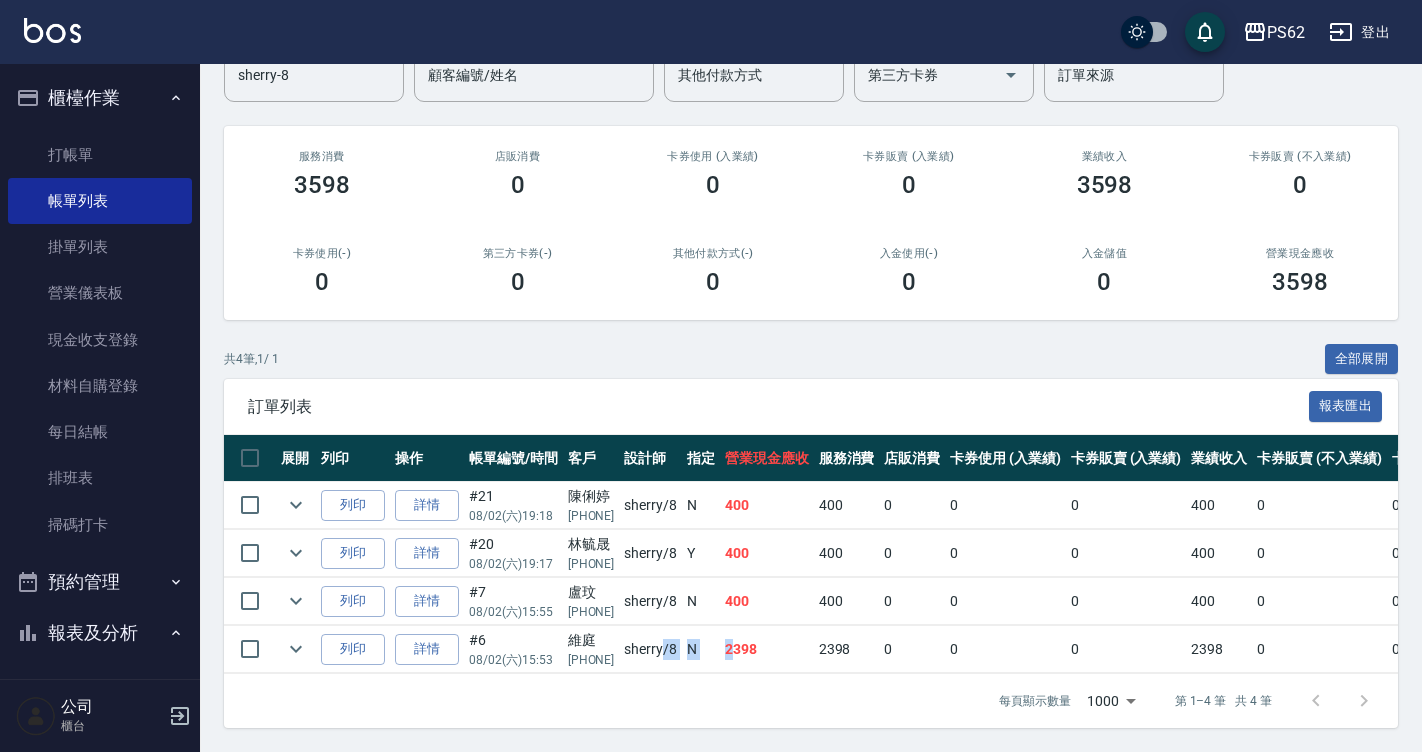 drag, startPoint x: 680, startPoint y: 636, endPoint x: 752, endPoint y: 640, distance: 72.11102 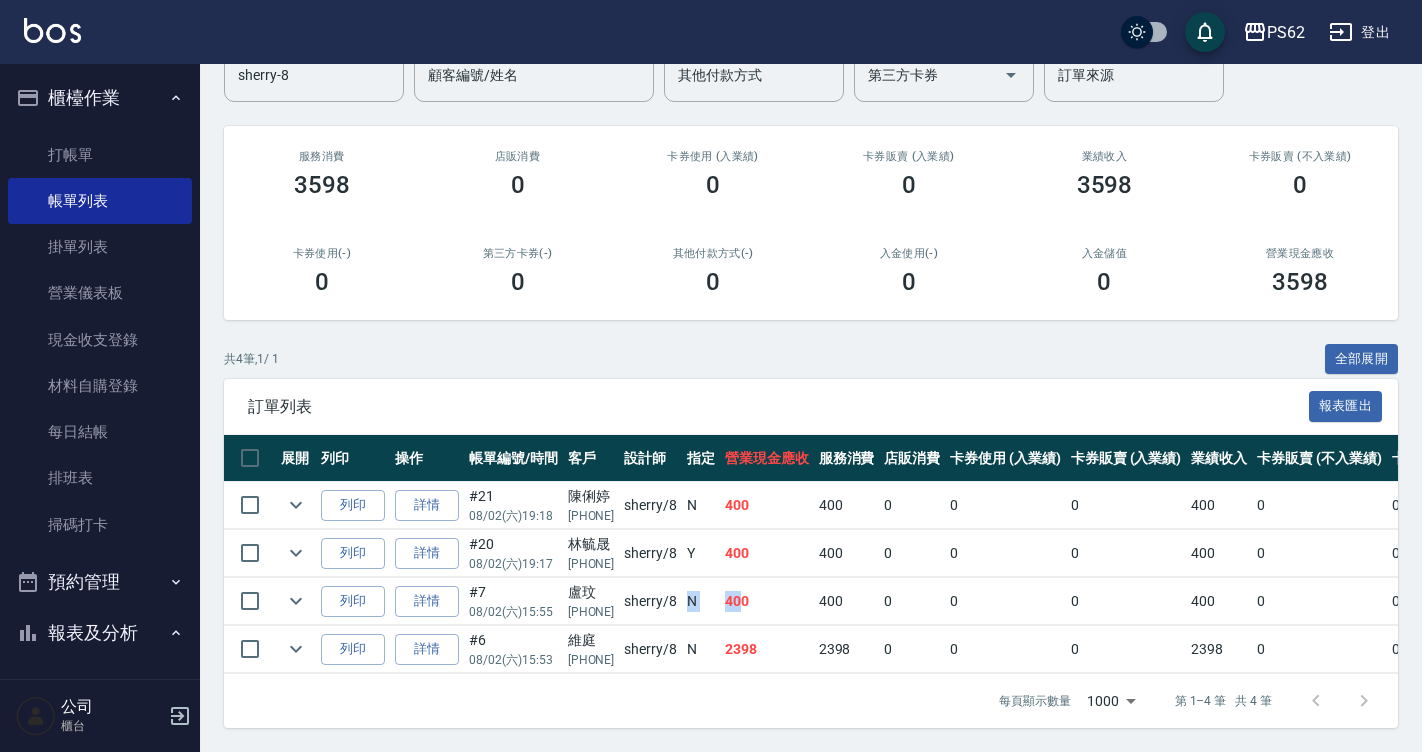 drag, startPoint x: 716, startPoint y: 598, endPoint x: 764, endPoint y: 580, distance: 51.264023 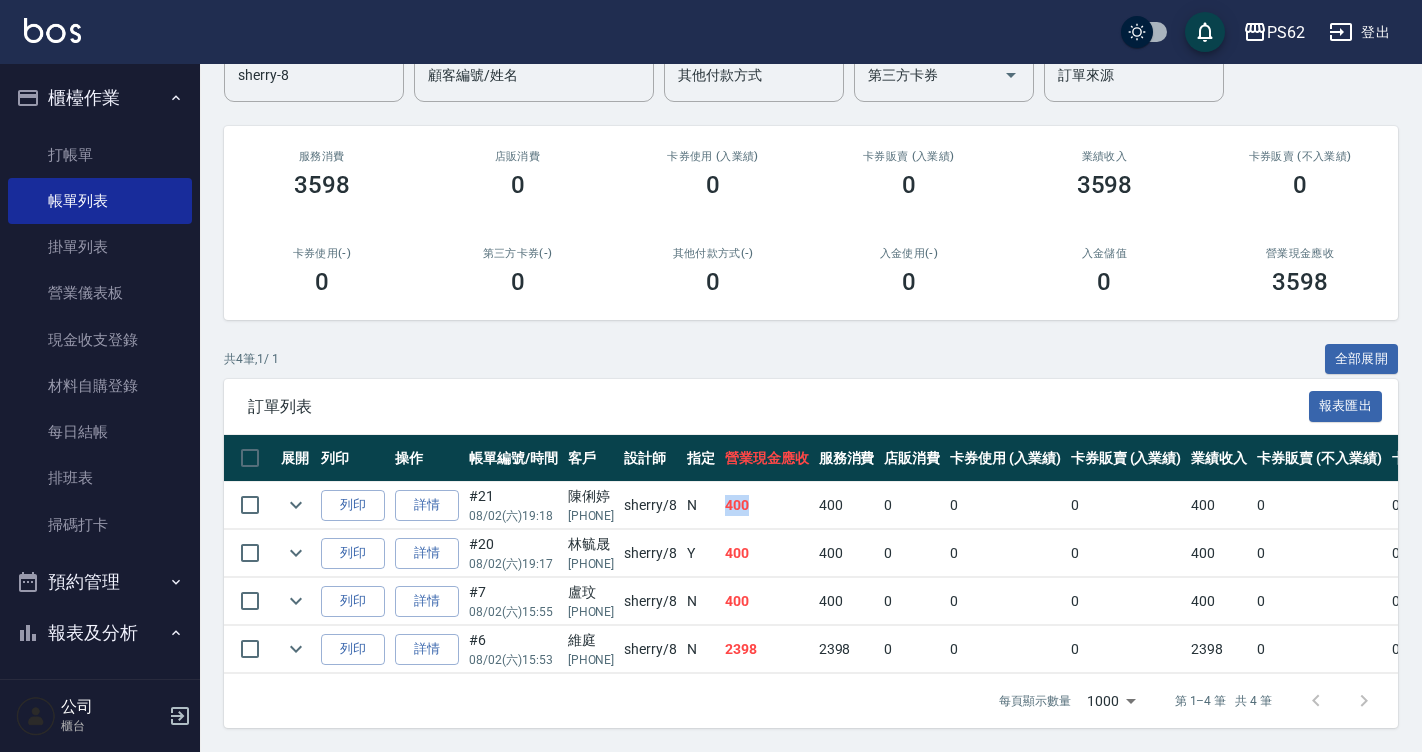 drag, startPoint x: 727, startPoint y: 504, endPoint x: 766, endPoint y: 489, distance: 41.785164 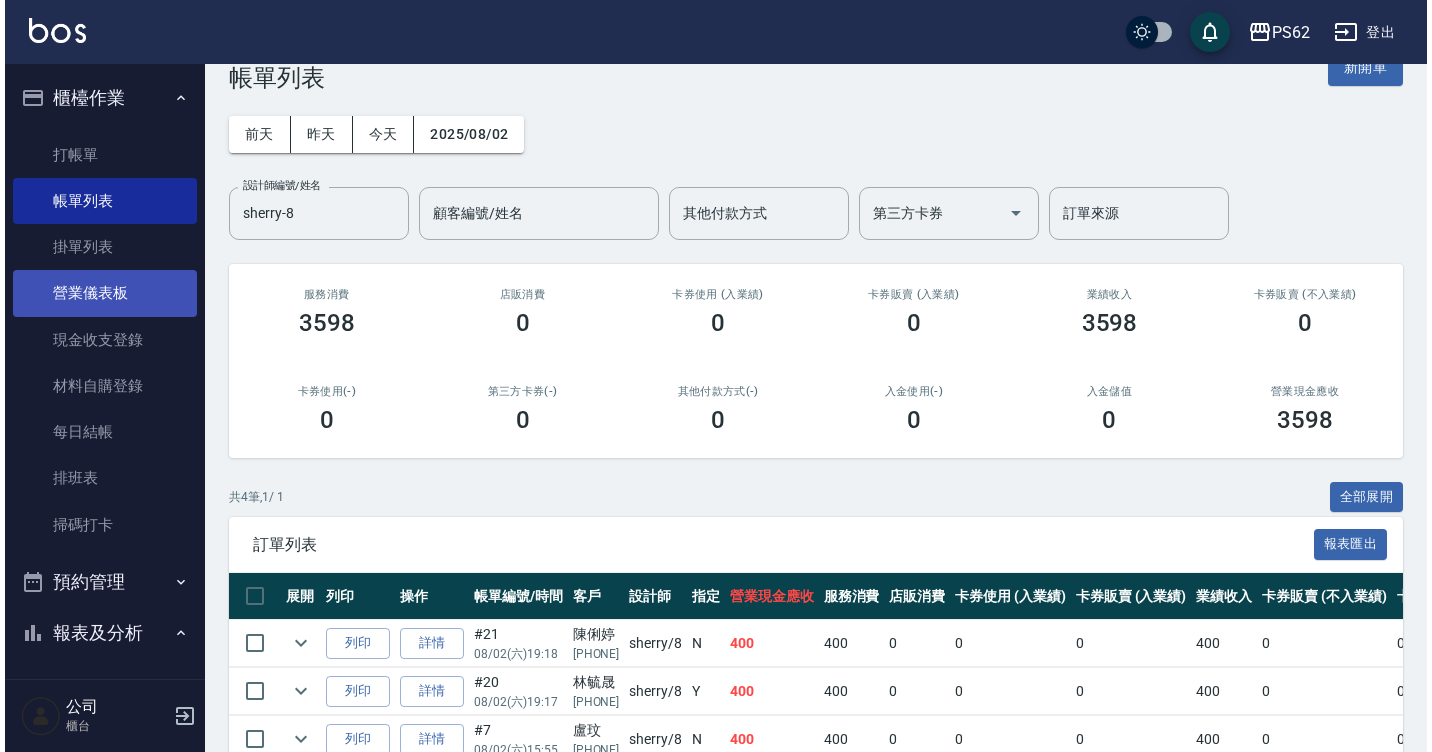 scroll, scrollTop: 0, scrollLeft: 0, axis: both 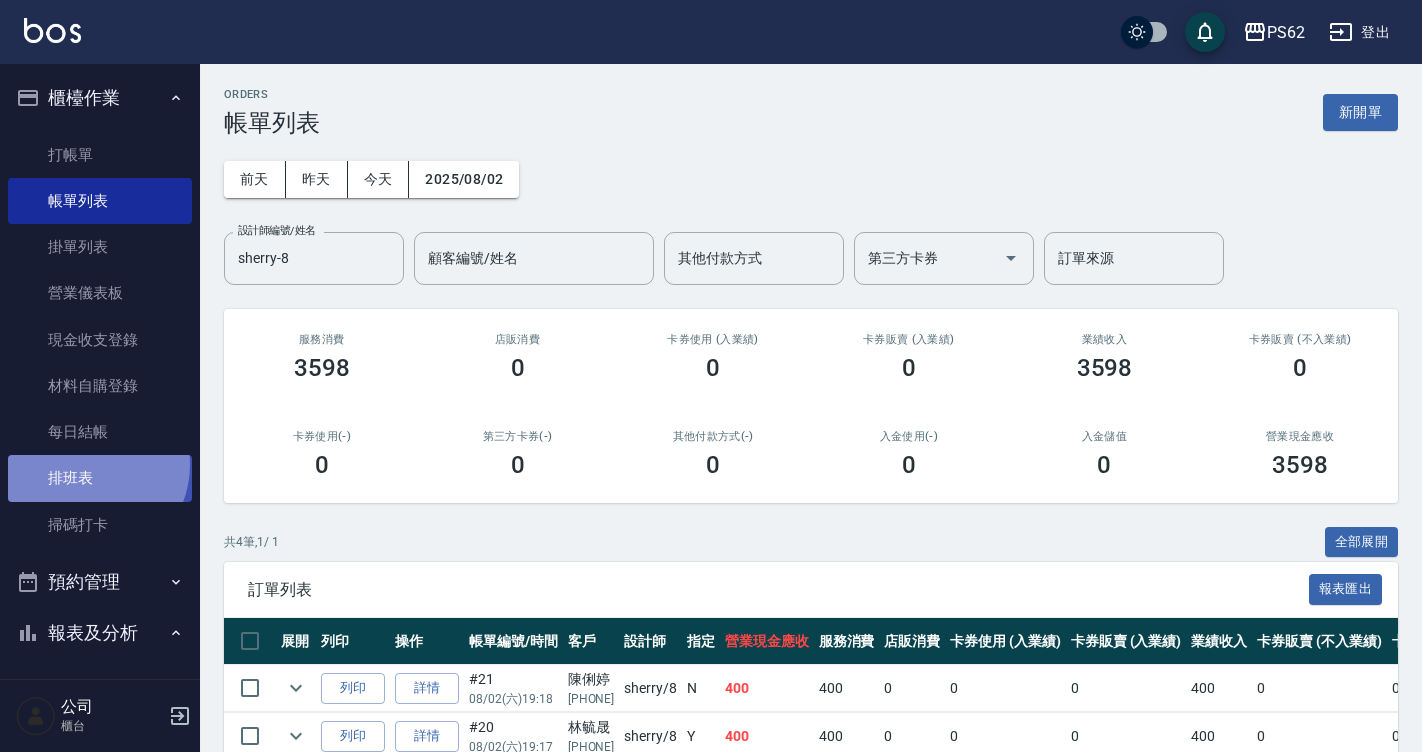 click on "排班表" at bounding box center [100, 478] 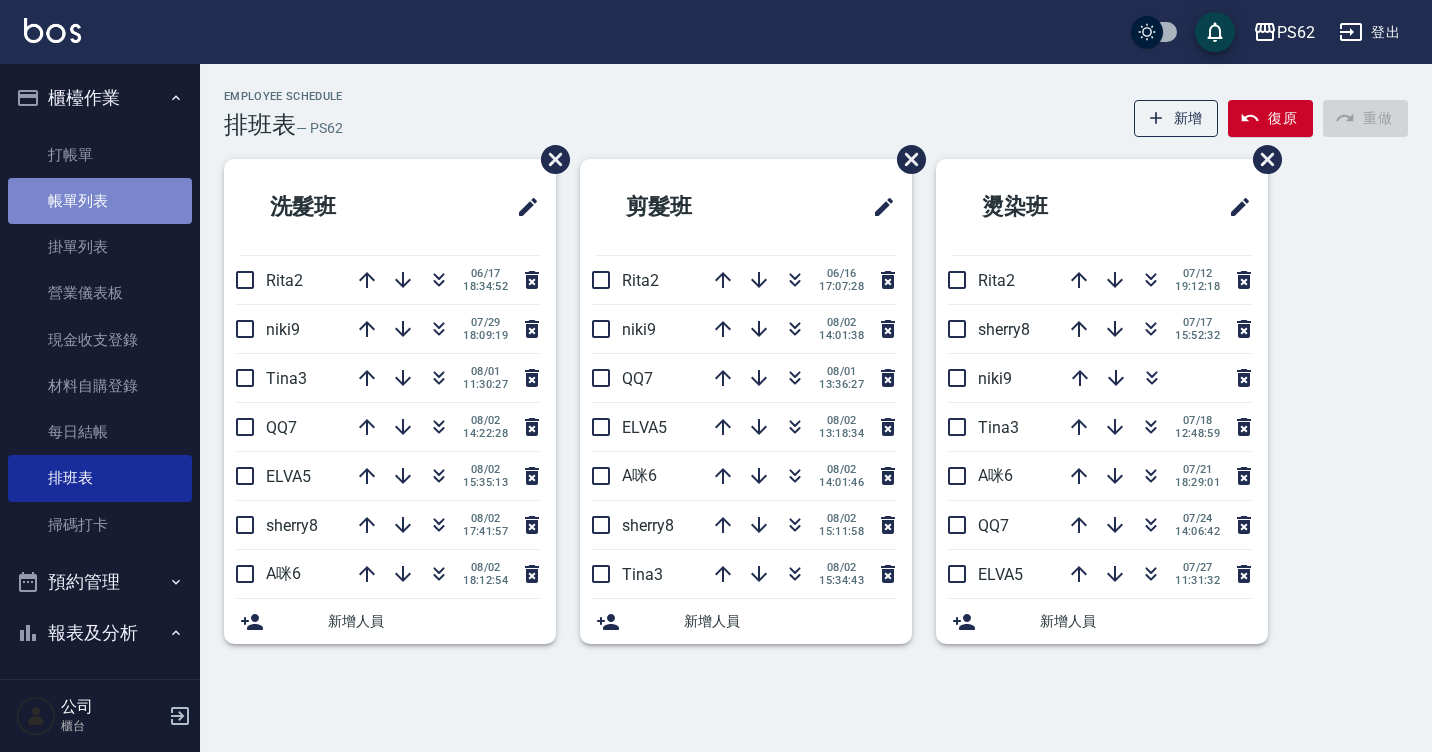 click on "帳單列表" at bounding box center (100, 201) 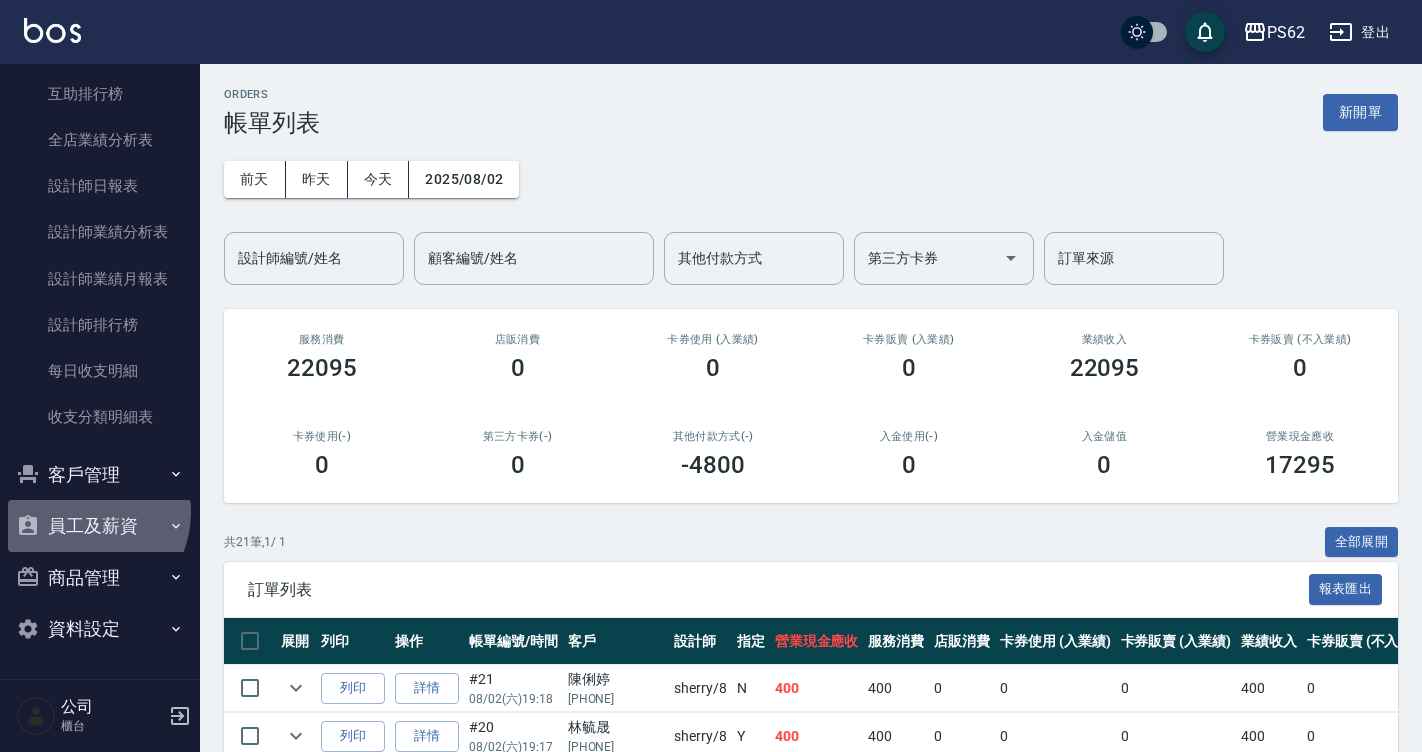 click on "員工及薪資" at bounding box center [100, 526] 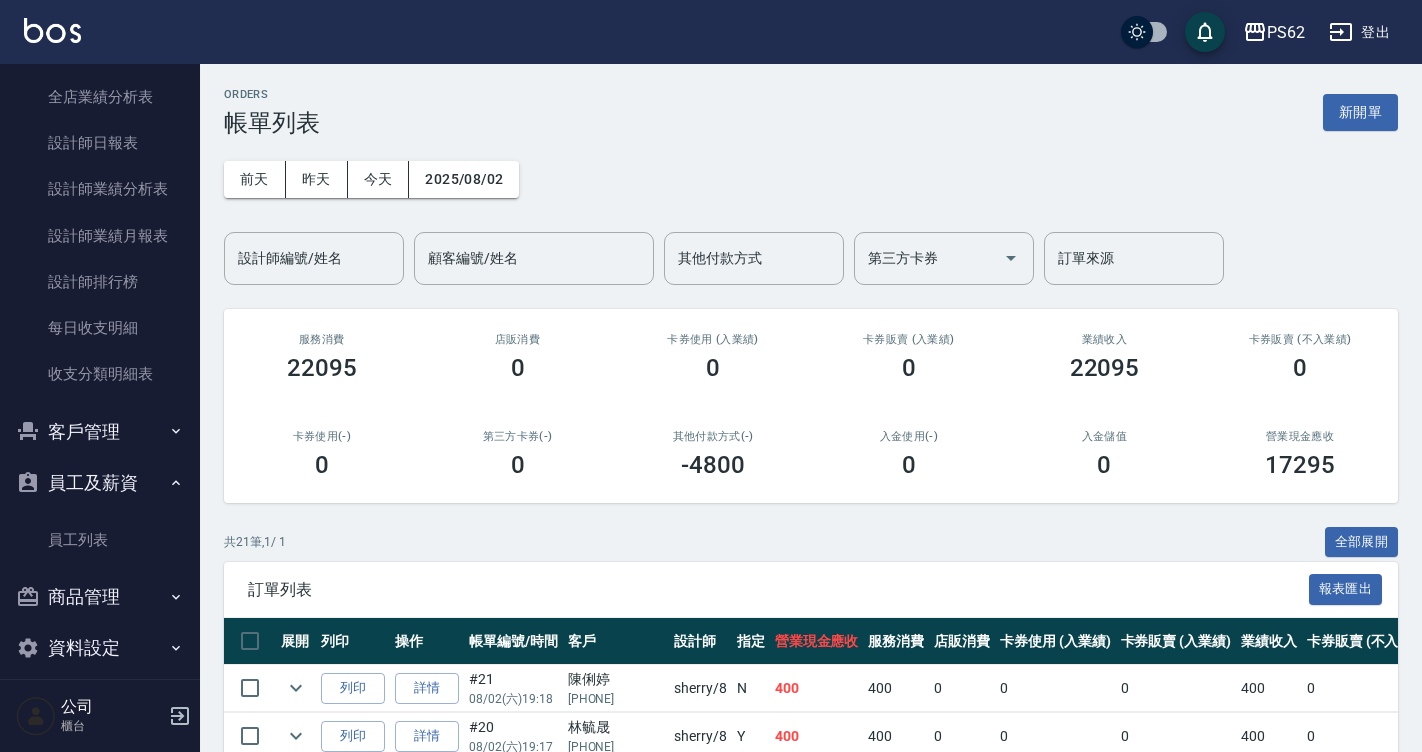 scroll, scrollTop: 797, scrollLeft: 0, axis: vertical 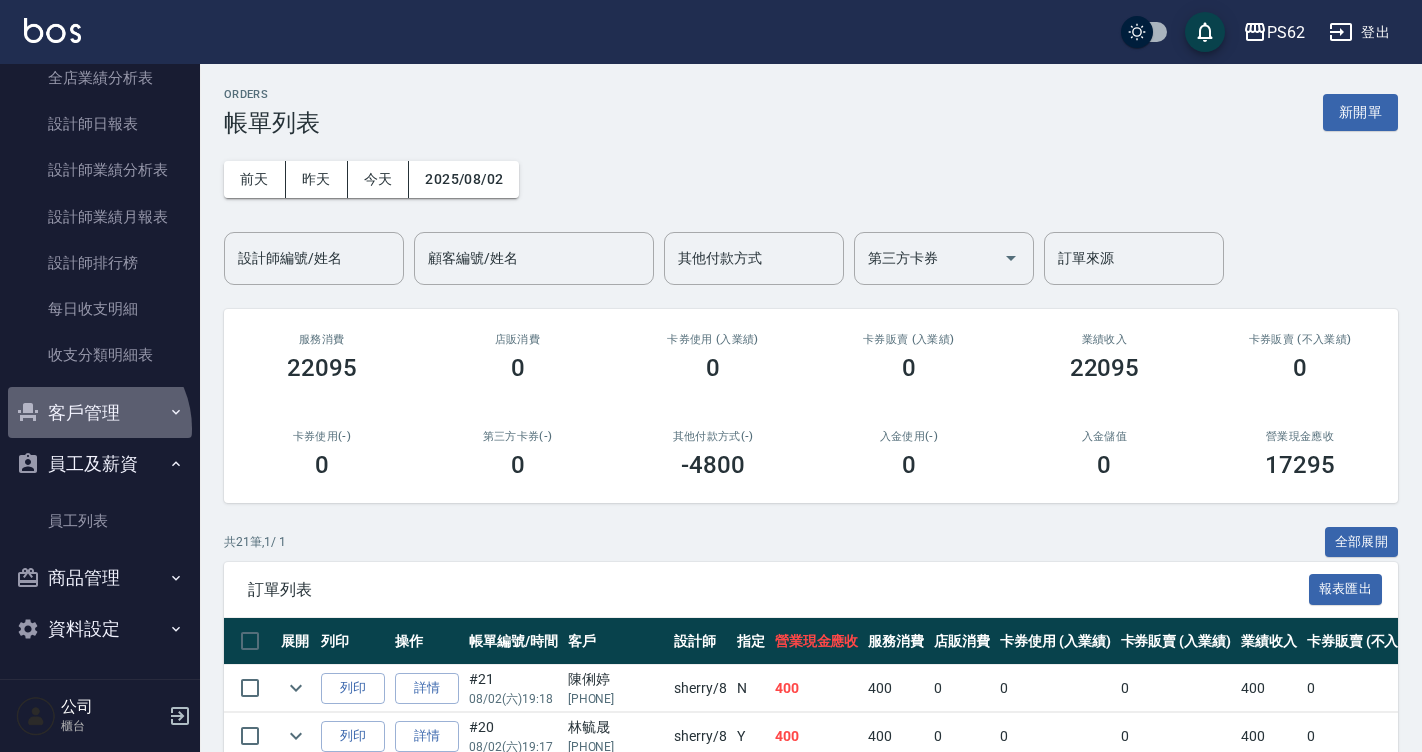 click on "客戶管理" at bounding box center (100, 413) 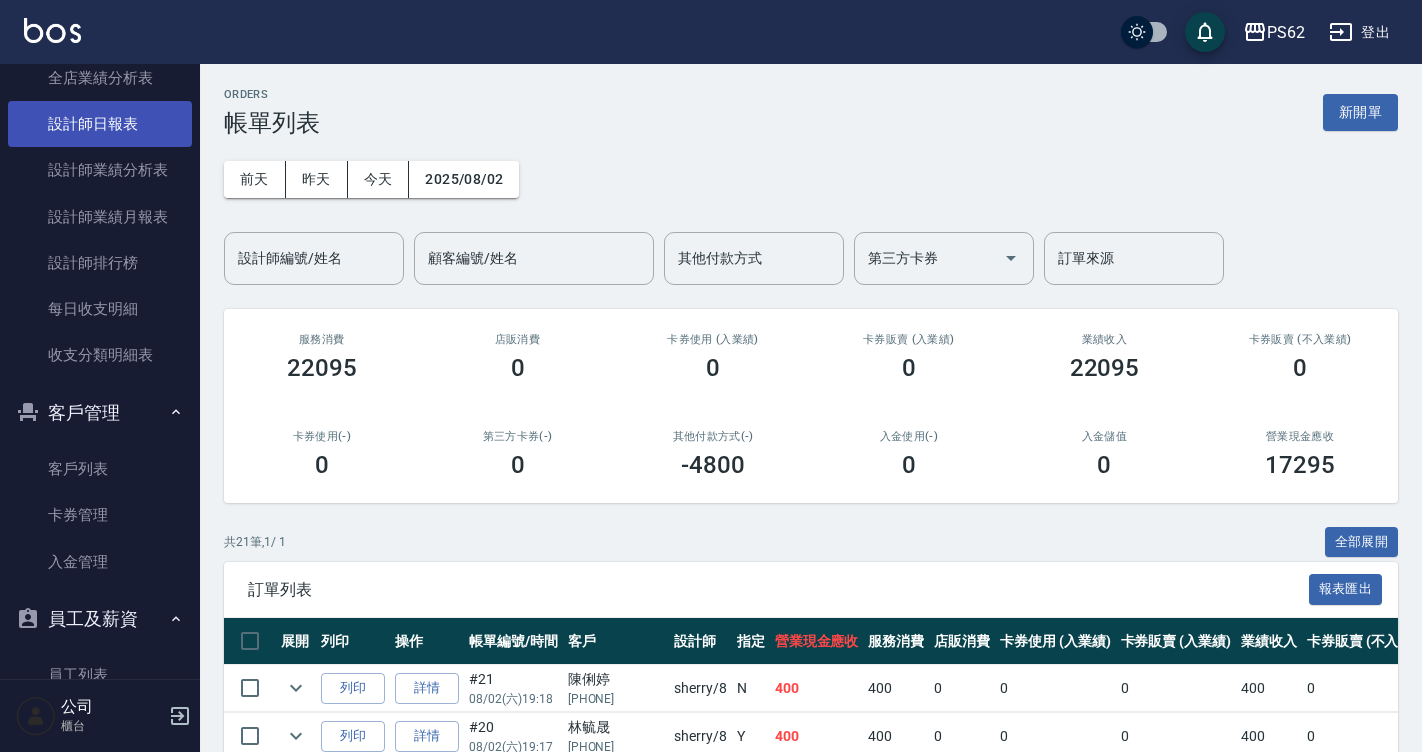 click on "設計師日報表" at bounding box center [100, 124] 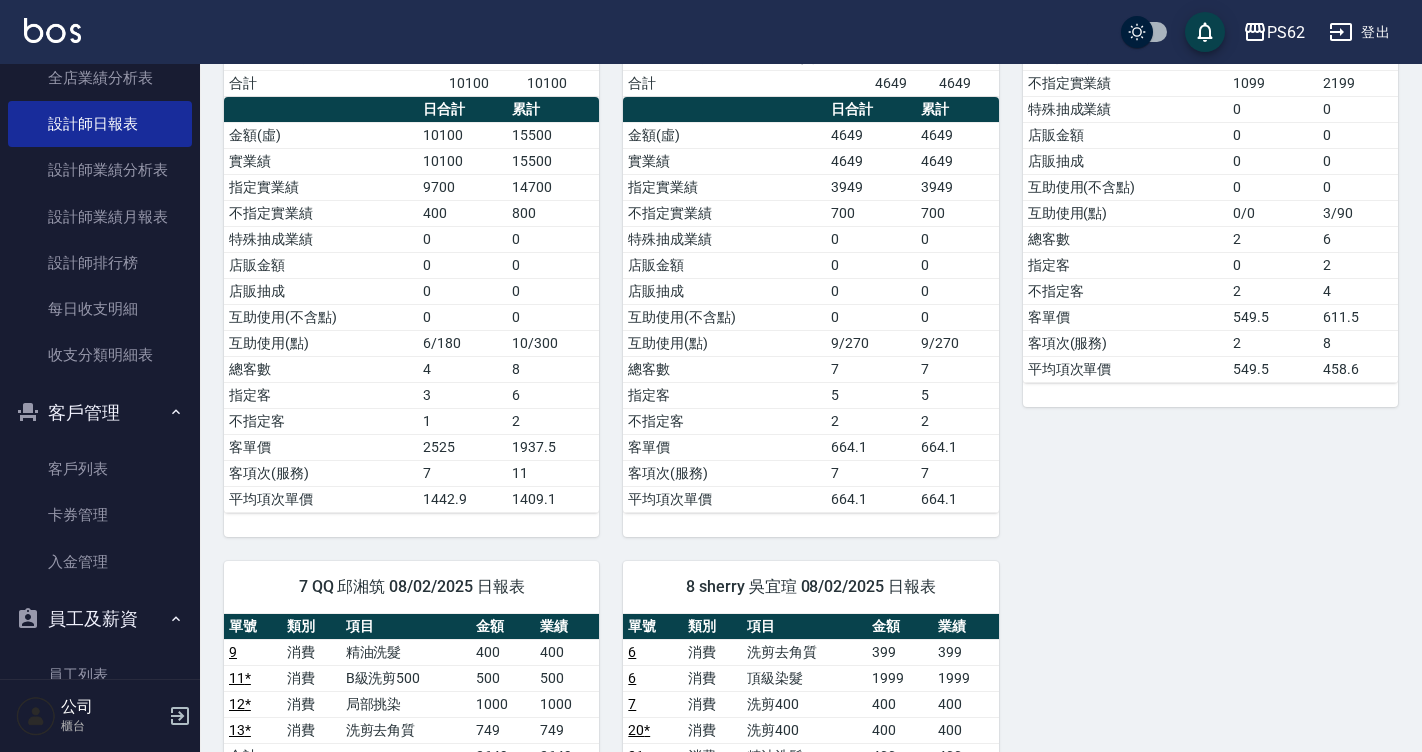 scroll, scrollTop: 400, scrollLeft: 0, axis: vertical 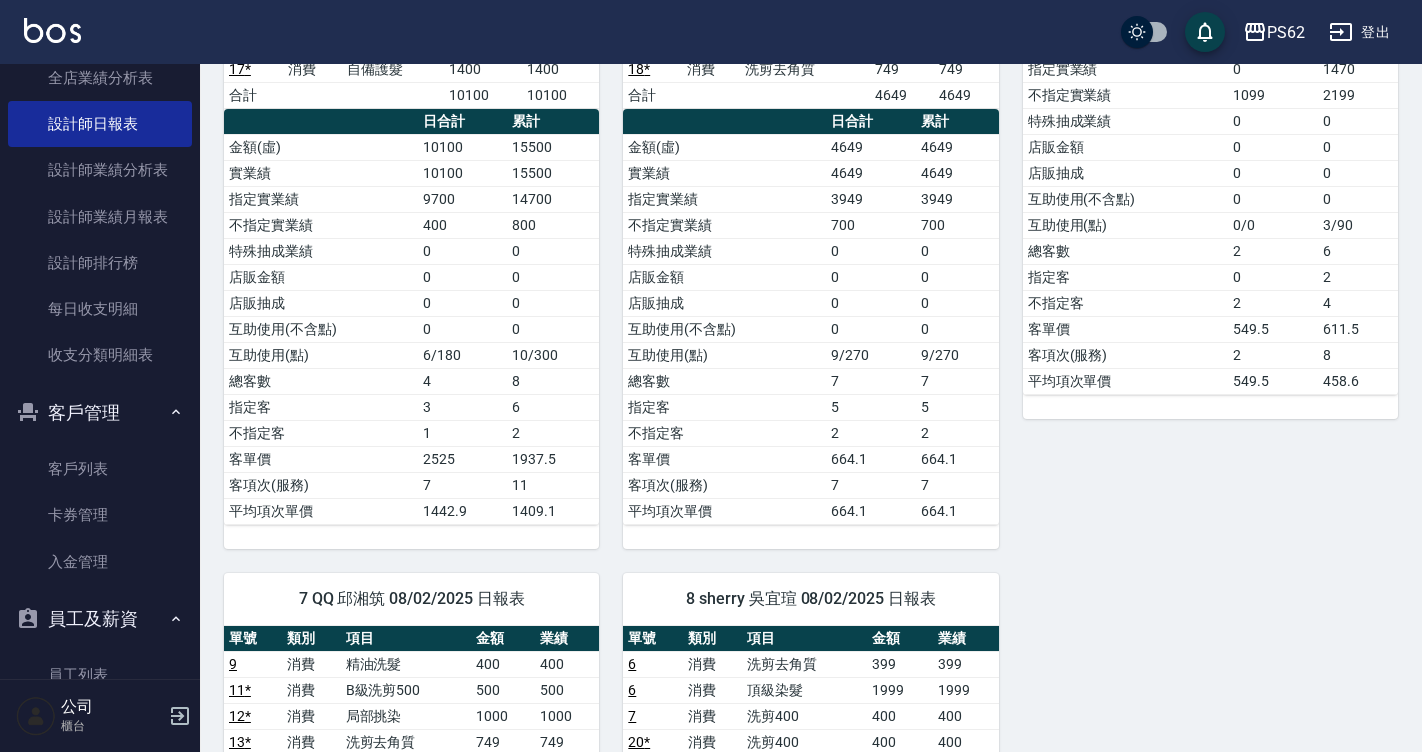 click on "6 A咪 李姿慧 08/02/2025 日報表  單號 類別 項目 金額 業績 8 消費 洗剪去角質 699 699 19 消費 精油洗髮 400 400 合計 1099 1099 日合計 累計 金額(虛) 1099 3669 實業績 1099 3669 指定實業績 0 1470 不指定實業績 1099 2199 特殊抽成業績 0 0 店販金額 0 0 店販抽成 0 0 互助使用(不含點) 0 0 互助使用(點) 0/0 3/90 總客數 2 6 指定客 0 2 不指定客 2 4 客單價 549.5 611.5 客項次(服務) 2 8 平均項次單價 549.5 458.6" at bounding box center (1198, 173) 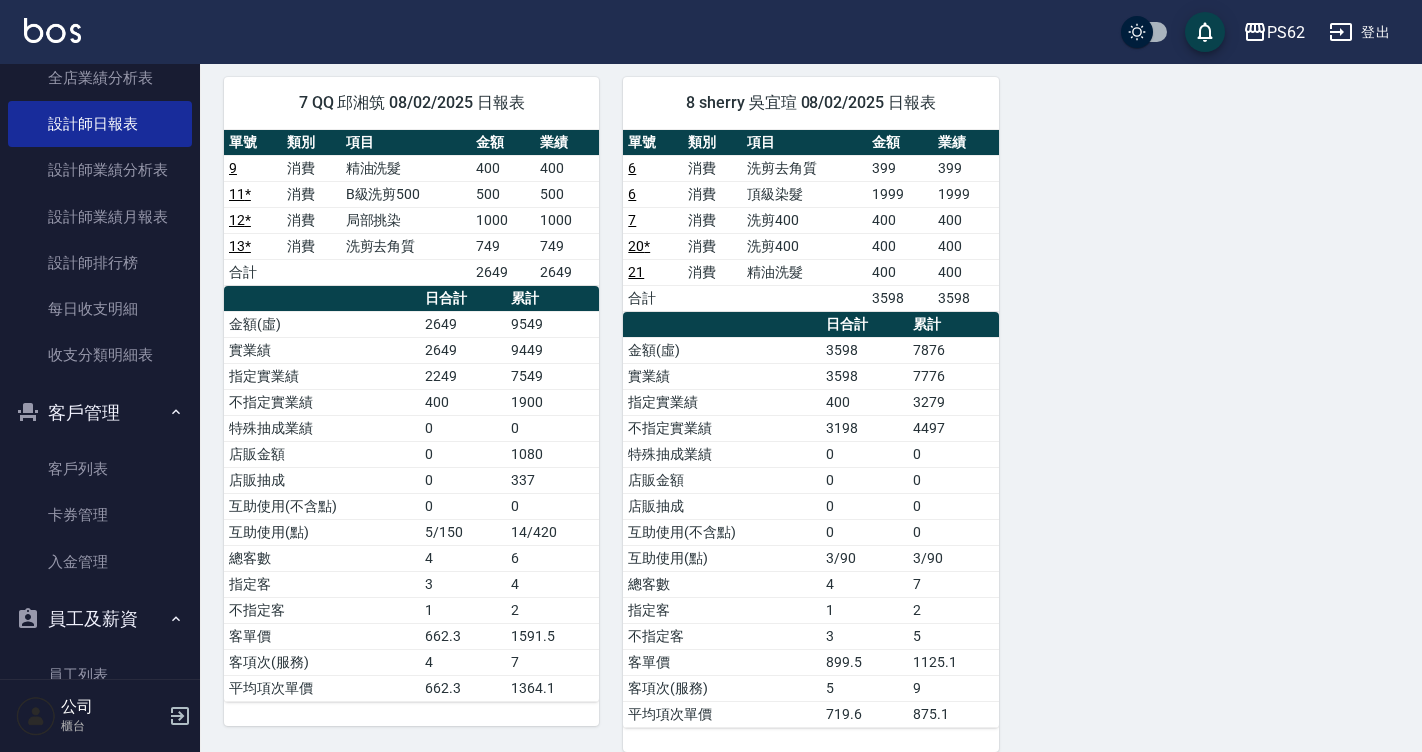 scroll, scrollTop: 900, scrollLeft: 0, axis: vertical 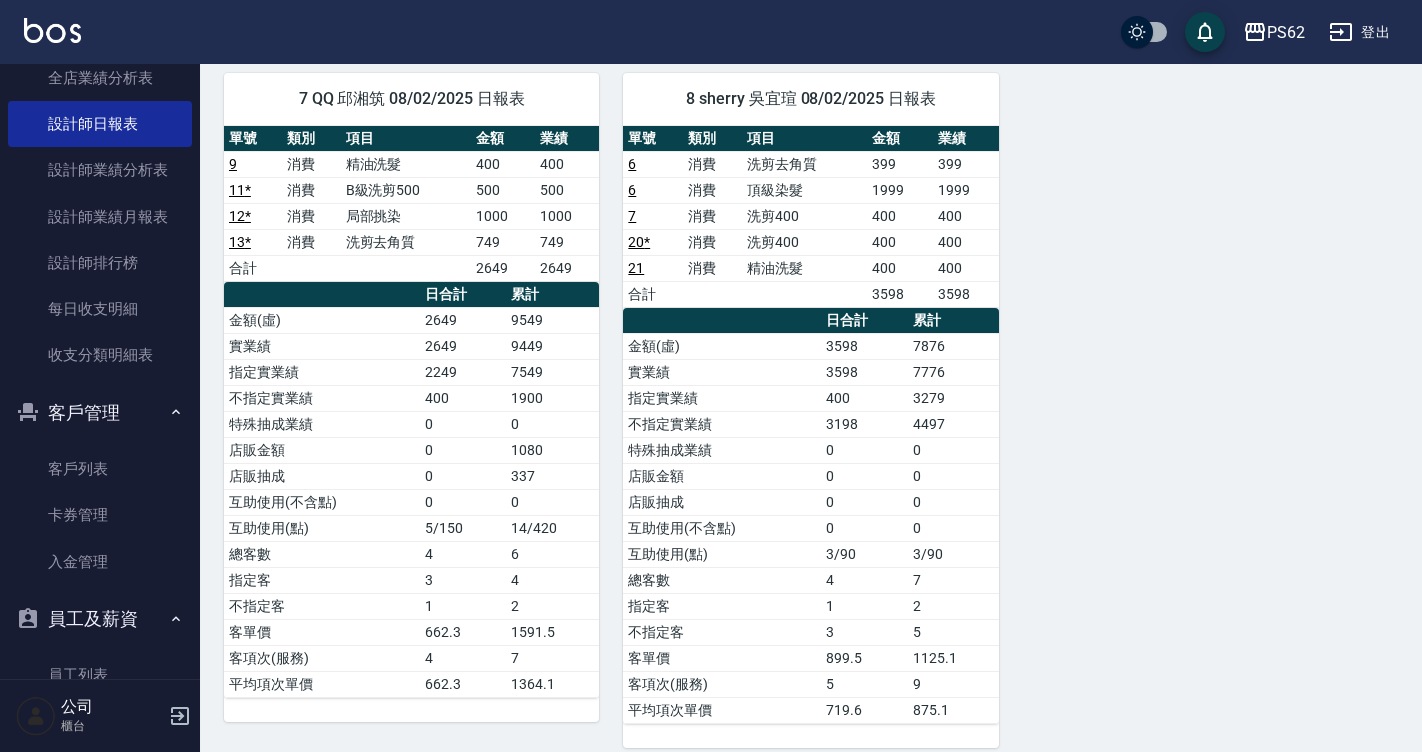 click on "6" at bounding box center (632, 190) 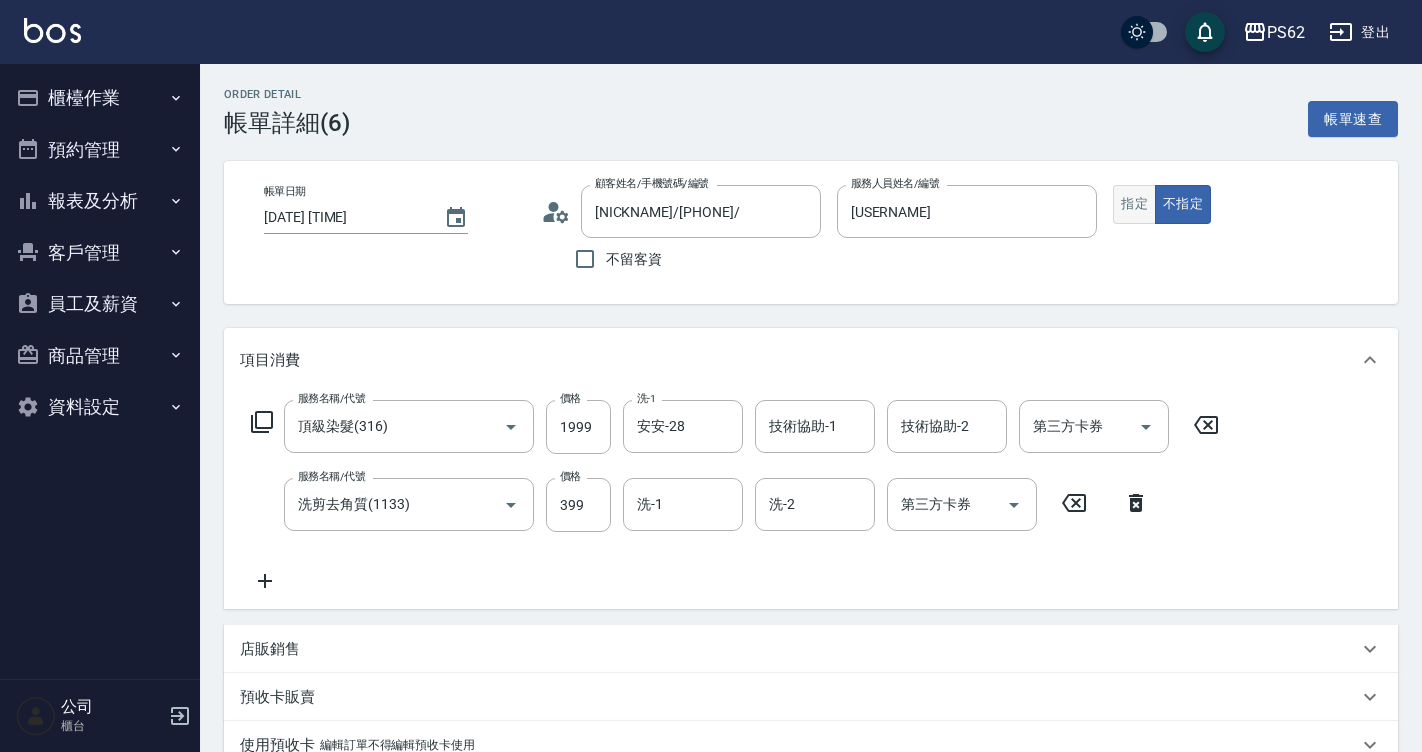 scroll, scrollTop: 0, scrollLeft: 0, axis: both 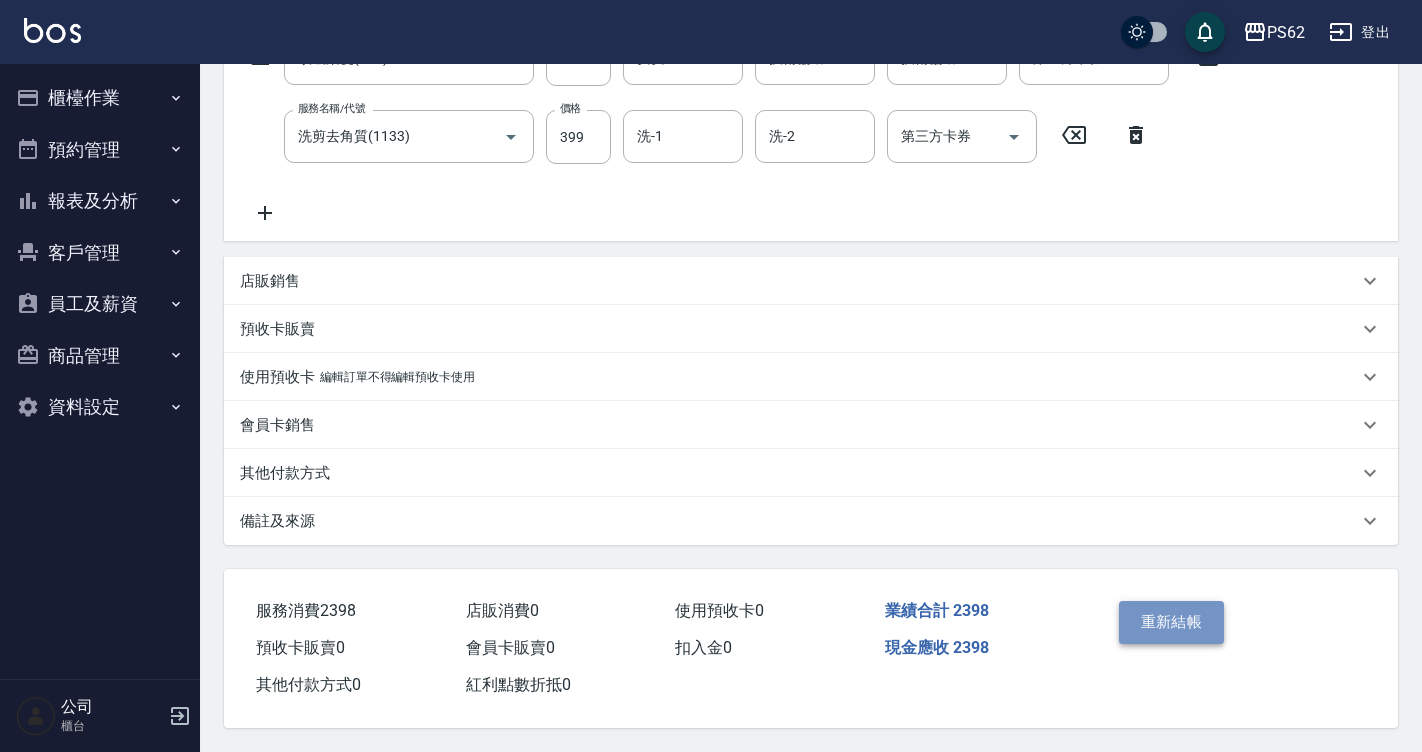 click on "重新結帳" at bounding box center (1172, 622) 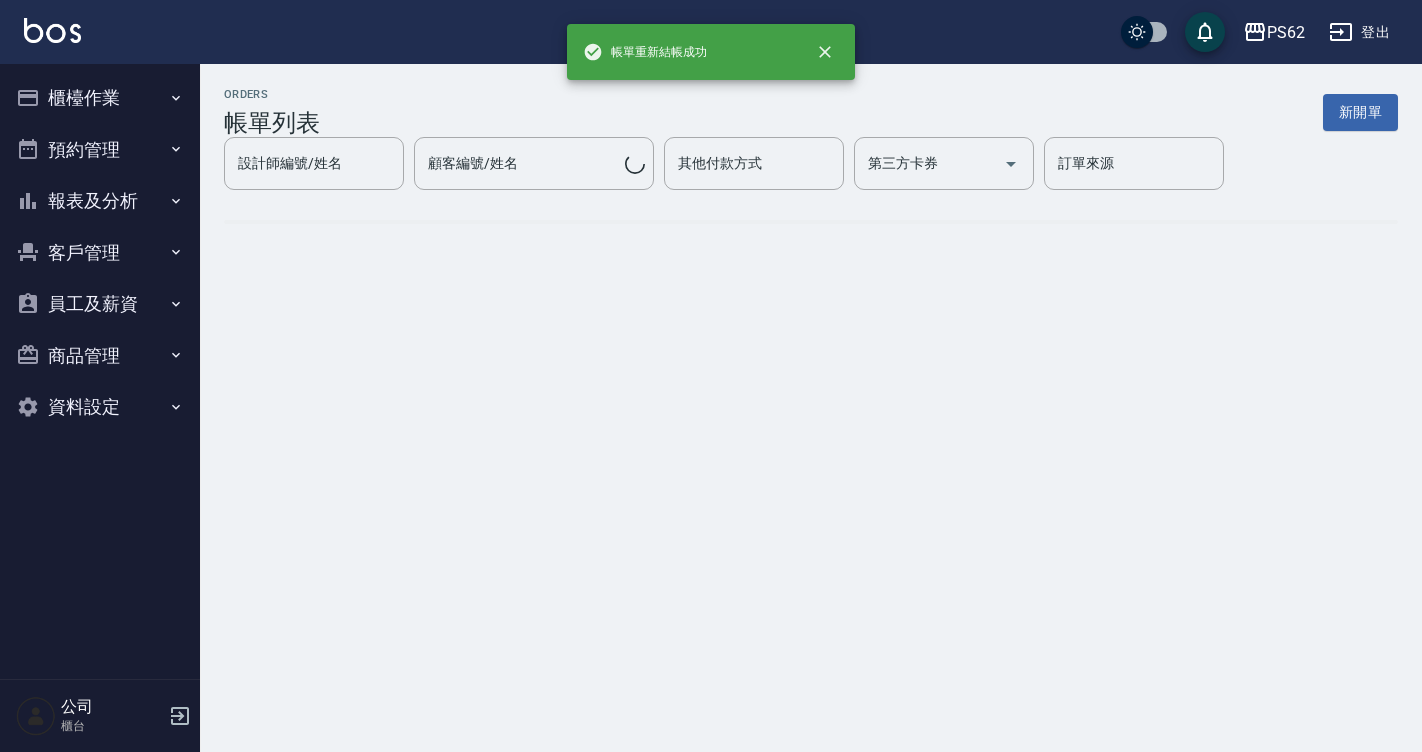 scroll, scrollTop: 0, scrollLeft: 0, axis: both 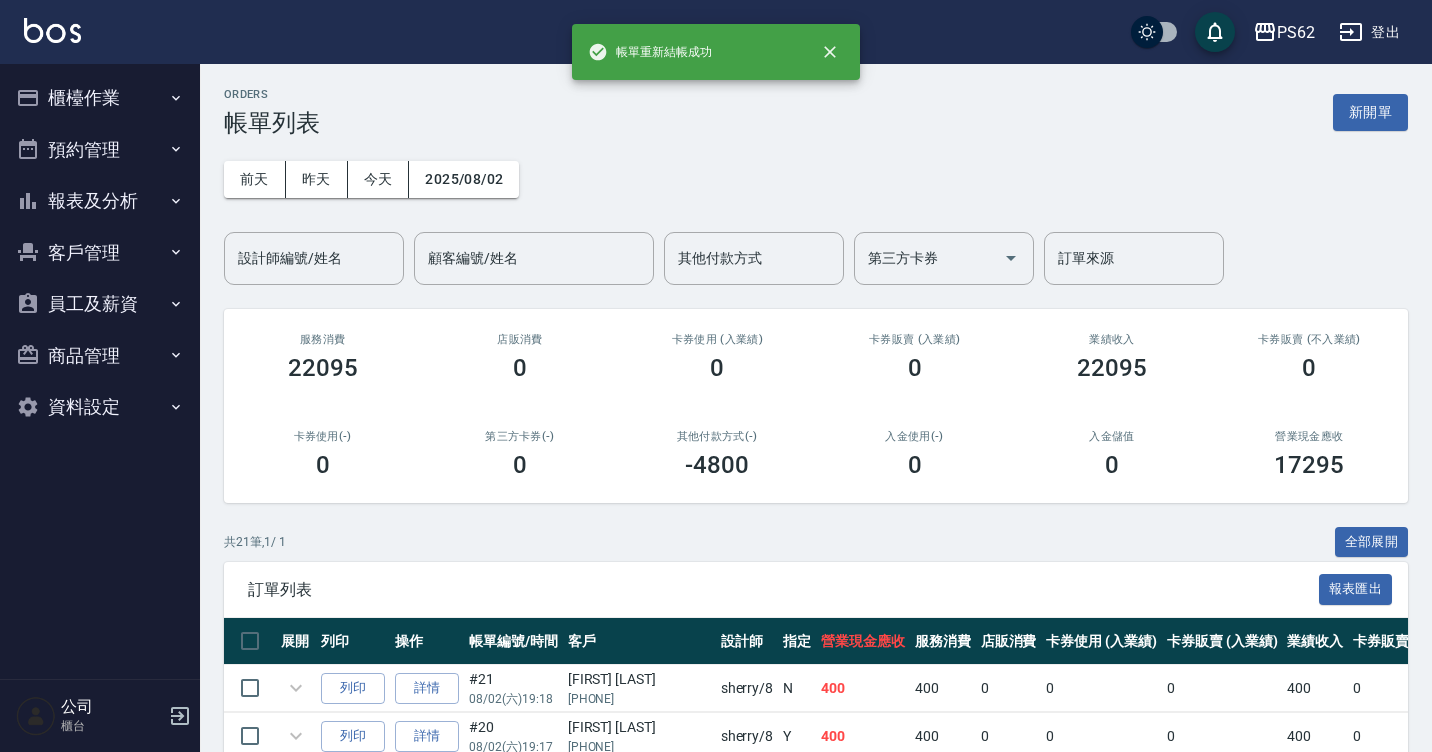 click on "設計師編號/姓名 設計師編號/姓名" at bounding box center (314, 258) 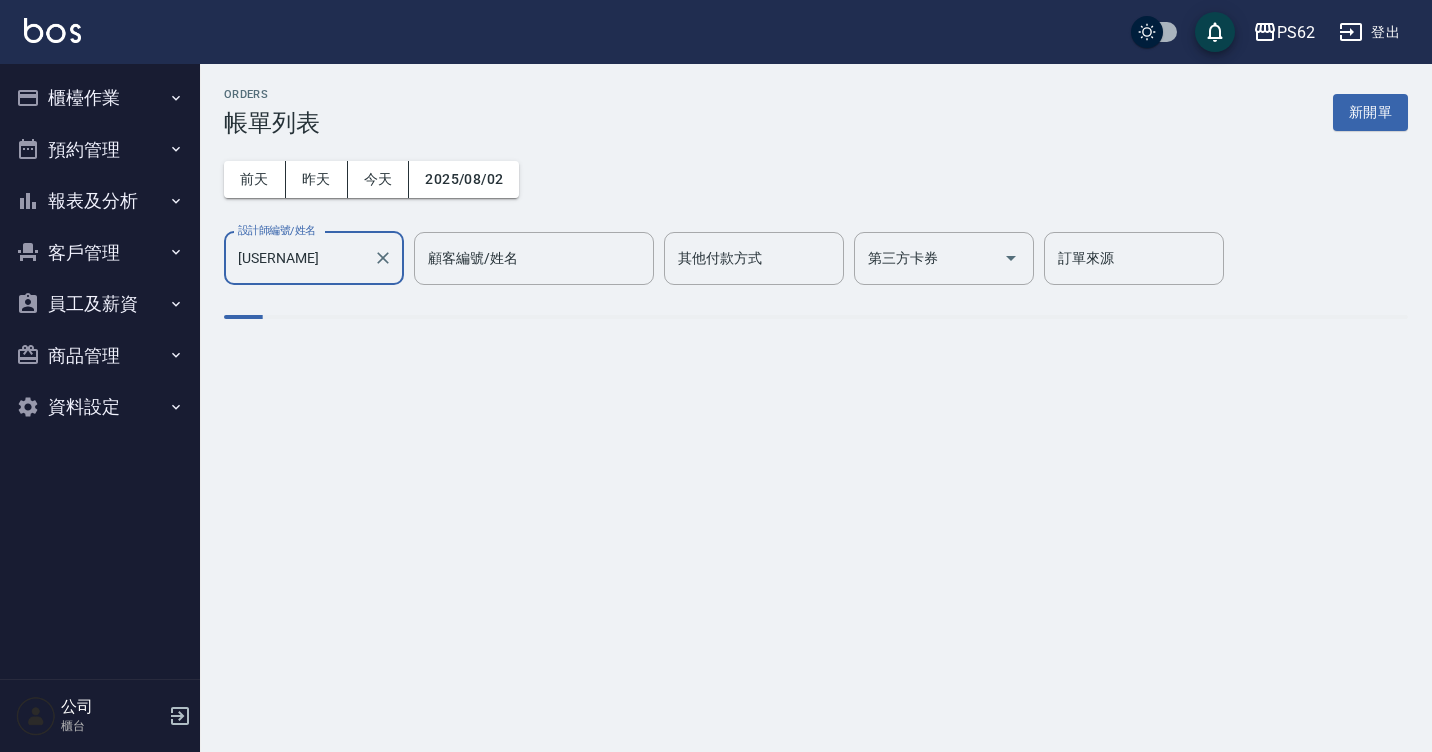 type on "sherry-8" 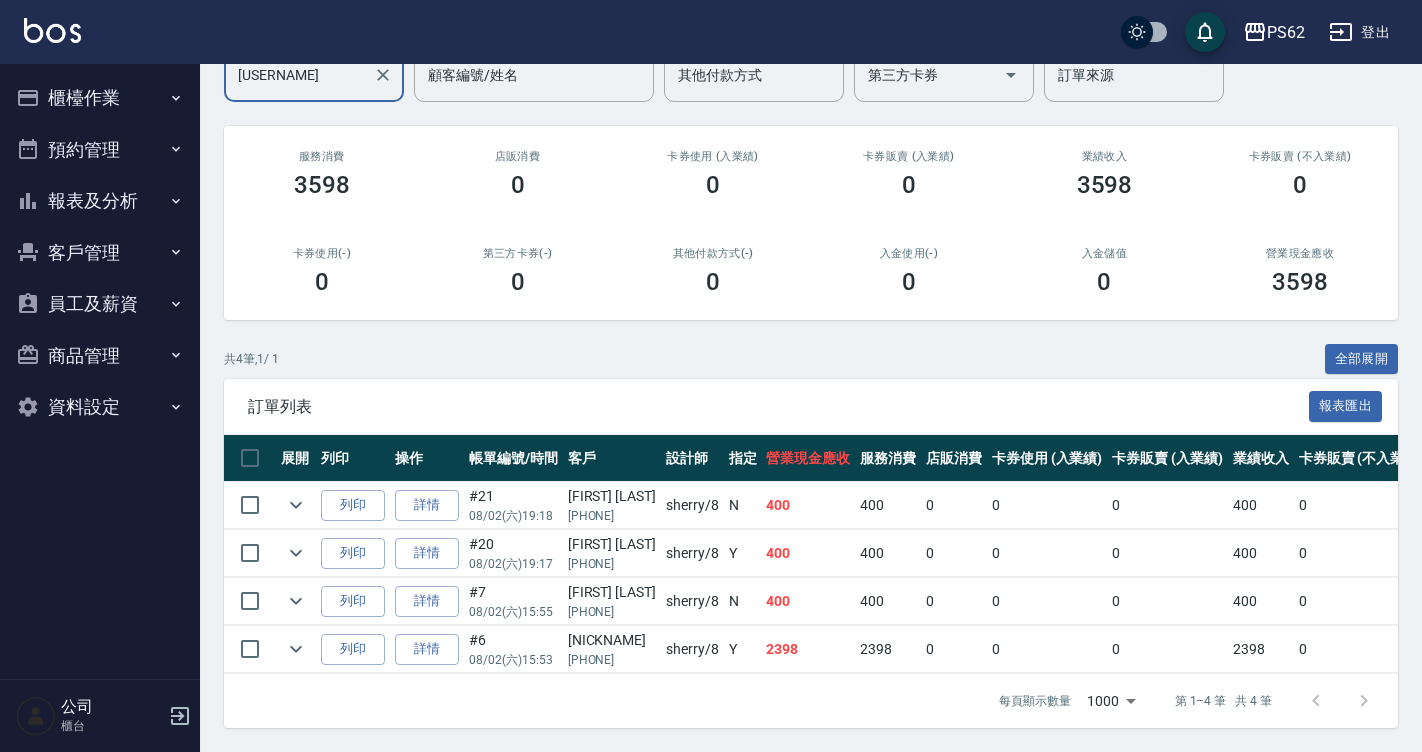 scroll, scrollTop: 198, scrollLeft: 0, axis: vertical 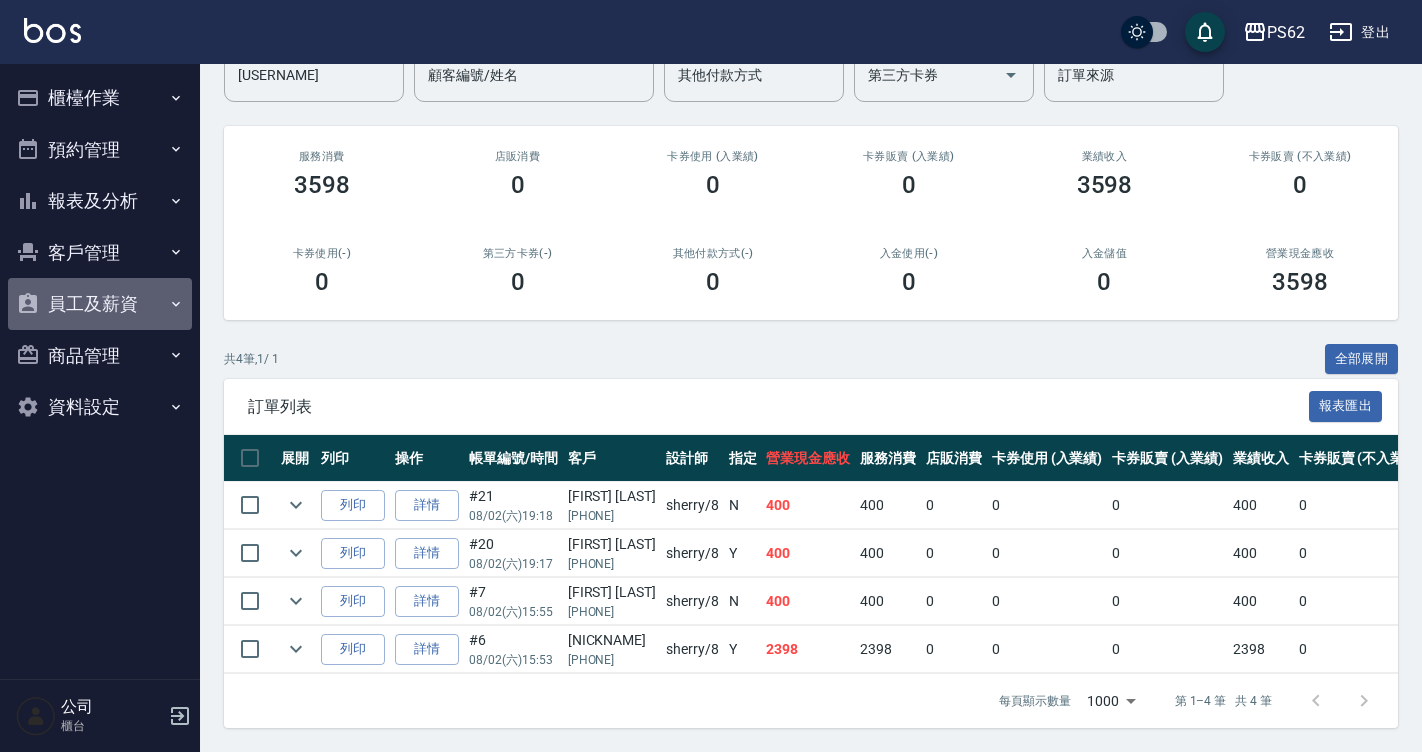click on "員工及薪資" at bounding box center (100, 304) 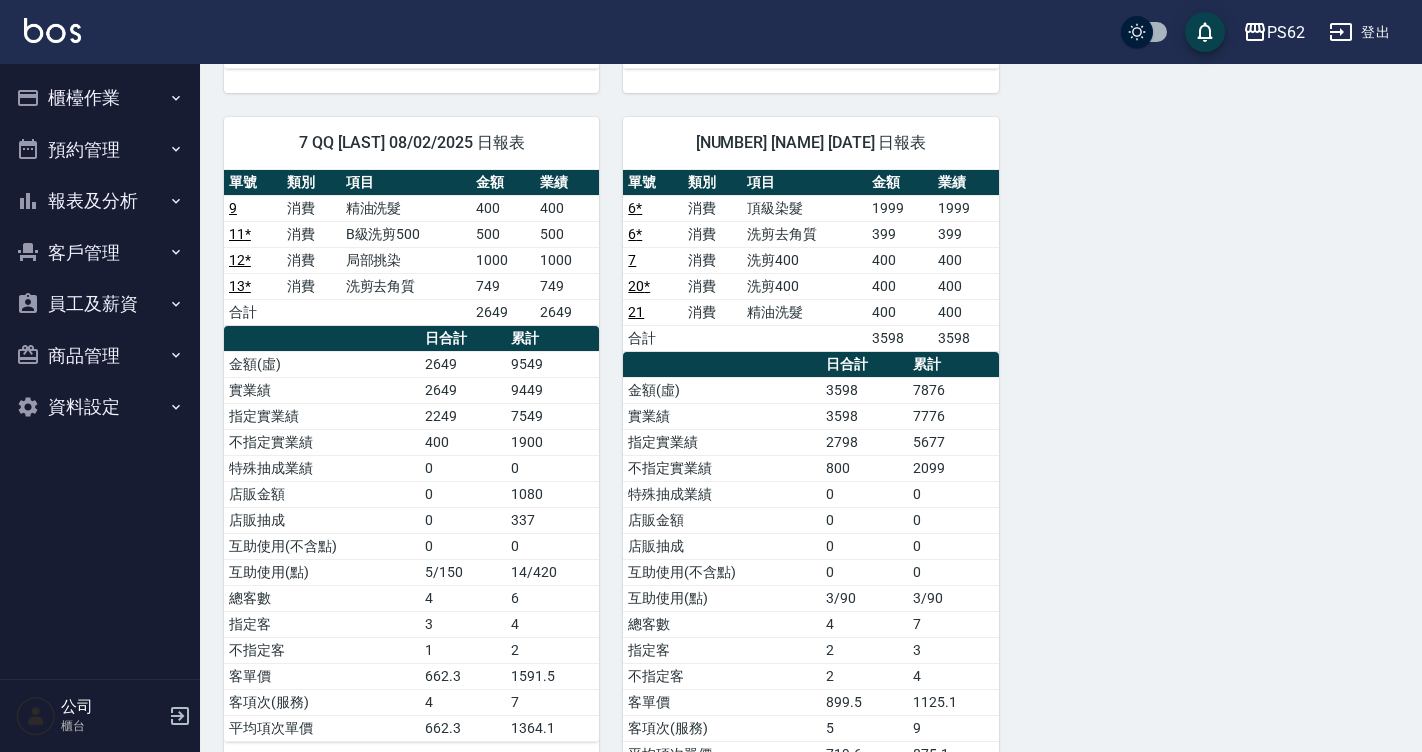 scroll, scrollTop: 900, scrollLeft: 0, axis: vertical 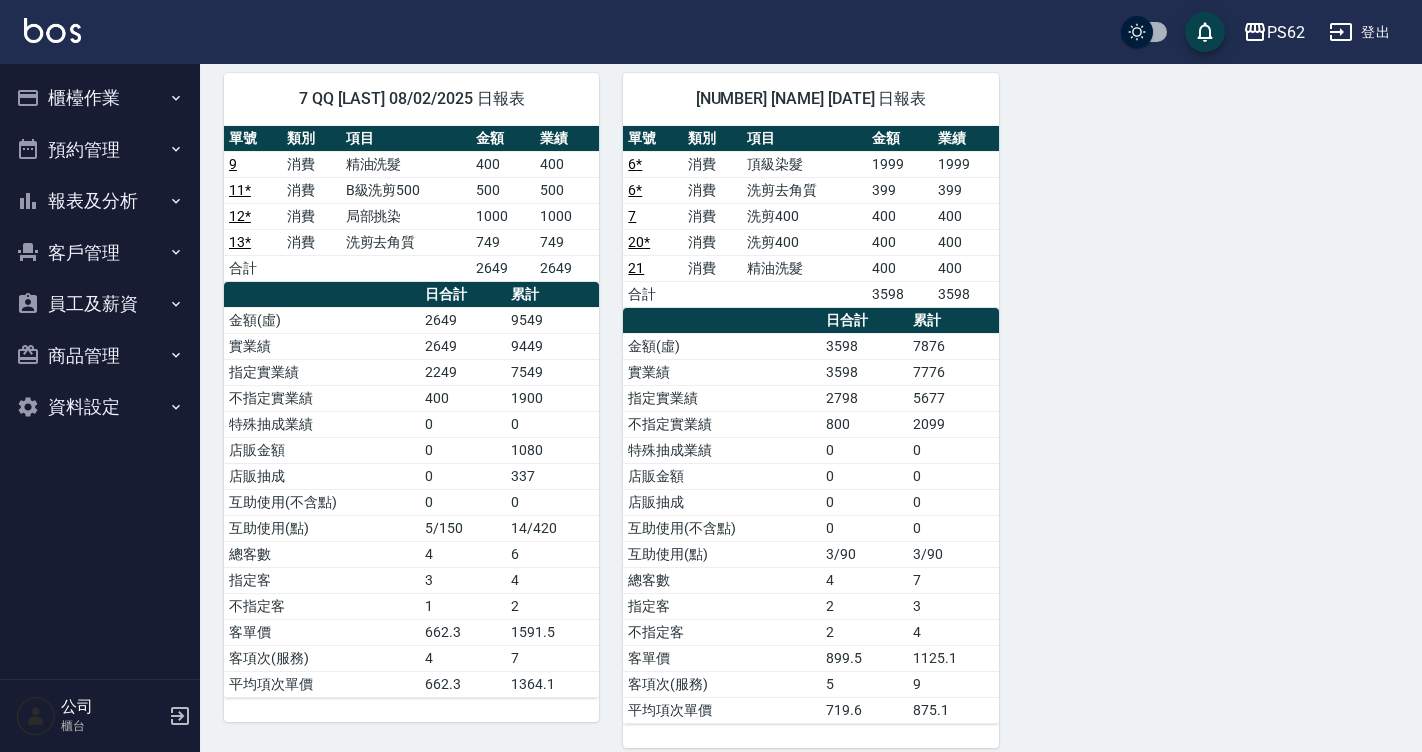 click on "[NUMBER] [NAME] [DATE] 日報表  單號 類別 項目 金額 業績 14 * 消費 基本離子 2000 2000 14 * 消費 一般染髮 1200 1200 14 * 消費 一般染髮 2800 2800 14 * 消費 洗髮 300 300 15 * 消費 基本冷燙 2000 2000 16 消費 洗剪400 400 400 17 * 消費 自備護髮 1400 1400 合計 10100 10100 日合計 累計 金額(虛) 10100 15500 實業績 10100 15500 指定實業績 9700 14700 不指定實業績 400 800 特殊抽成業績 0 0 店販金額 0 0 店販抽成 0 0 互助使用(不含點) 0 0 互助使用(點) 6/180 10/300 總客數 4 8 指定客 3 6 不指定客 1 2 客單價 2525 1937.5 客項次(服務) 7 11 平均項次單價 1442.9 1409.1 5 [NAME] [DATE] 日報表  單號 類別 項目 金額 業績 1 消費 洗剪400 400 400 2 * 消費 頂級冷燙 1800 1800 3 * 消費 B級洗剪500 500 500 4 * 消費 B級洗剪500" at bounding box center (799, 23) 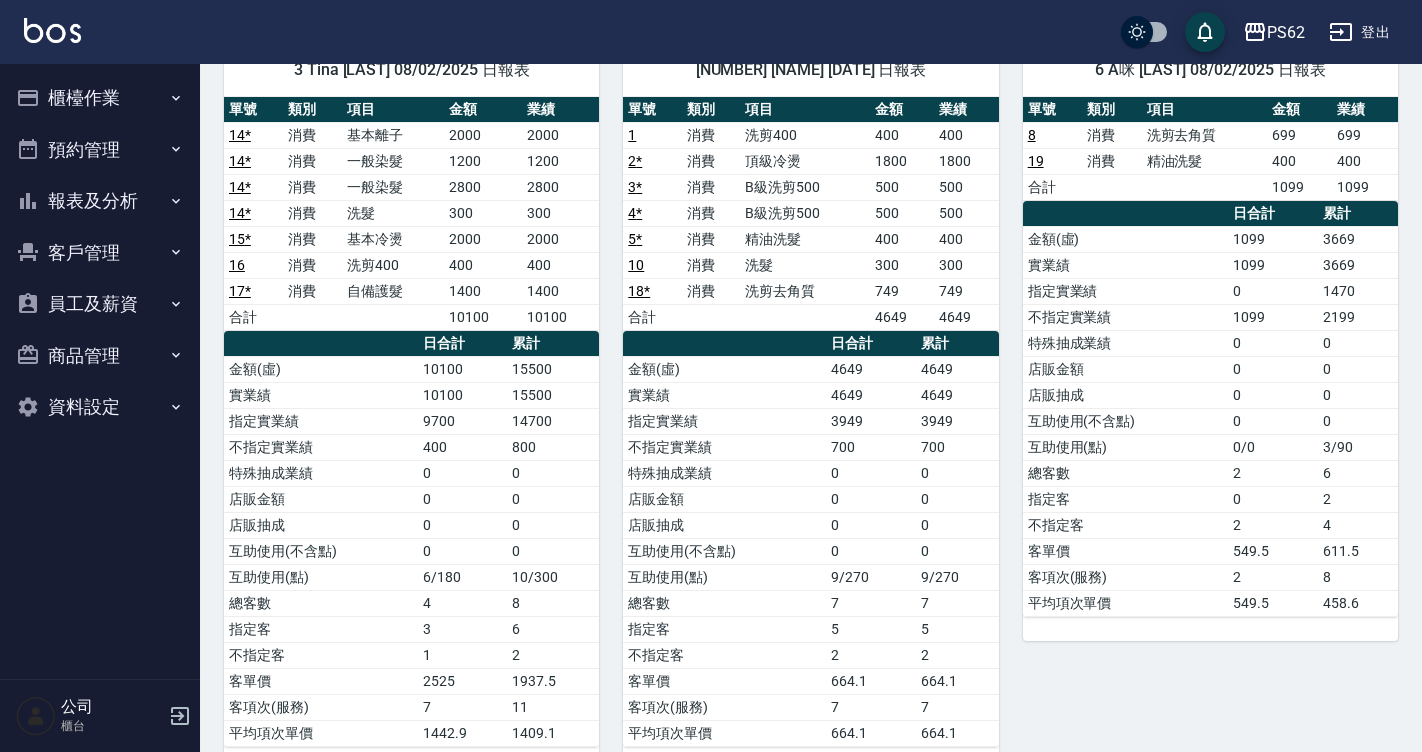 scroll, scrollTop: 175, scrollLeft: 0, axis: vertical 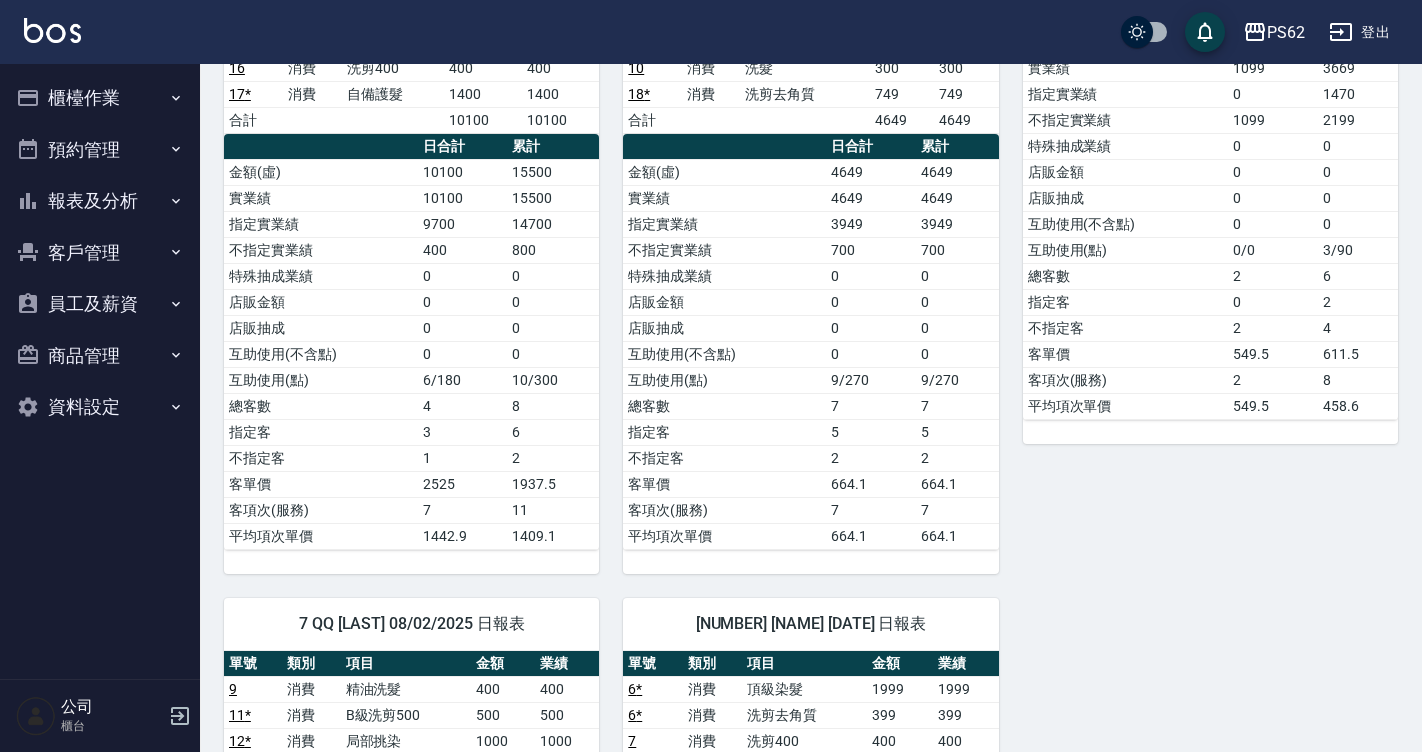 drag, startPoint x: 1417, startPoint y: 314, endPoint x: 1426, endPoint y: 270, distance: 44.911022 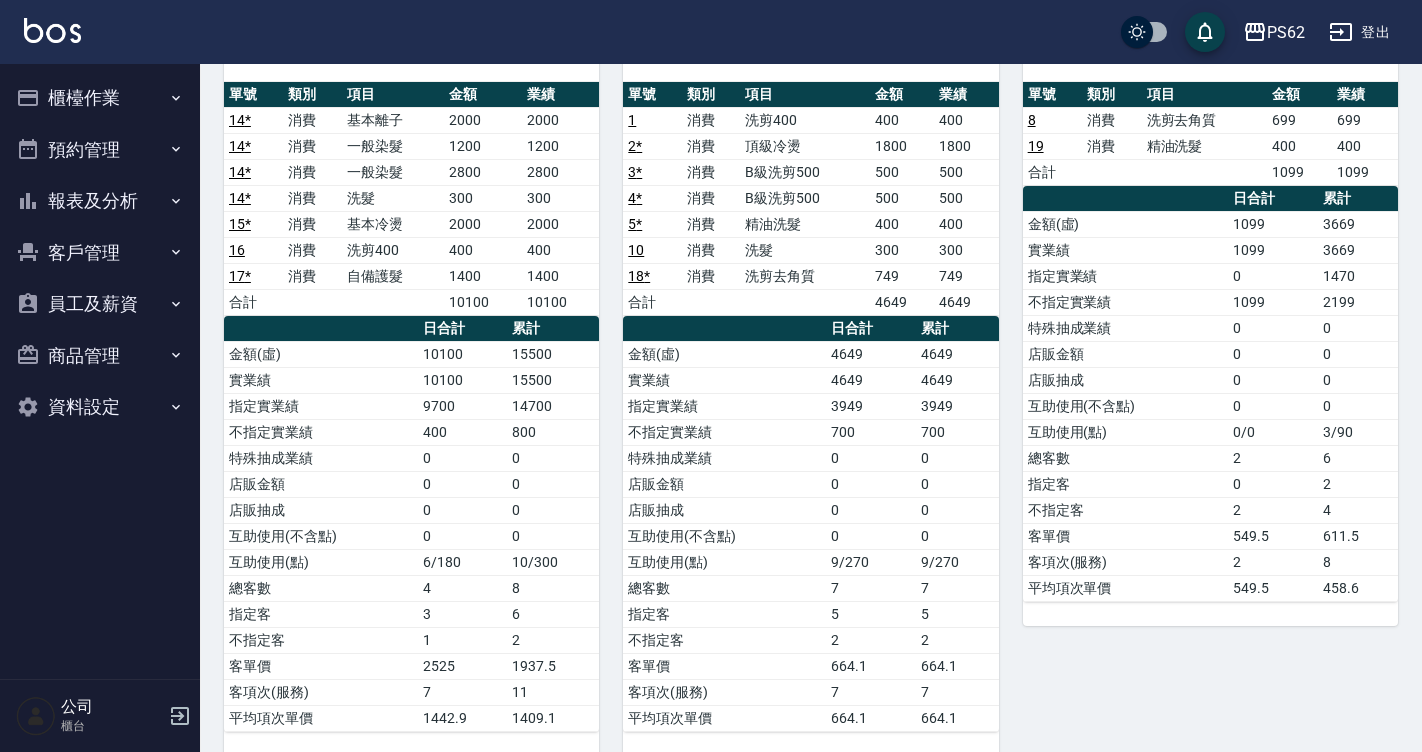 scroll, scrollTop: 189, scrollLeft: 0, axis: vertical 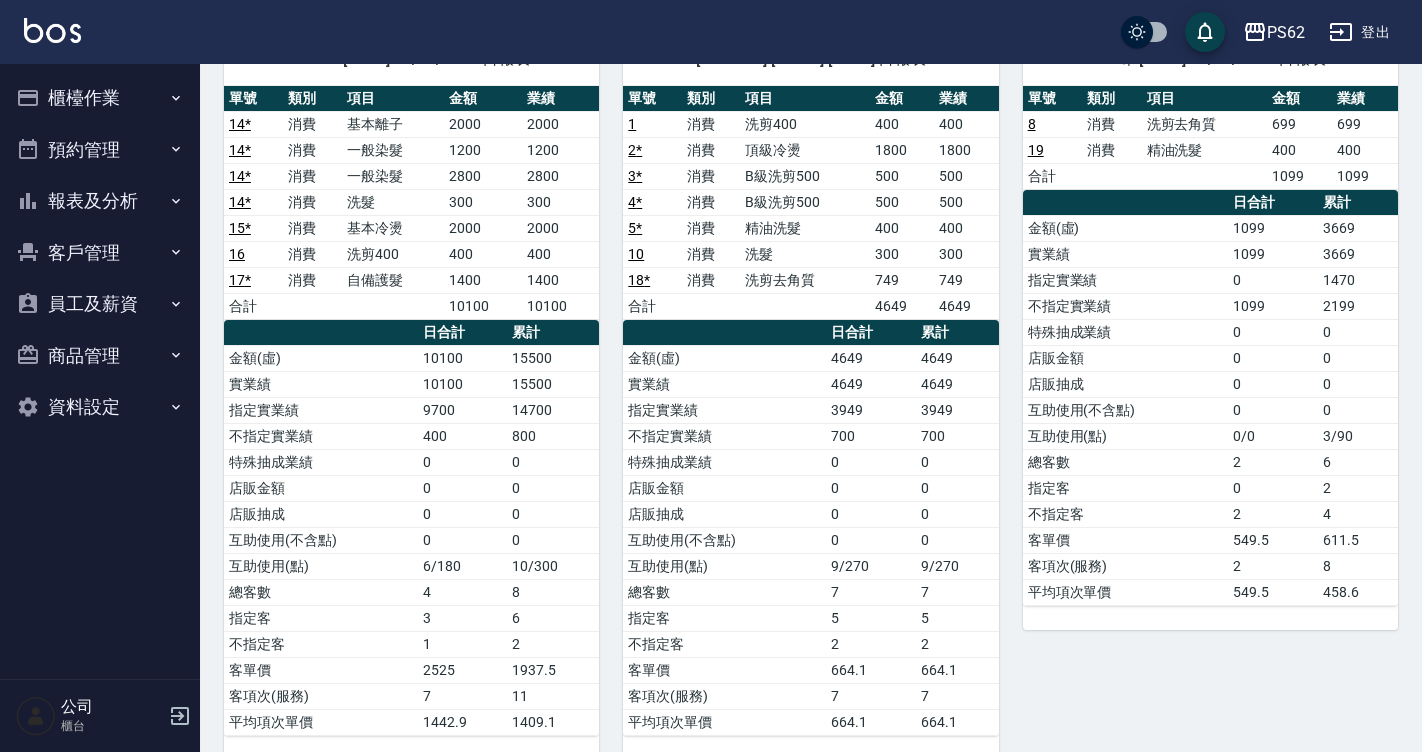 click on "櫃檯作業" at bounding box center (100, 98) 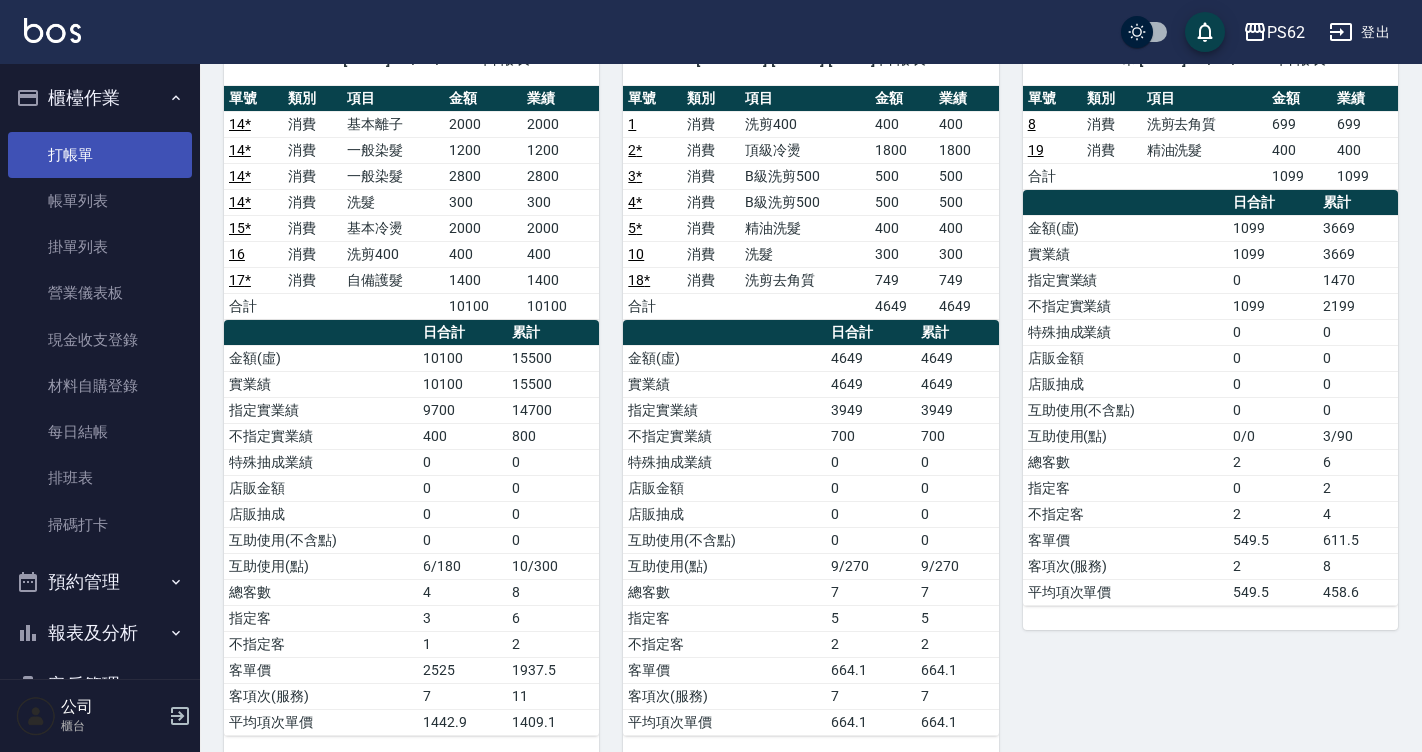 click on "帳單列表" at bounding box center [100, 201] 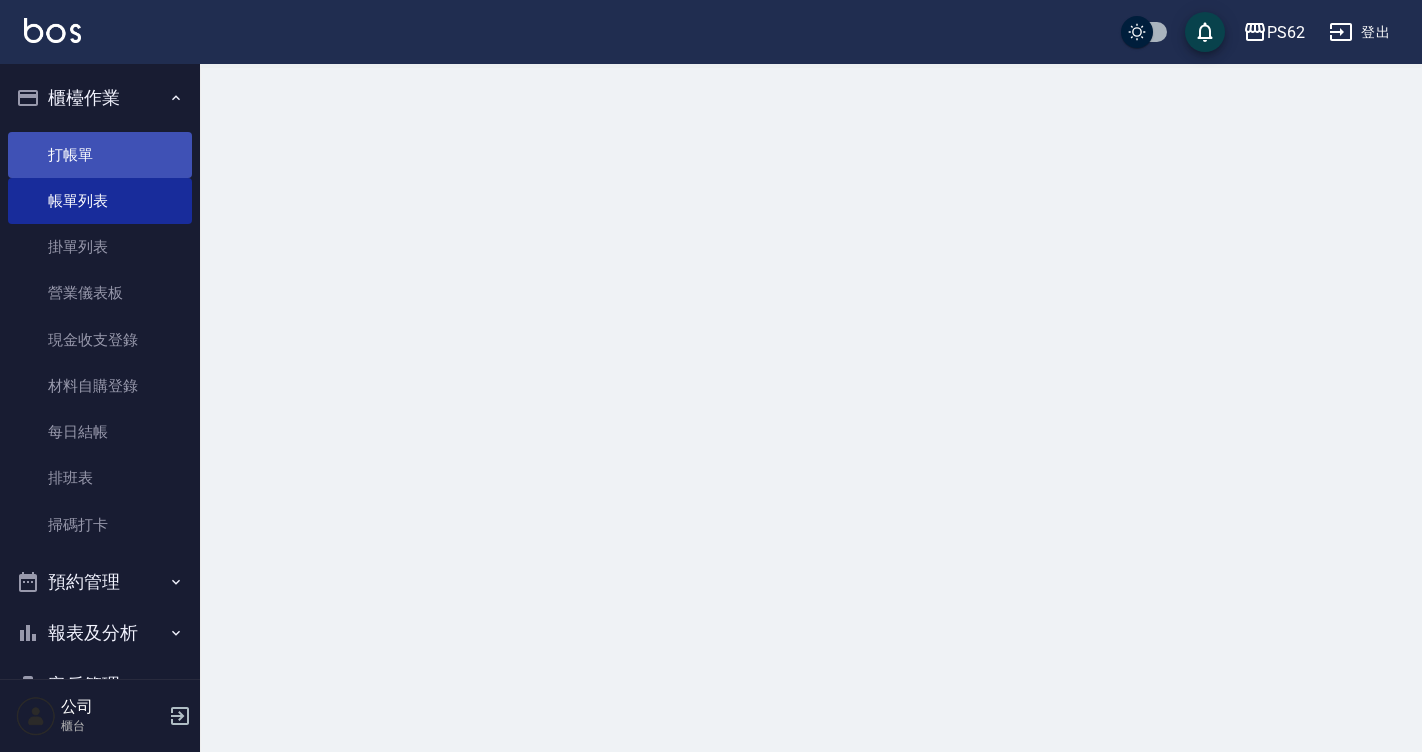 scroll, scrollTop: 0, scrollLeft: 0, axis: both 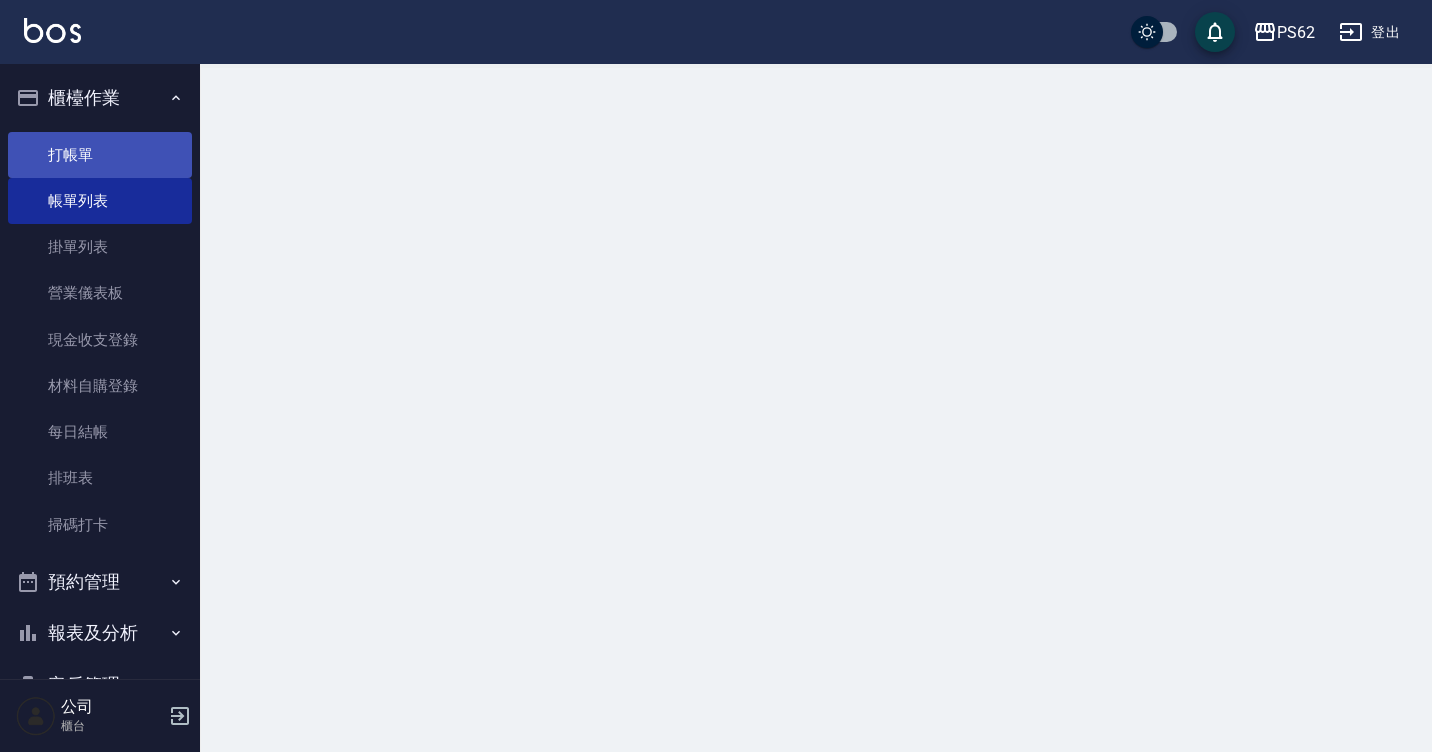 click on "打帳單" at bounding box center (100, 155) 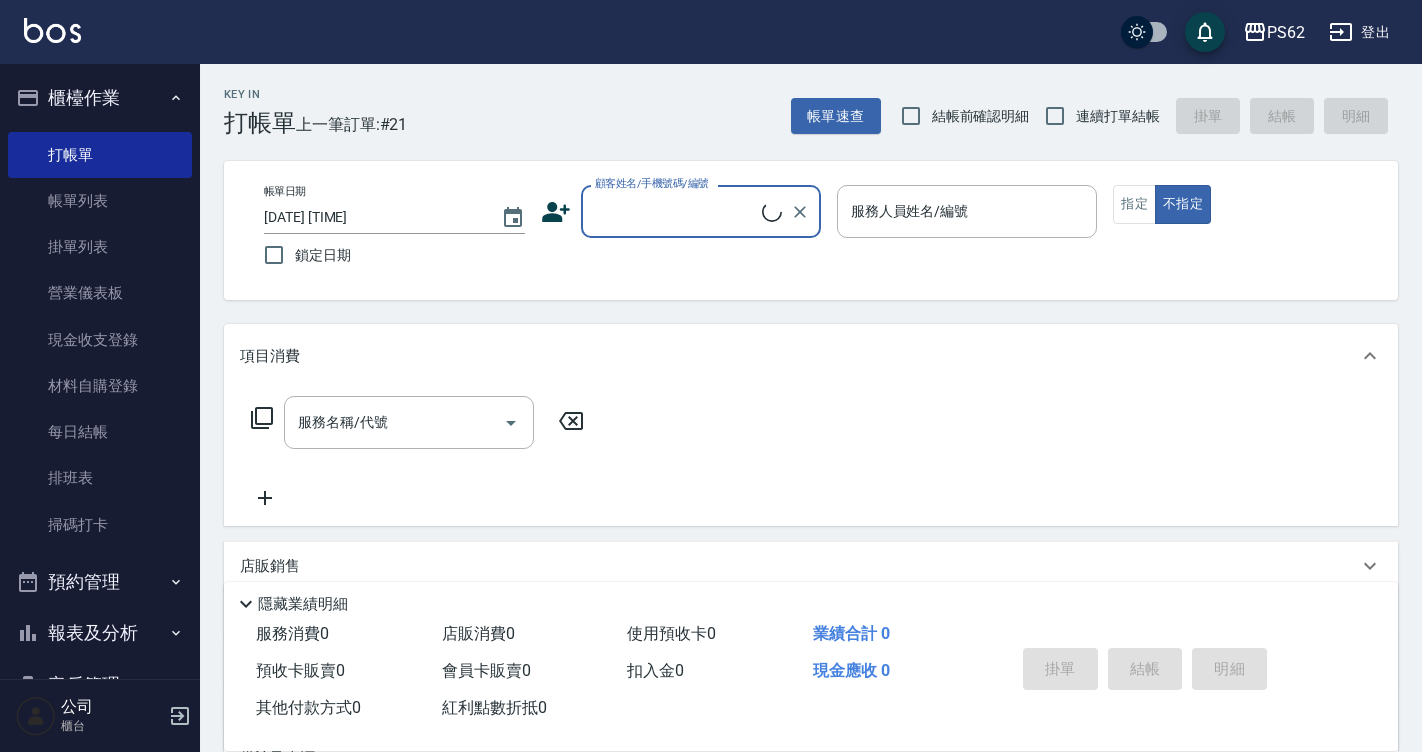 click on "顧客姓名/手機號碼/編號" at bounding box center [676, 211] 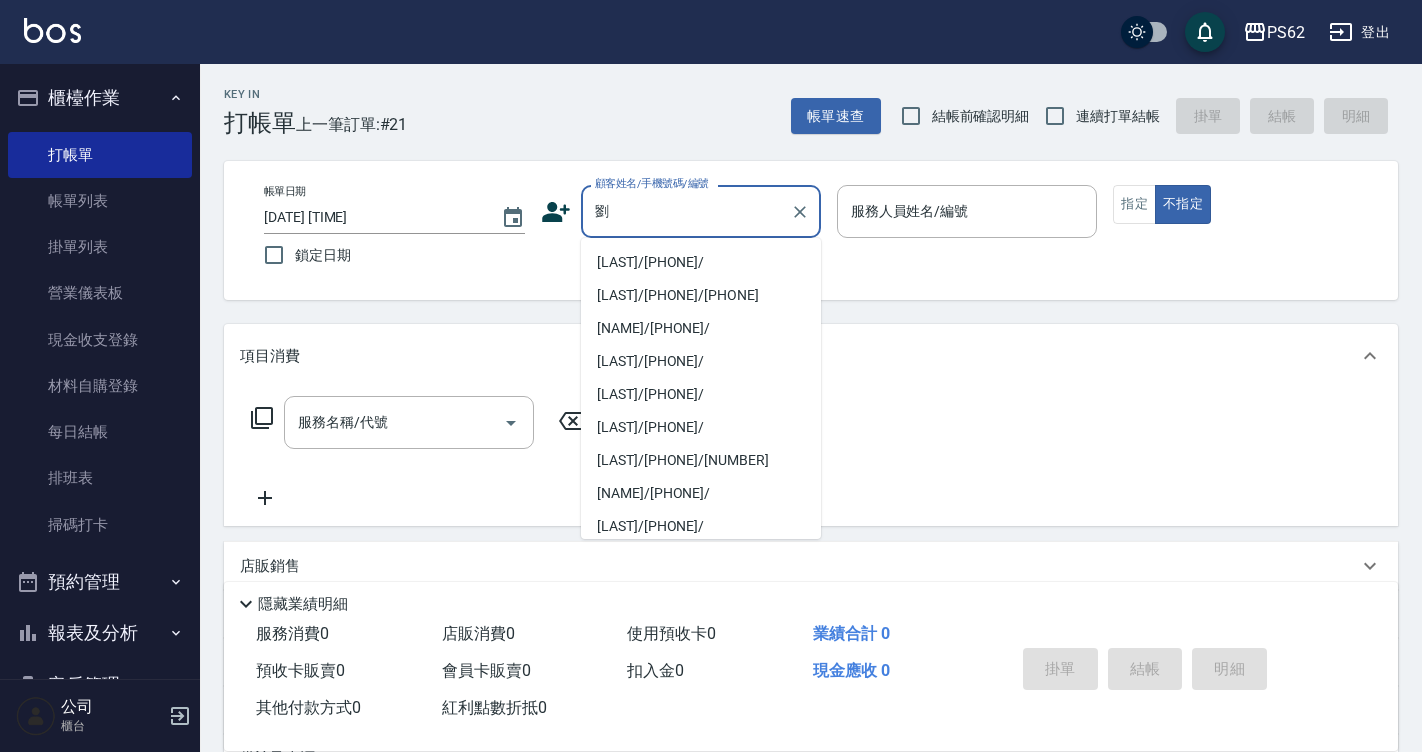 click on "[LAST]/[PHONE]/" at bounding box center (701, 262) 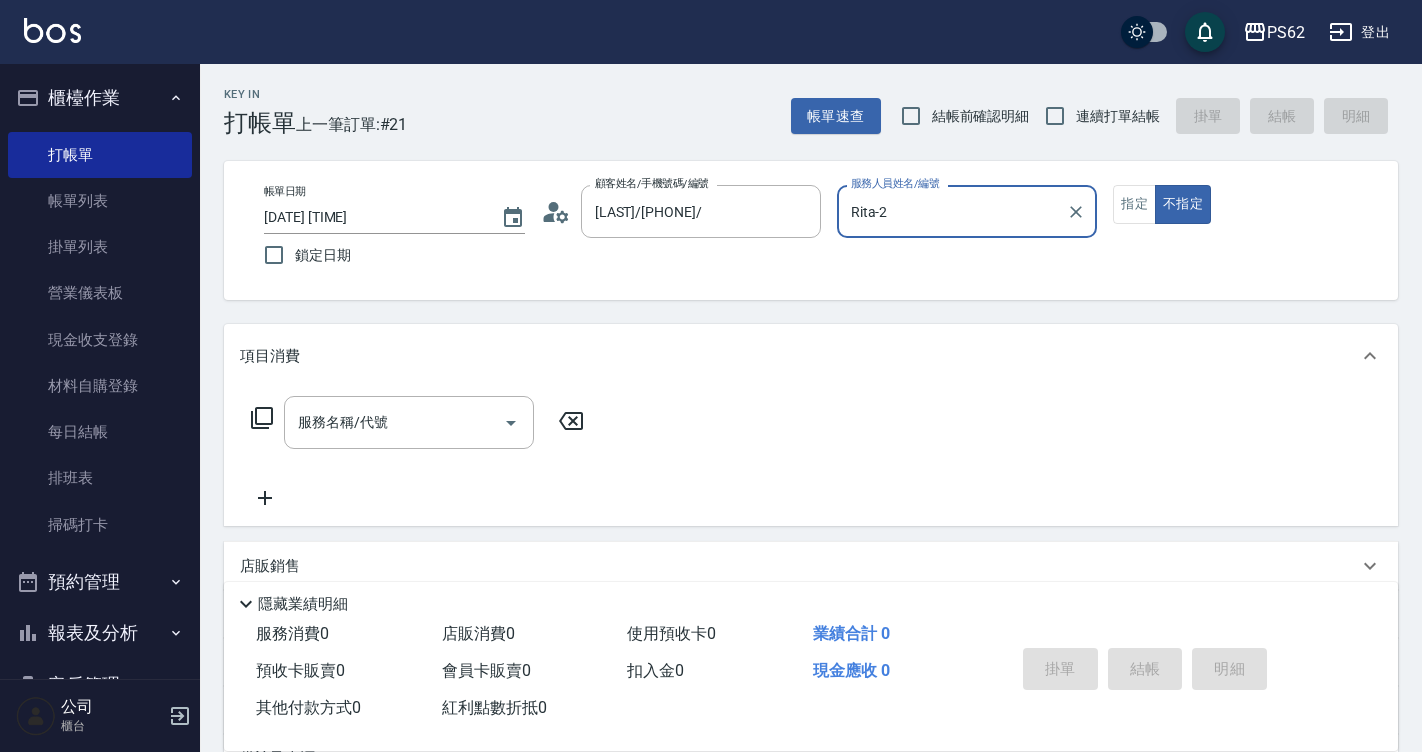 type on "Rita-2" 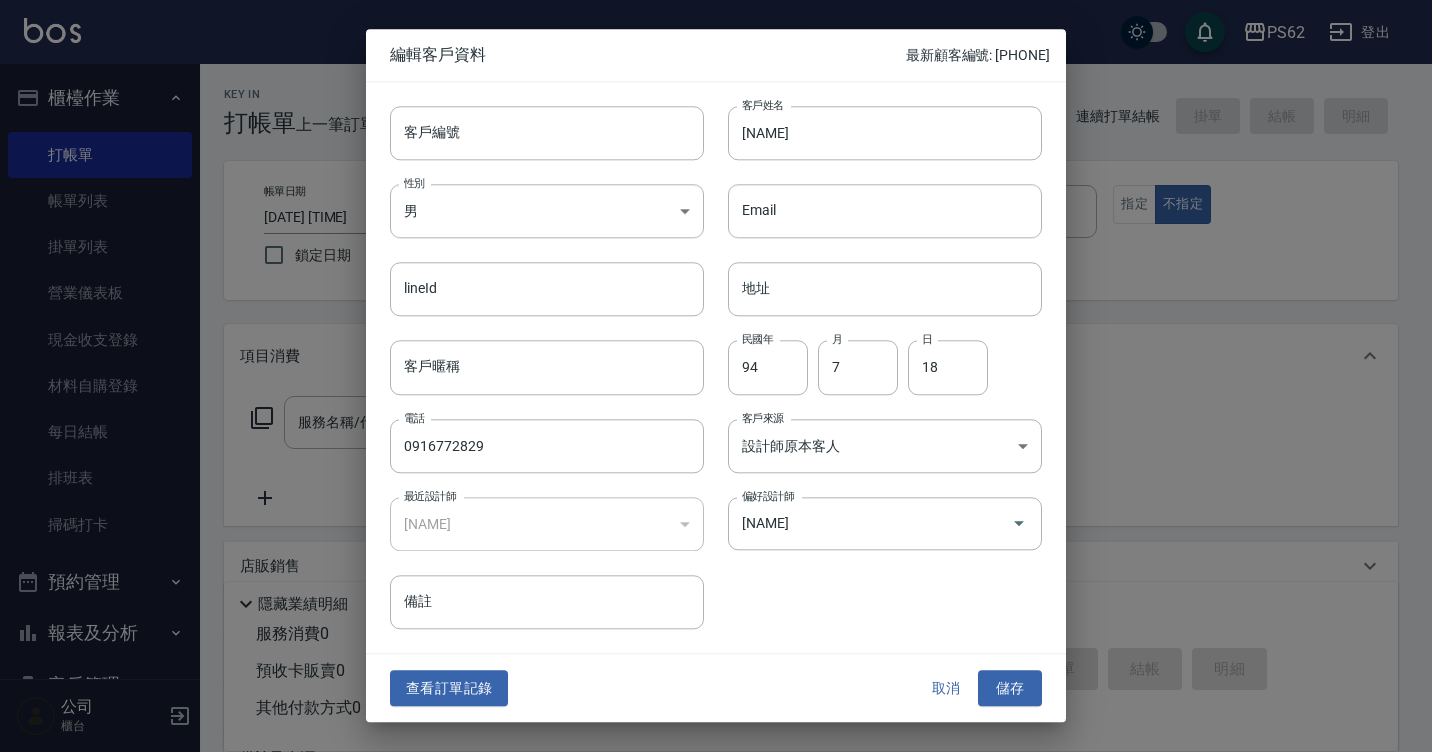 click on "客戶編號 客戶編號 客戶姓名 [LAST] 客戶姓名 性別 男 MALE 性別 Email Email lineId lineId 地址 地址 客戶暱稱 客戶暱稱 民國年 94 民國年 月 7 月 日 18 日 電話 [PHONE] 電話 客戶來源 設計師原本客人 設計師原本客人 客戶來源 最近設計師 [ID] 8434c1f1-1742-4f9b-acd2-a91145fa53c5 最近設計師 偏好設計師 雅云顧 偏好設計師 備註 備註" at bounding box center [716, 367] 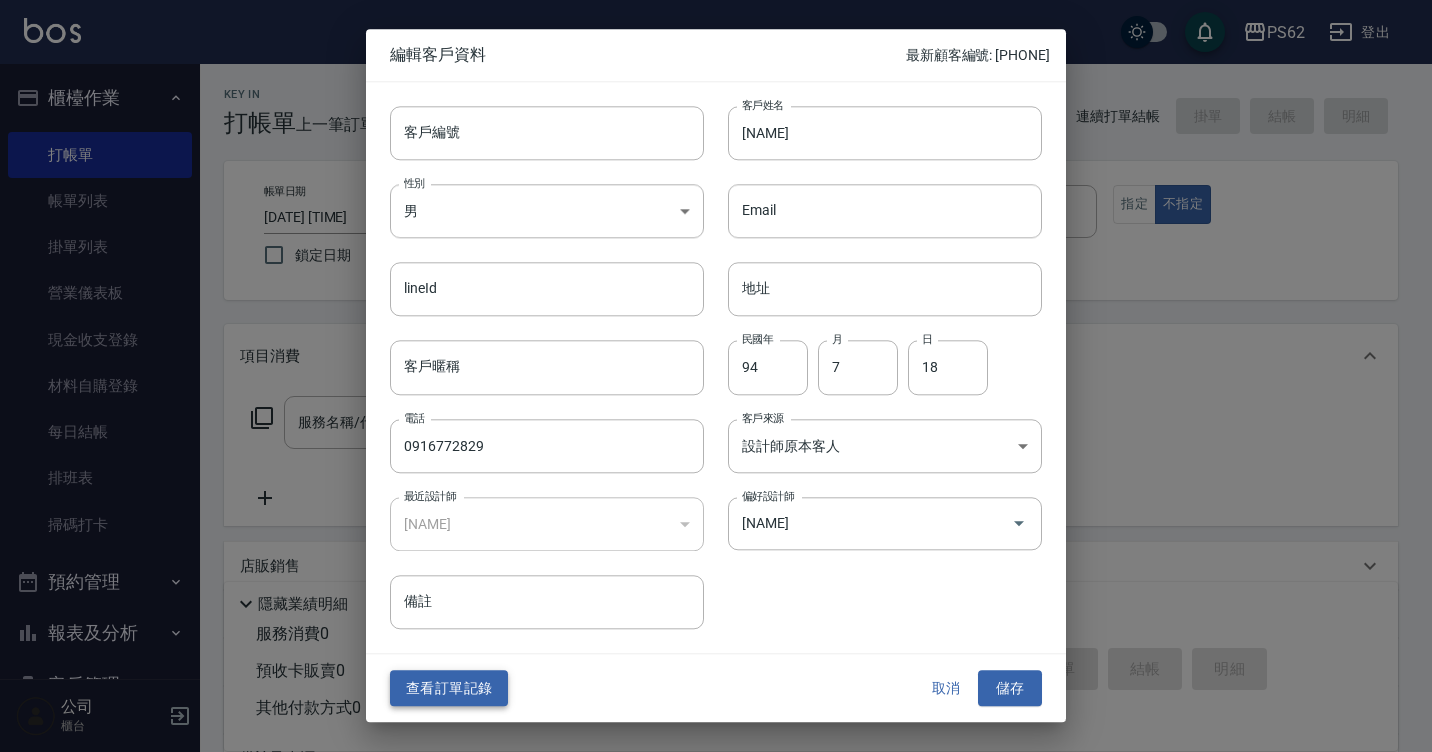 click on "查看訂單記錄" at bounding box center [449, 688] 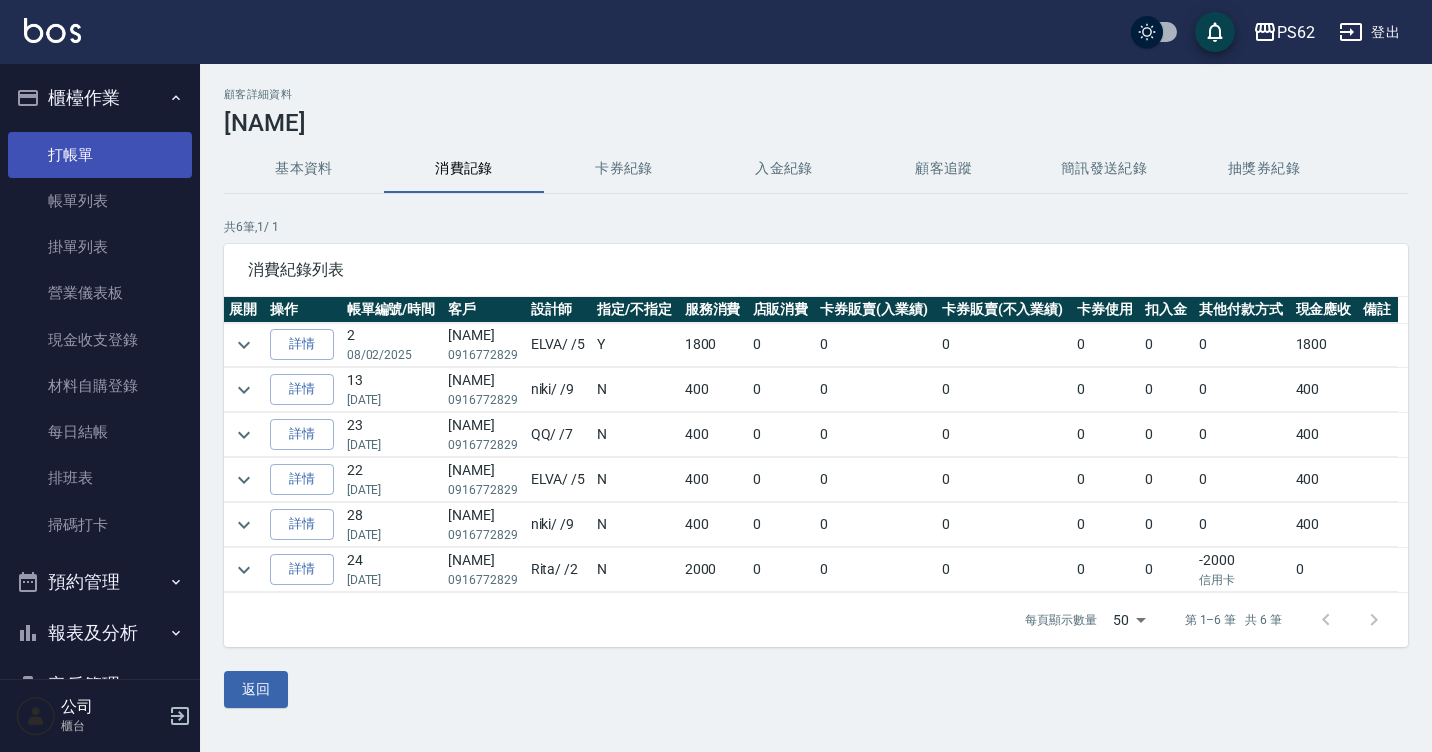 click on "打帳單" at bounding box center [100, 155] 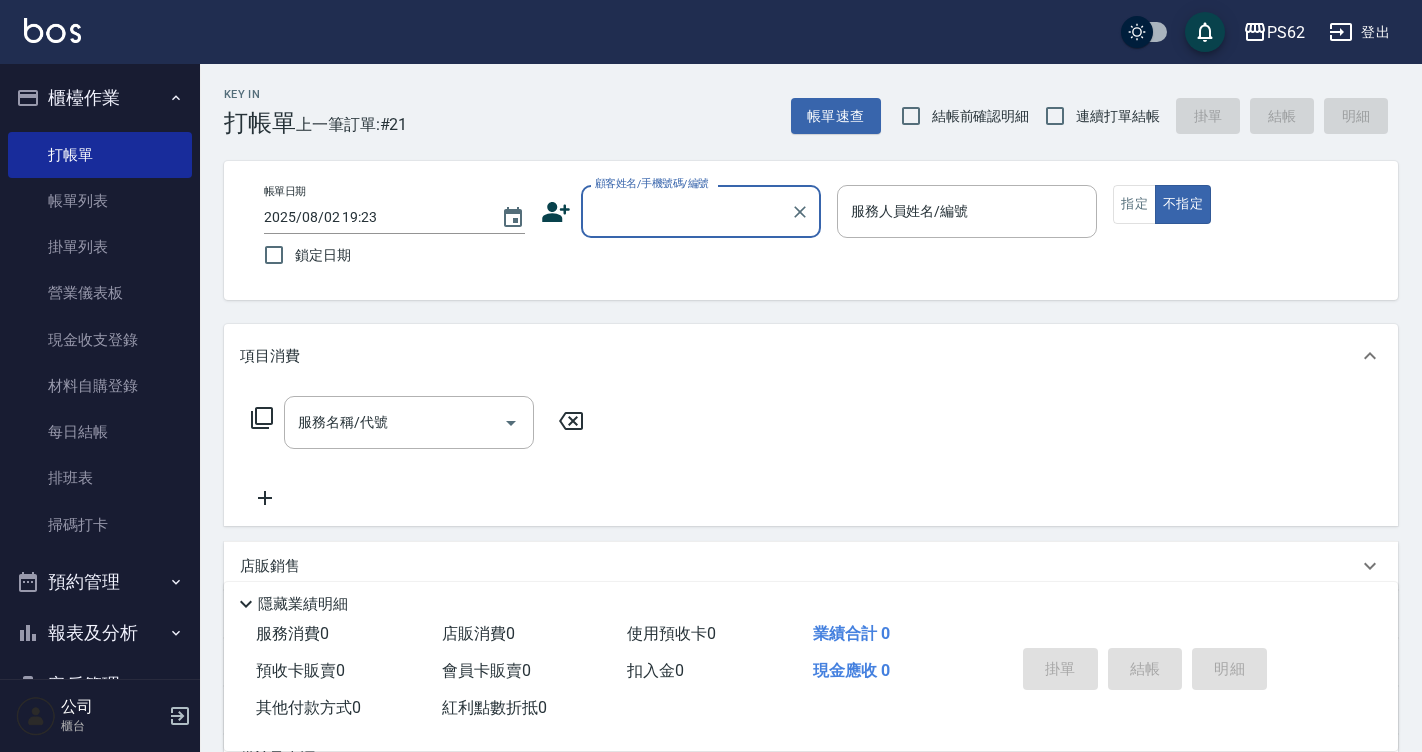 type on "0" 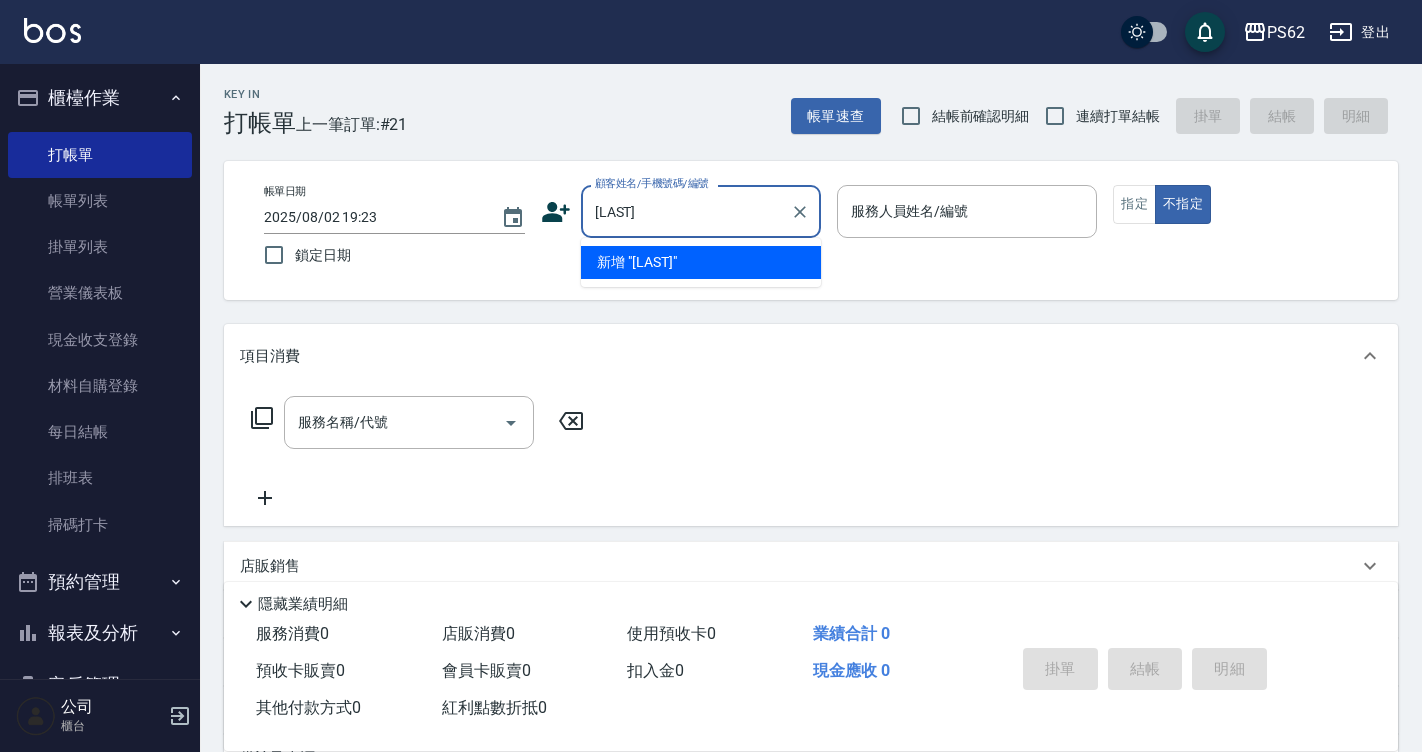 type on "吳" 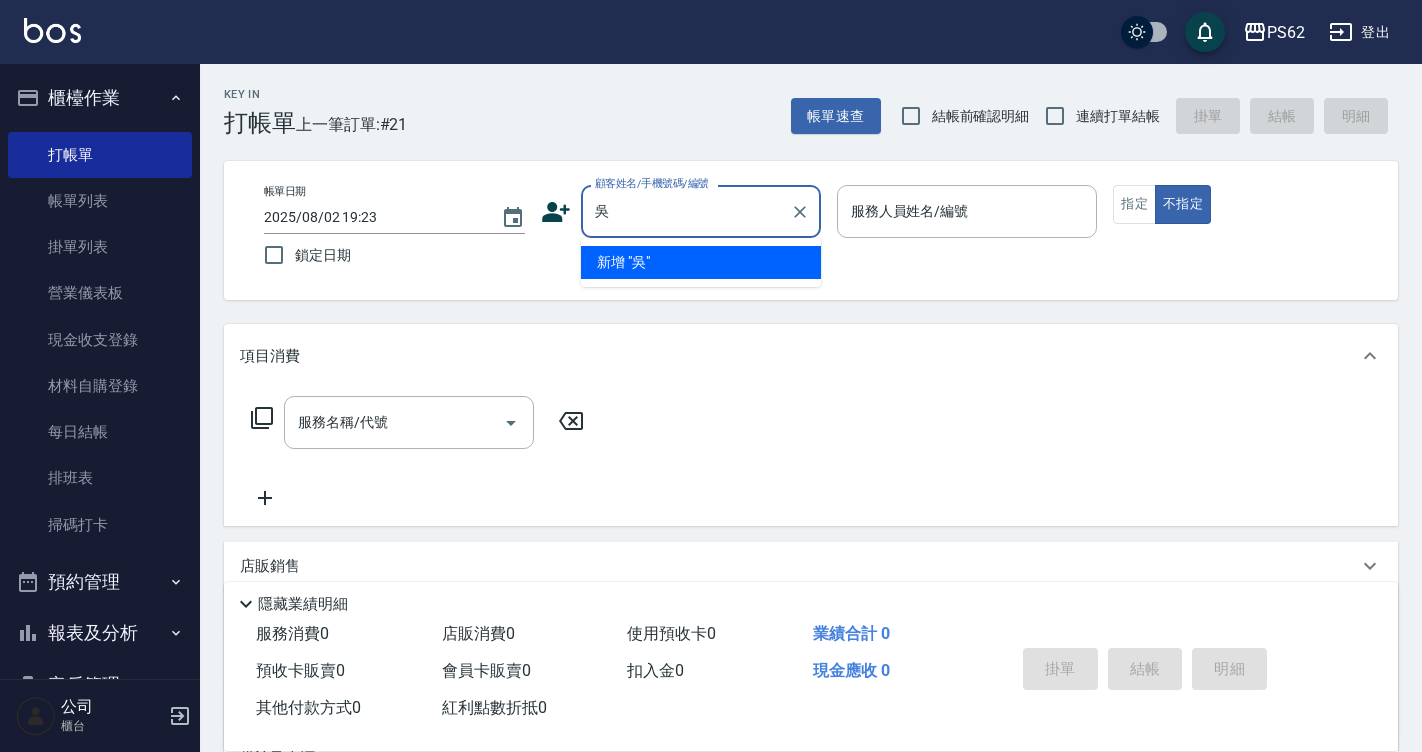 type 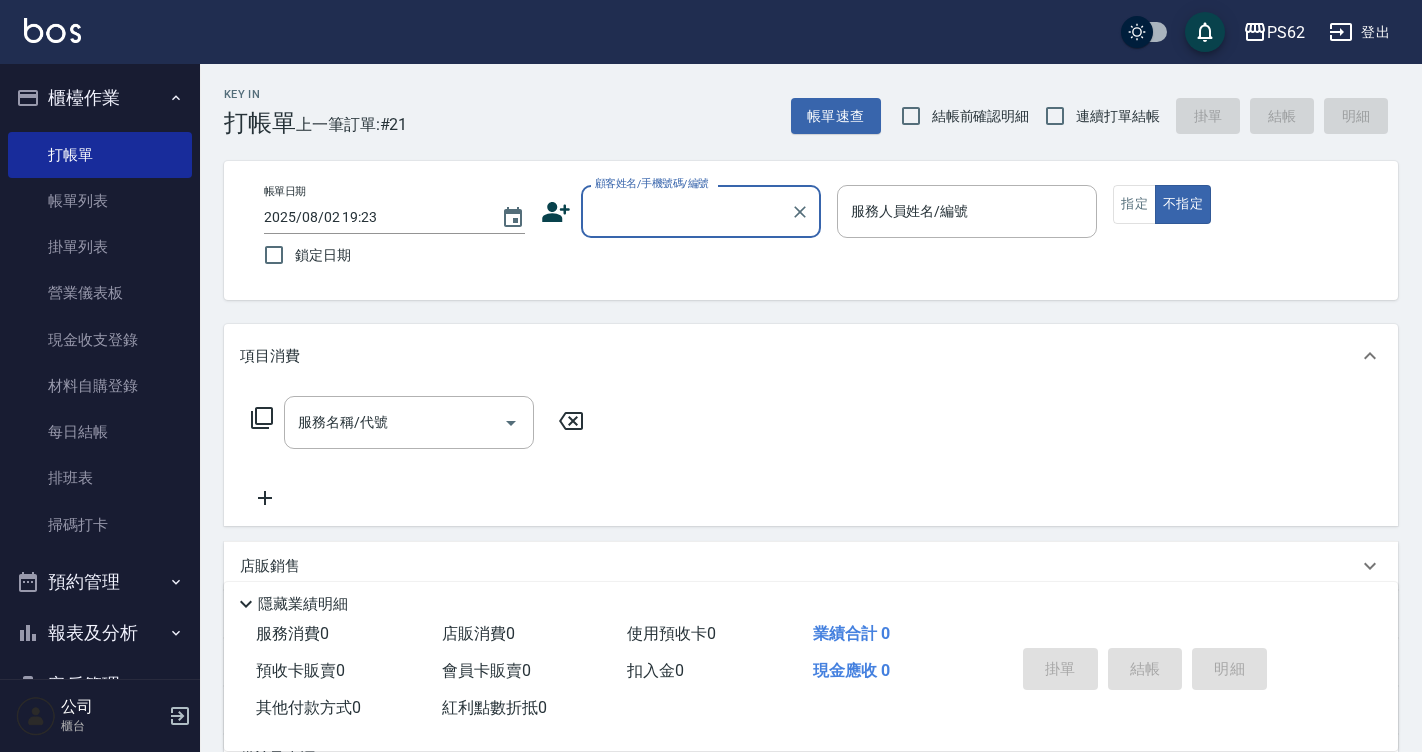 click on "顧客姓名/手機號碼/編號" at bounding box center [686, 211] 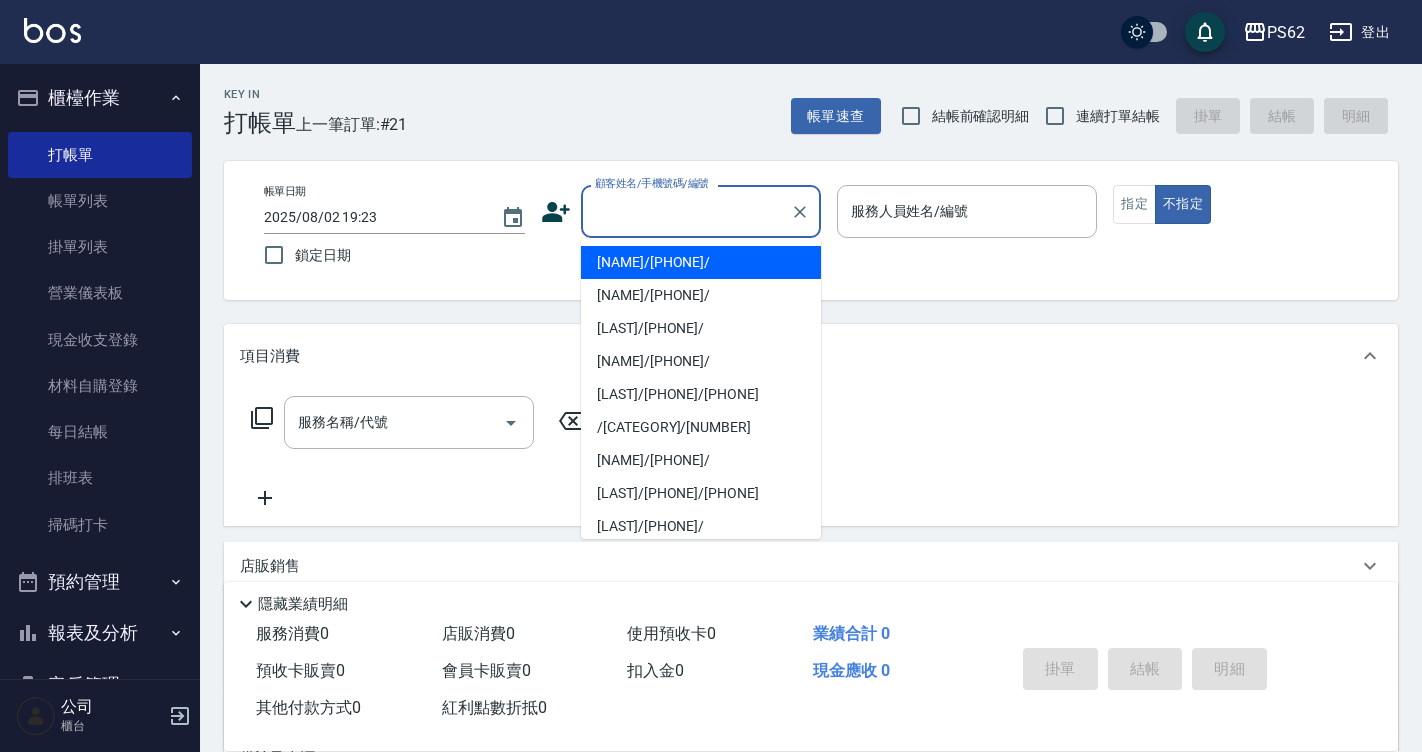click 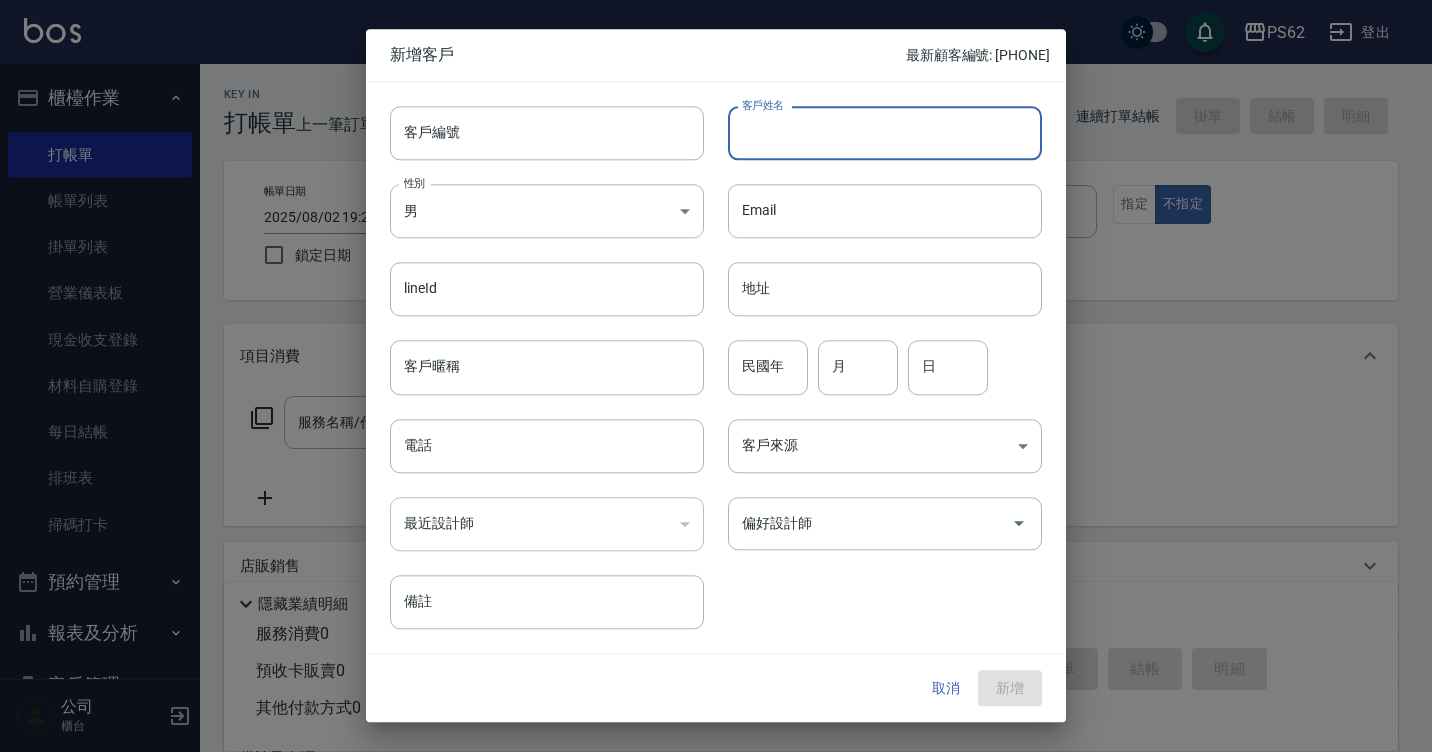 click on "客戶姓名" at bounding box center (885, 133) 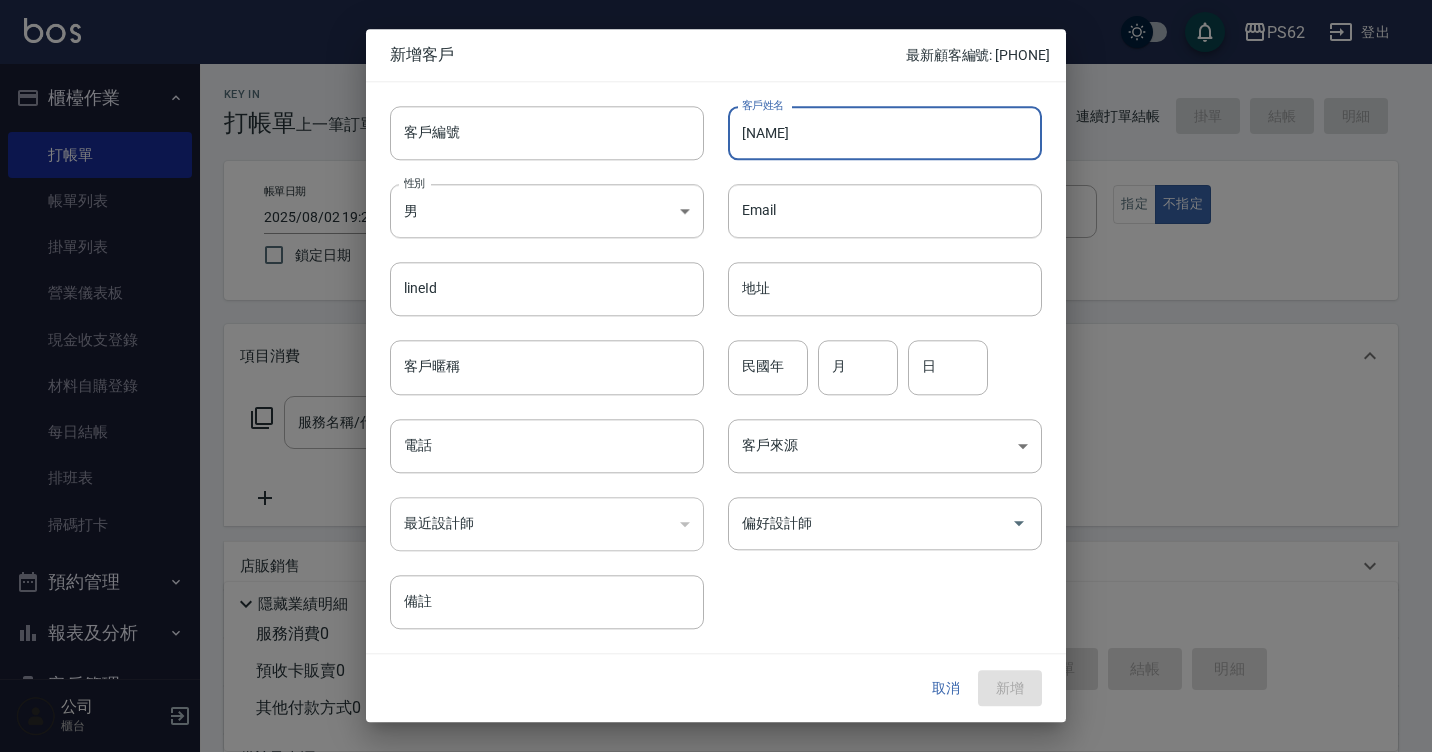 type on "[NAME]" 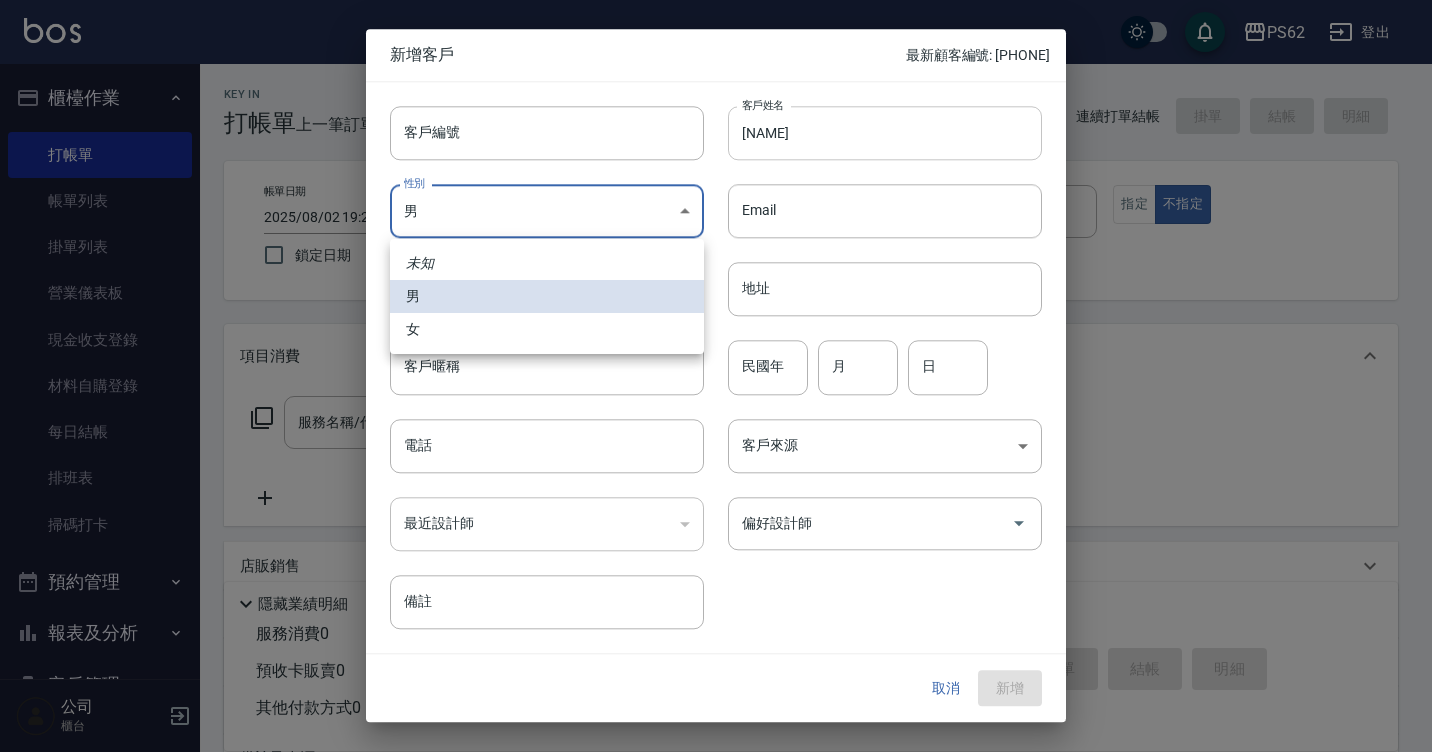 type 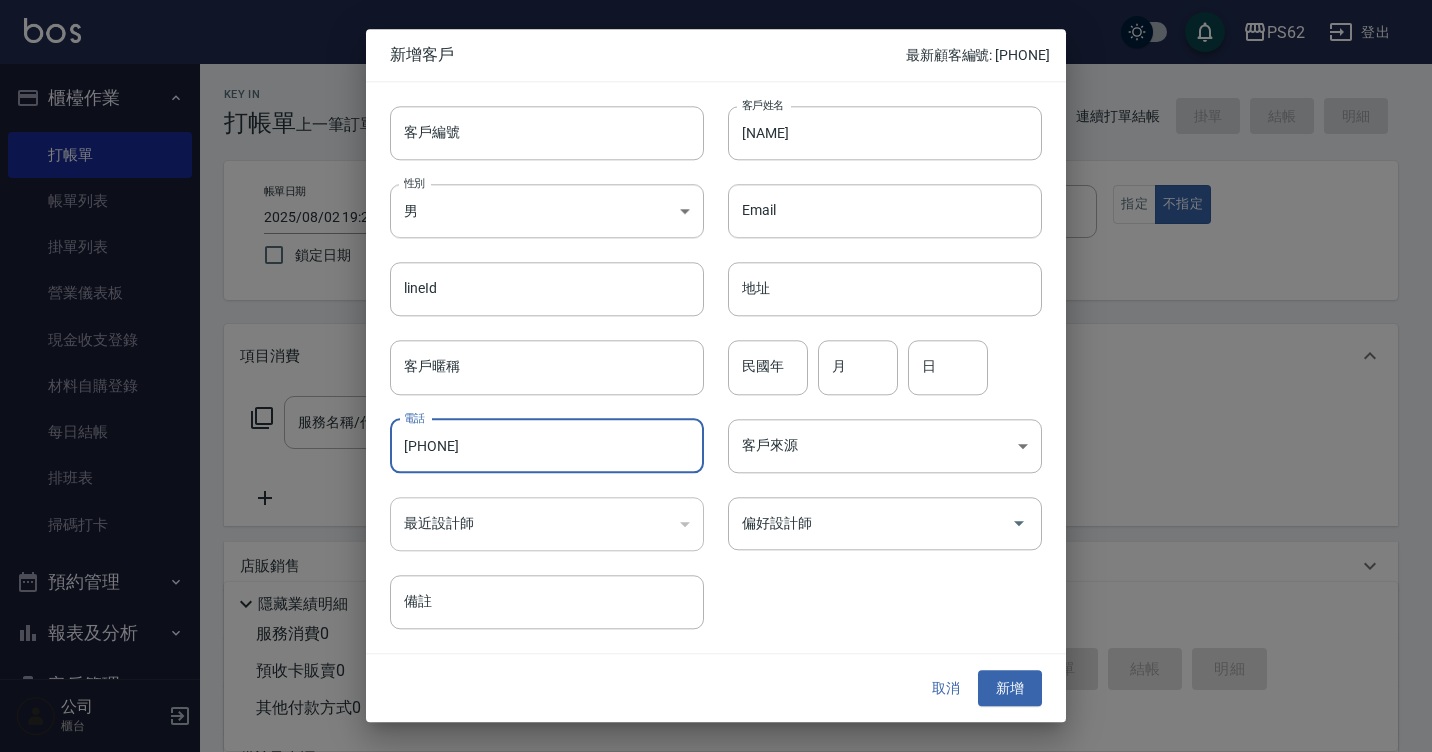 click on "[PHONE]" at bounding box center [547, 446] 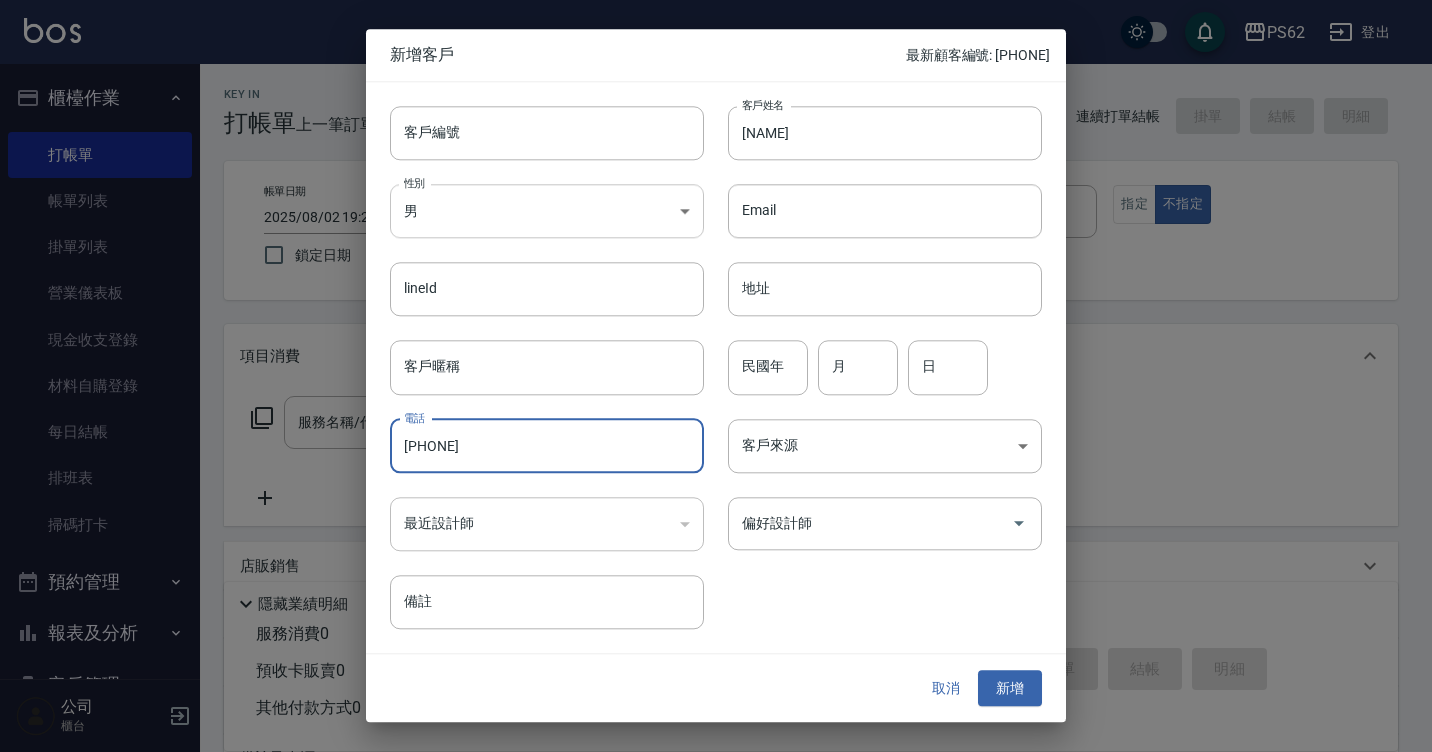 type on "[PHONE]" 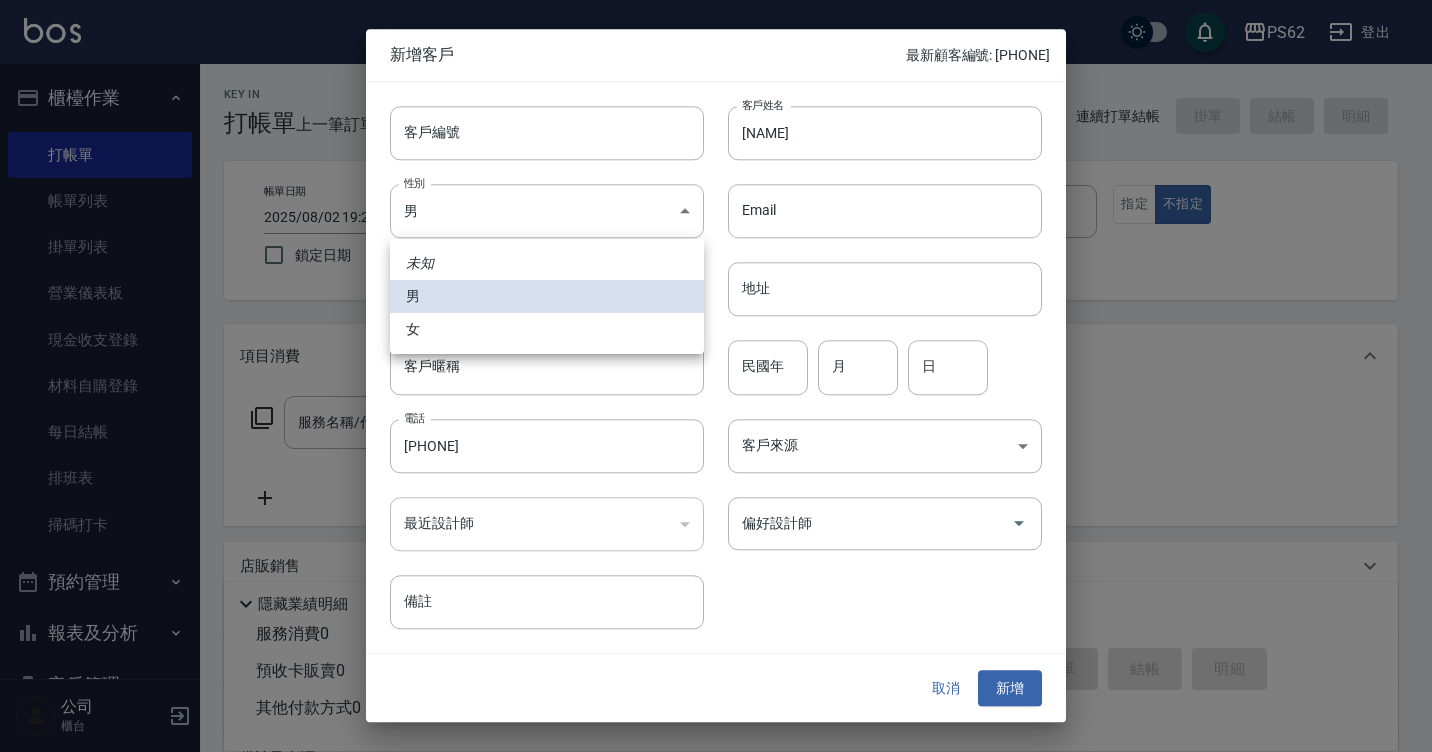 click on "女" at bounding box center (547, 329) 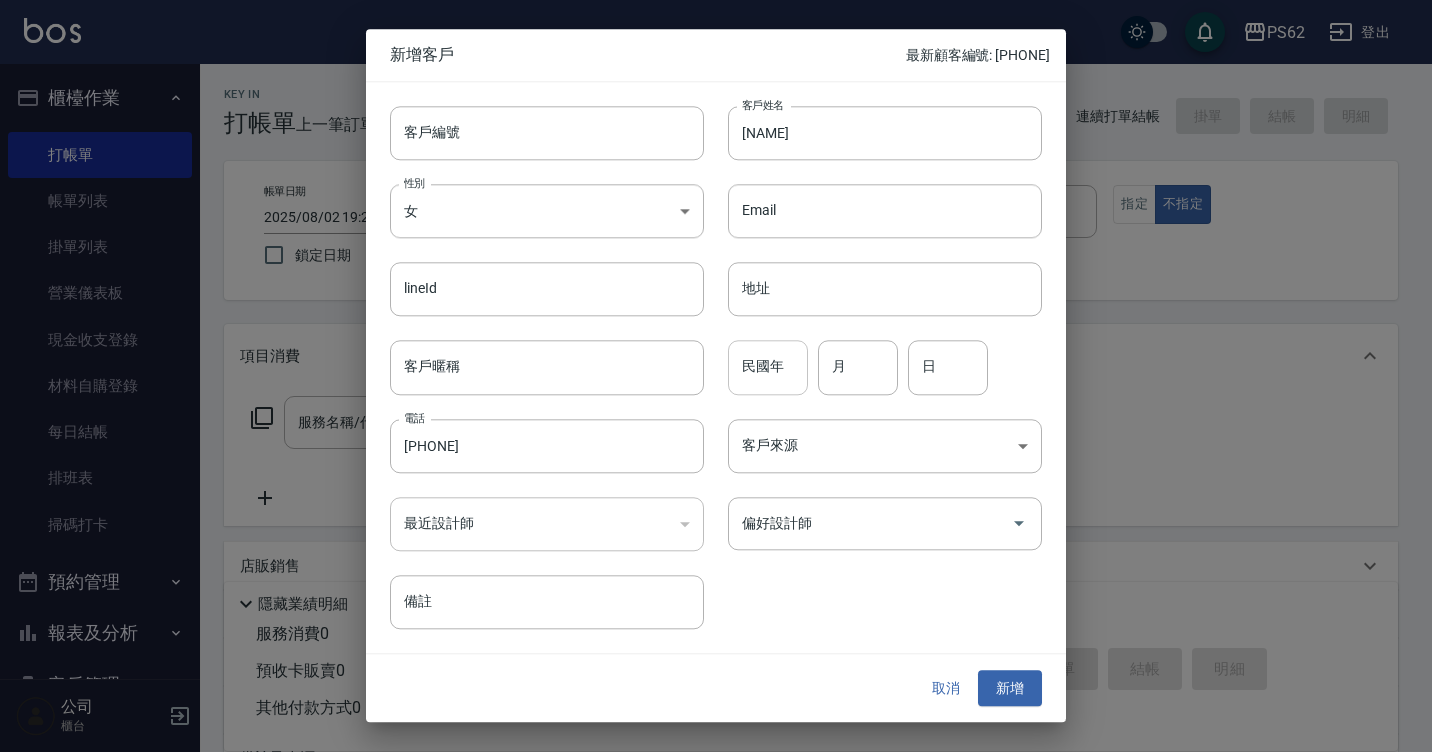 click on "民國年" at bounding box center [768, 368] 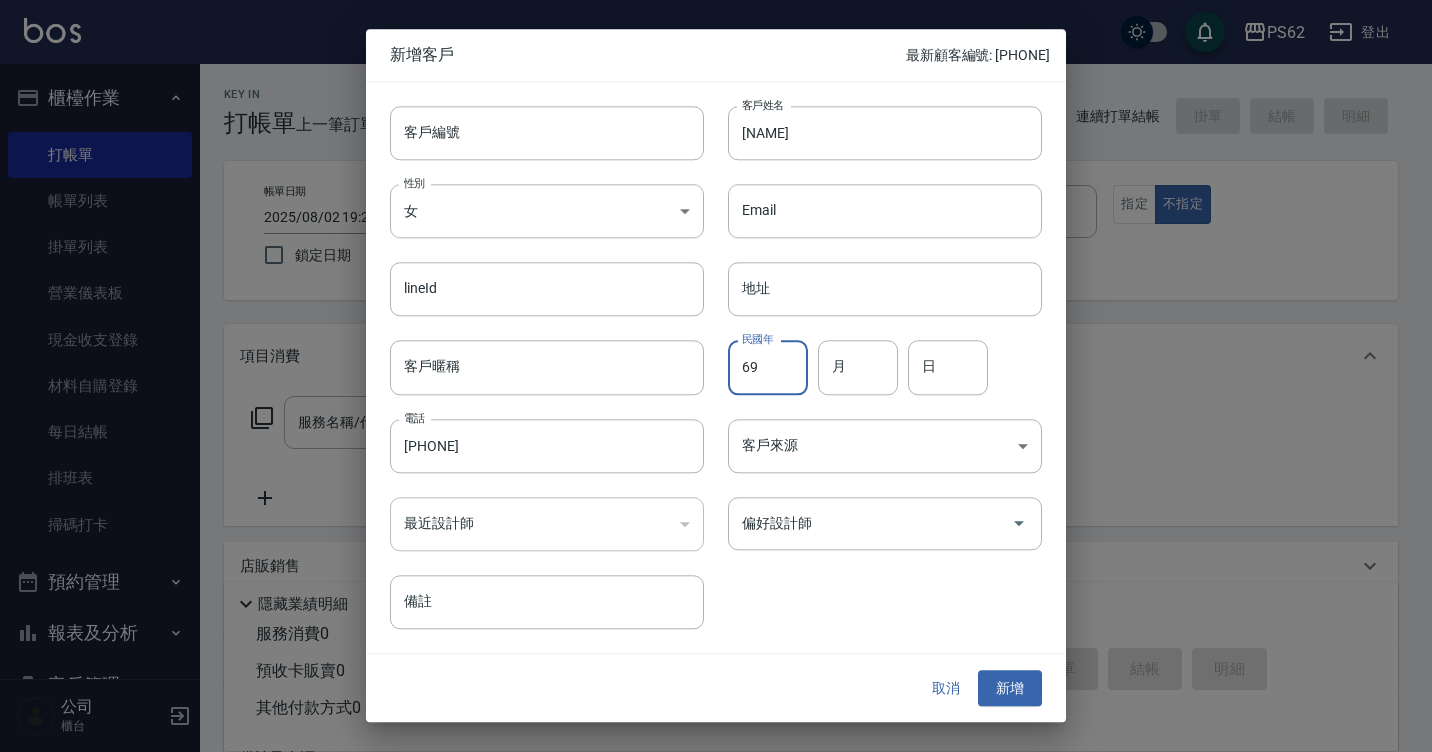 type on "69" 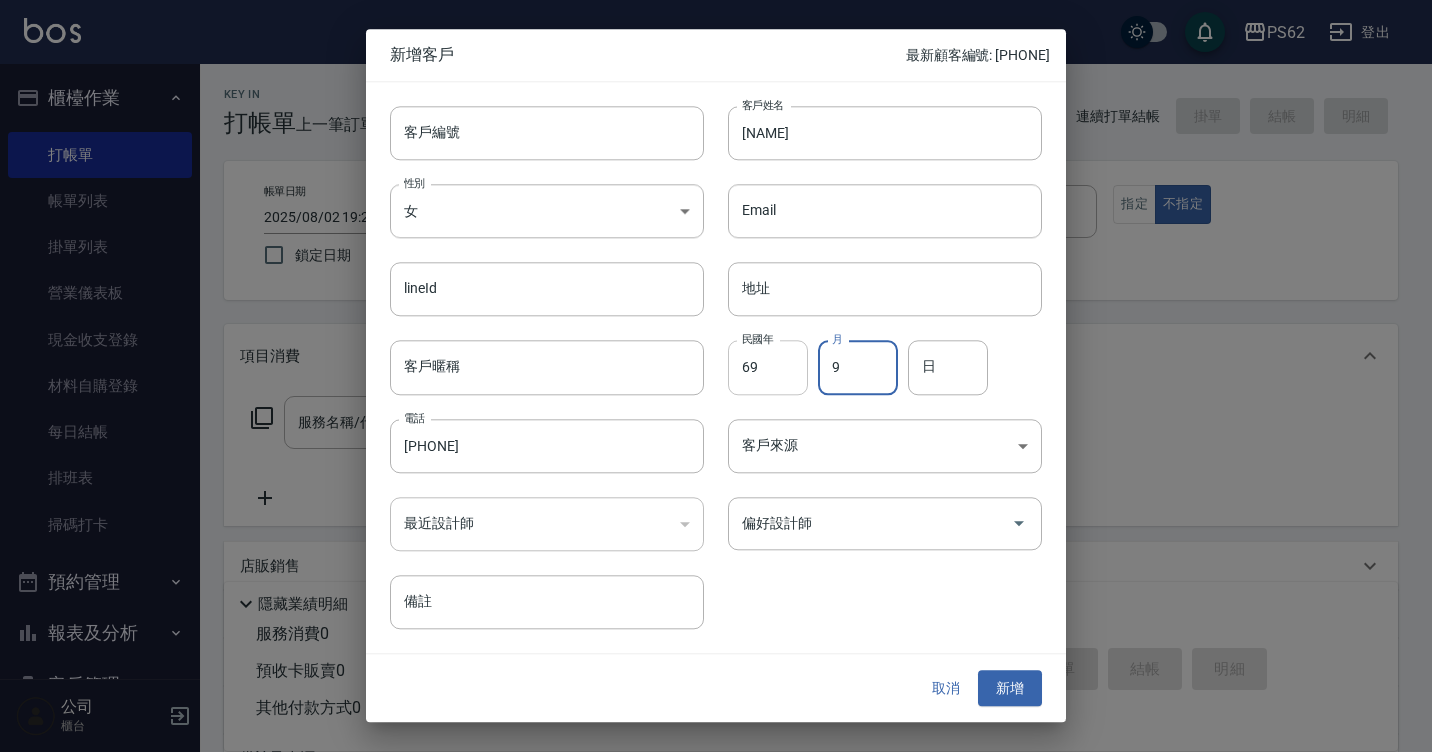 type on "9" 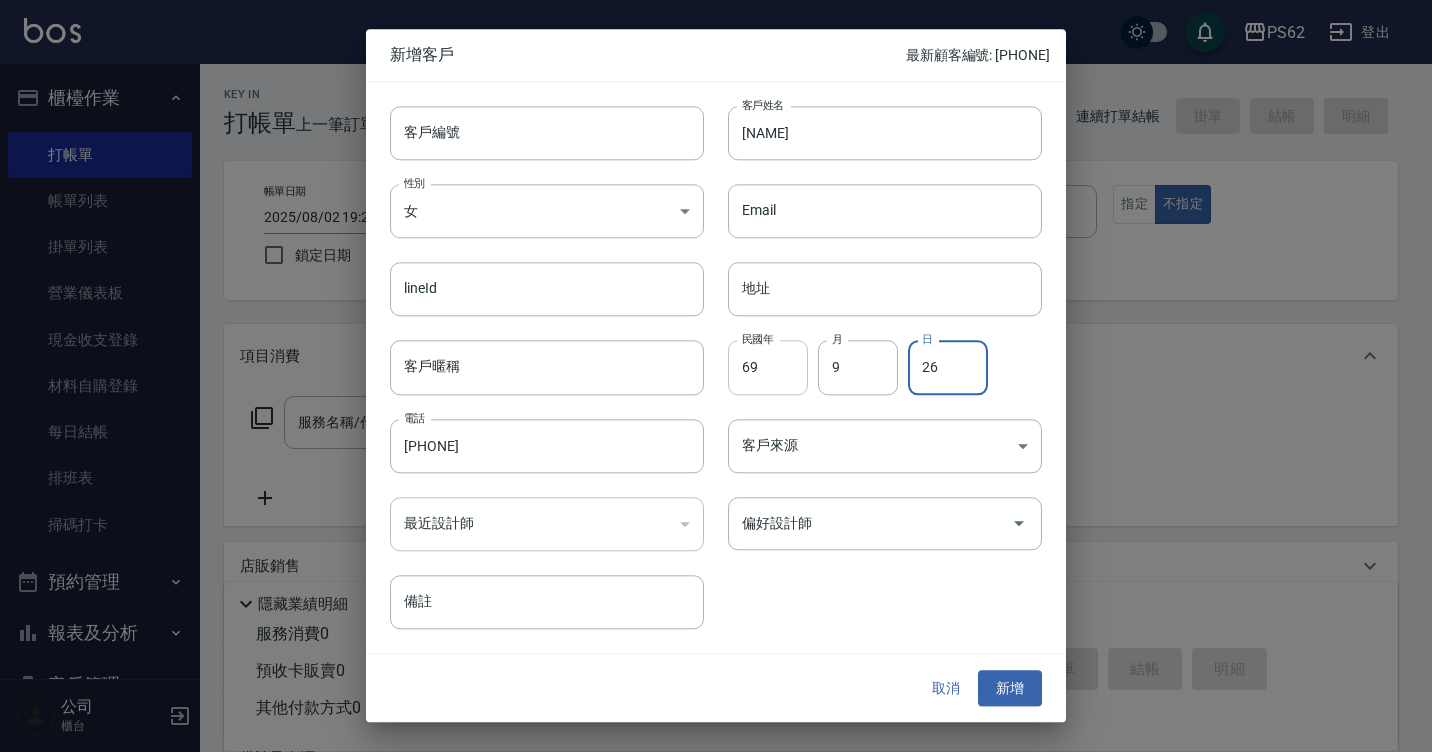 type on "26" 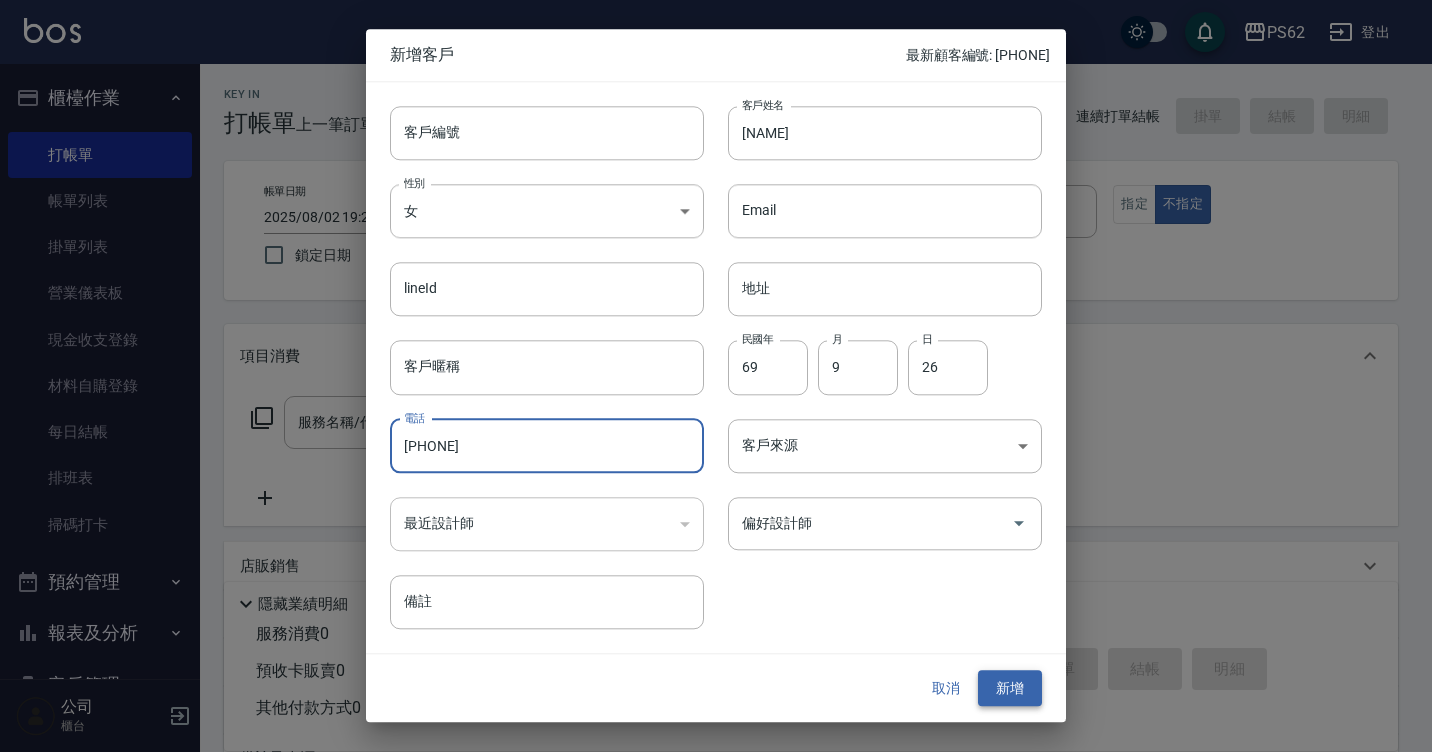 click on "新增" at bounding box center [1010, 688] 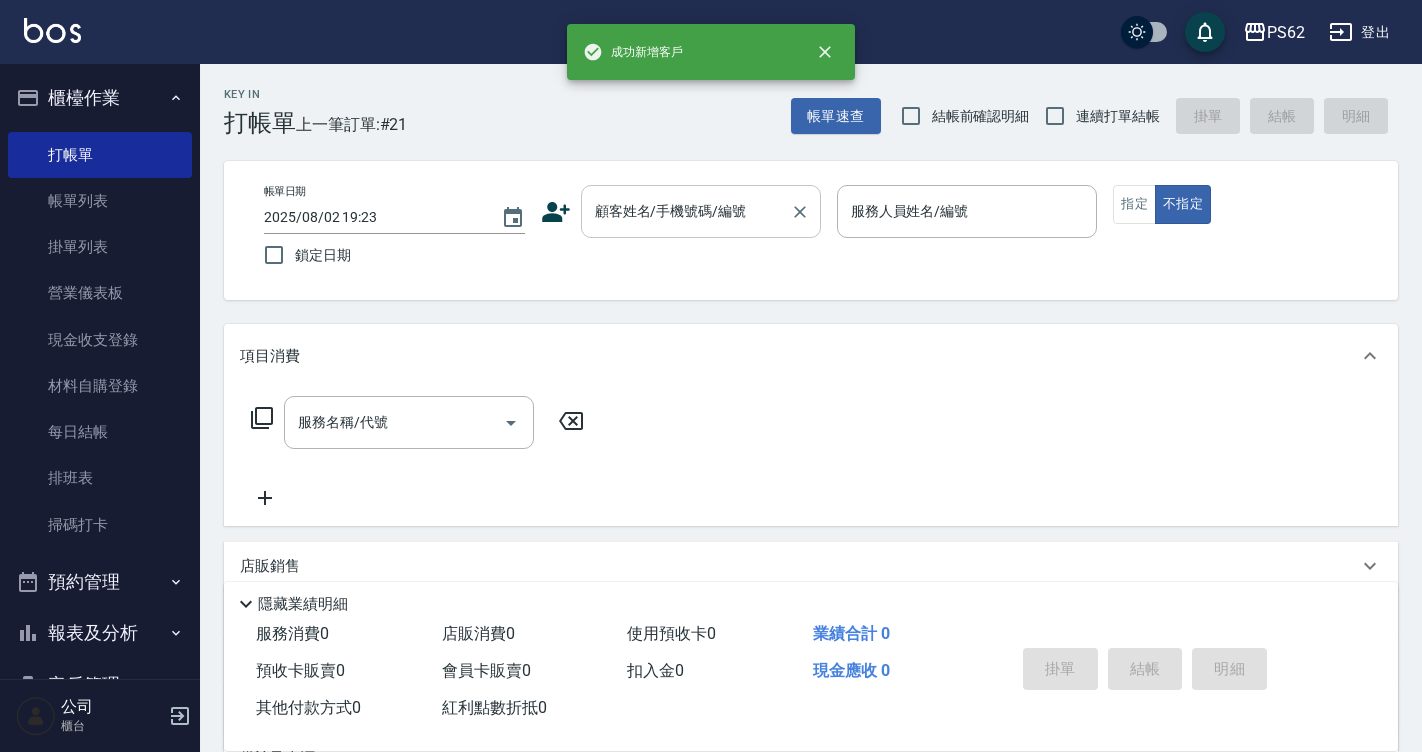 click on "顧客姓名/手機號碼/編號" at bounding box center (686, 211) 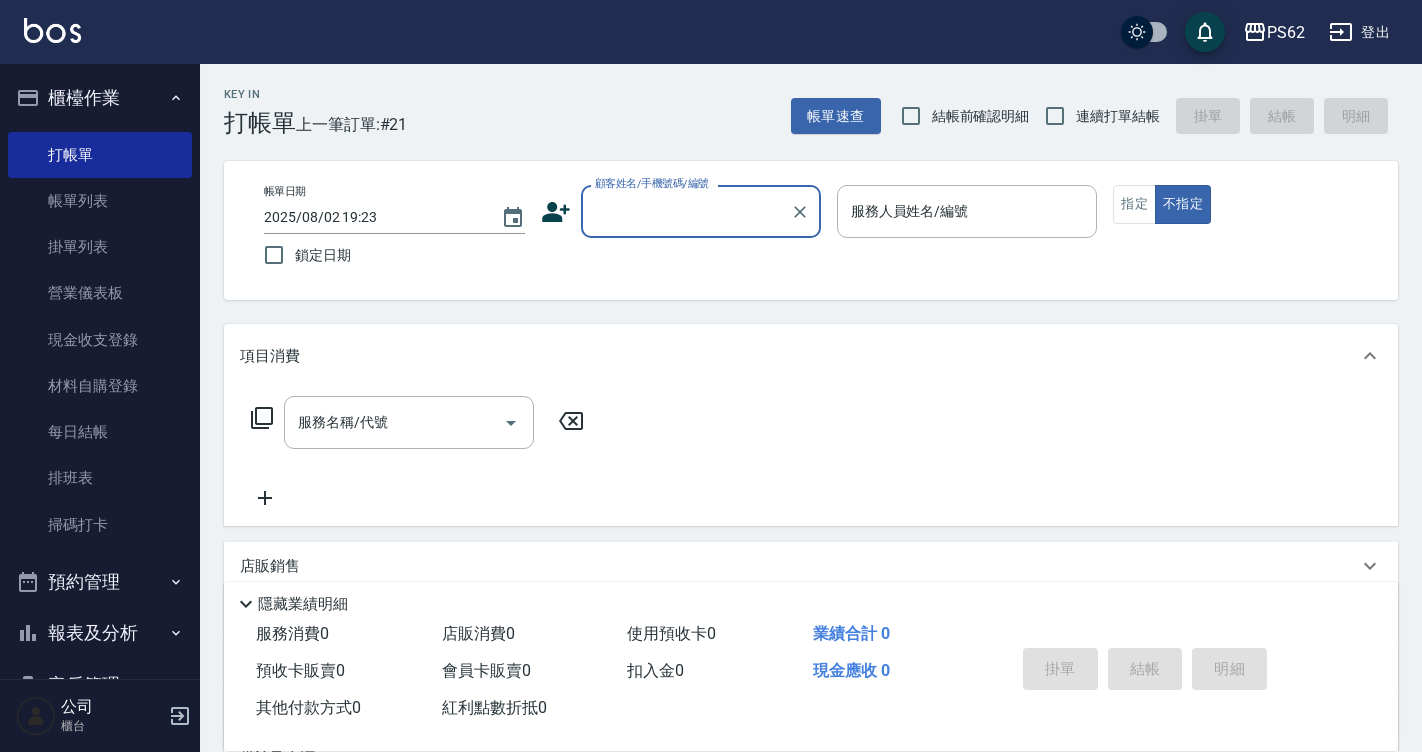 paste on "[PHONE]" 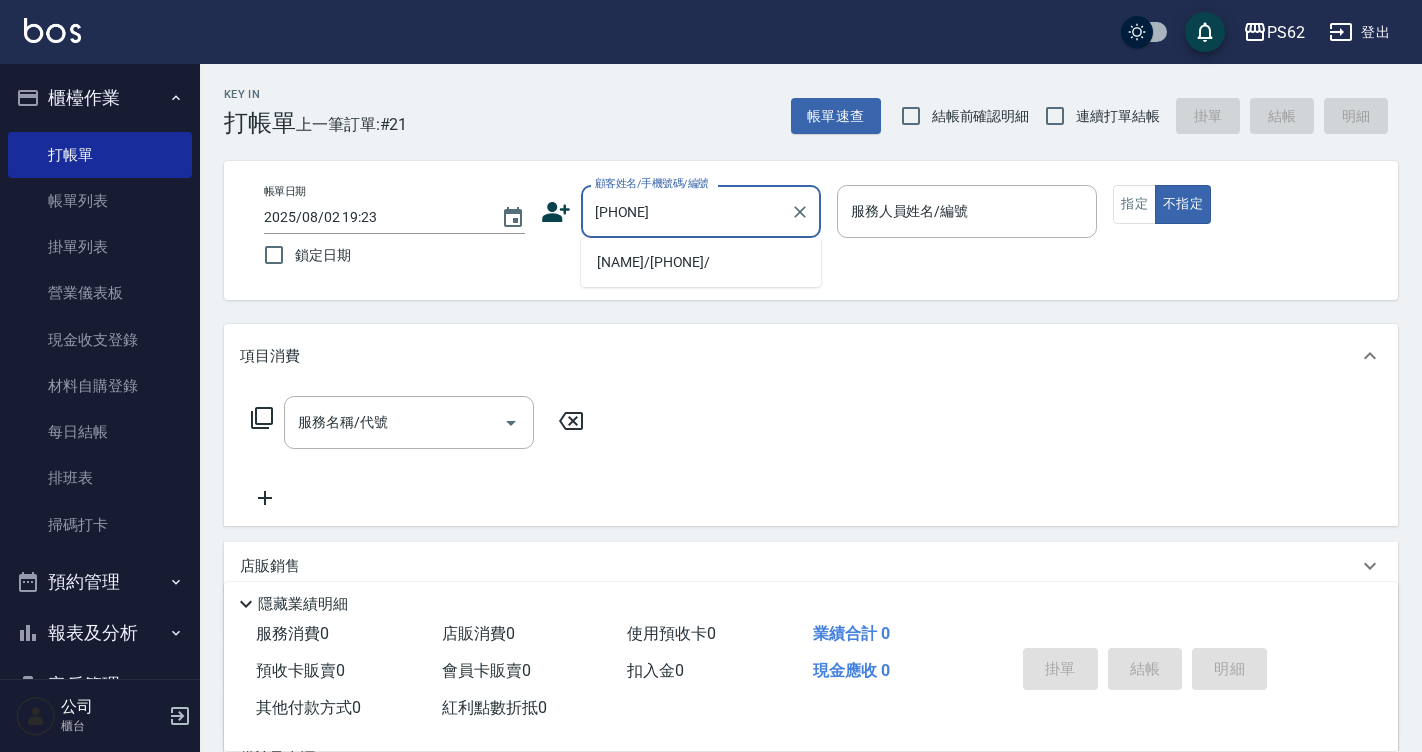 click on "[NAME]/[PHONE]/" at bounding box center [701, 262] 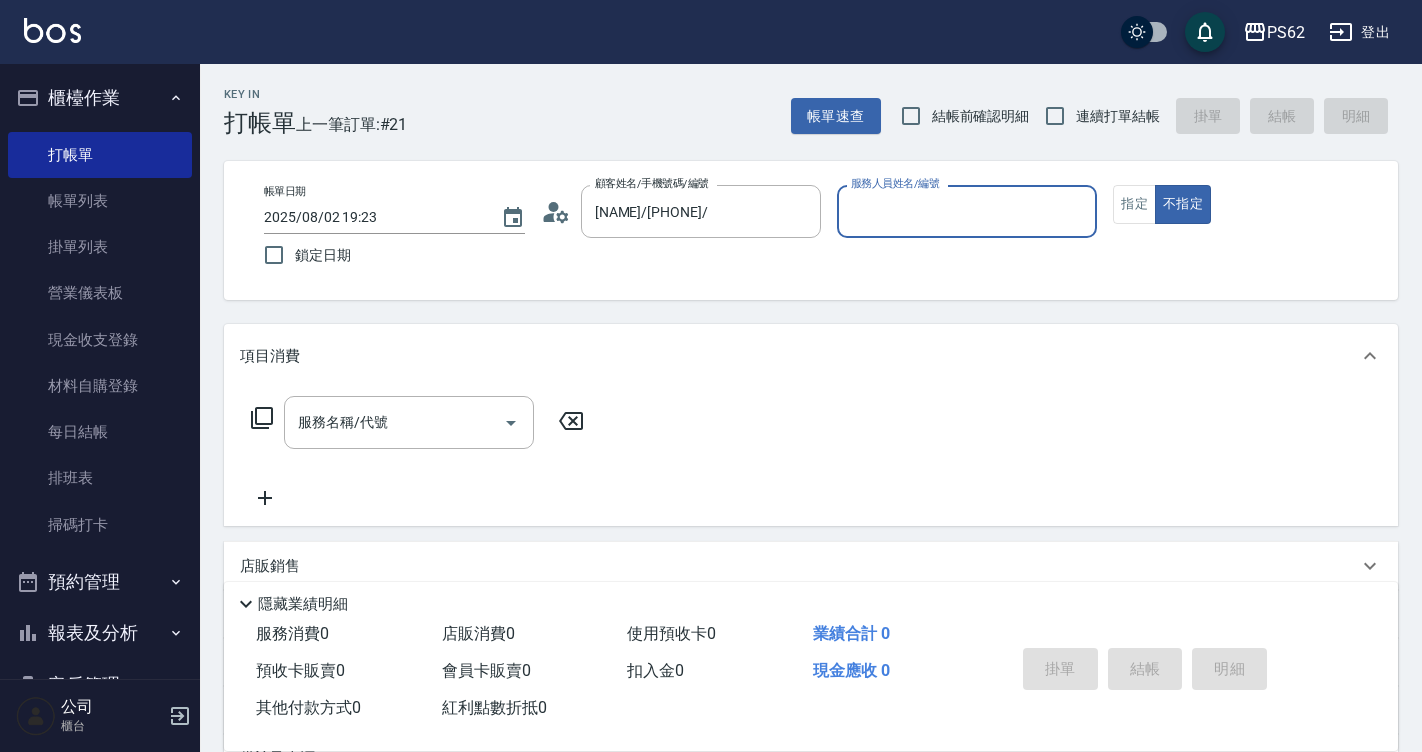click on "服務人員姓名/編號" at bounding box center (967, 211) 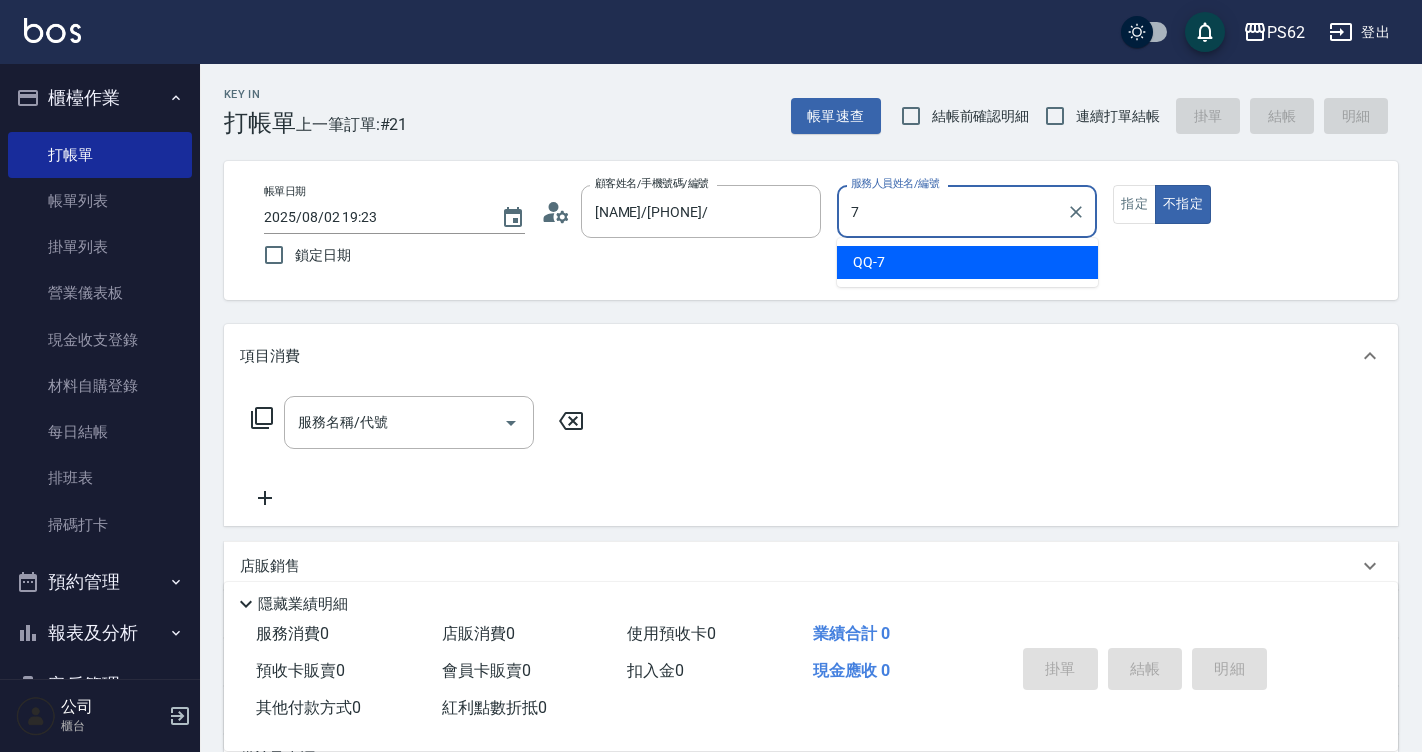 type on "QQ-7" 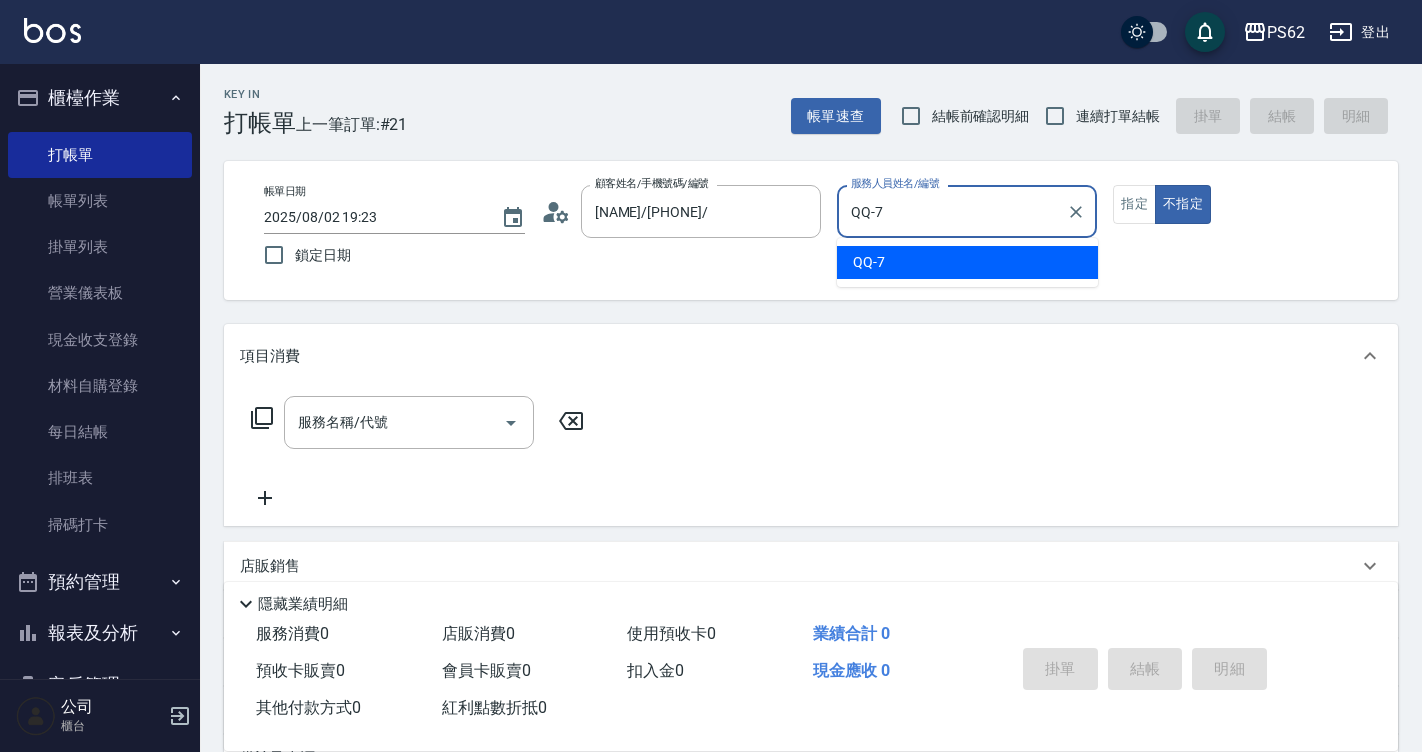 type on "false" 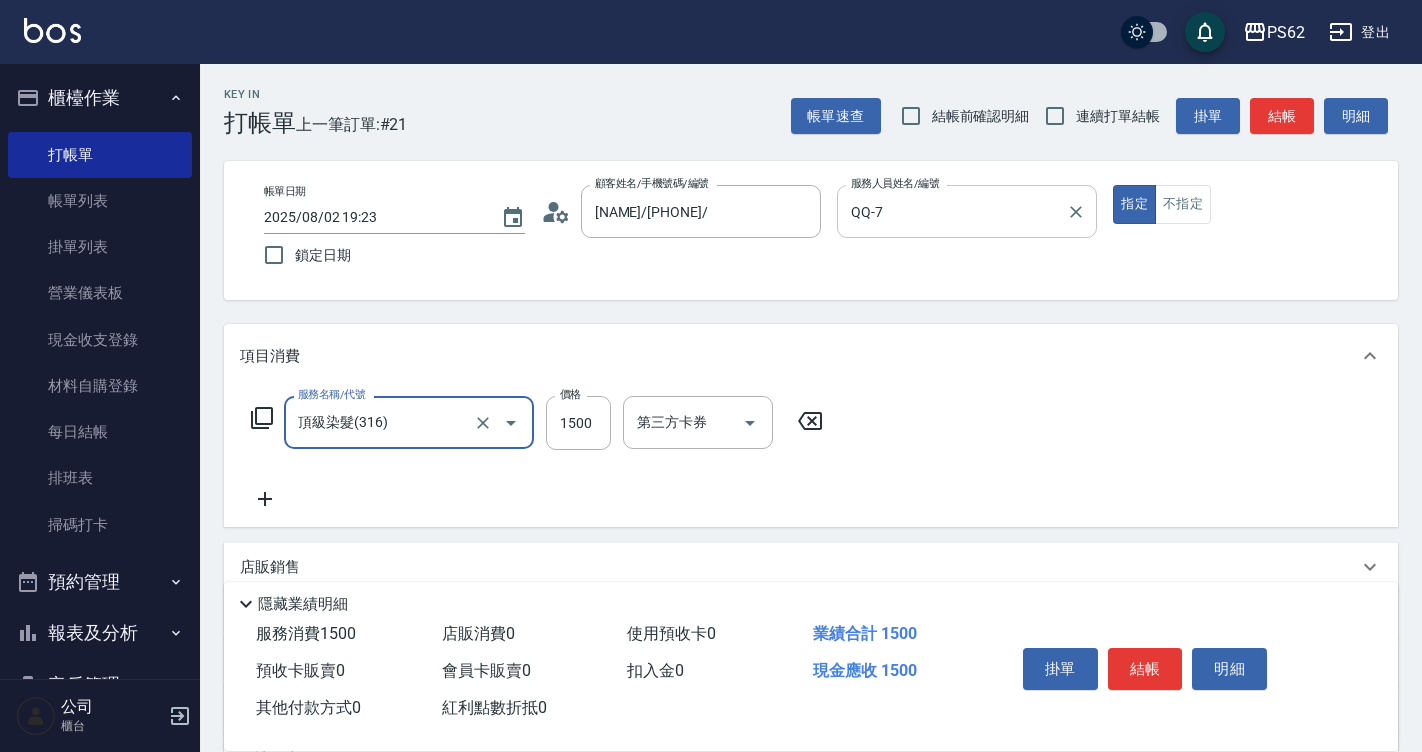 type on "頂級染髮(316)" 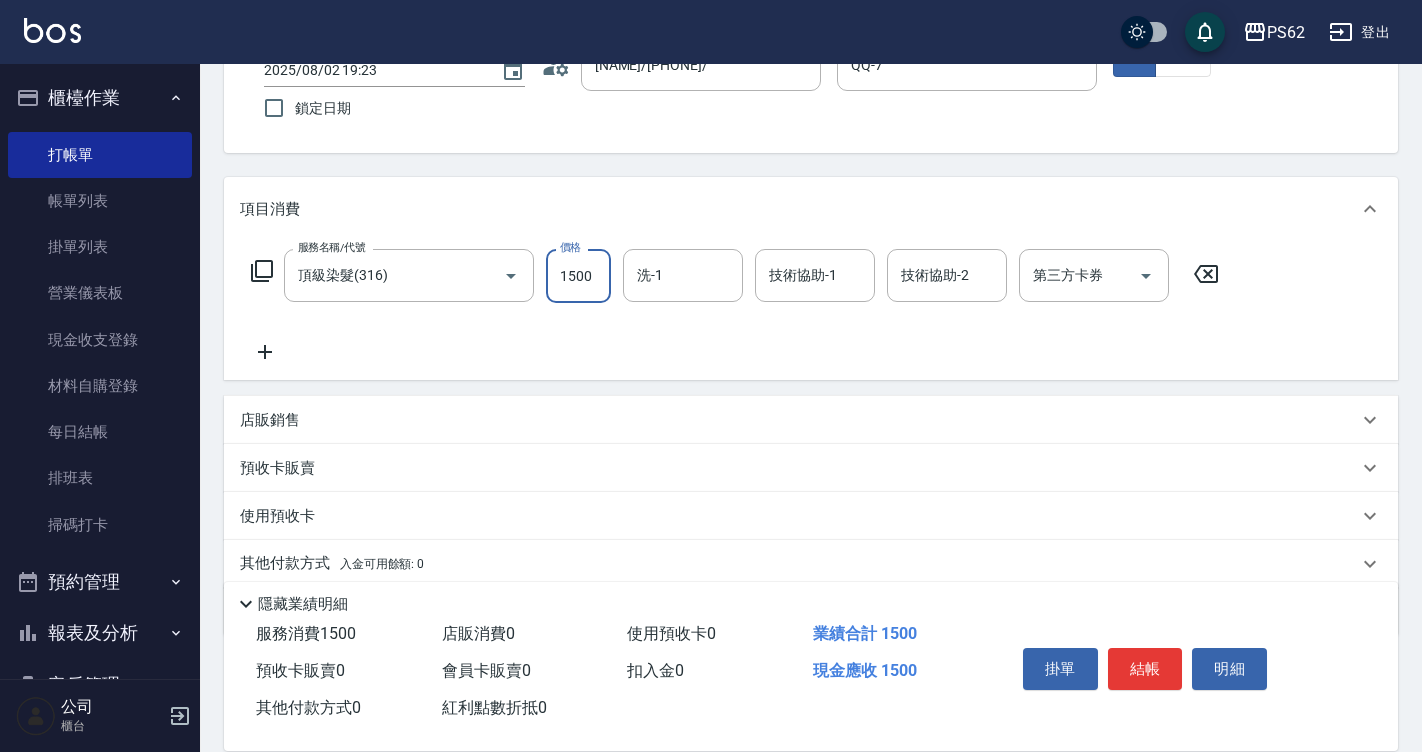 scroll, scrollTop: 223, scrollLeft: 0, axis: vertical 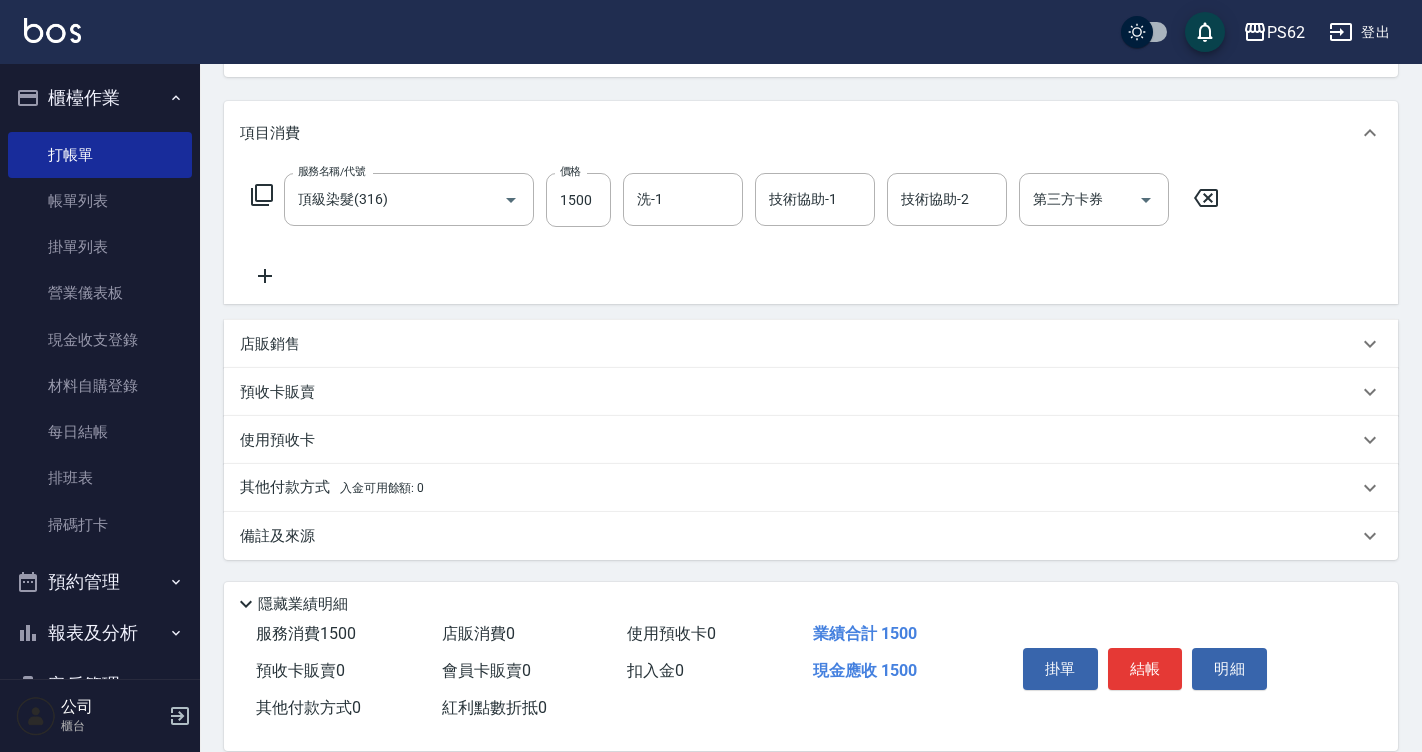click on "店販銷售" at bounding box center [811, 344] 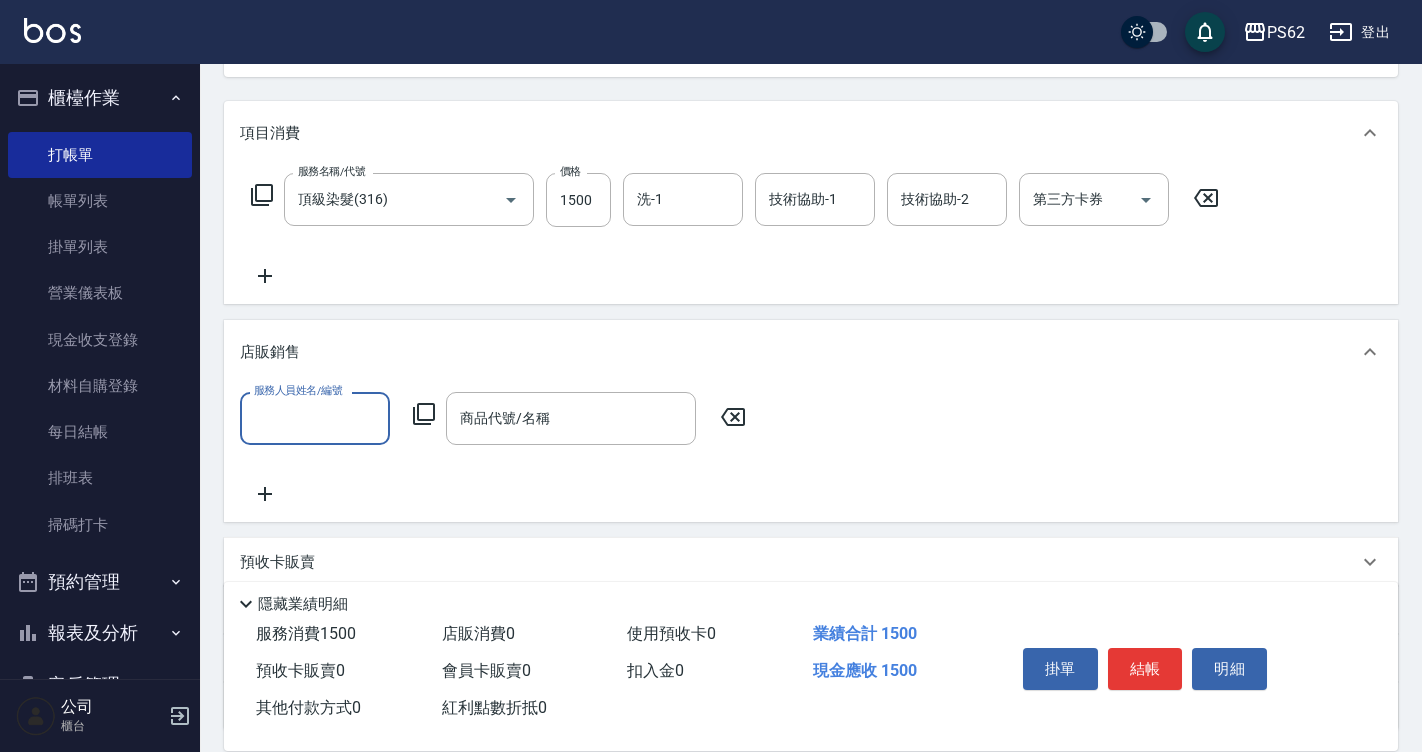 scroll, scrollTop: 0, scrollLeft: 0, axis: both 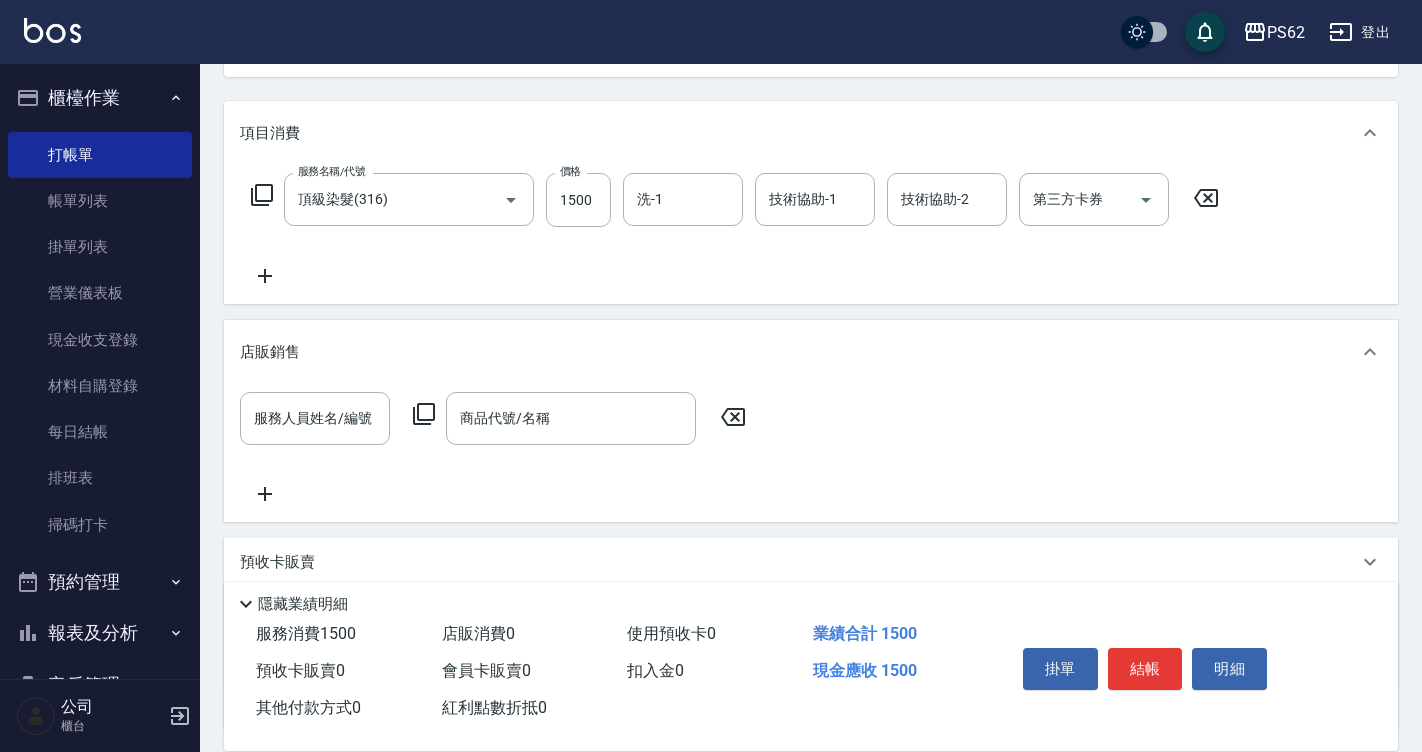 click on "店販銷售" at bounding box center [270, 352] 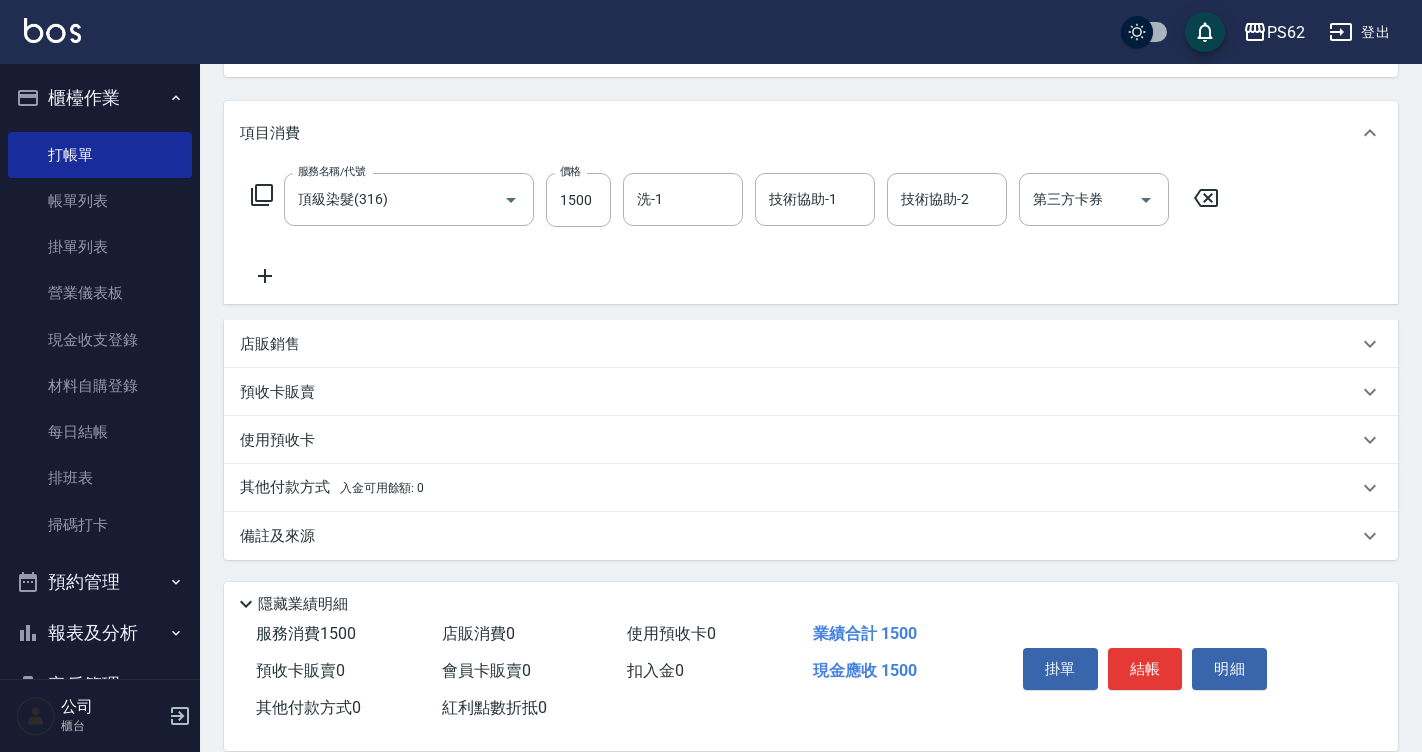 click on "店販銷售" at bounding box center [270, 344] 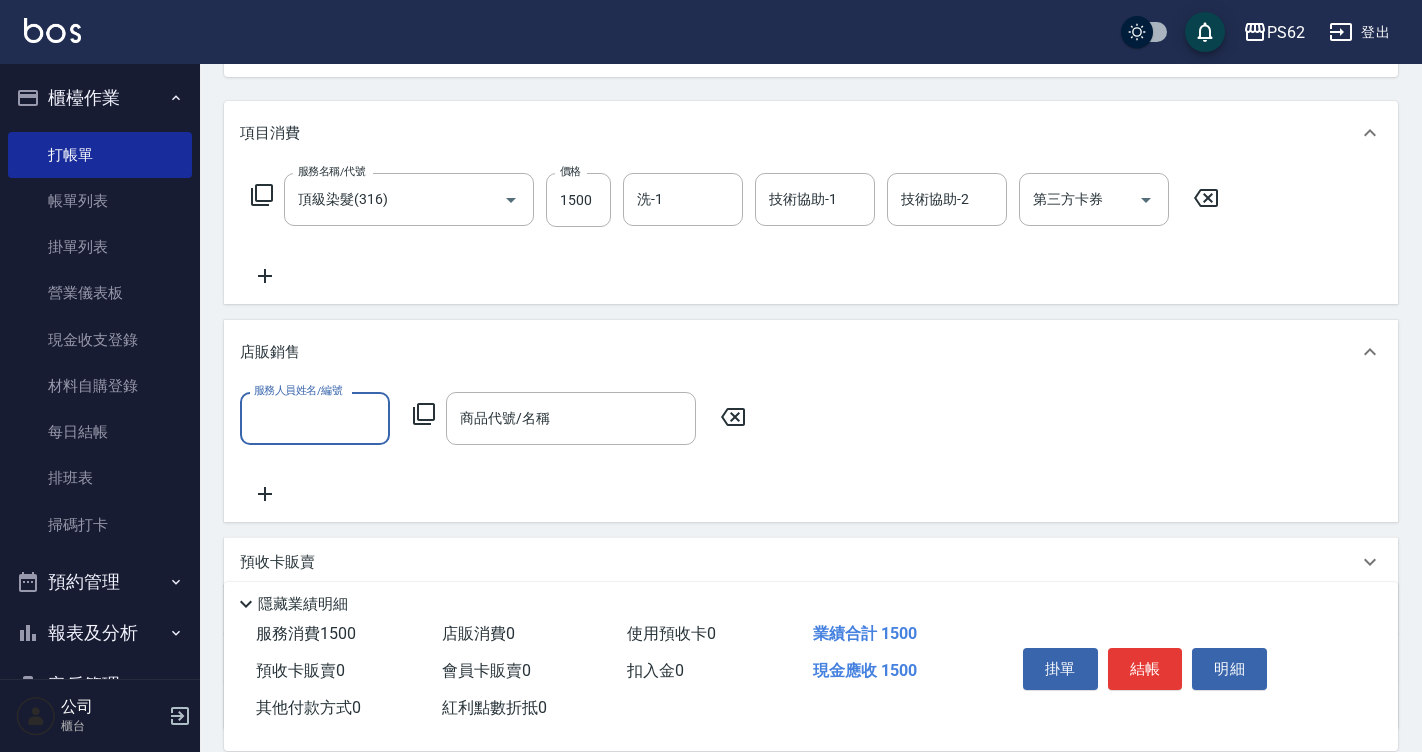 scroll, scrollTop: 0, scrollLeft: 0, axis: both 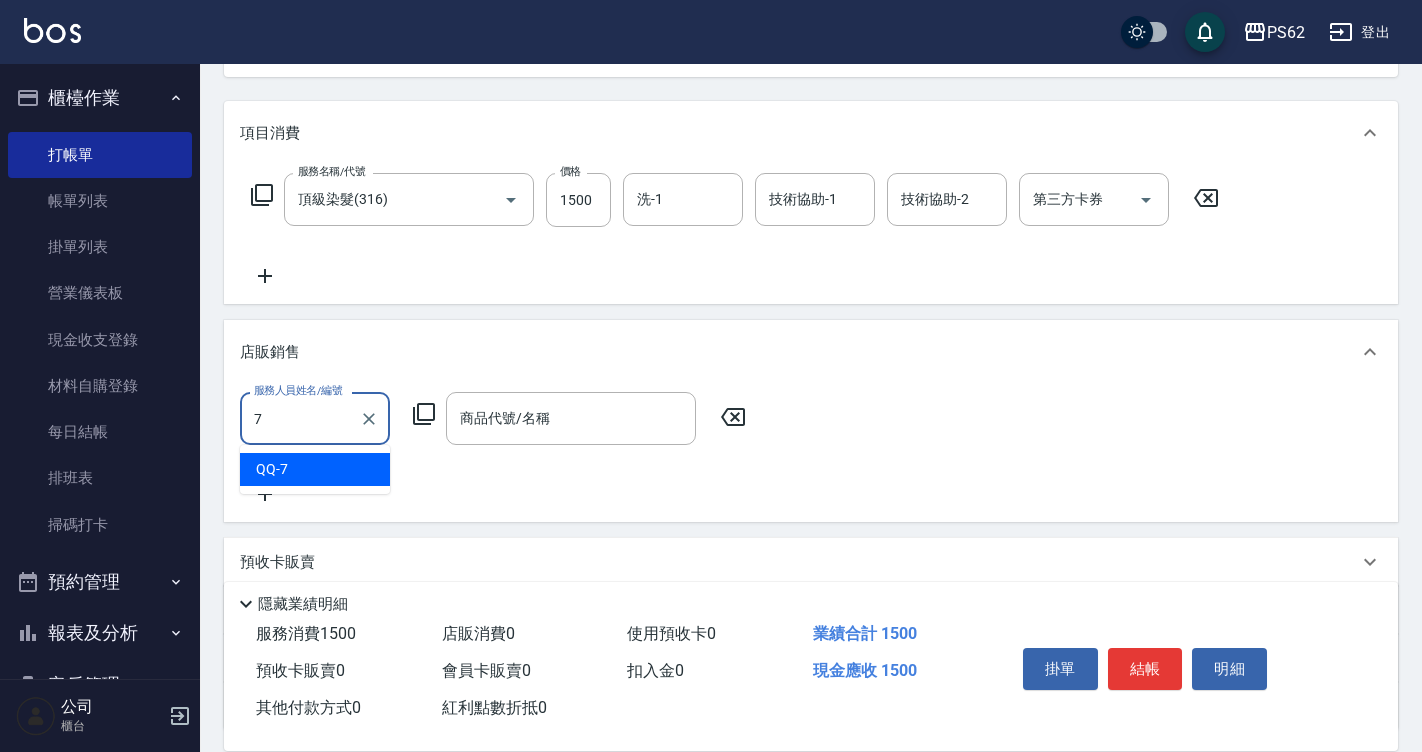 type on "QQ-7" 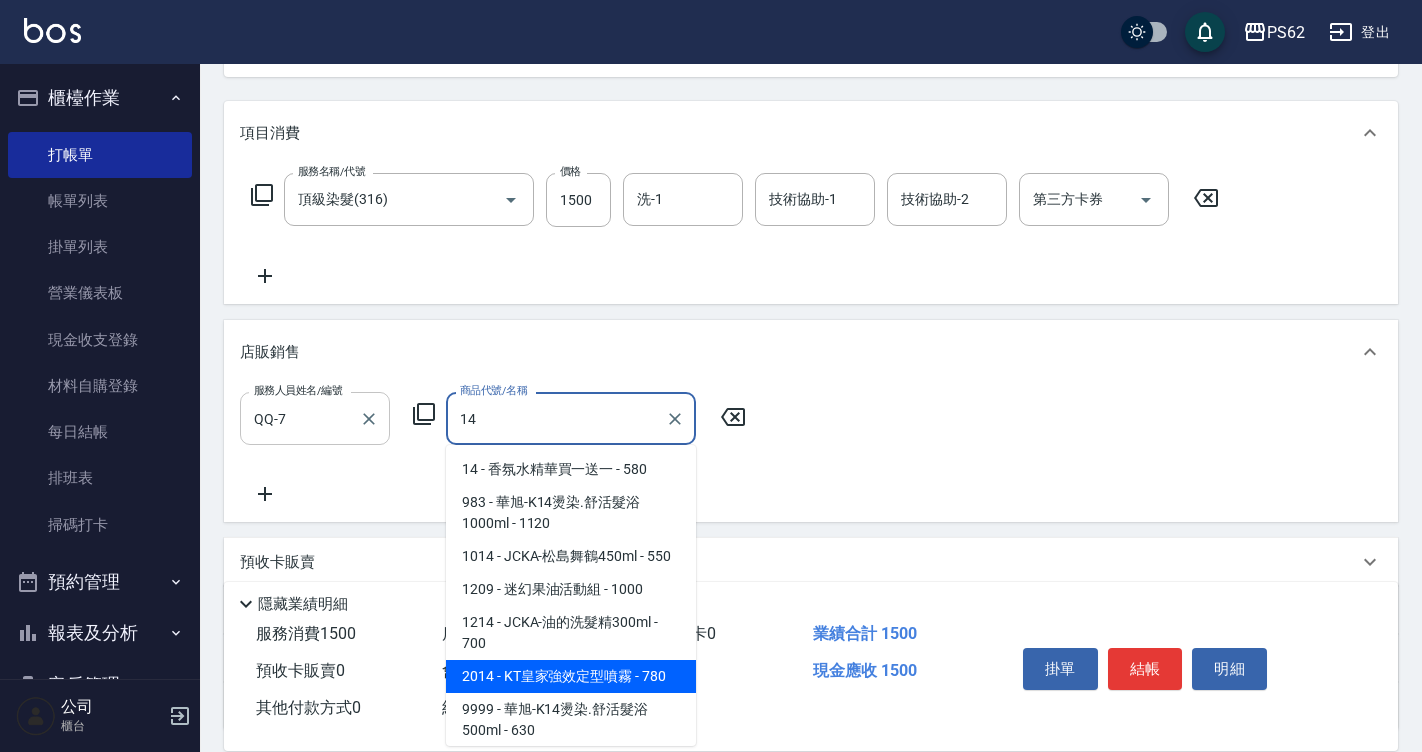 scroll, scrollTop: 22, scrollLeft: 0, axis: vertical 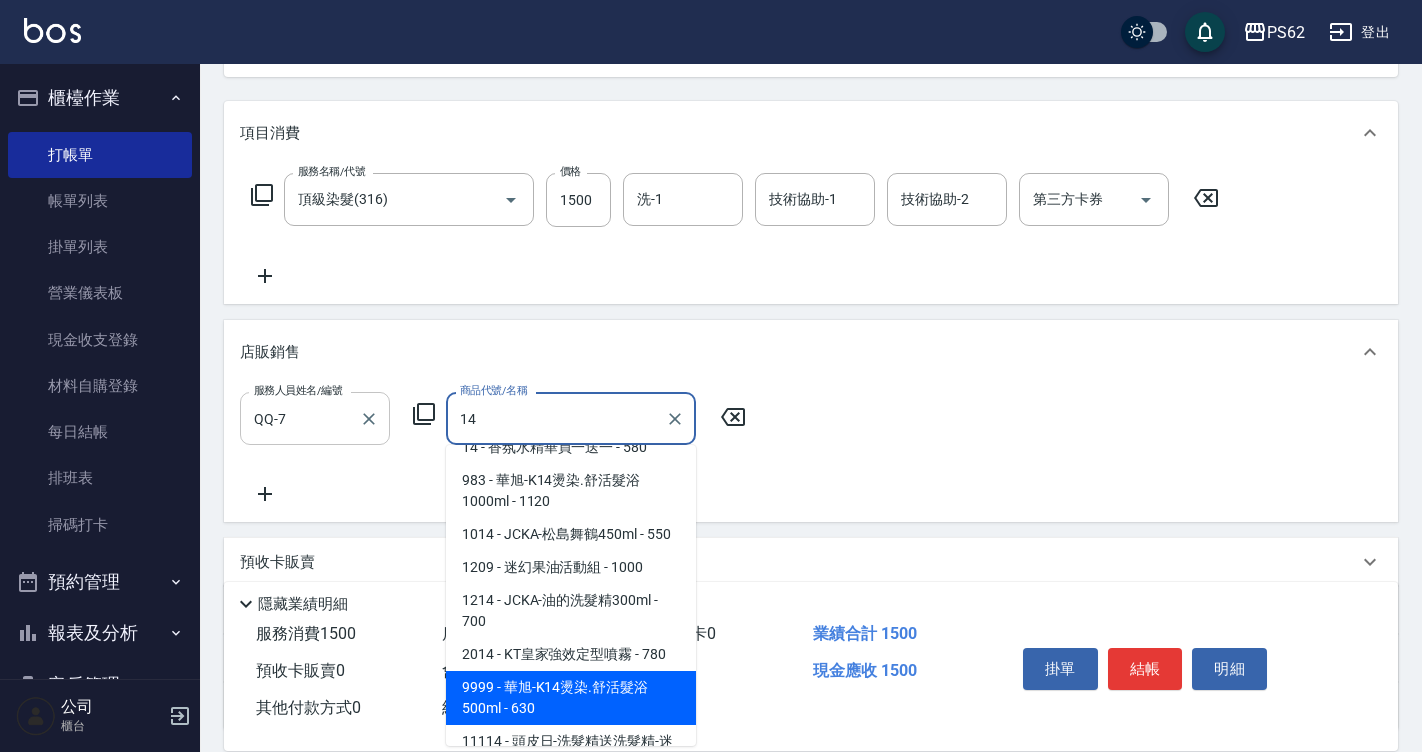 type on "華旭-K14燙染.舒活髮浴500ml" 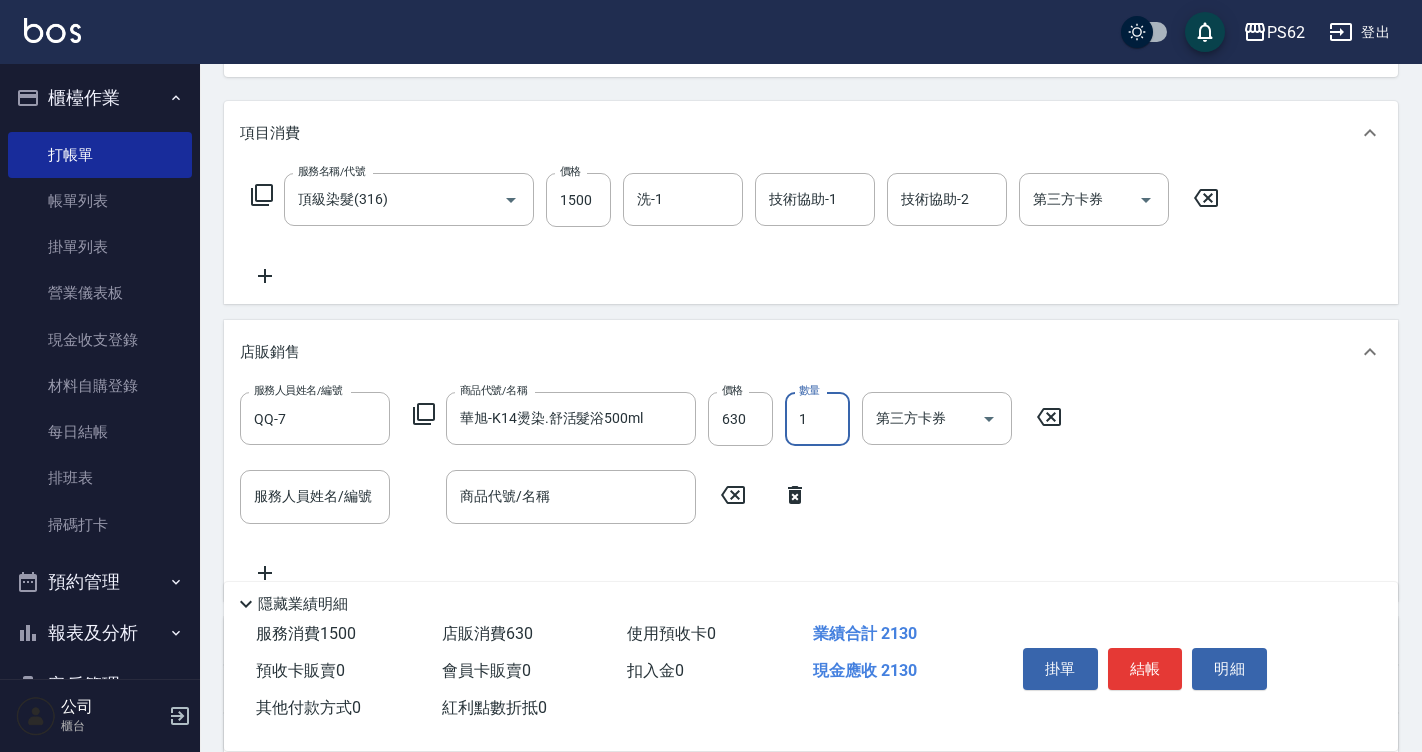 click on "1" at bounding box center [817, 419] 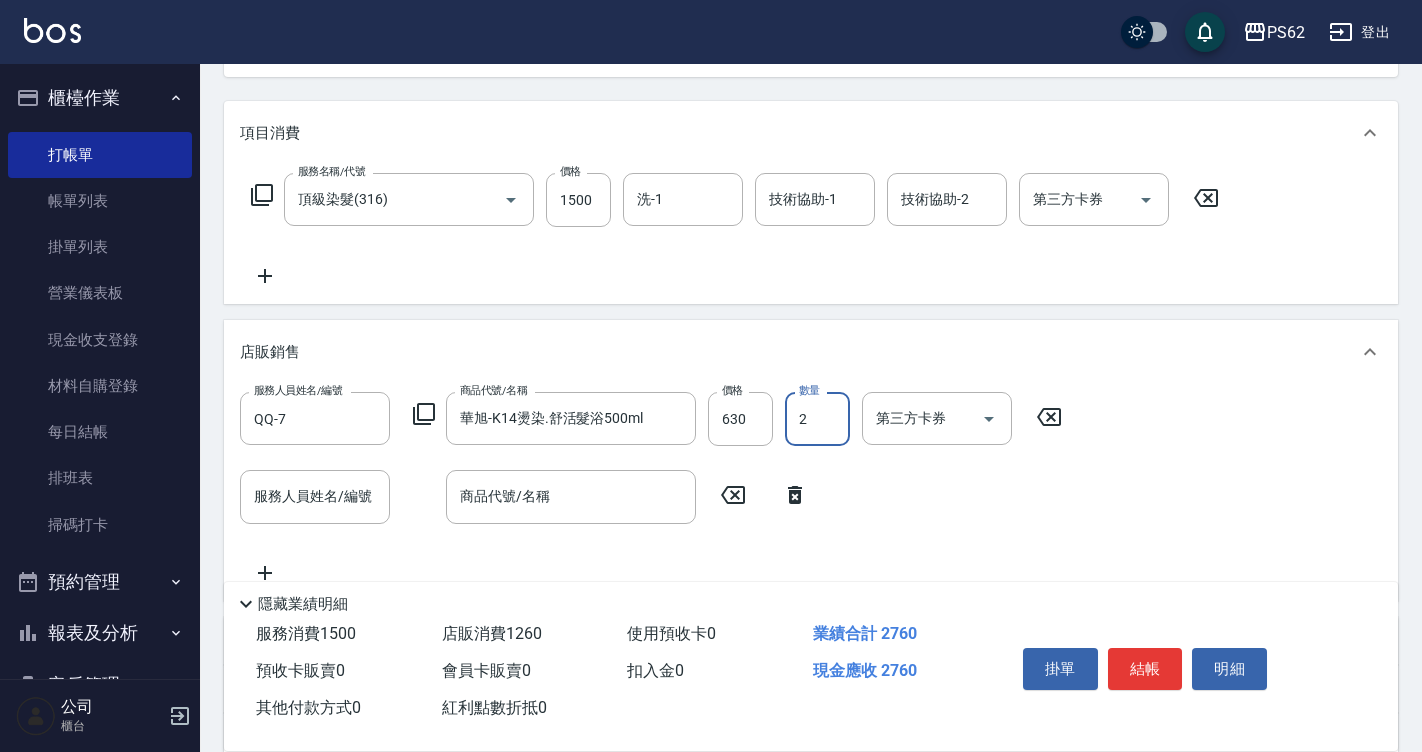 type on "2" 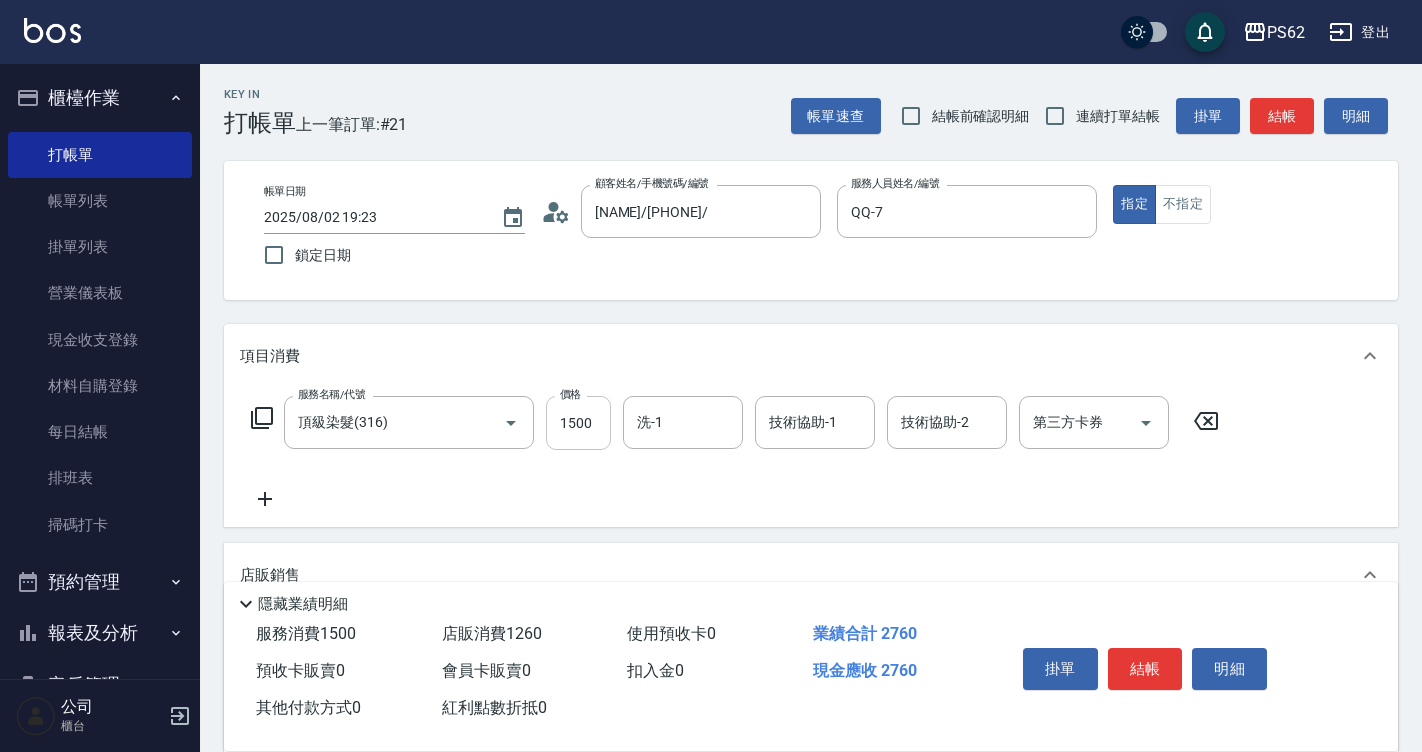 scroll, scrollTop: 100, scrollLeft: 0, axis: vertical 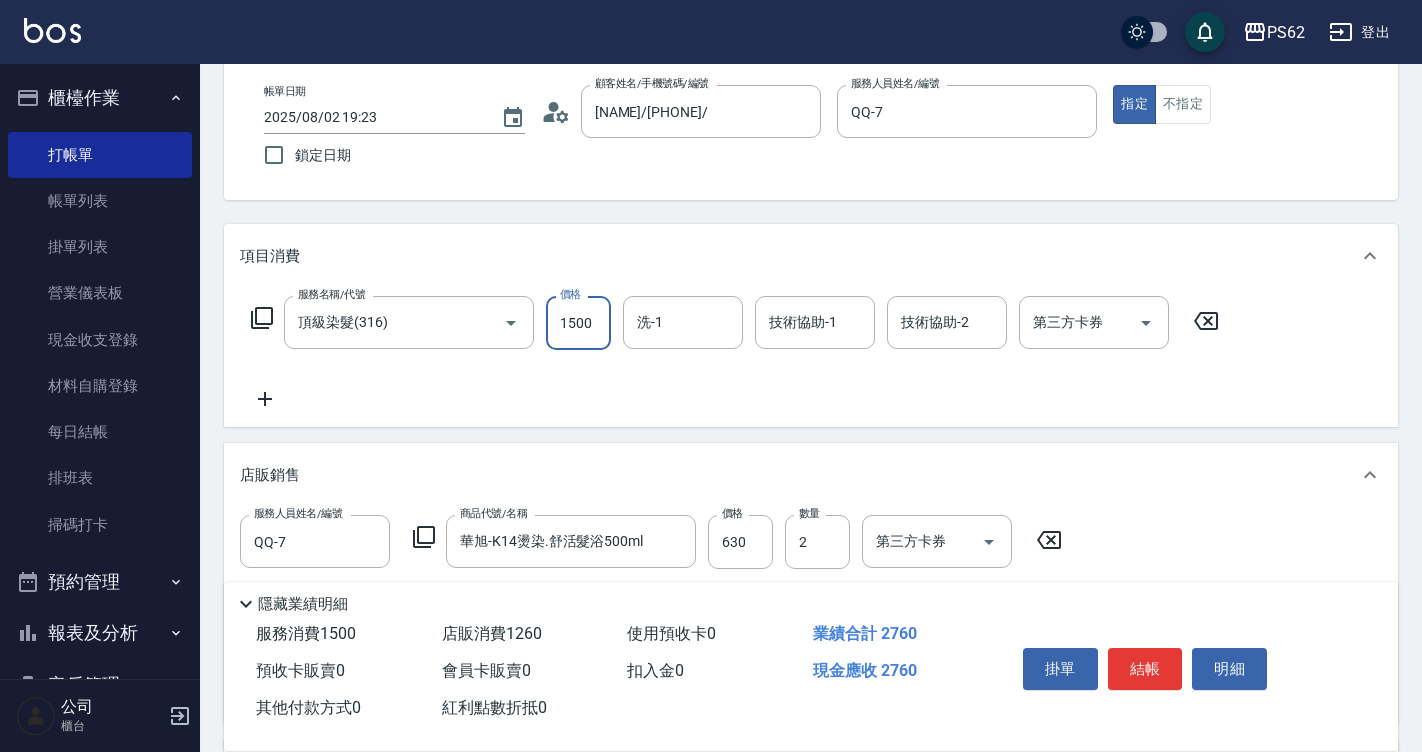 click on "1500" at bounding box center (578, 323) 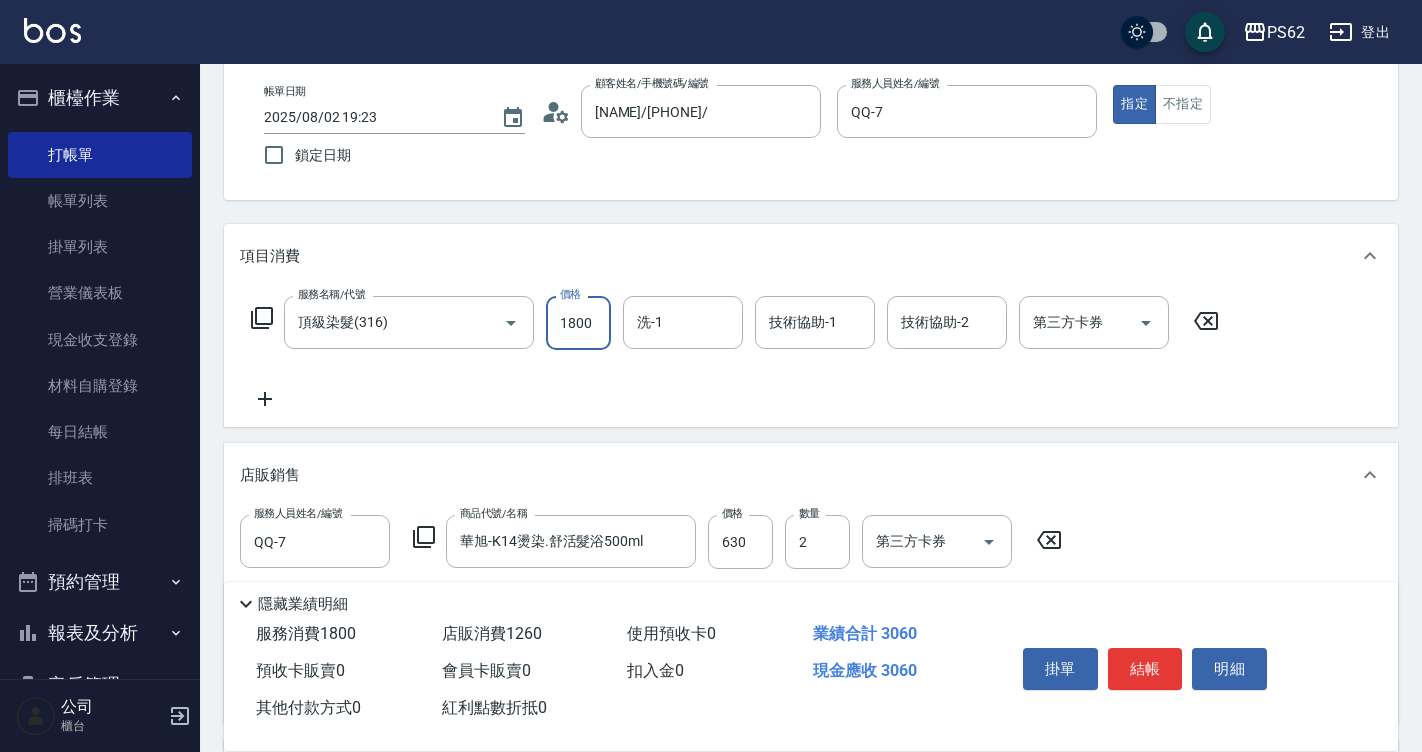 type on "1800" 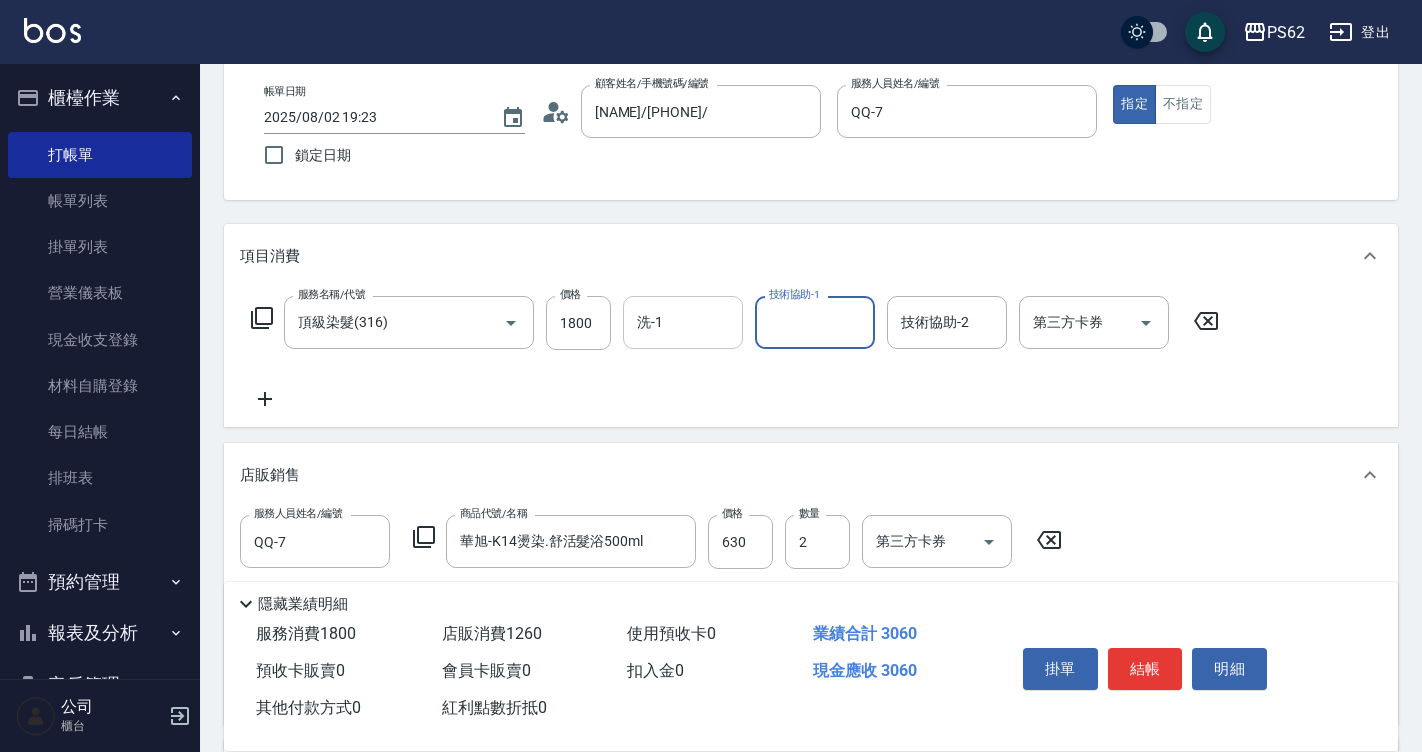 click on "洗-1" at bounding box center (683, 322) 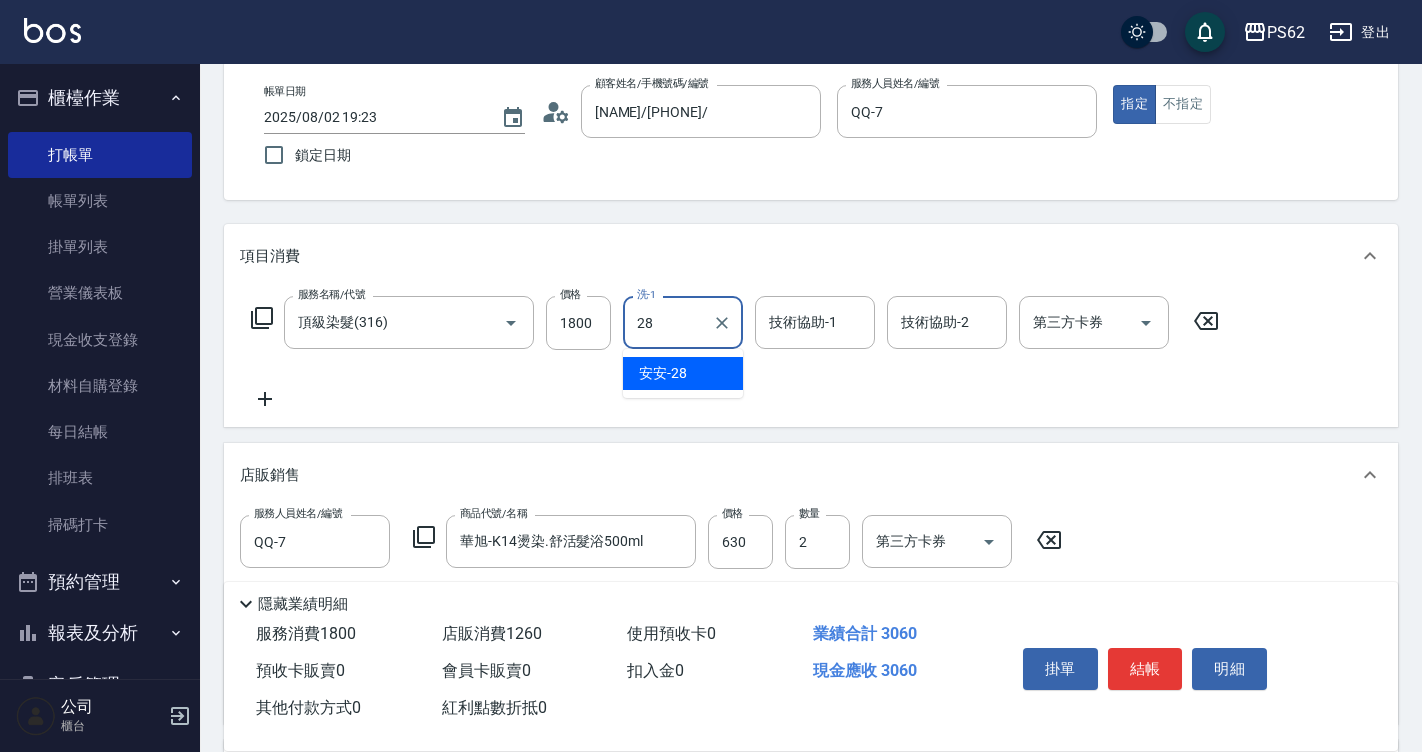 type on "安安-28" 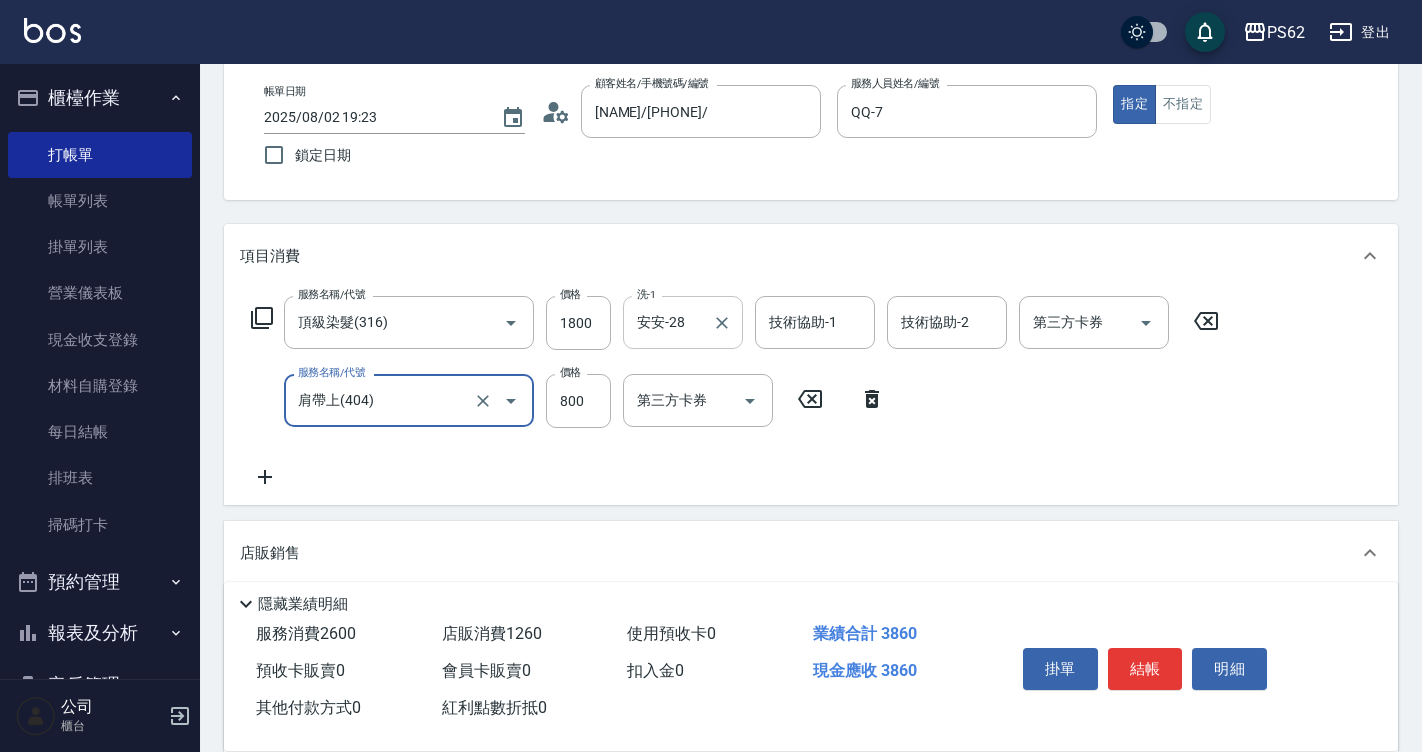 type on "肩帶上(404)" 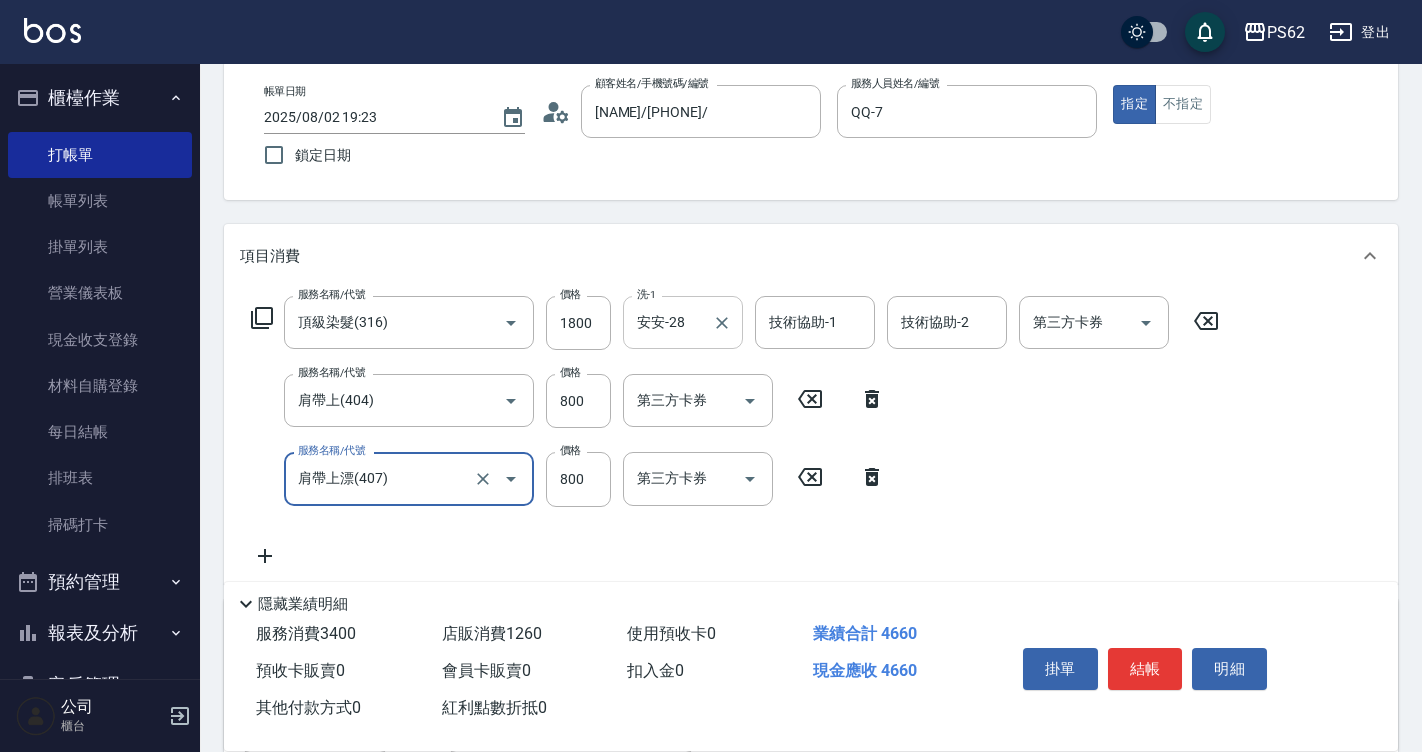 type on "肩帶上漂(407)" 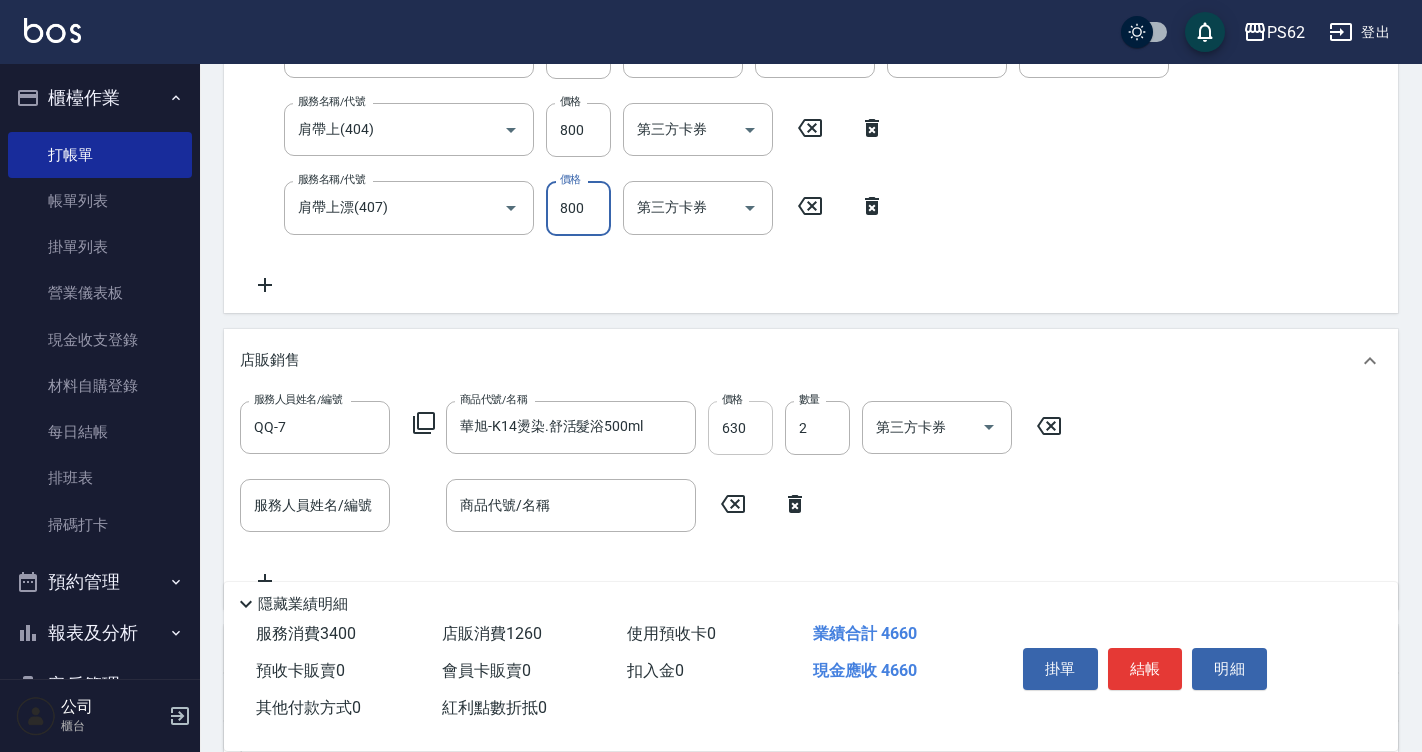scroll, scrollTop: 400, scrollLeft: 0, axis: vertical 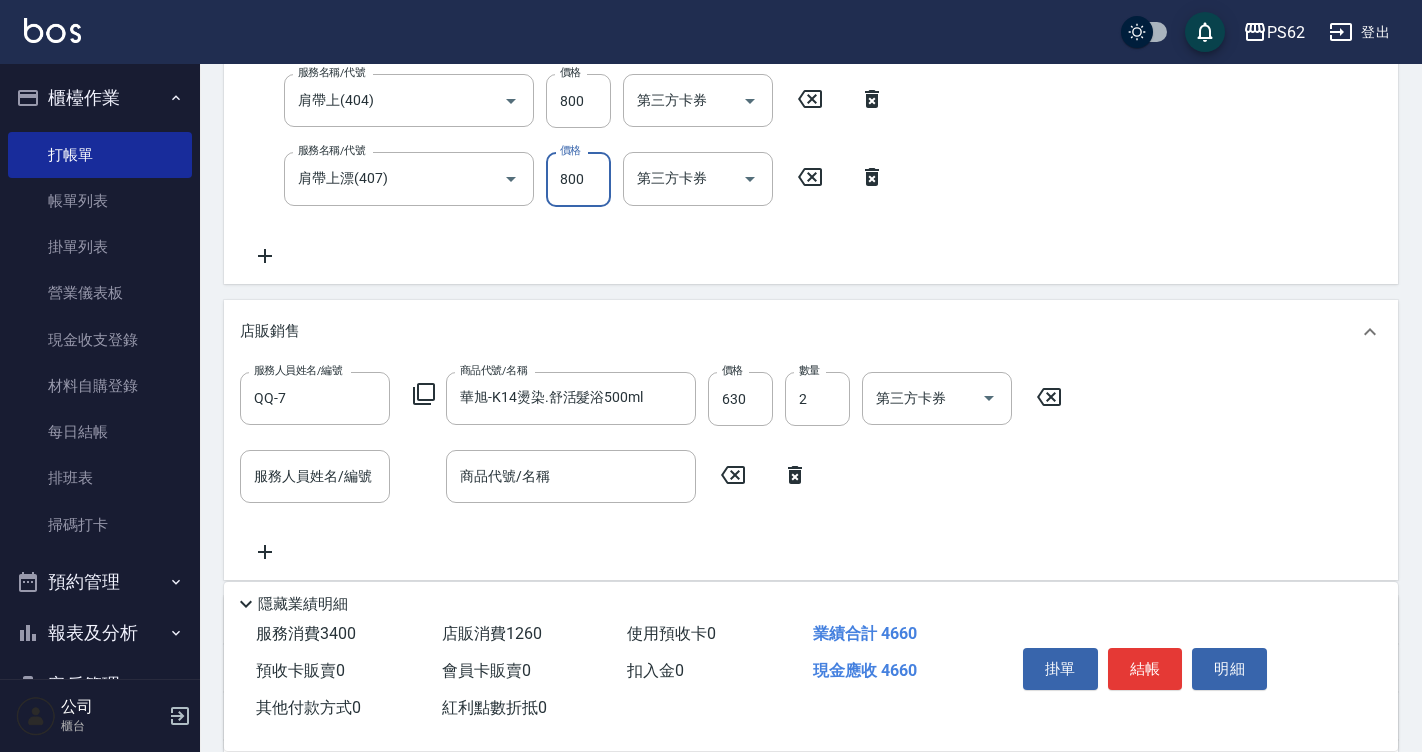 click on "服務人員姓名/編號 QQ-7 服務人員姓名/編號 商品代號/名稱 華旭-K14燙染.舒活髮浴500ml 商品代號/名稱 價格 630 價格 數量 2 數量 第三方卡券 第三方卡券 服務人員姓名/編號 服務人員姓名/編號 商品代號/名稱 商品代號/名稱" at bounding box center (811, 468) 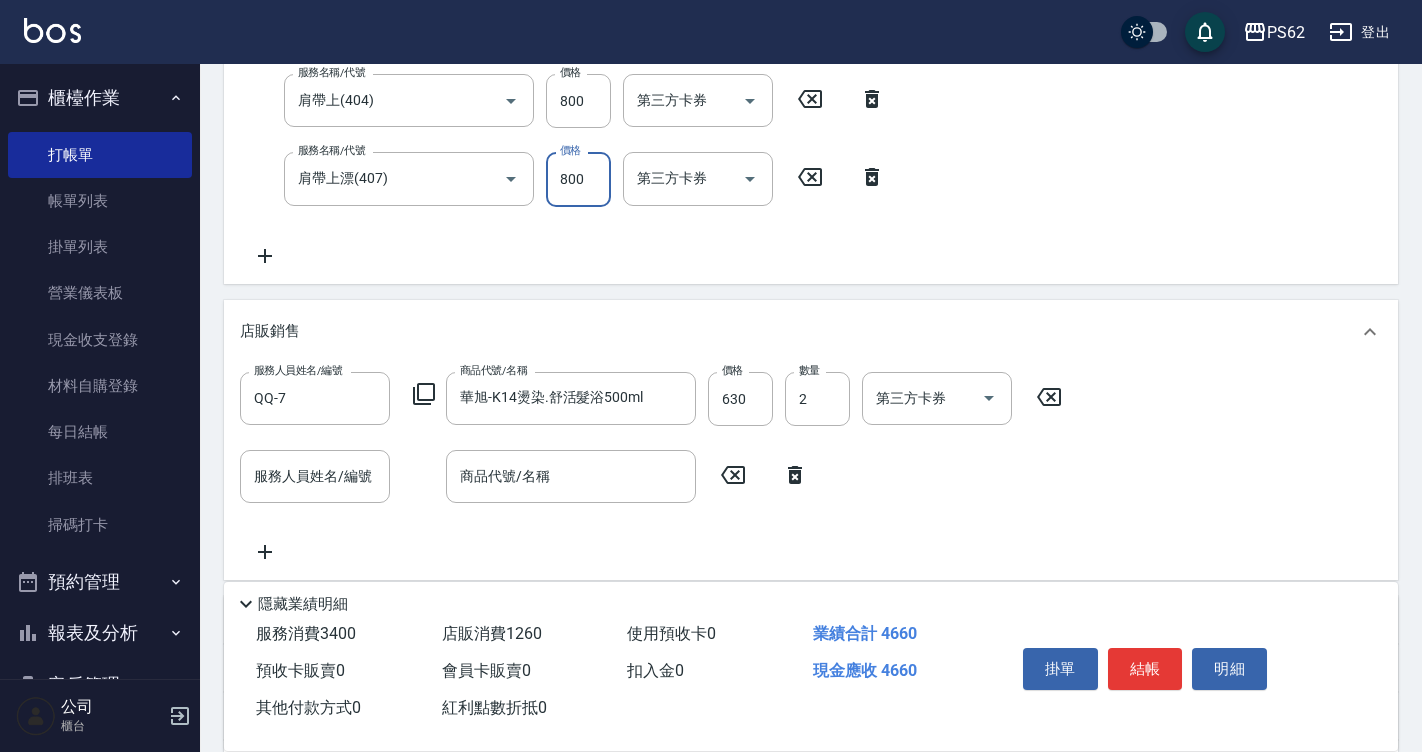 click on "800" at bounding box center [578, 179] 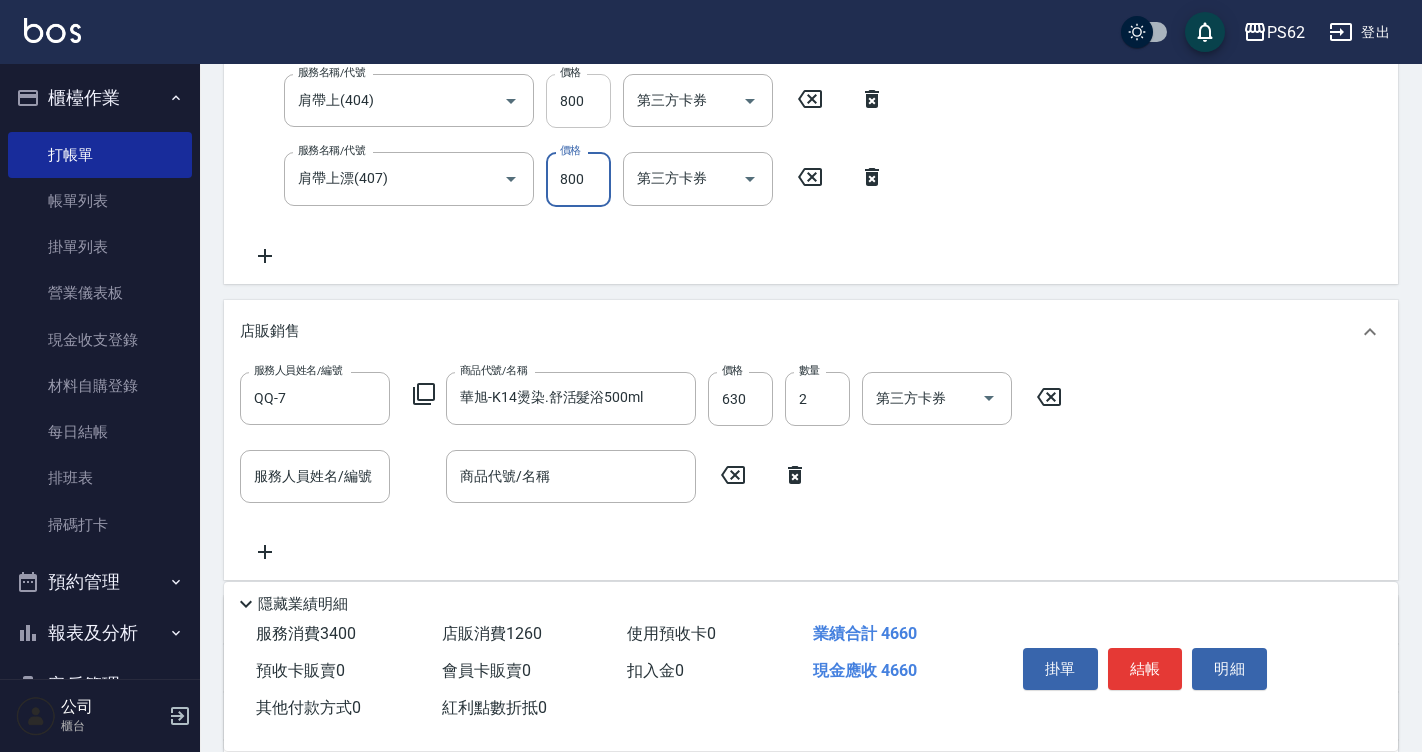 click on "800" at bounding box center [578, 101] 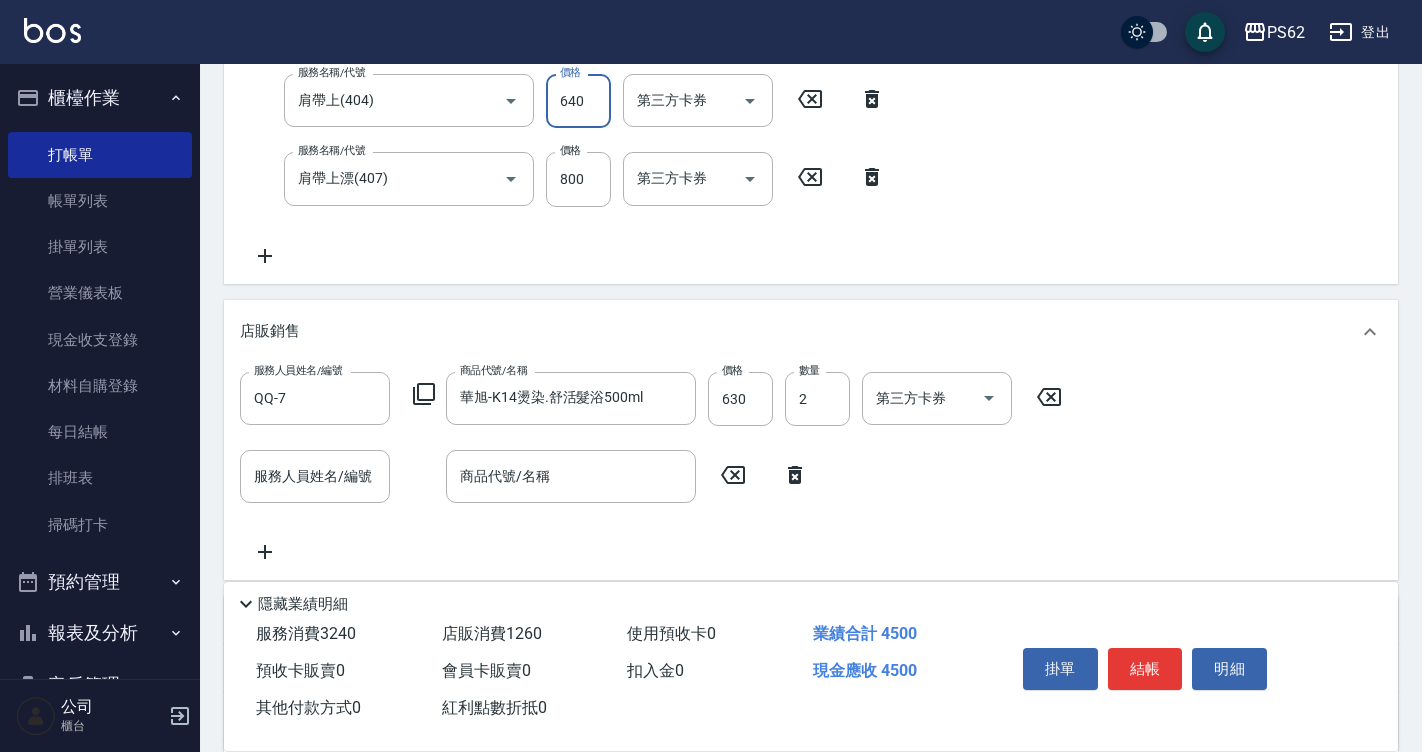 type on "640" 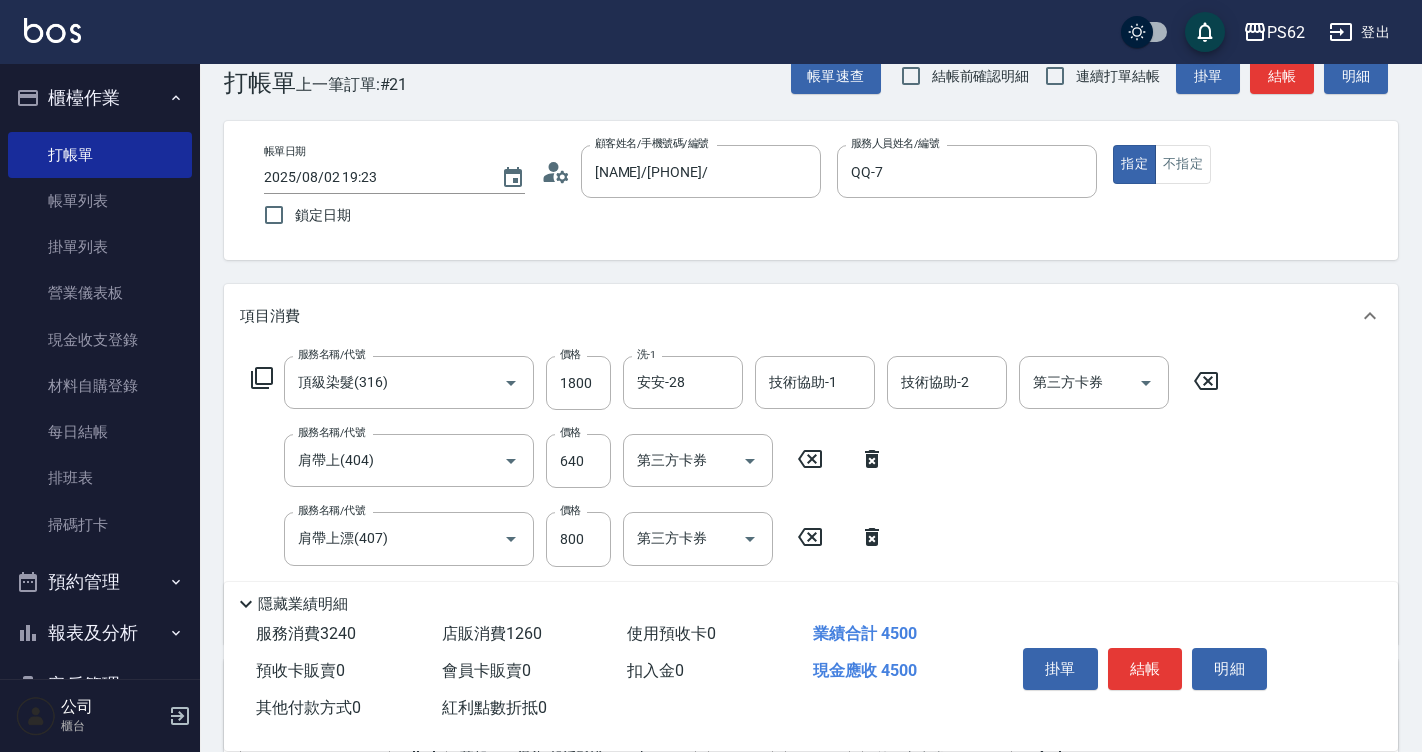 scroll, scrollTop: 0, scrollLeft: 0, axis: both 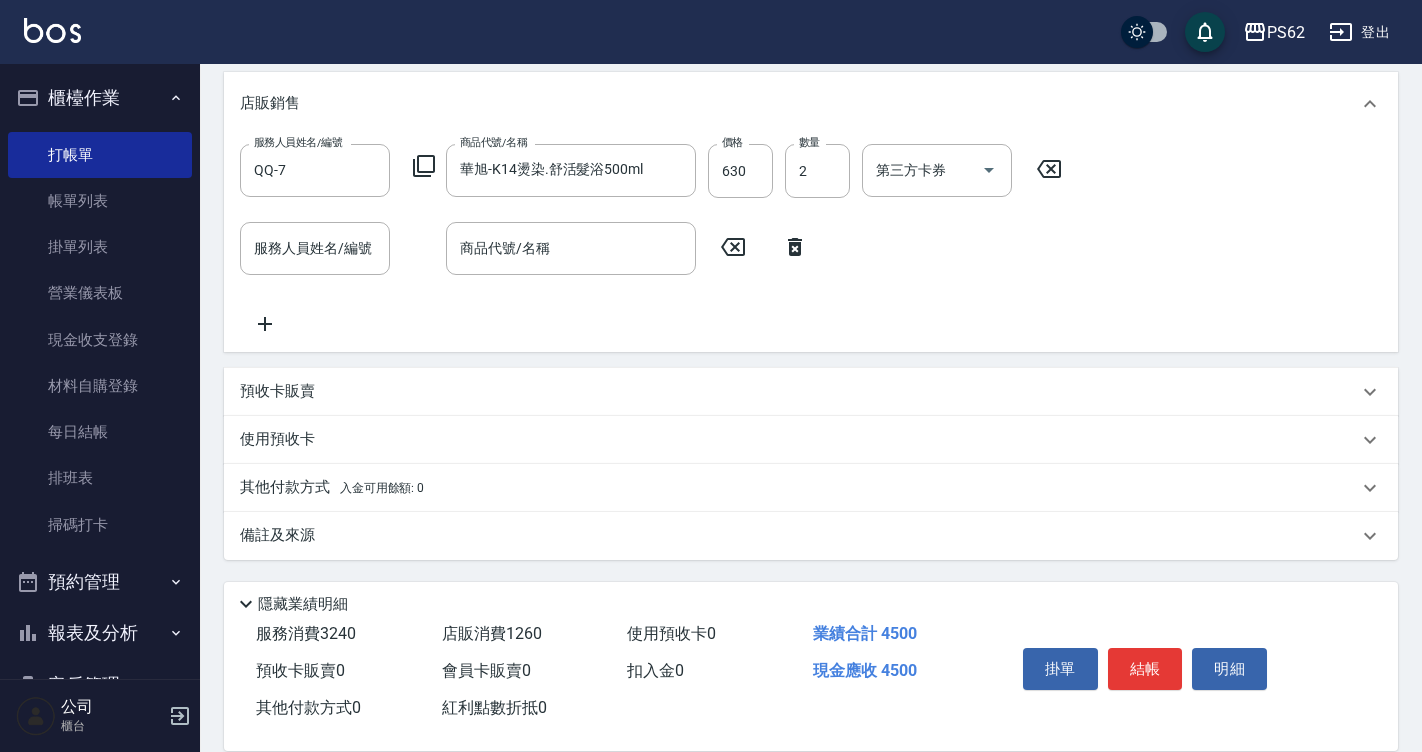 click on "其他付款方式 入金可用餘額: 0" at bounding box center [332, 488] 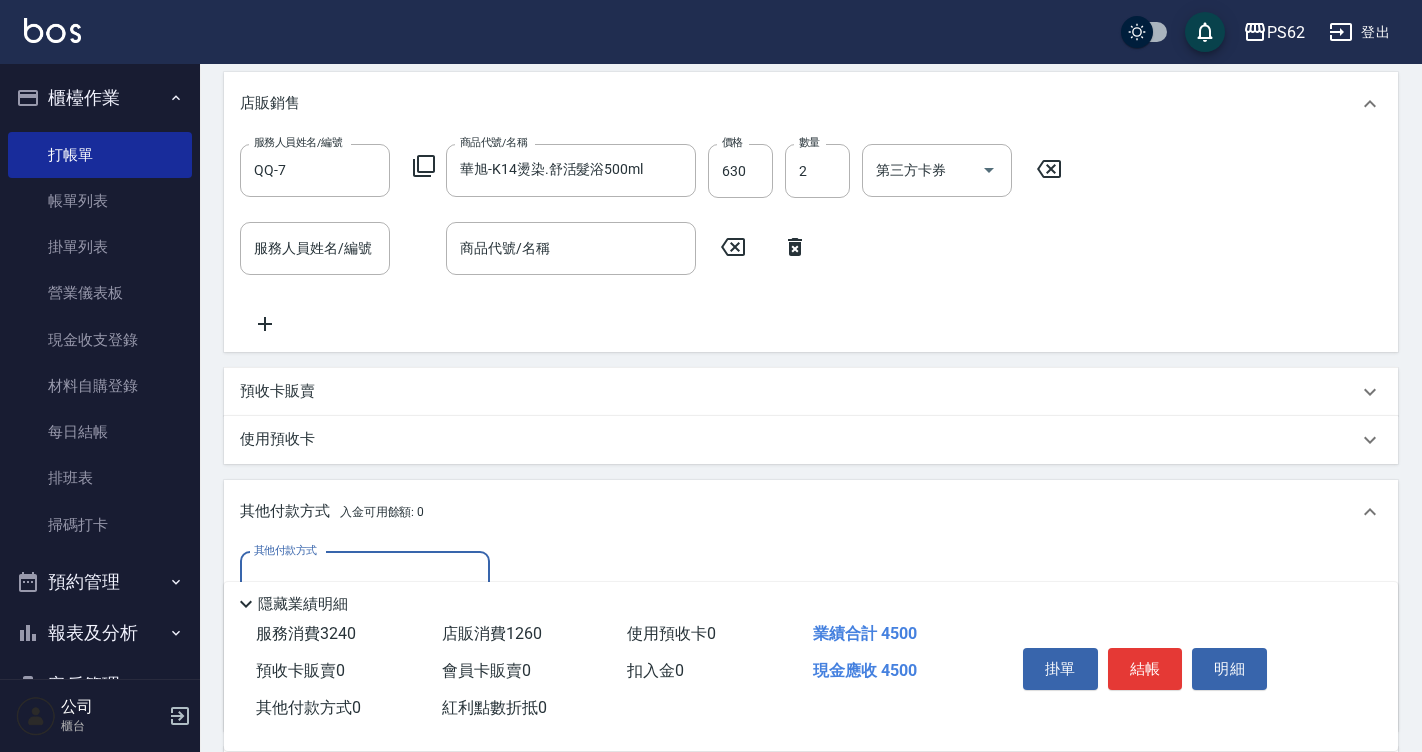scroll, scrollTop: 0, scrollLeft: 0, axis: both 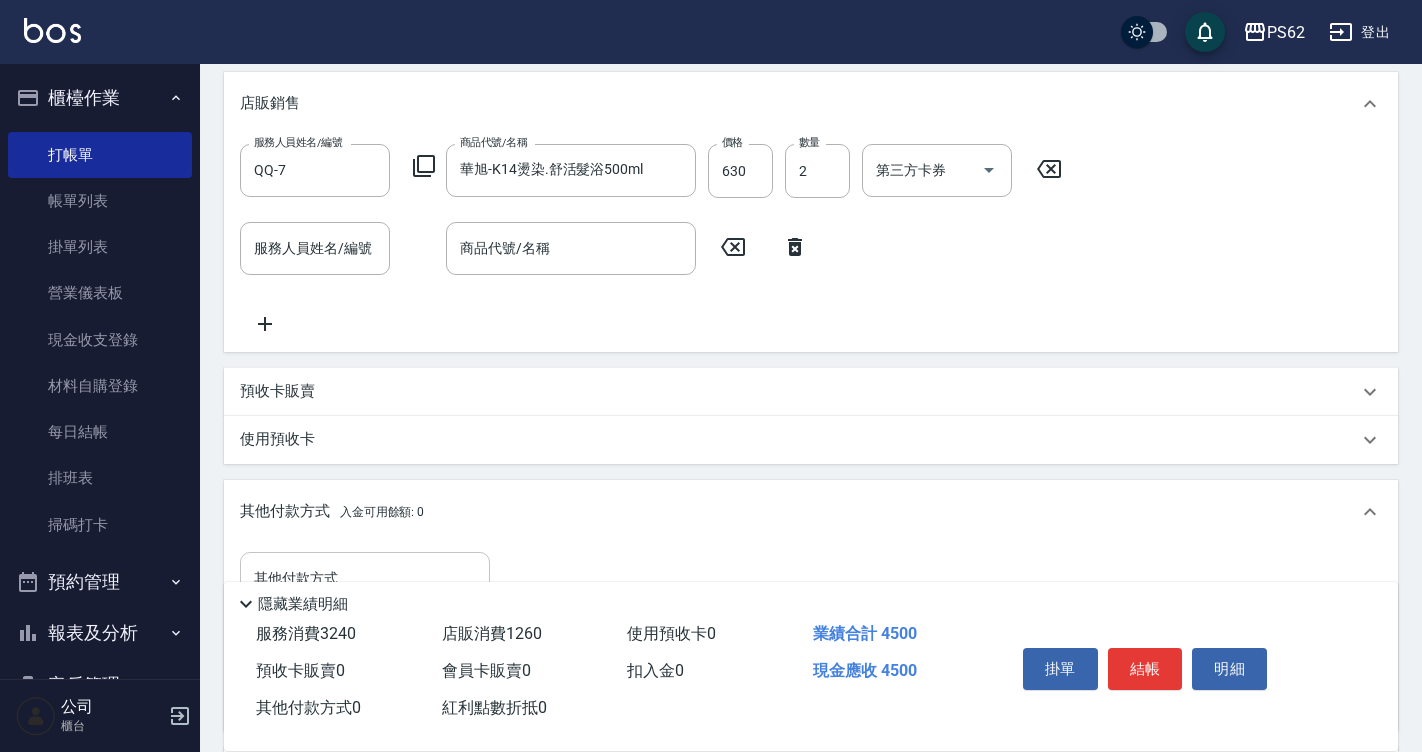 click on "其他付款方式" at bounding box center (365, 578) 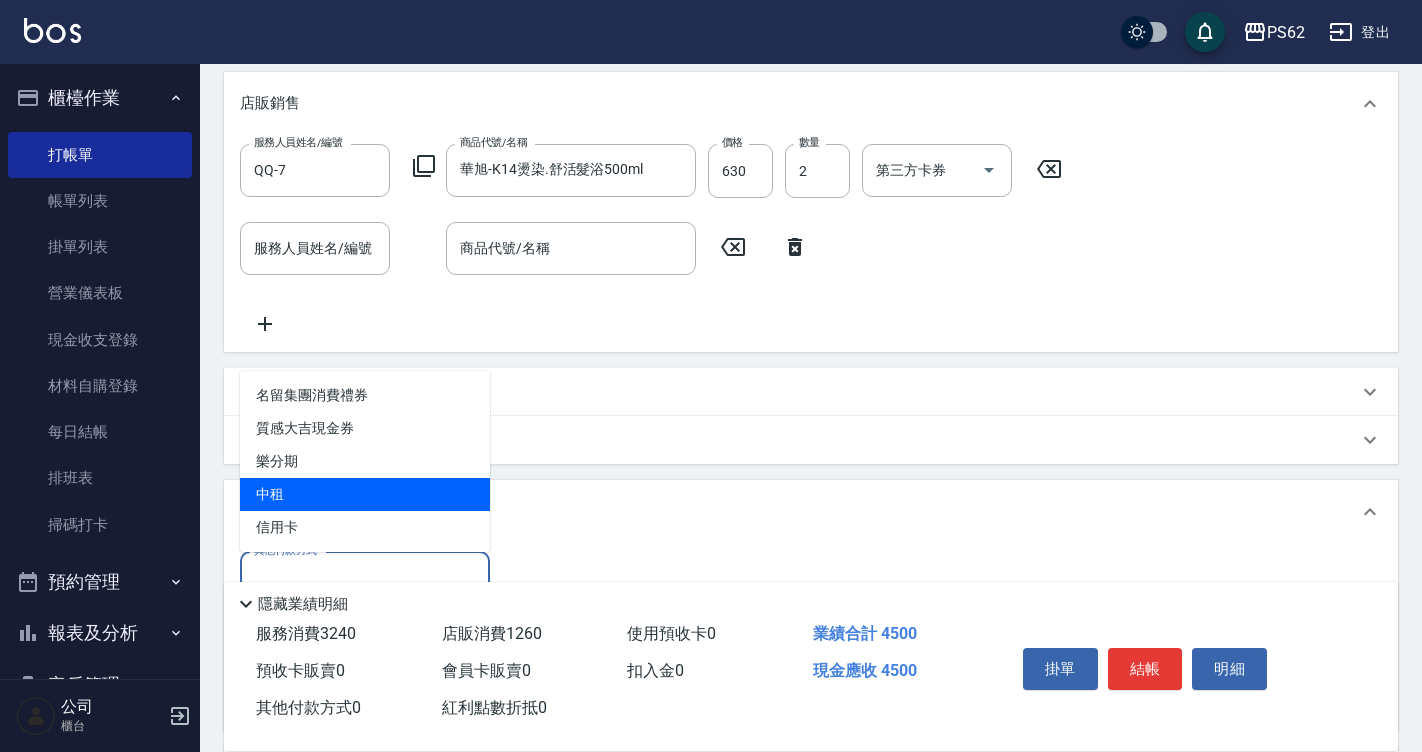 click on "中租" at bounding box center (365, 494) 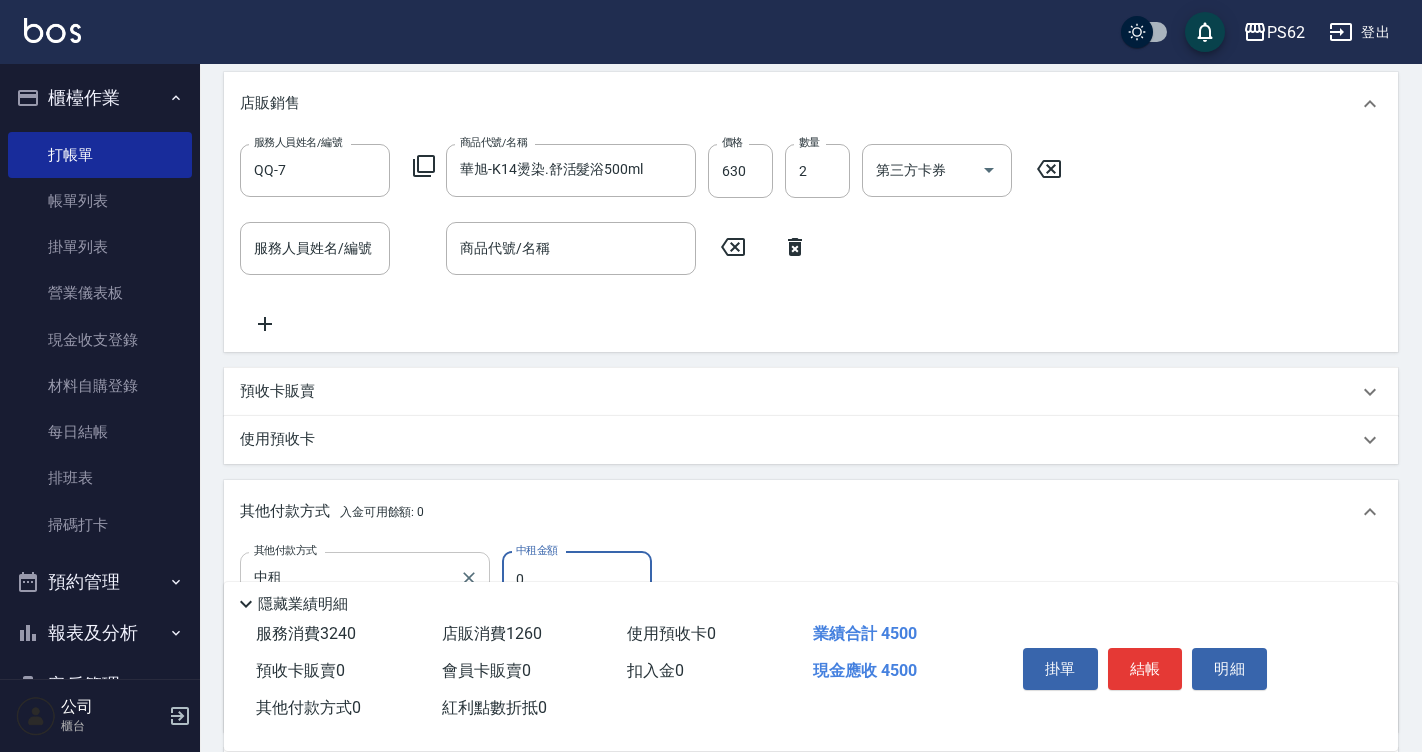 click on "中租 其他付款方式" at bounding box center (365, 578) 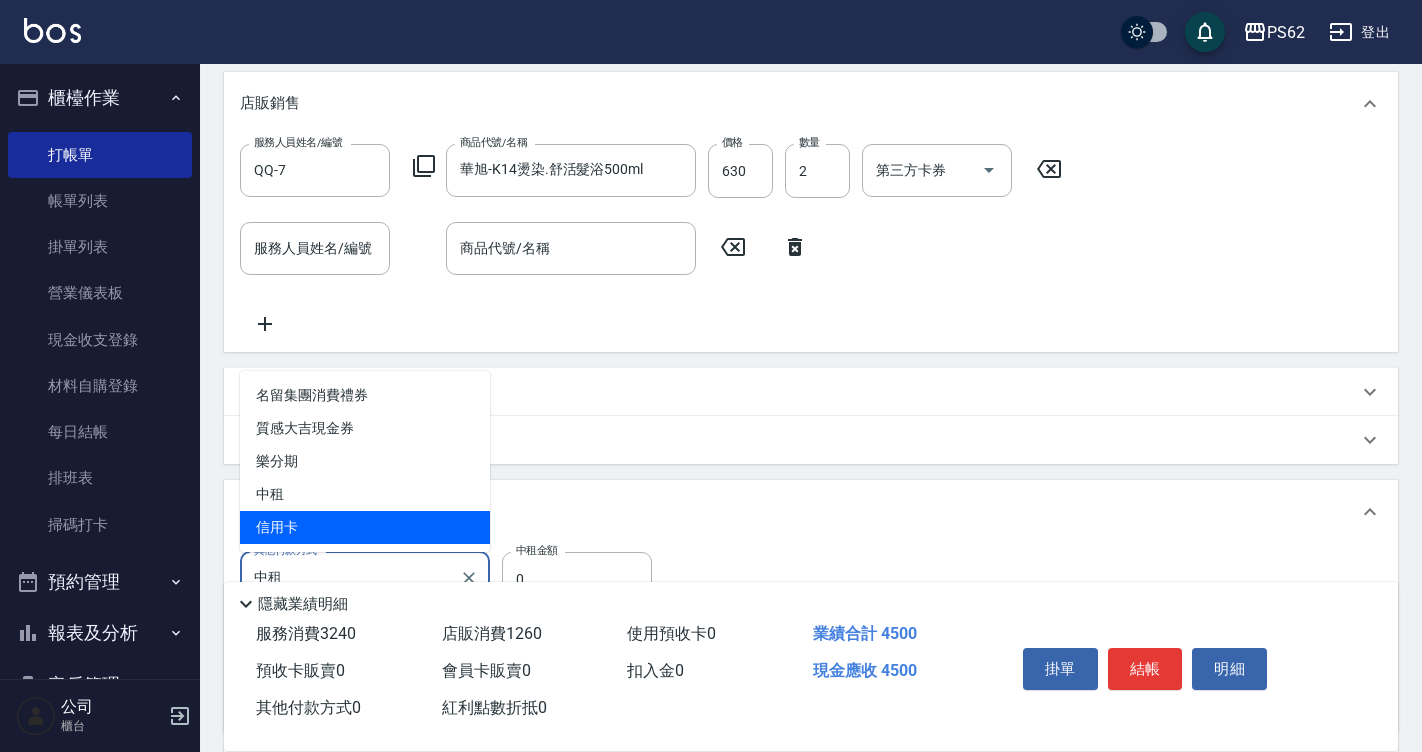 click on "信用卡" at bounding box center (365, 527) 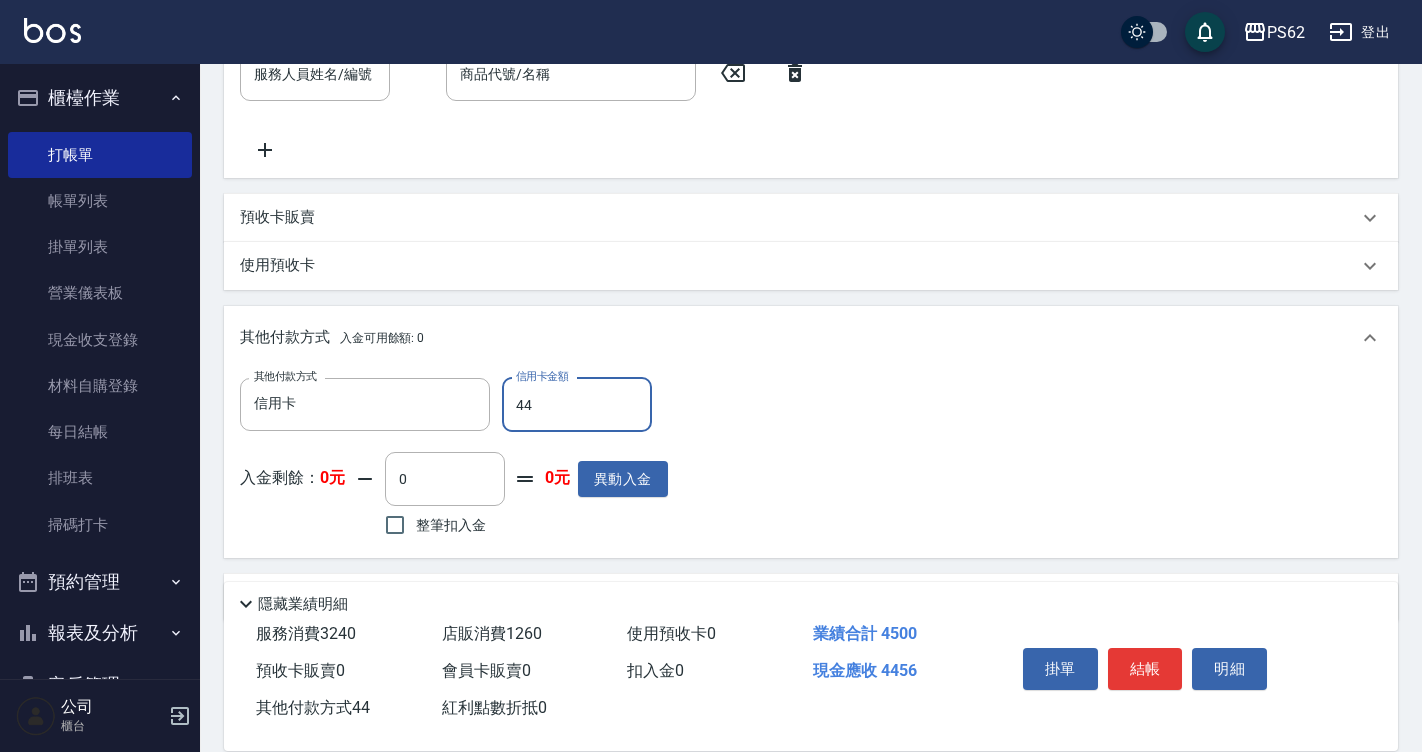 scroll, scrollTop: 840, scrollLeft: 0, axis: vertical 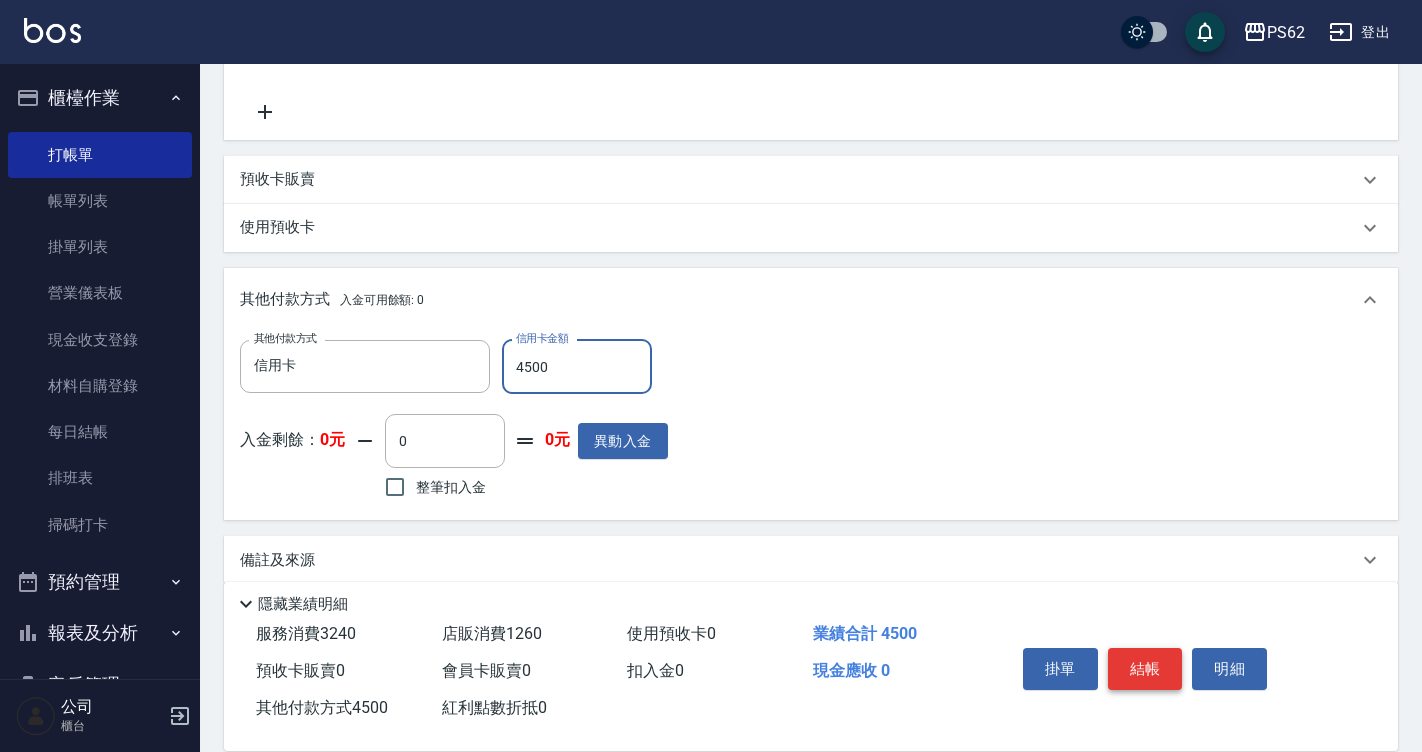 type on "4500" 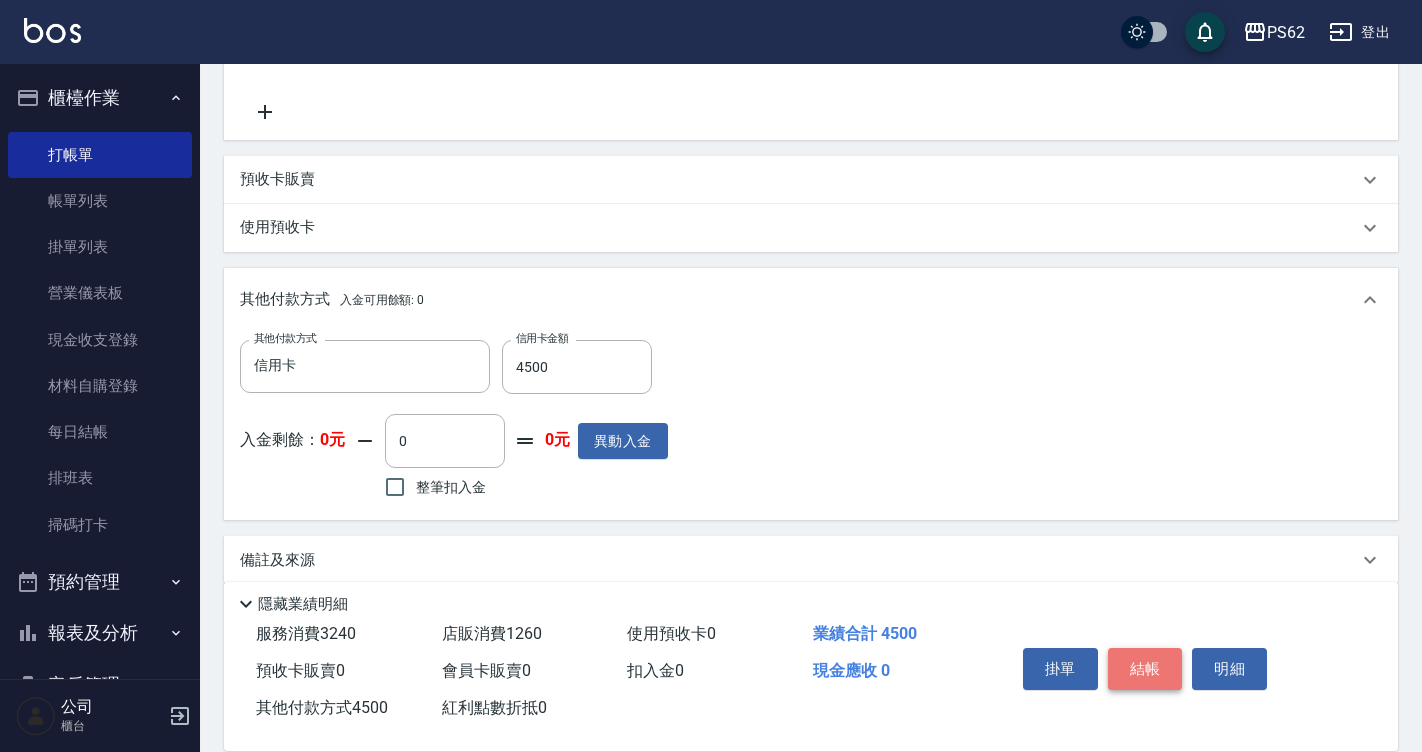 click on "結帳" at bounding box center (1145, 669) 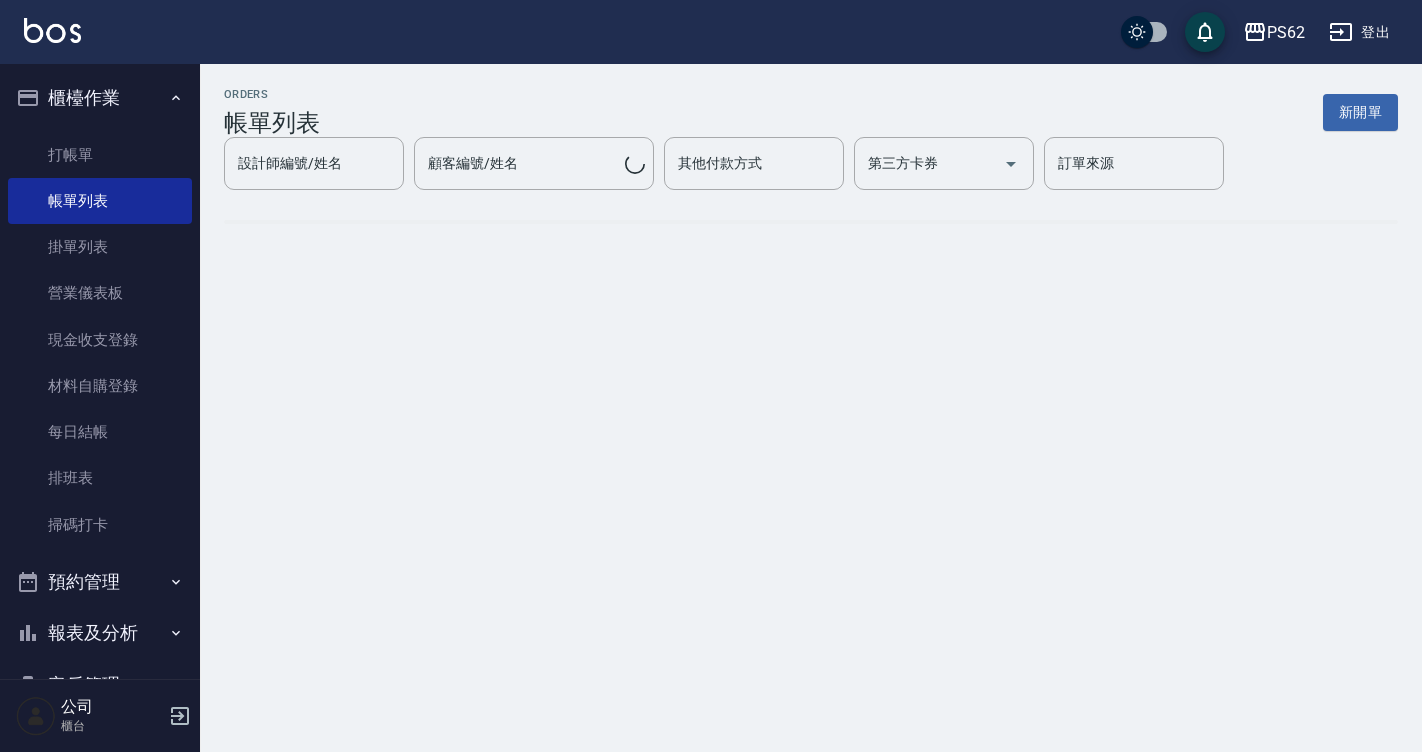 scroll, scrollTop: 0, scrollLeft: 0, axis: both 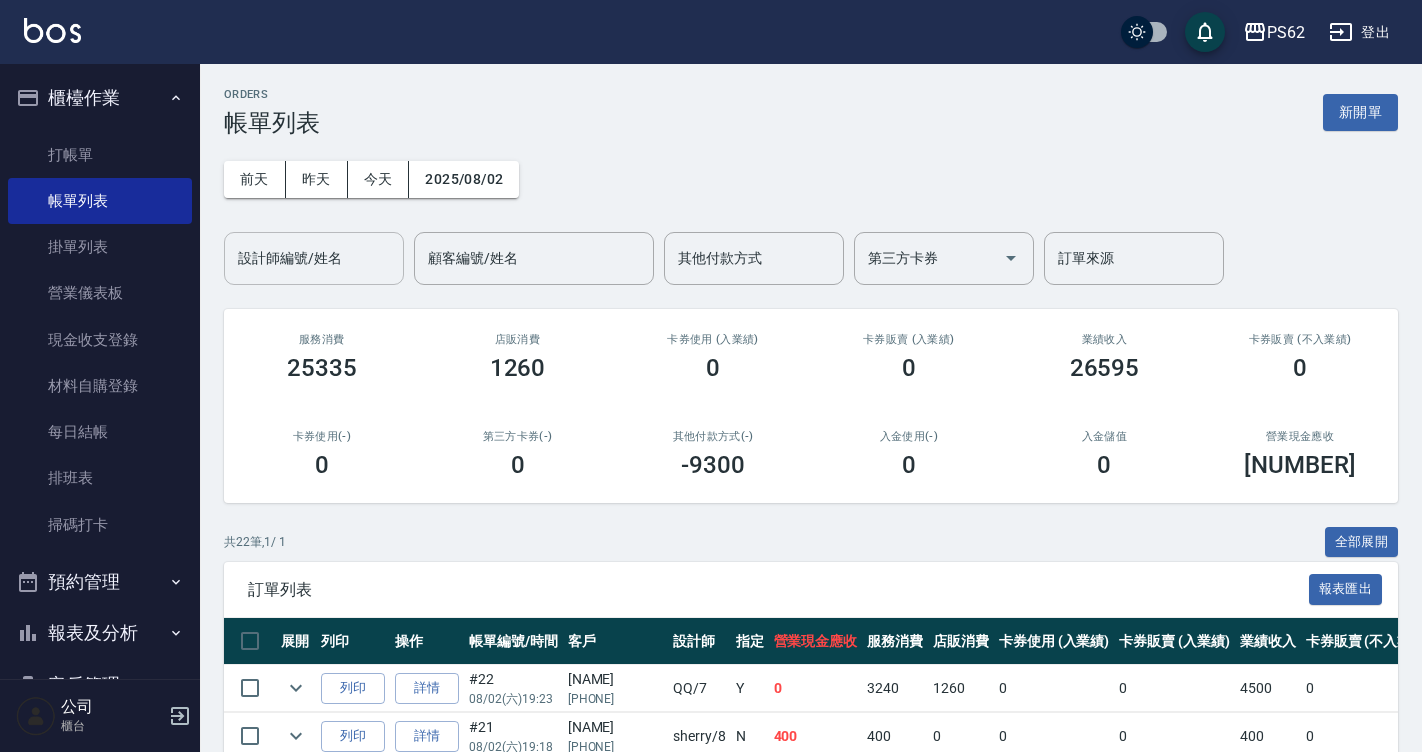 click on "設計師編號/姓名" at bounding box center [314, 258] 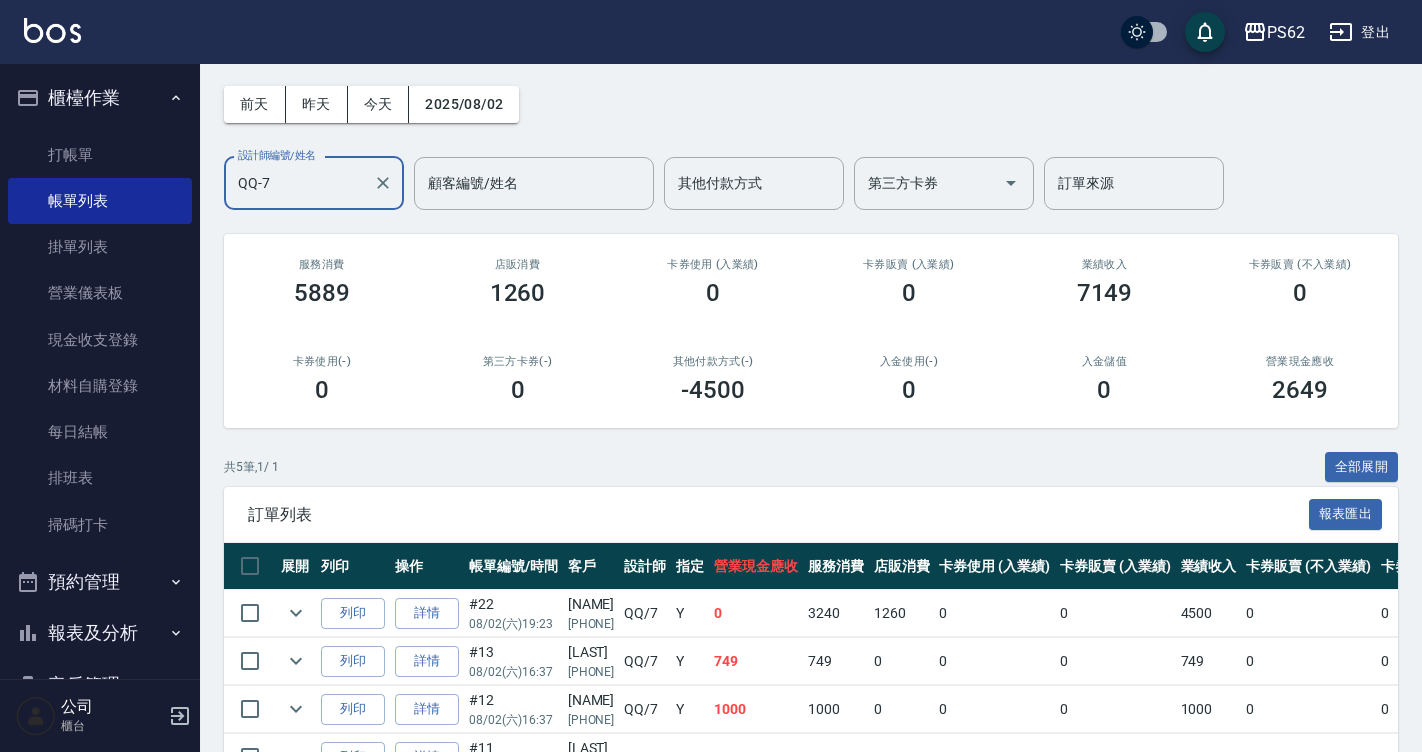 scroll, scrollTop: 200, scrollLeft: 0, axis: vertical 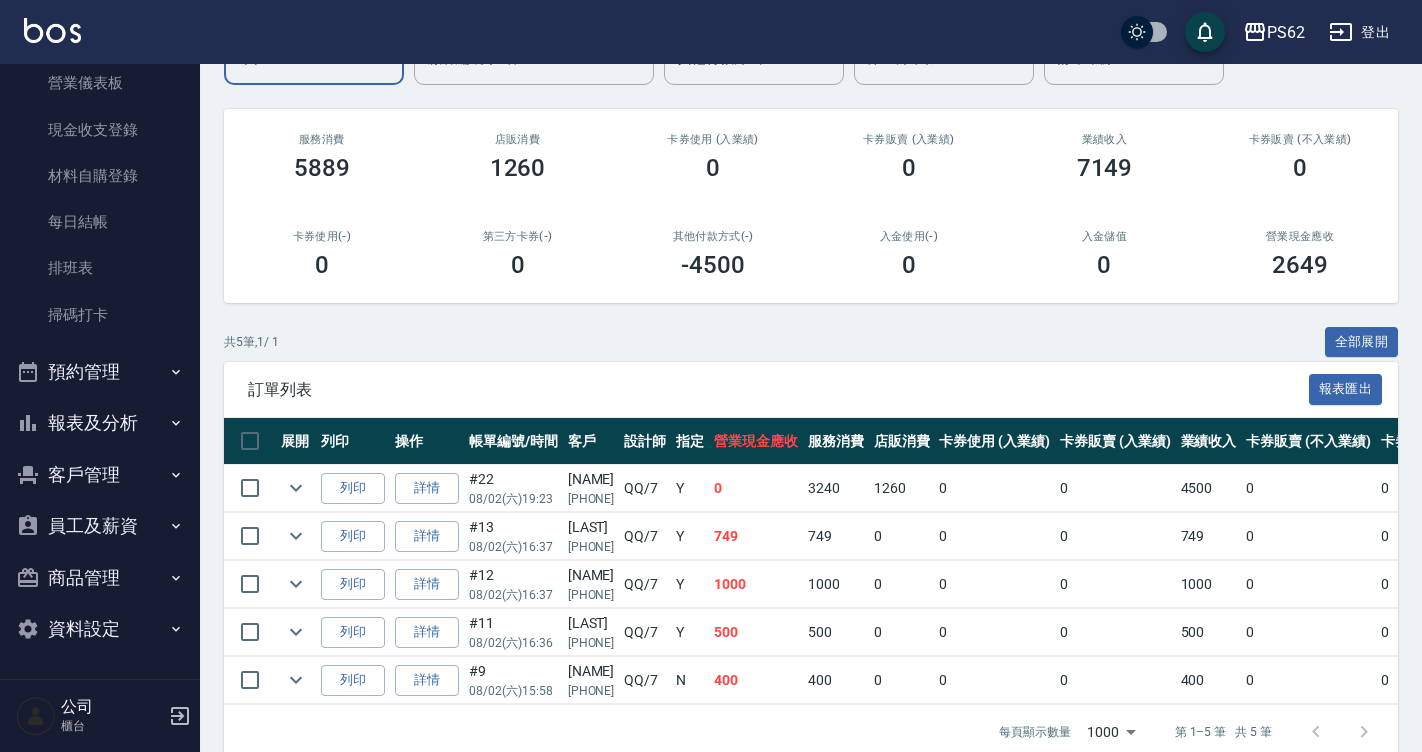 type on "QQ-7" 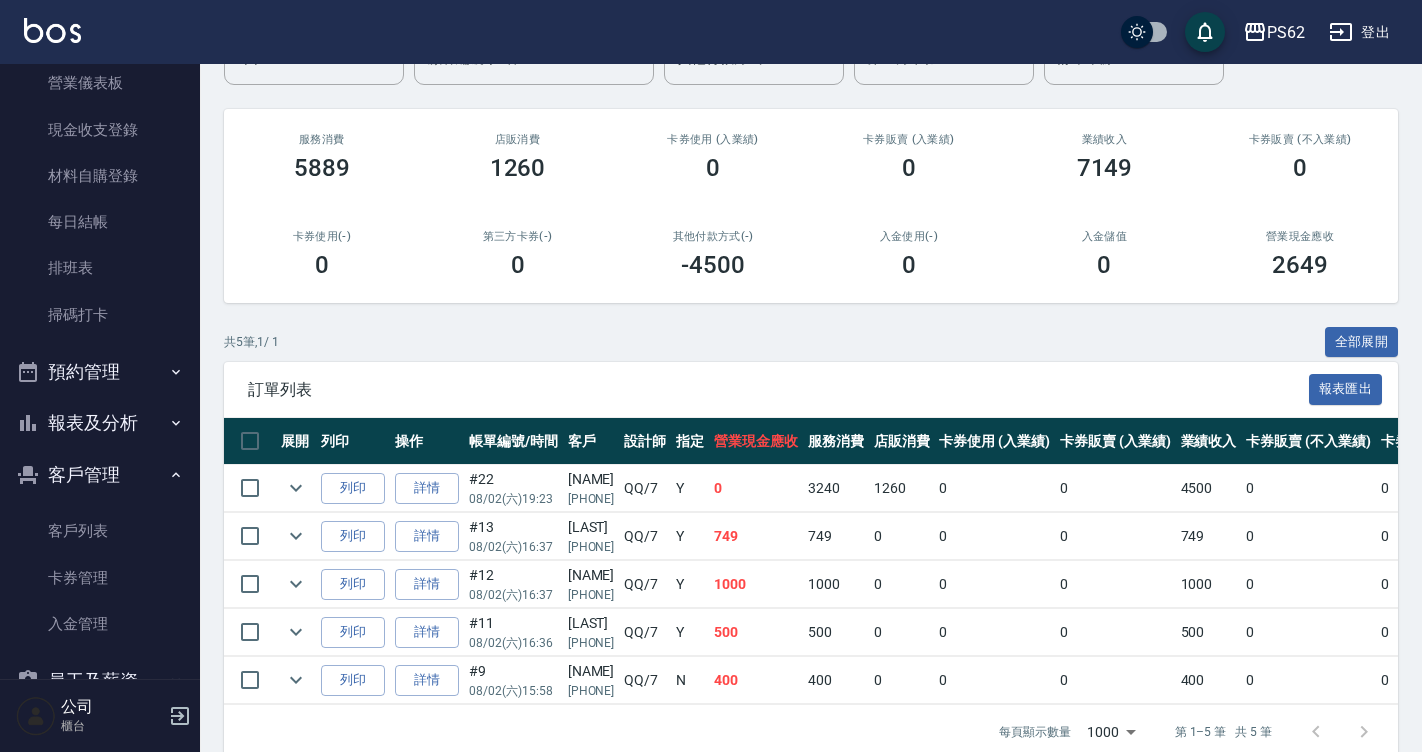 click on "報表及分析" at bounding box center (100, 423) 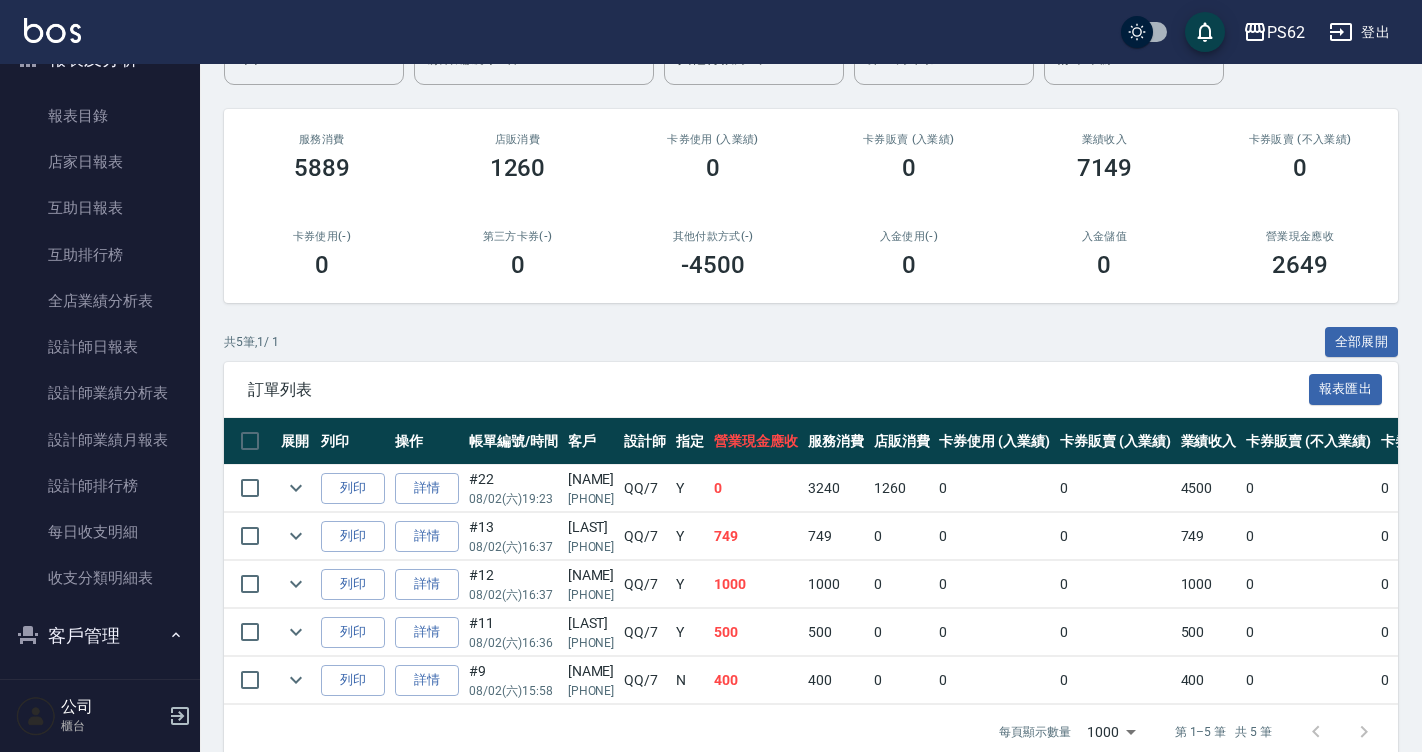 scroll, scrollTop: 565, scrollLeft: 0, axis: vertical 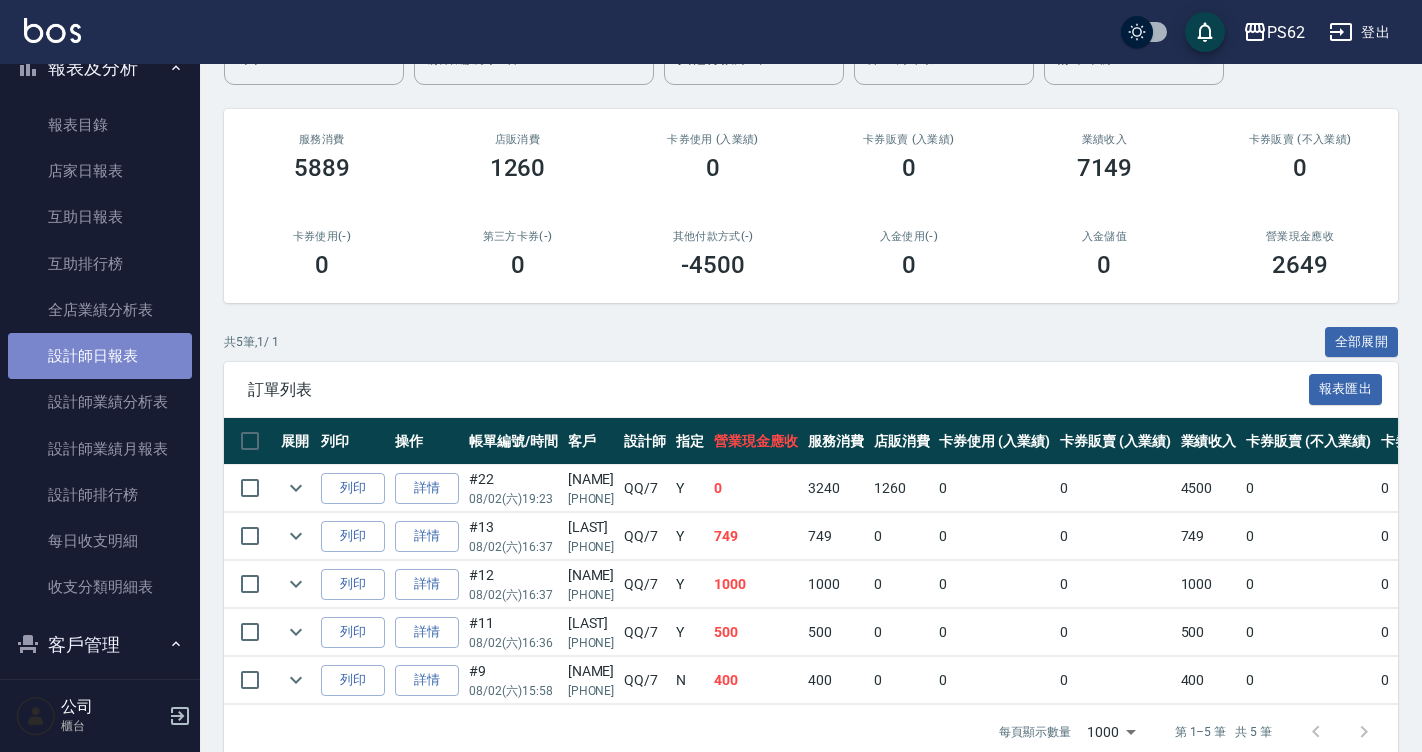 click on "設計師日報表" at bounding box center [100, 356] 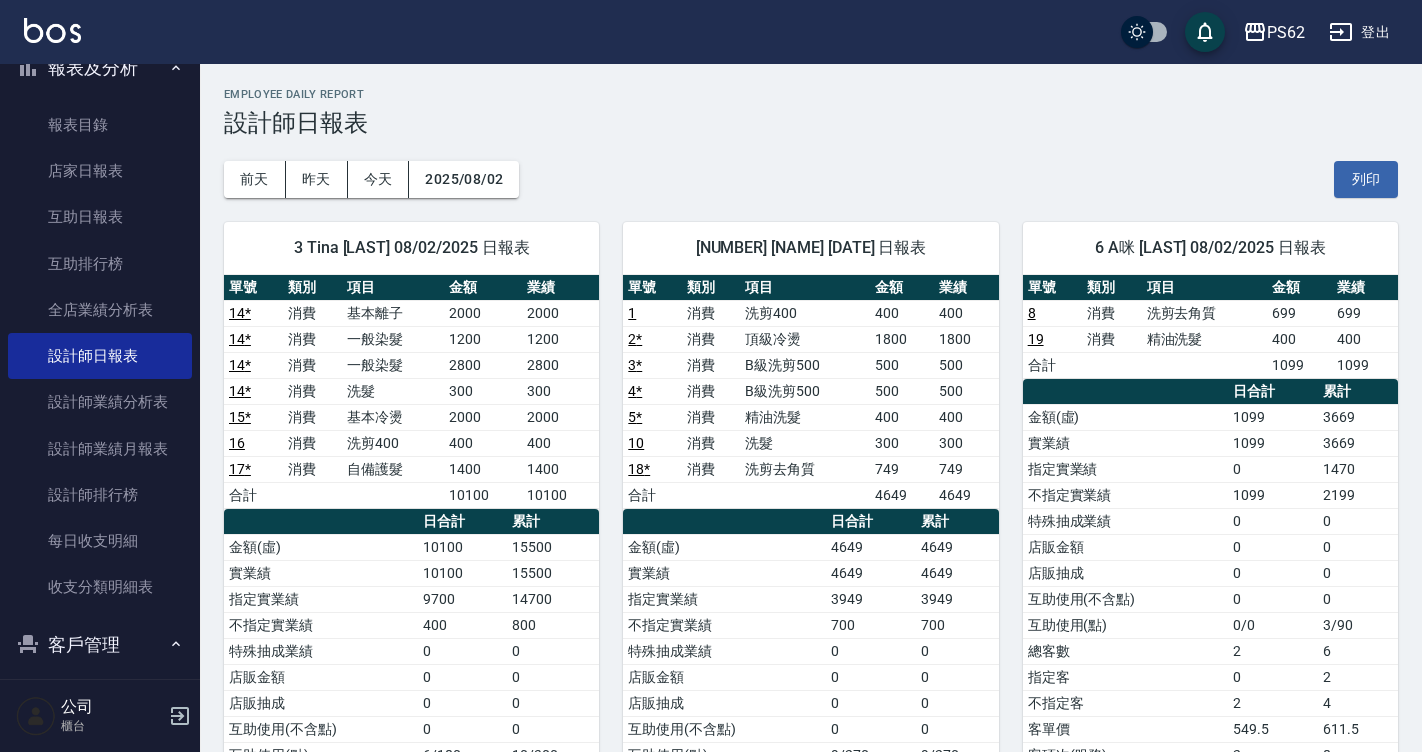 click on "消費" at bounding box center (711, 417) 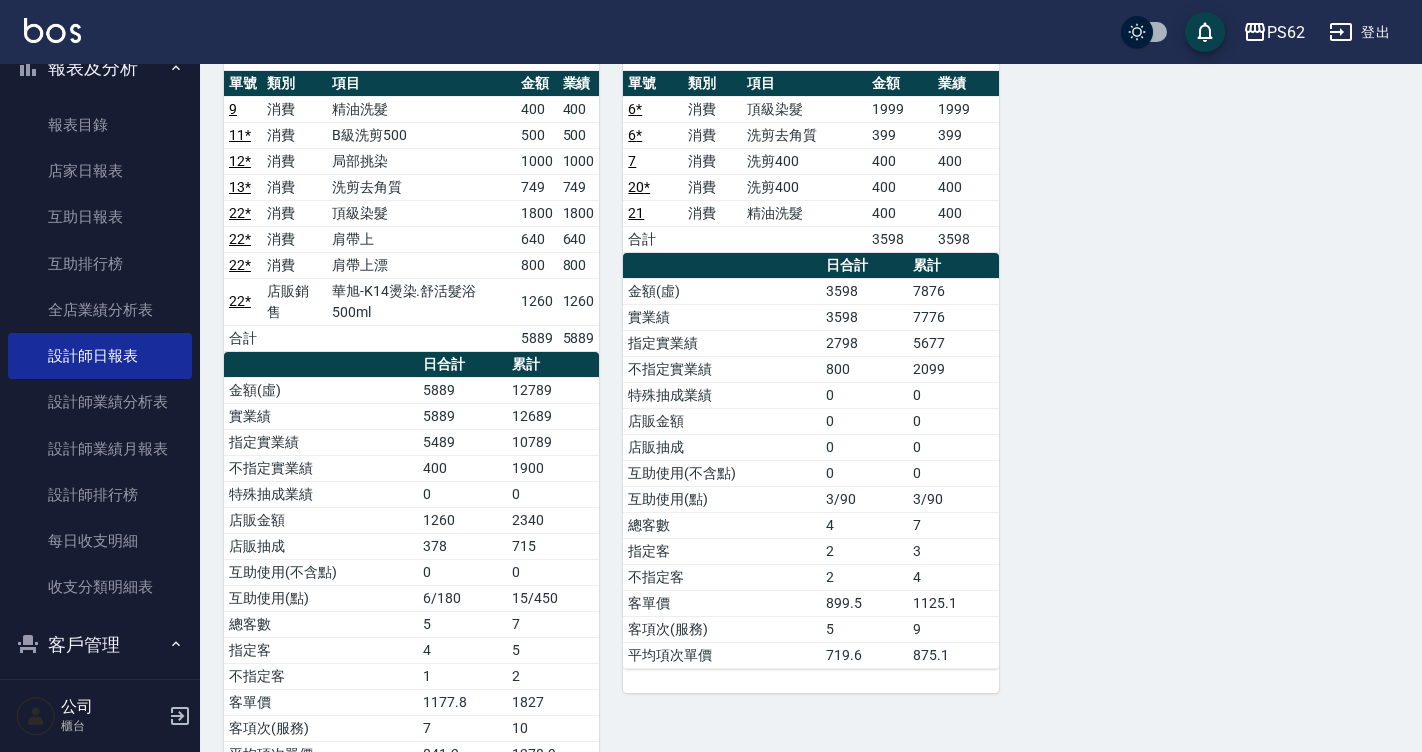 scroll, scrollTop: 949, scrollLeft: 0, axis: vertical 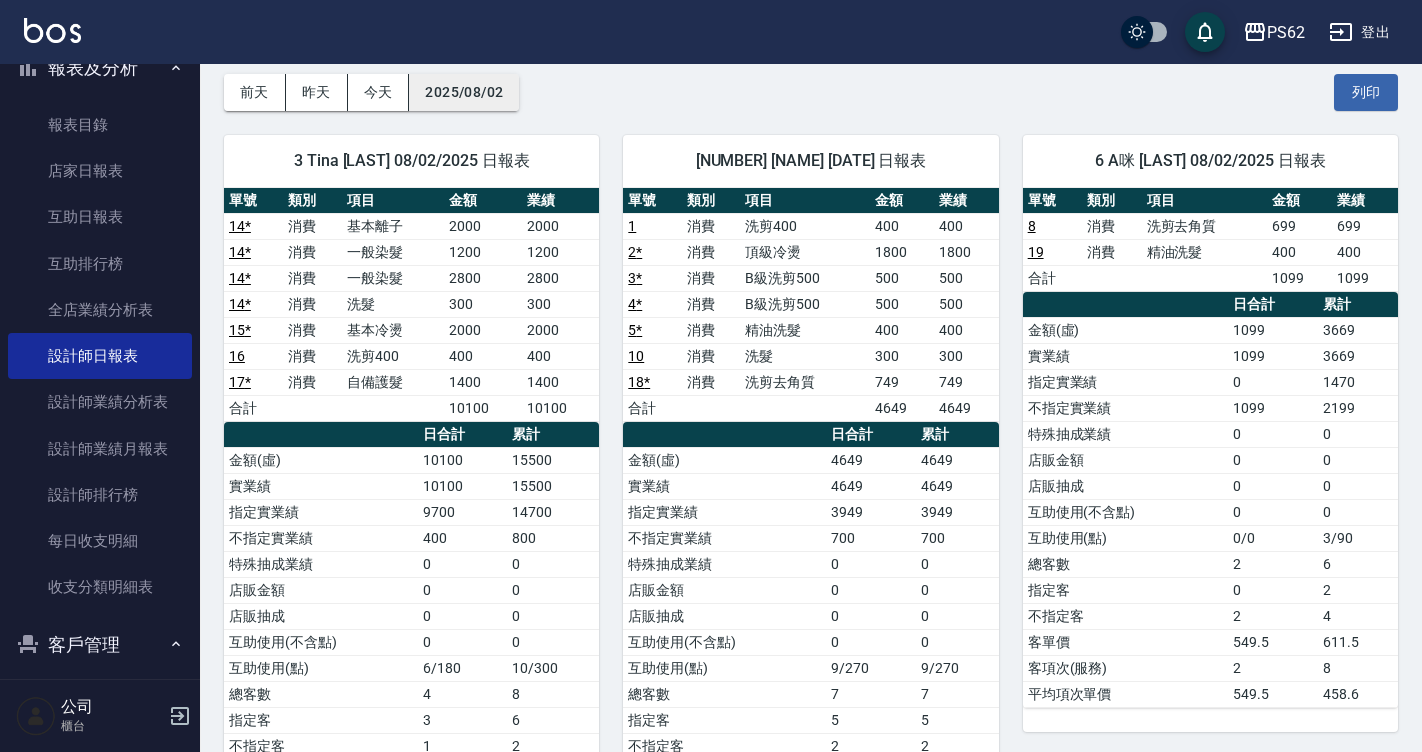click on "2025/08/02" at bounding box center [464, 92] 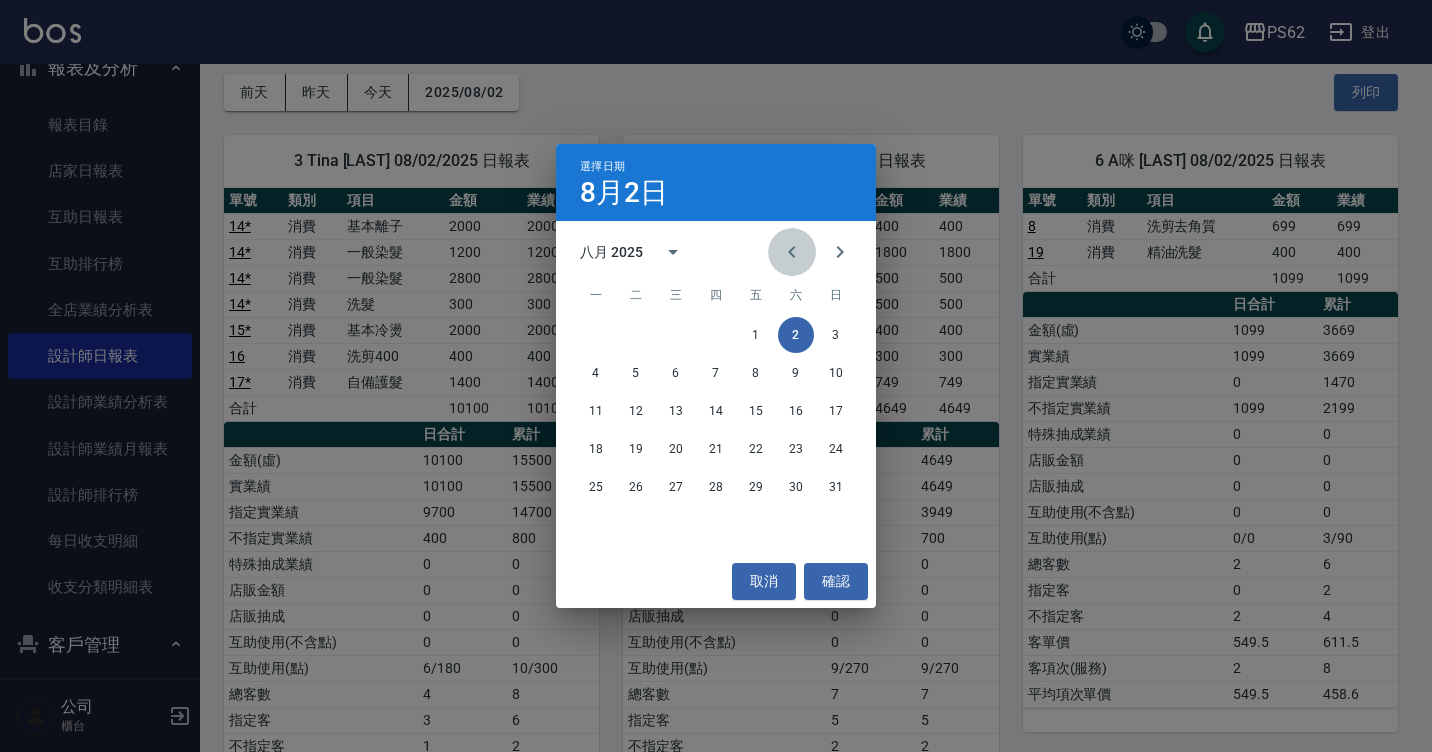 click 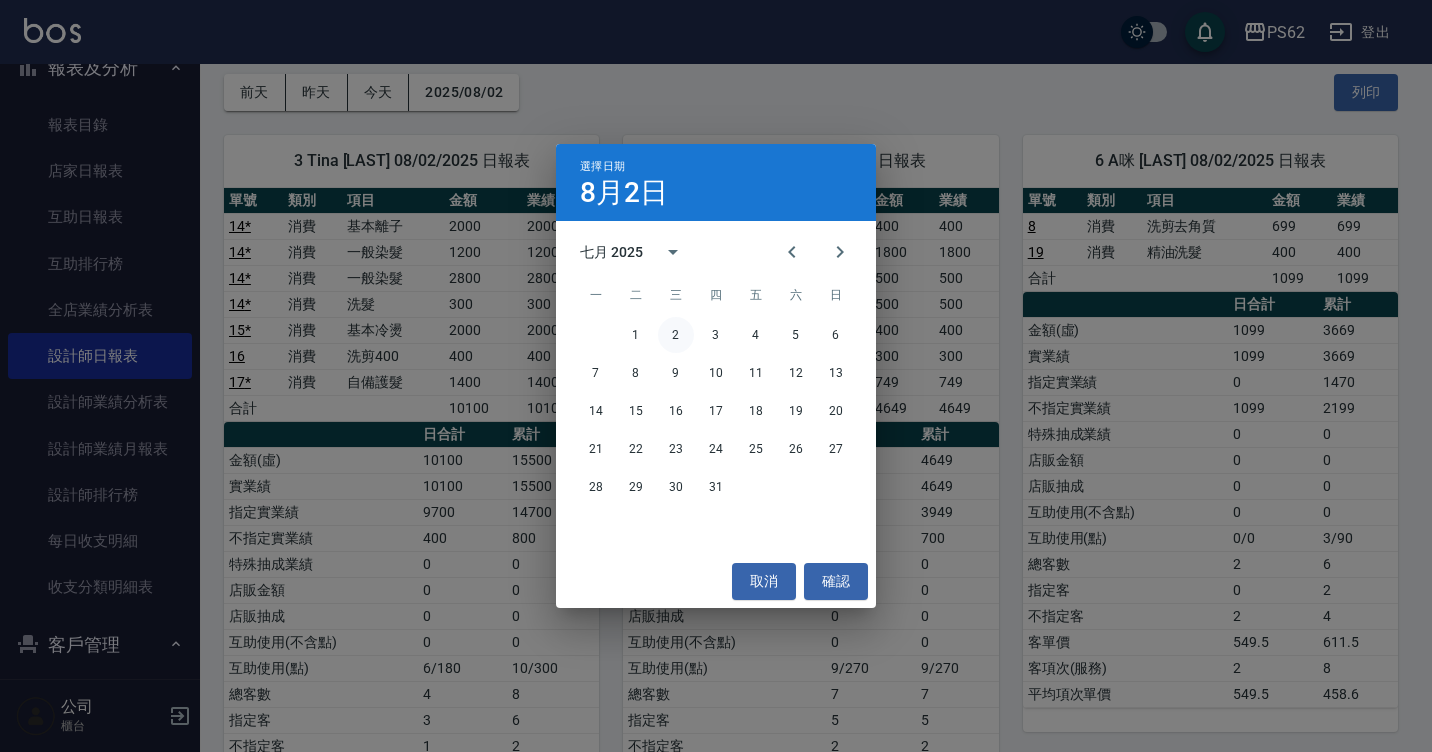 click on "2" at bounding box center [676, 335] 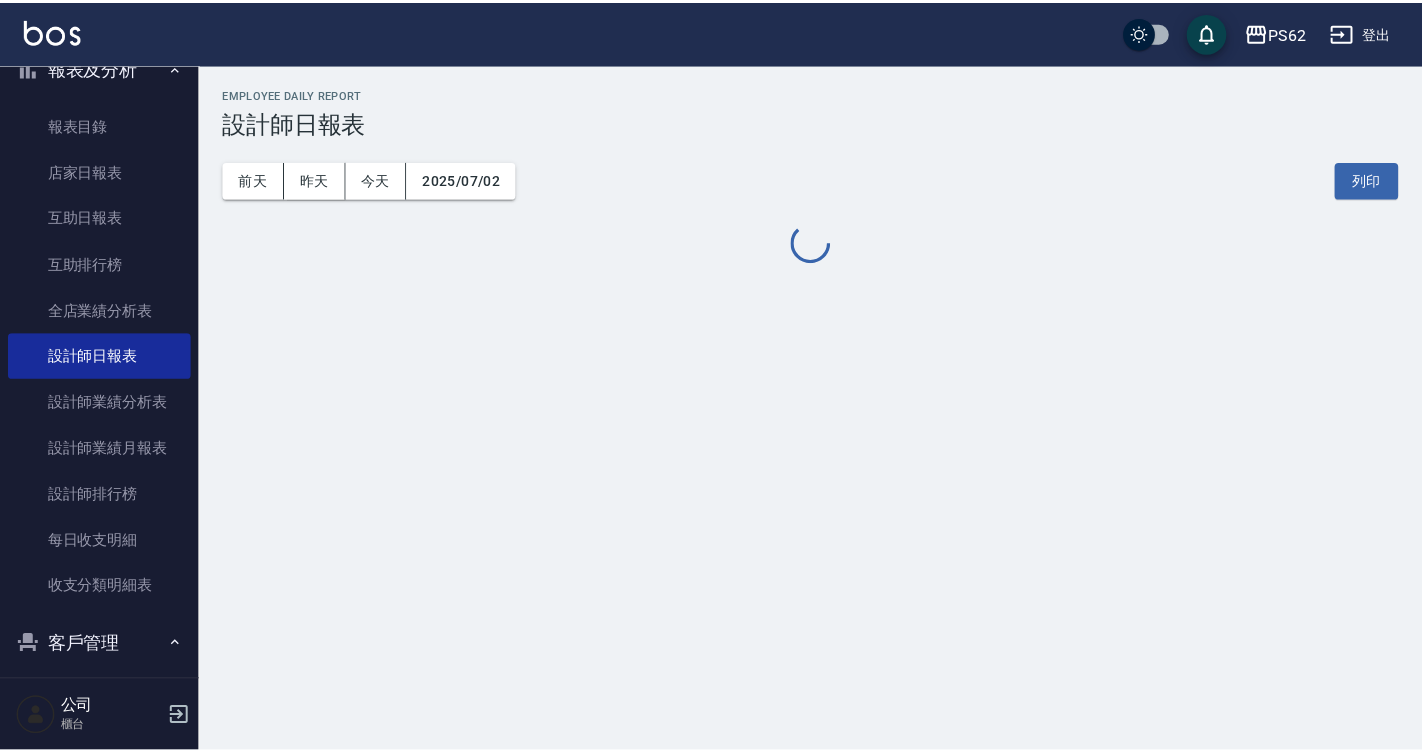 scroll, scrollTop: 0, scrollLeft: 0, axis: both 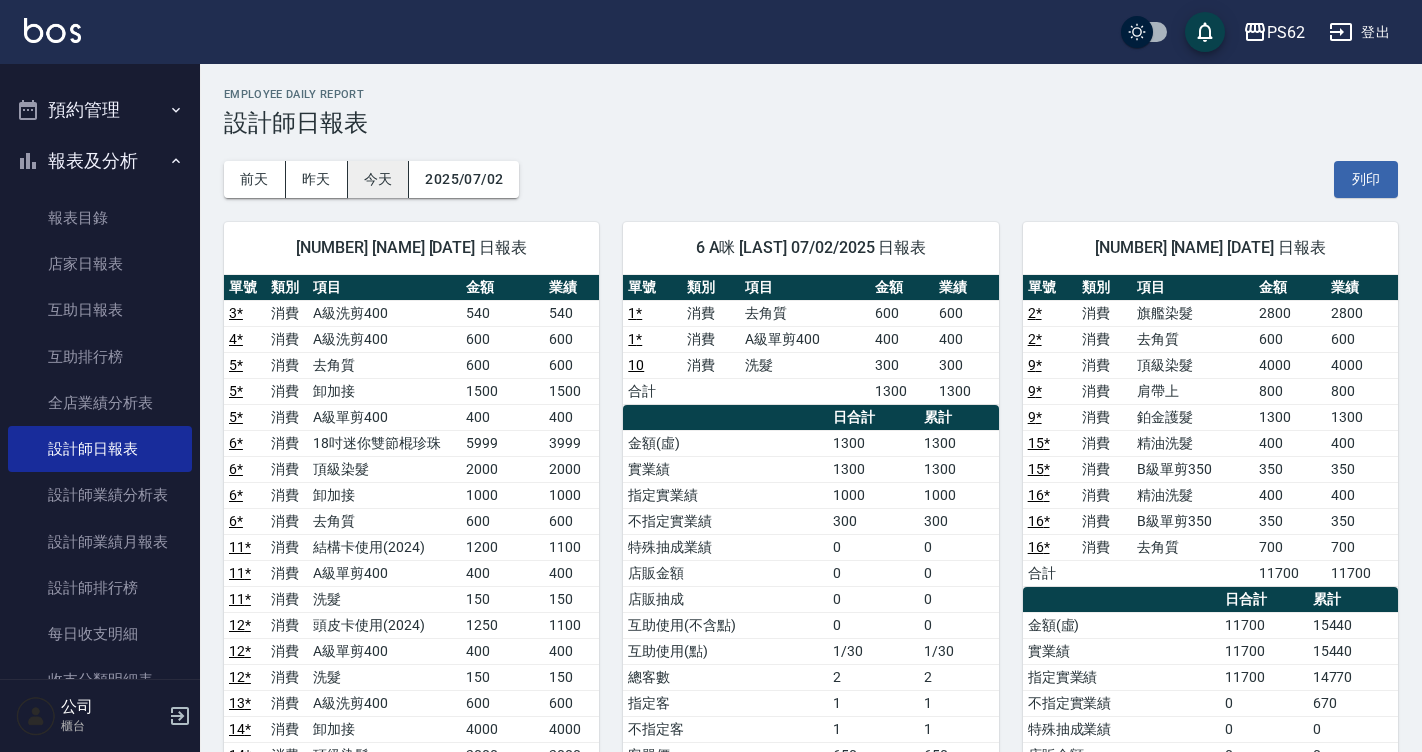 click on "今天" at bounding box center [379, 179] 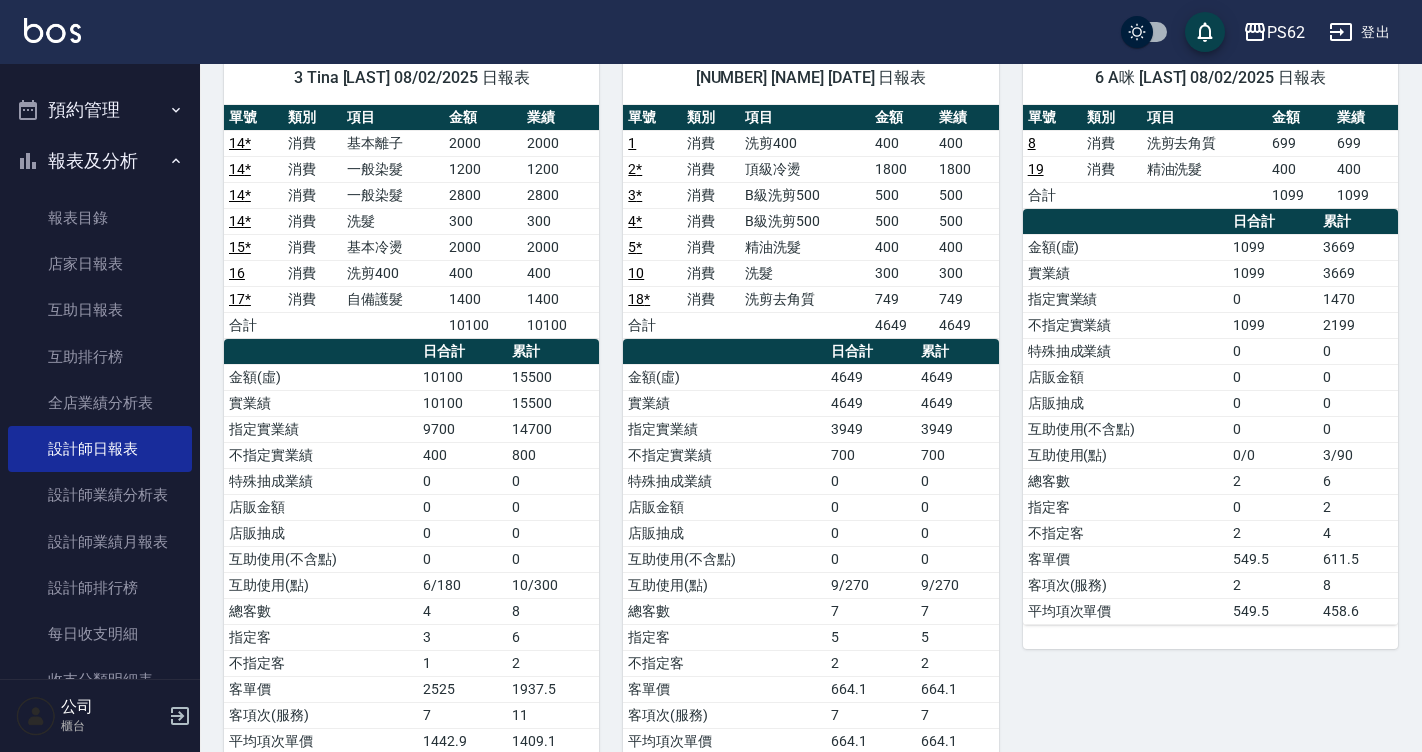 scroll, scrollTop: 167, scrollLeft: 0, axis: vertical 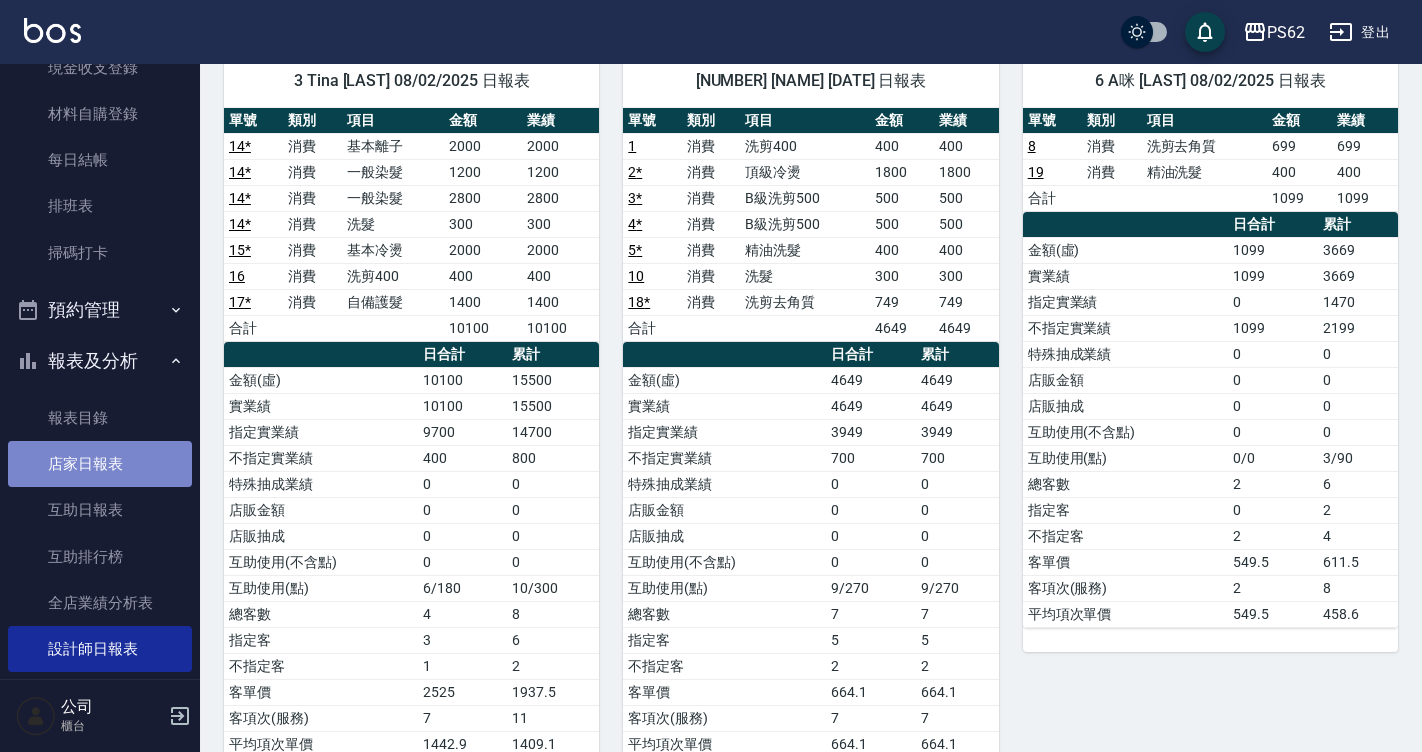 click on "店家日報表" at bounding box center (100, 464) 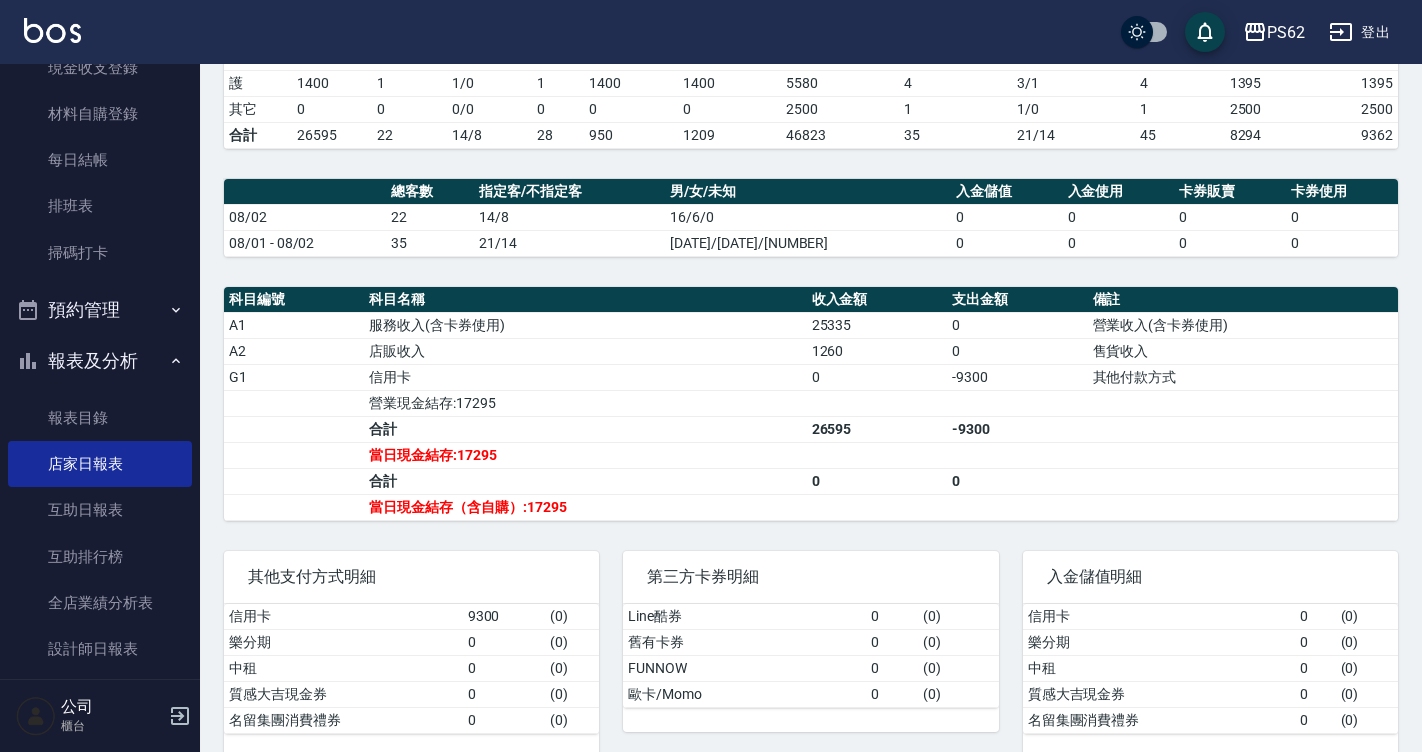 scroll, scrollTop: 416, scrollLeft: 0, axis: vertical 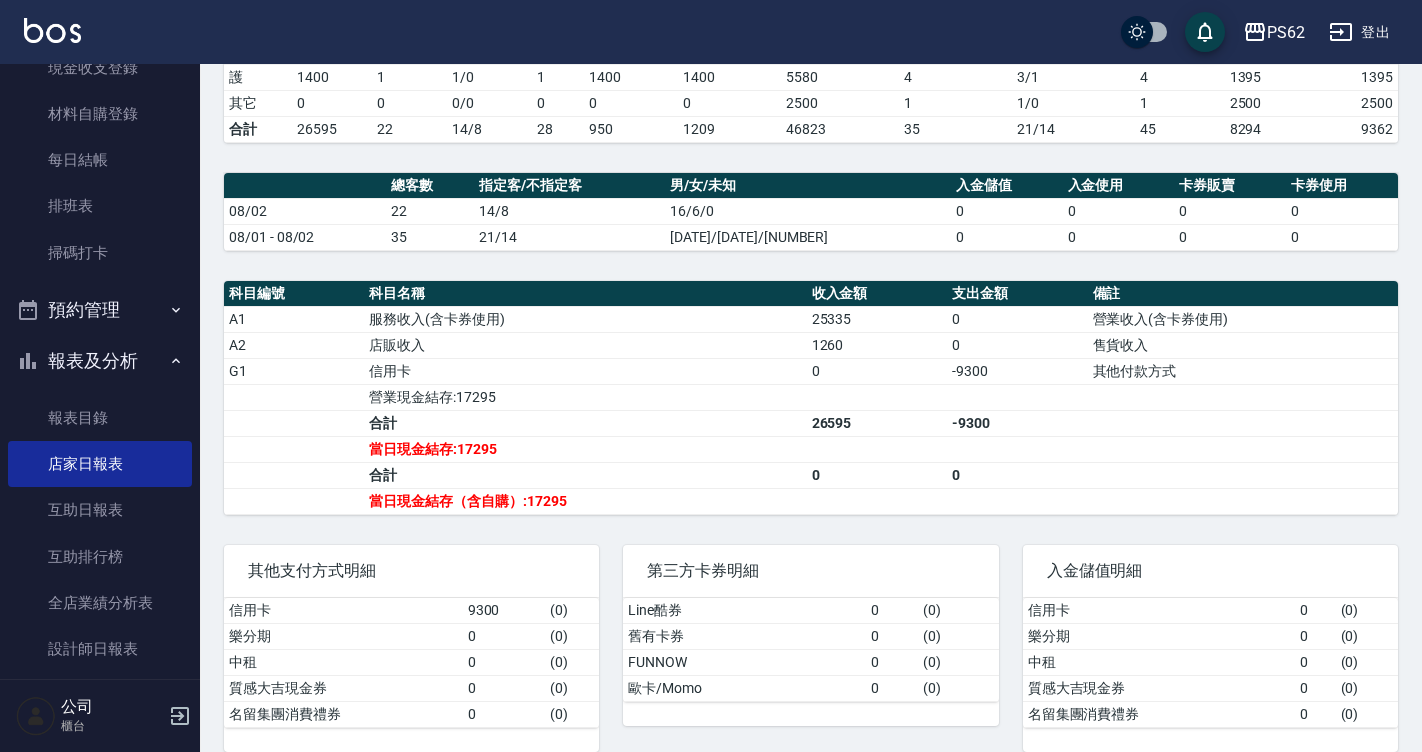click on "當日現金結存（含自購）:17295" at bounding box center (585, 501) 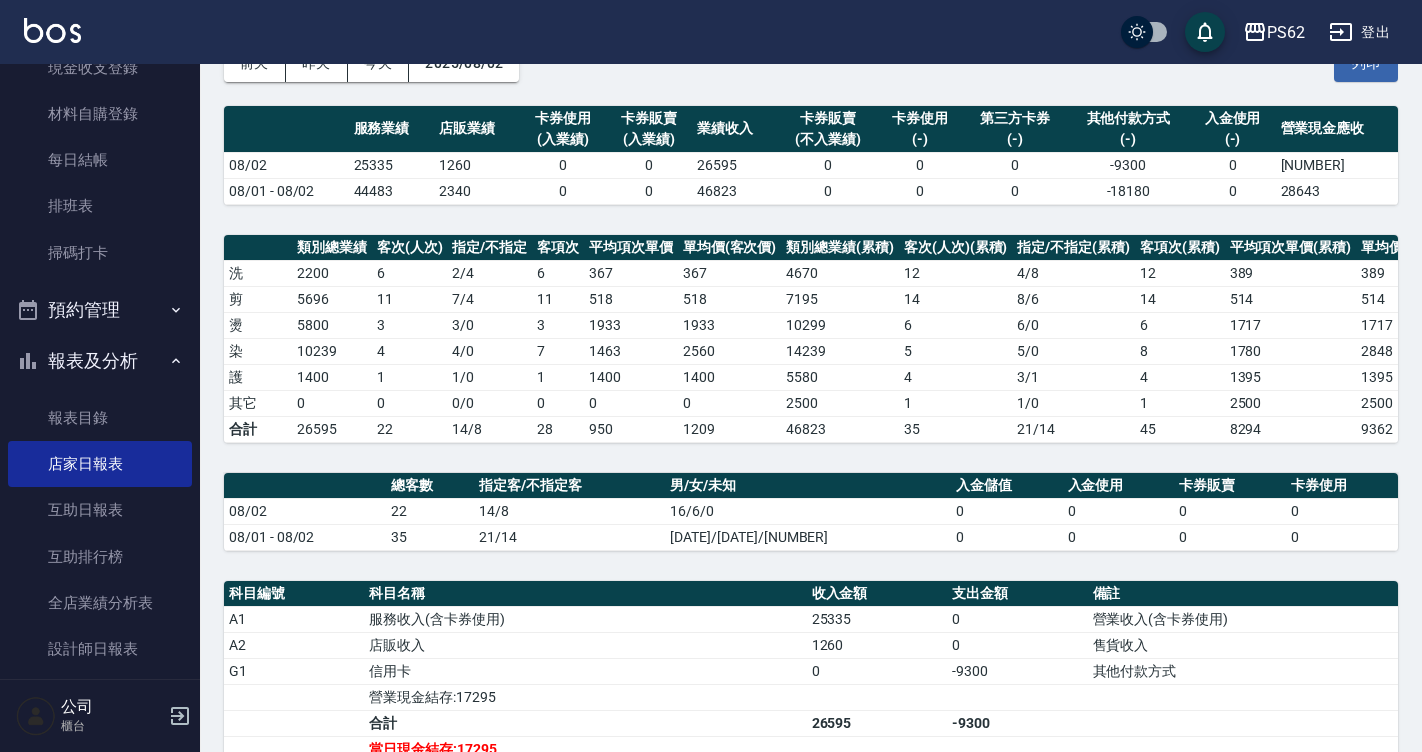 scroll, scrollTop: 216, scrollLeft: 0, axis: vertical 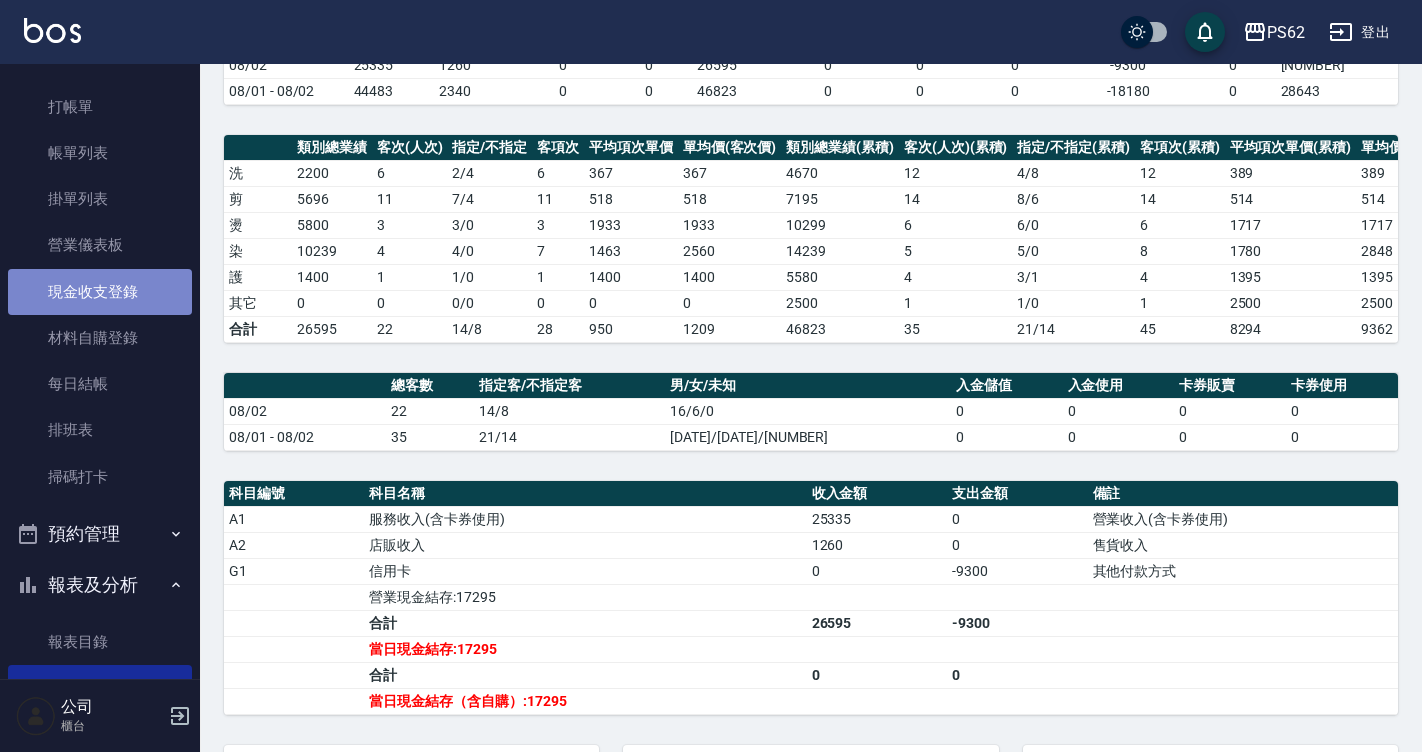 click on "現金收支登錄" at bounding box center [100, 292] 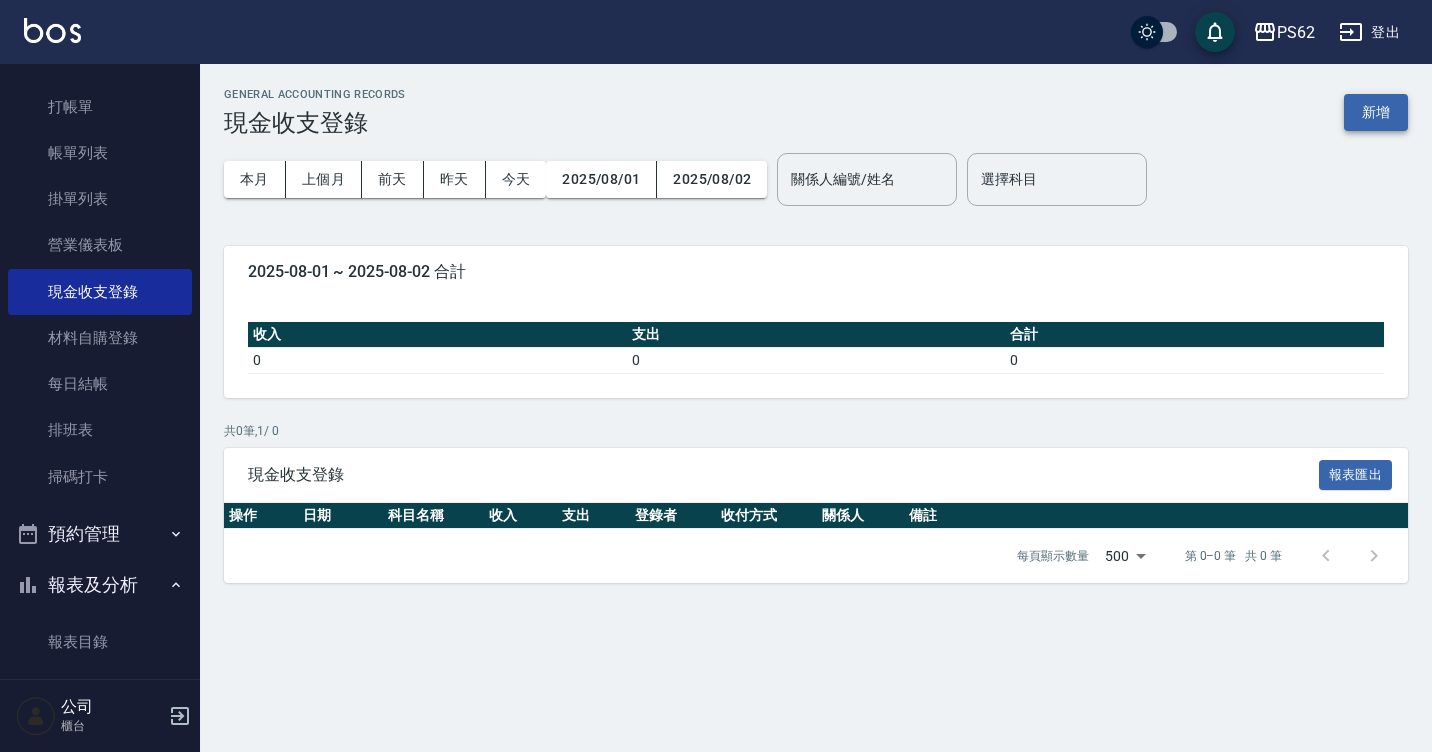 click on "新增" at bounding box center [1376, 112] 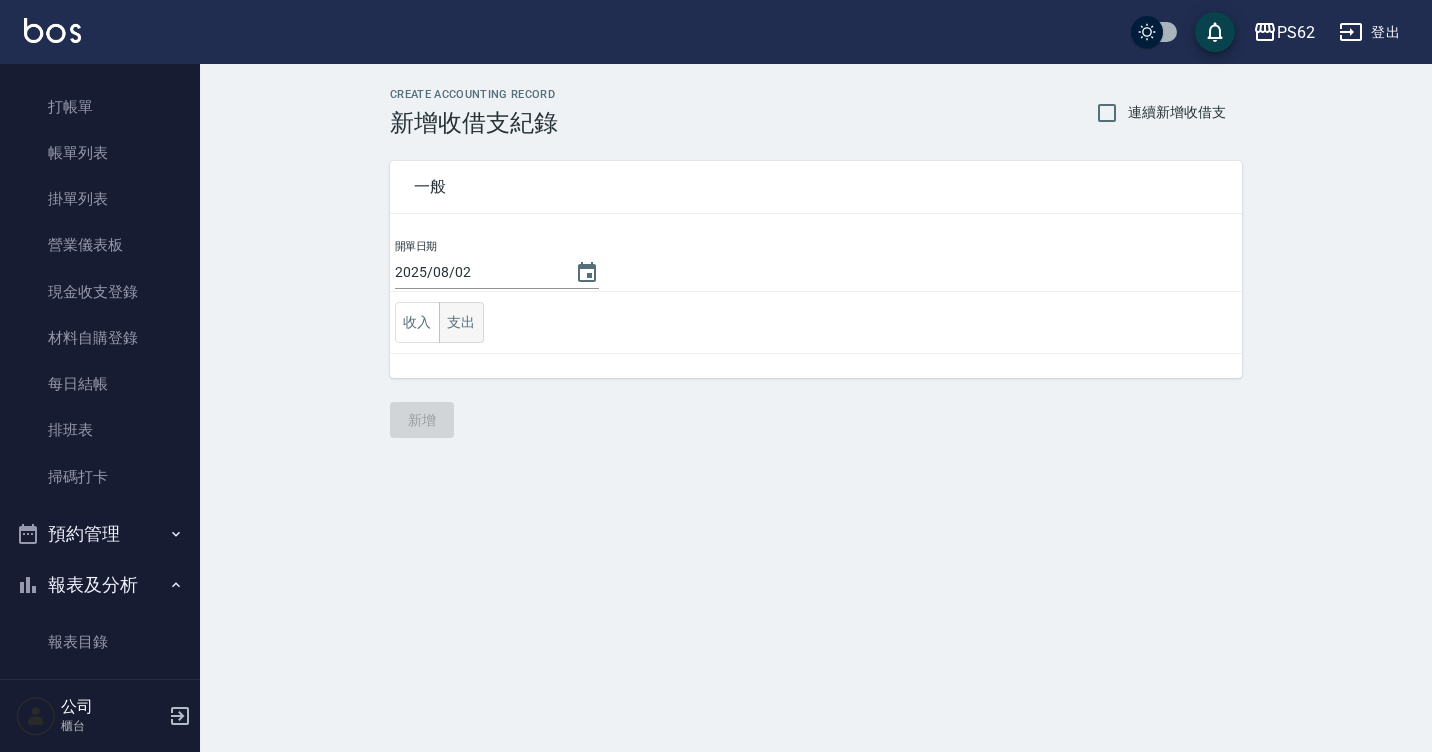 click on "支出" at bounding box center [461, 322] 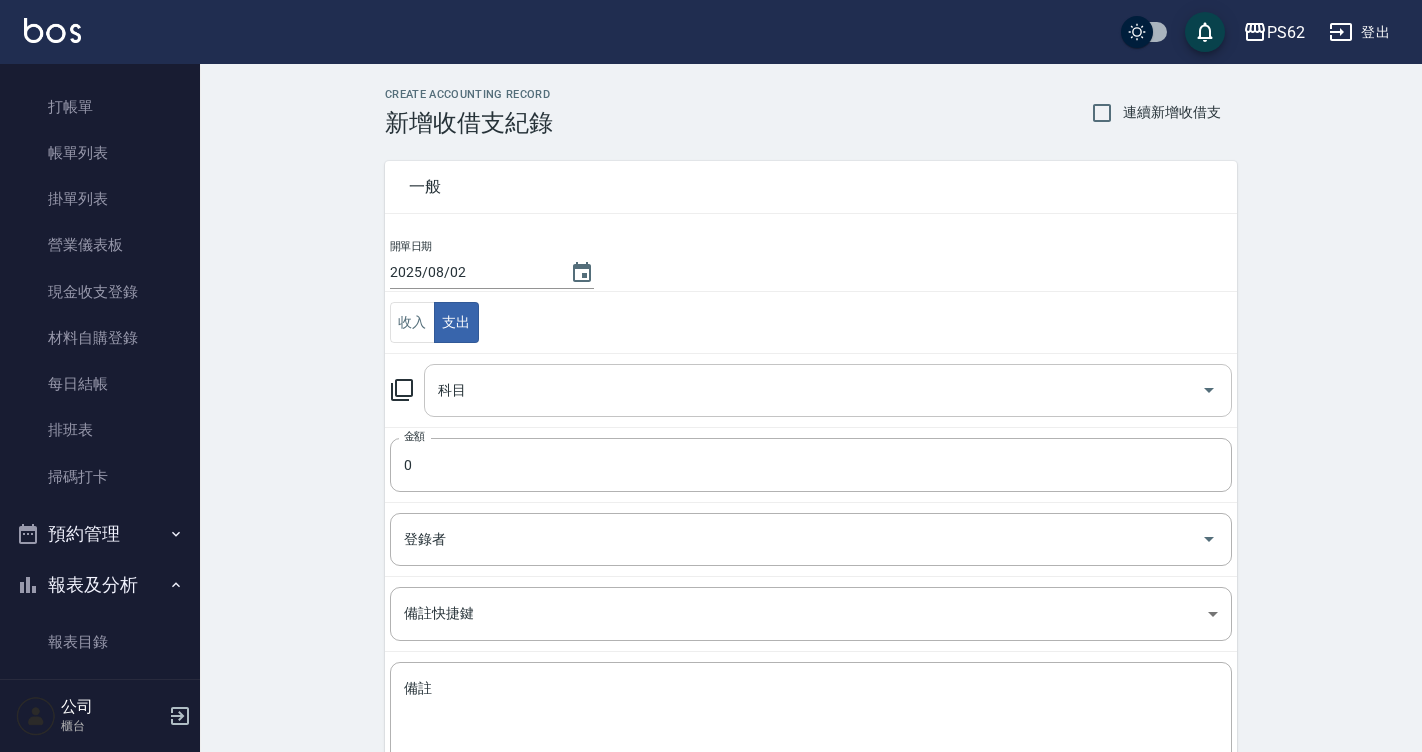 click on "科目" at bounding box center (813, 390) 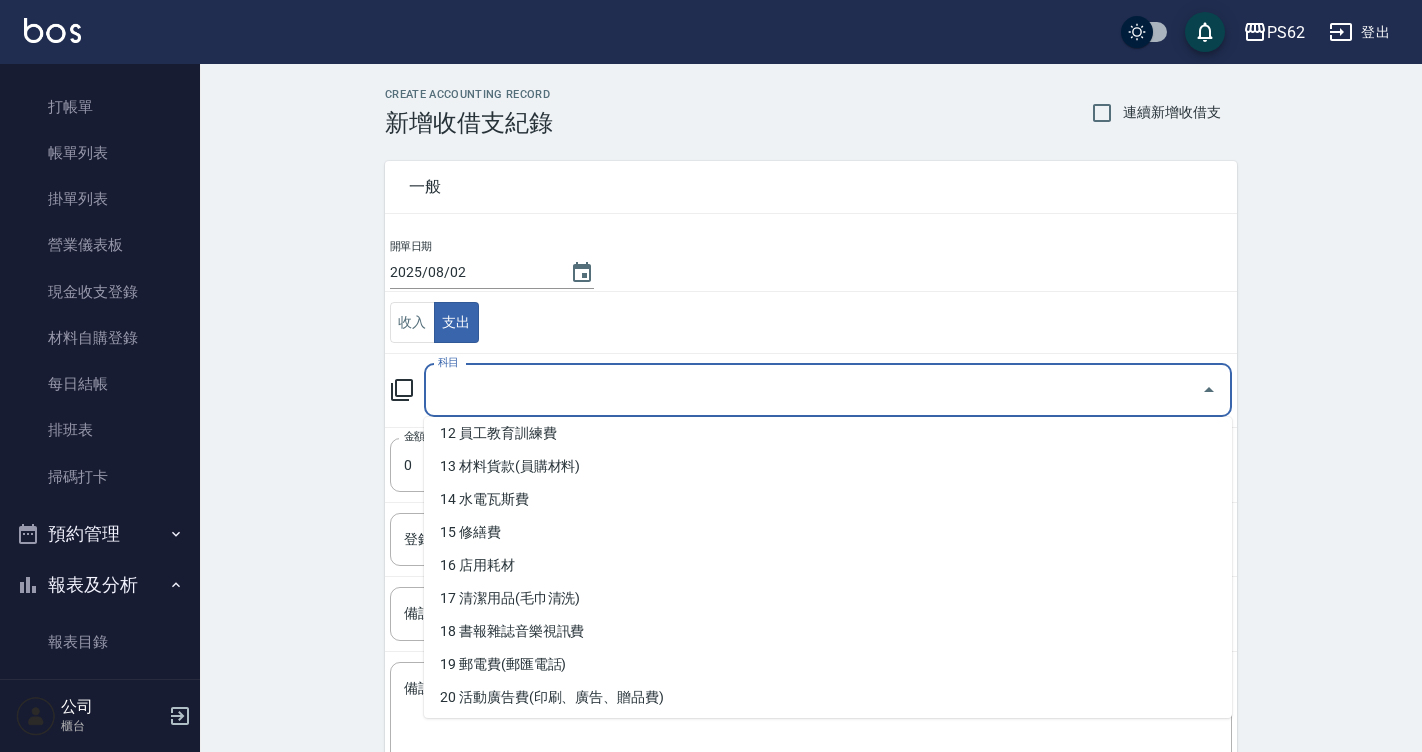 scroll, scrollTop: 464, scrollLeft: 0, axis: vertical 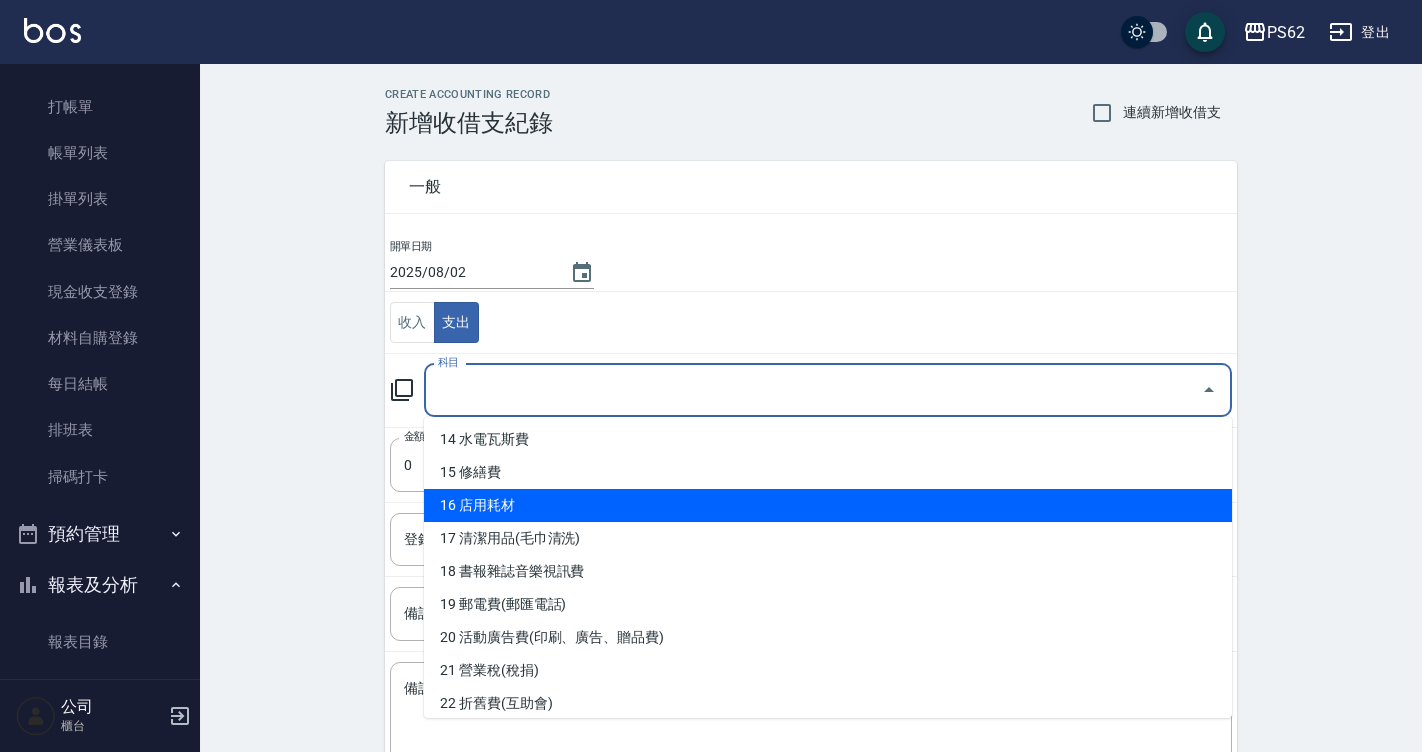 click on "16 店用耗材" at bounding box center [828, 505] 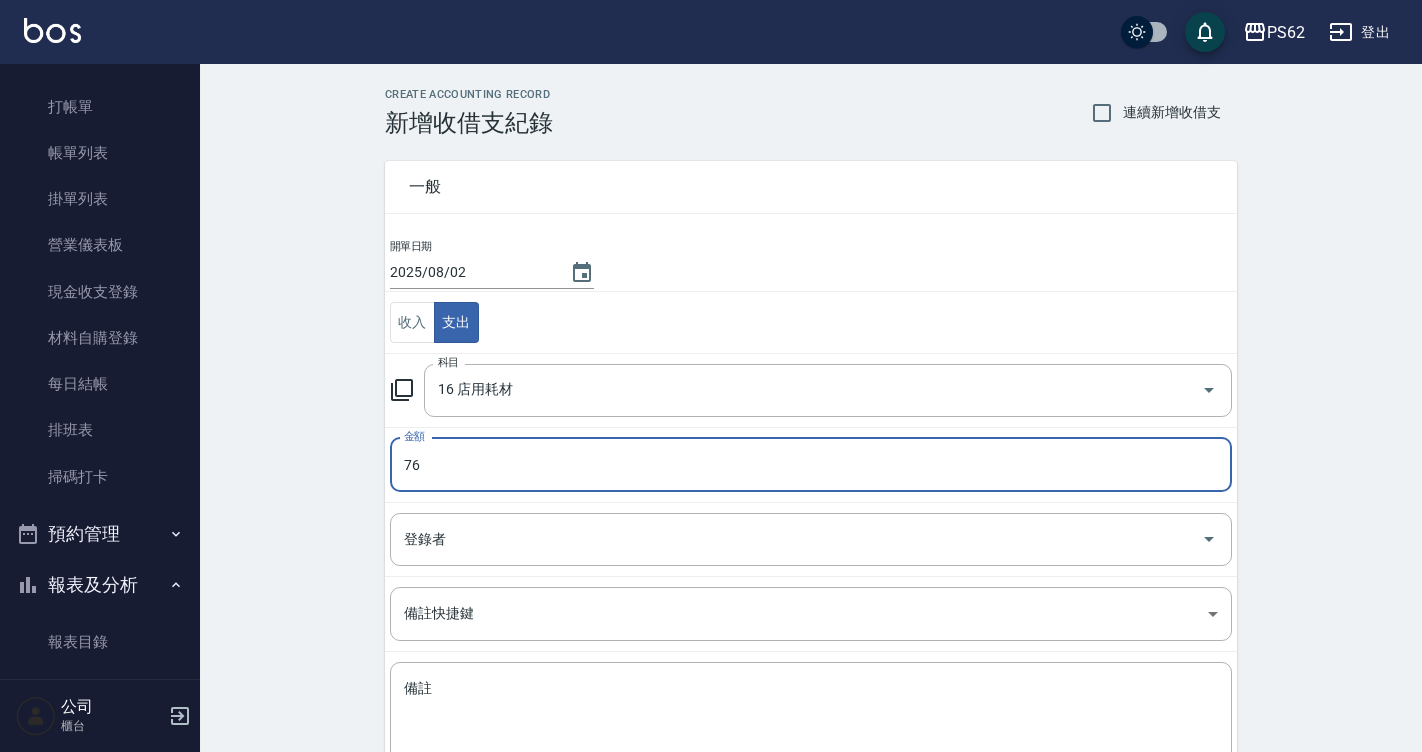 type on "76" 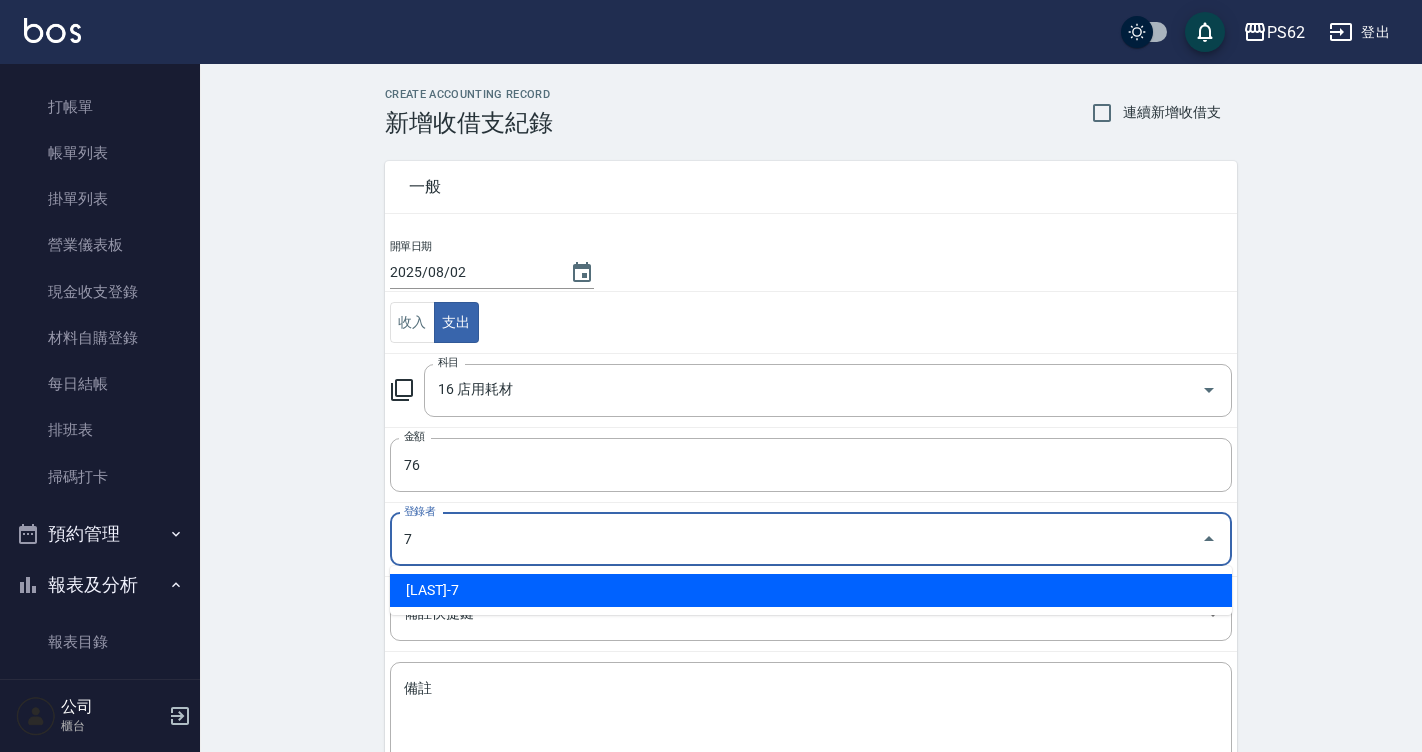 type on "[LAST]-7" 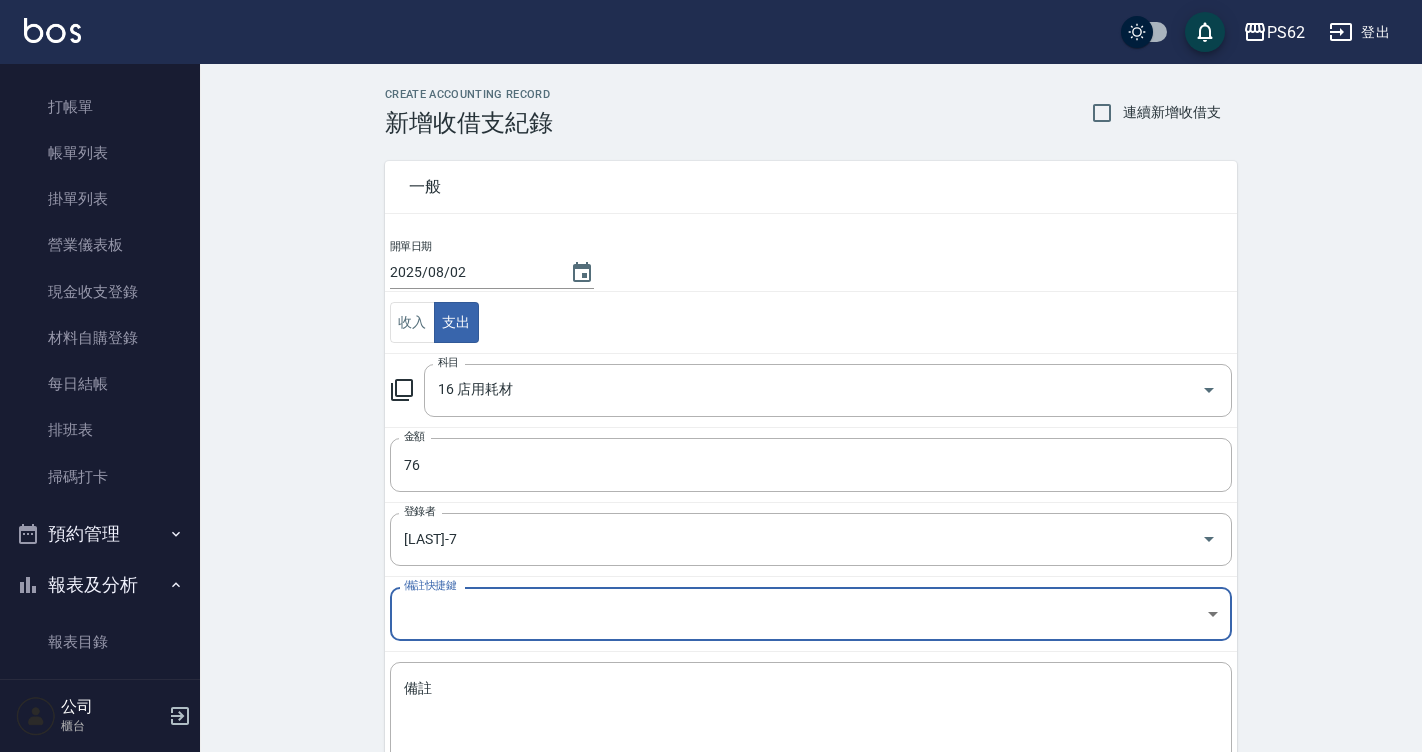scroll, scrollTop: 131, scrollLeft: 0, axis: vertical 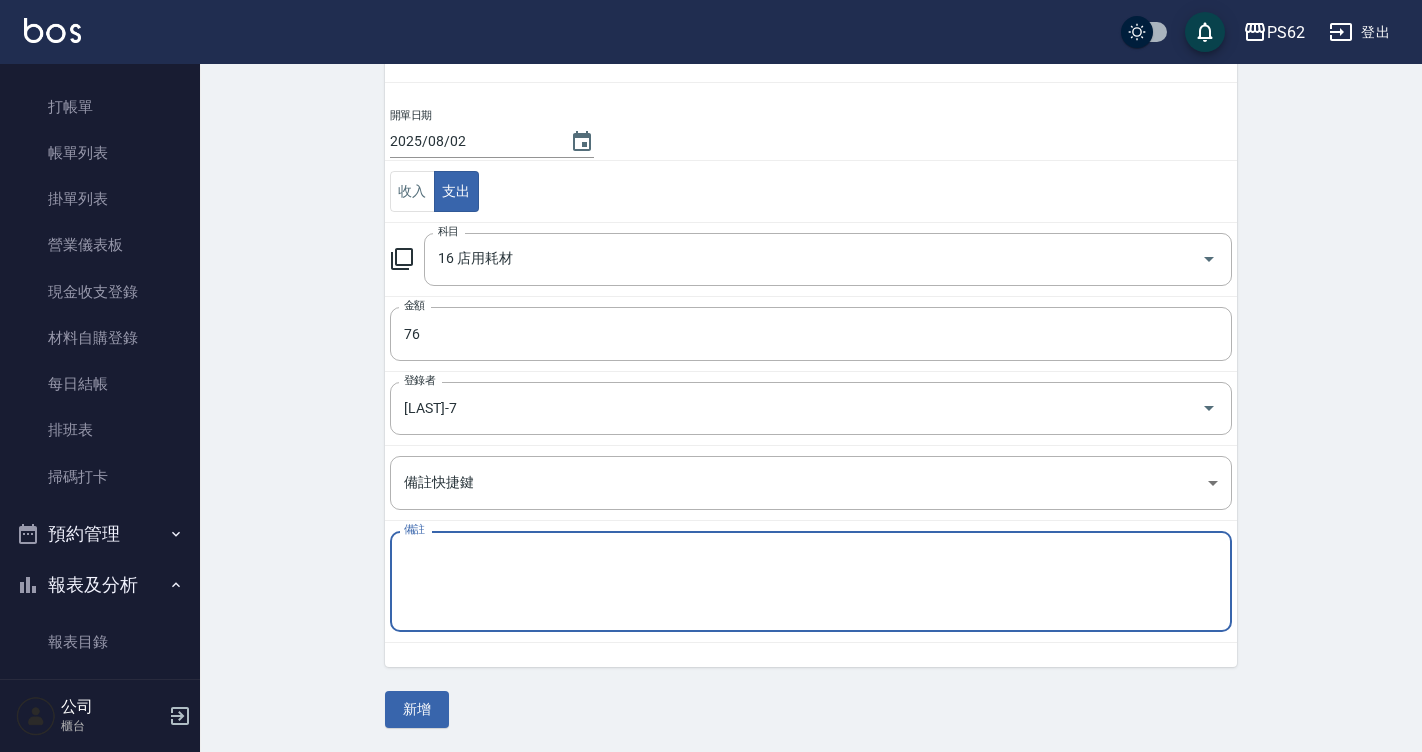 click on "備註" at bounding box center (811, 582) 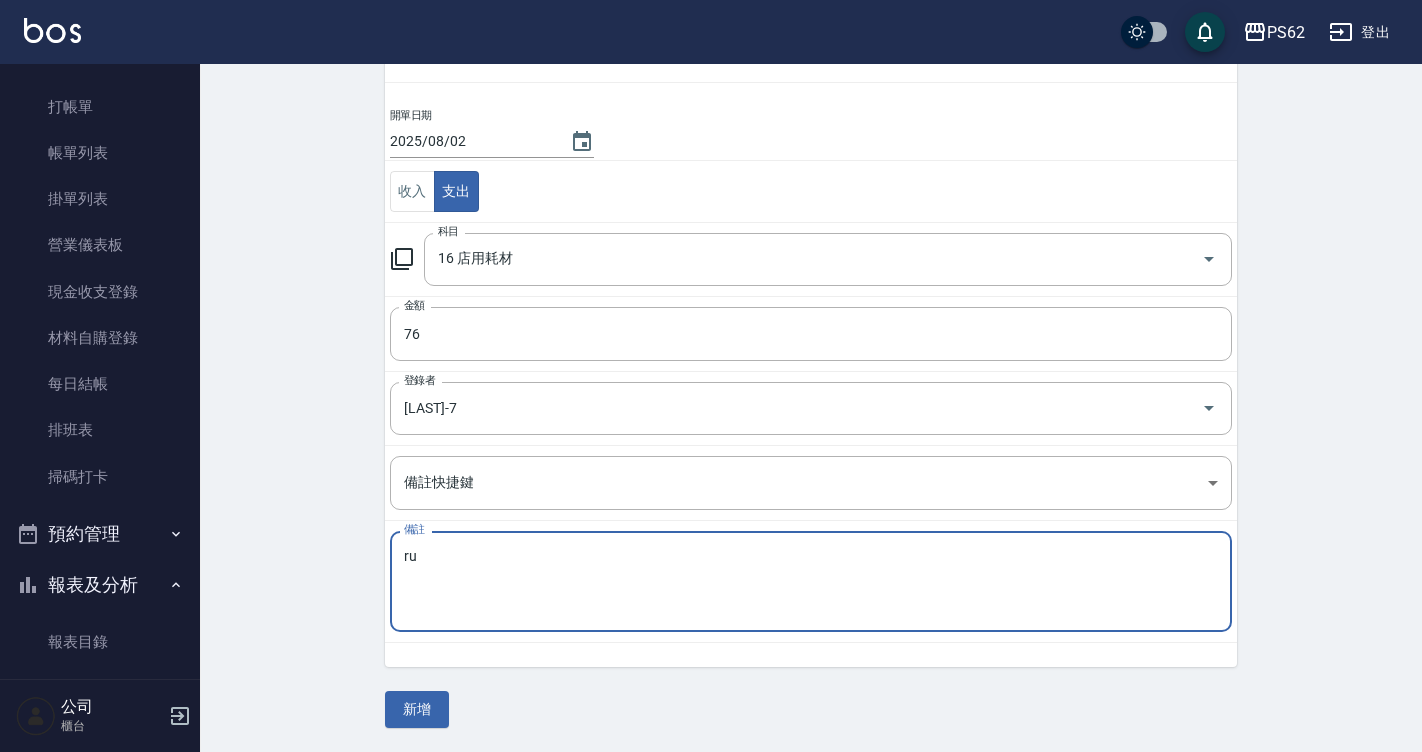 type on "r" 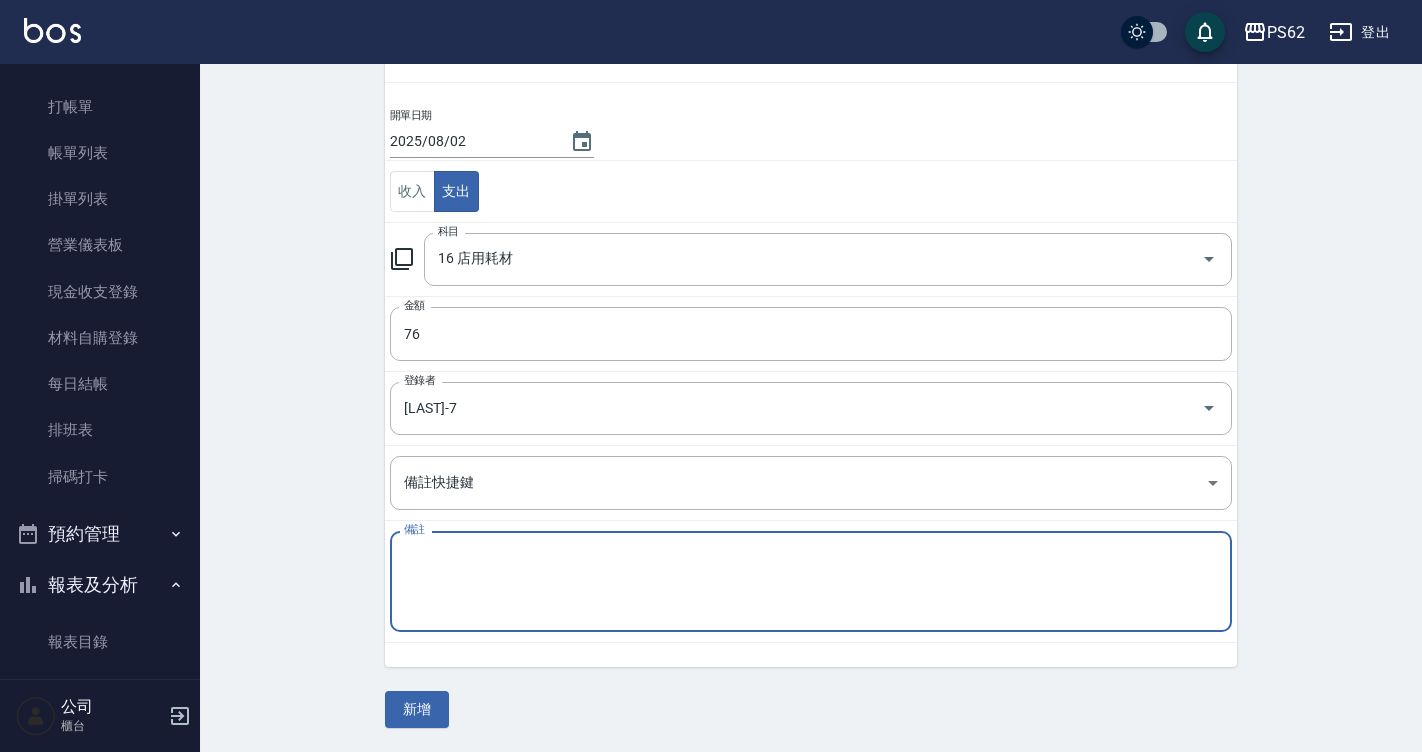 type on "s" 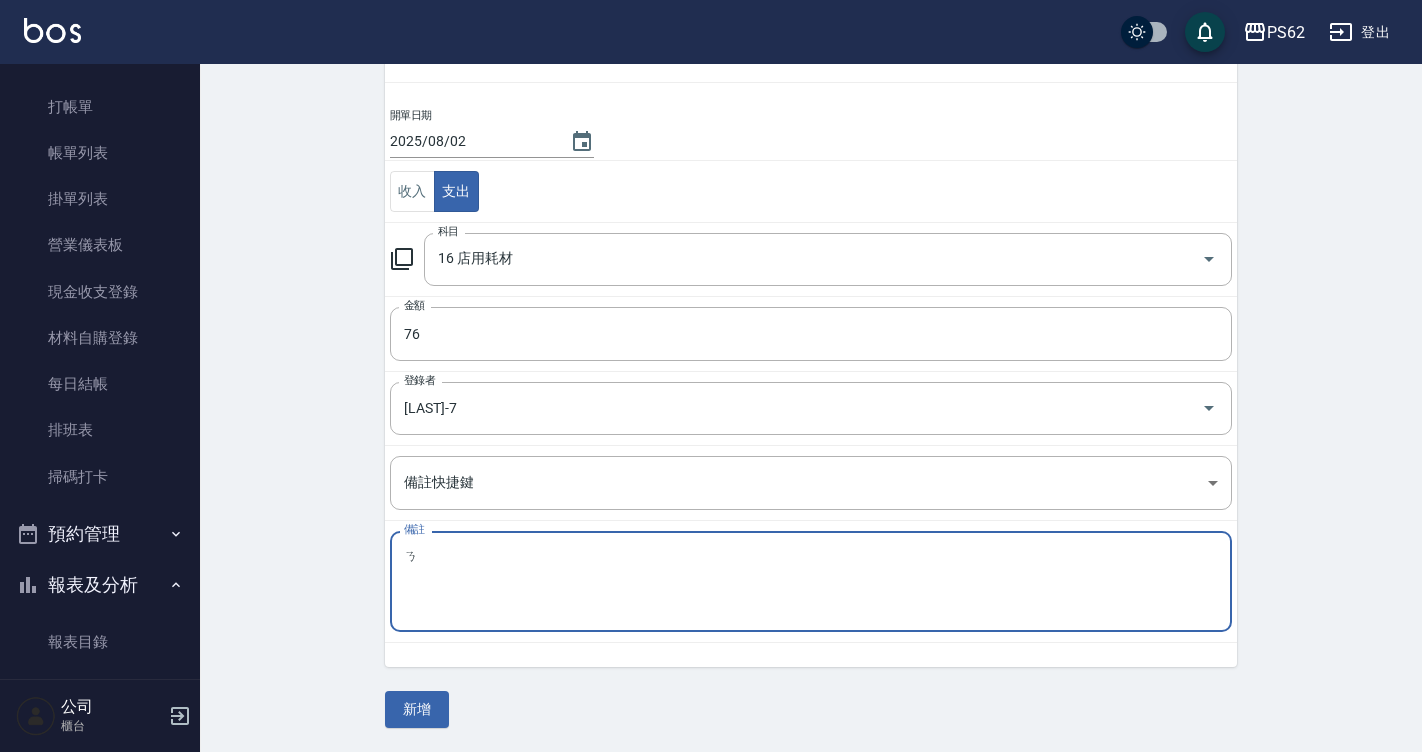type on "ㄎ" 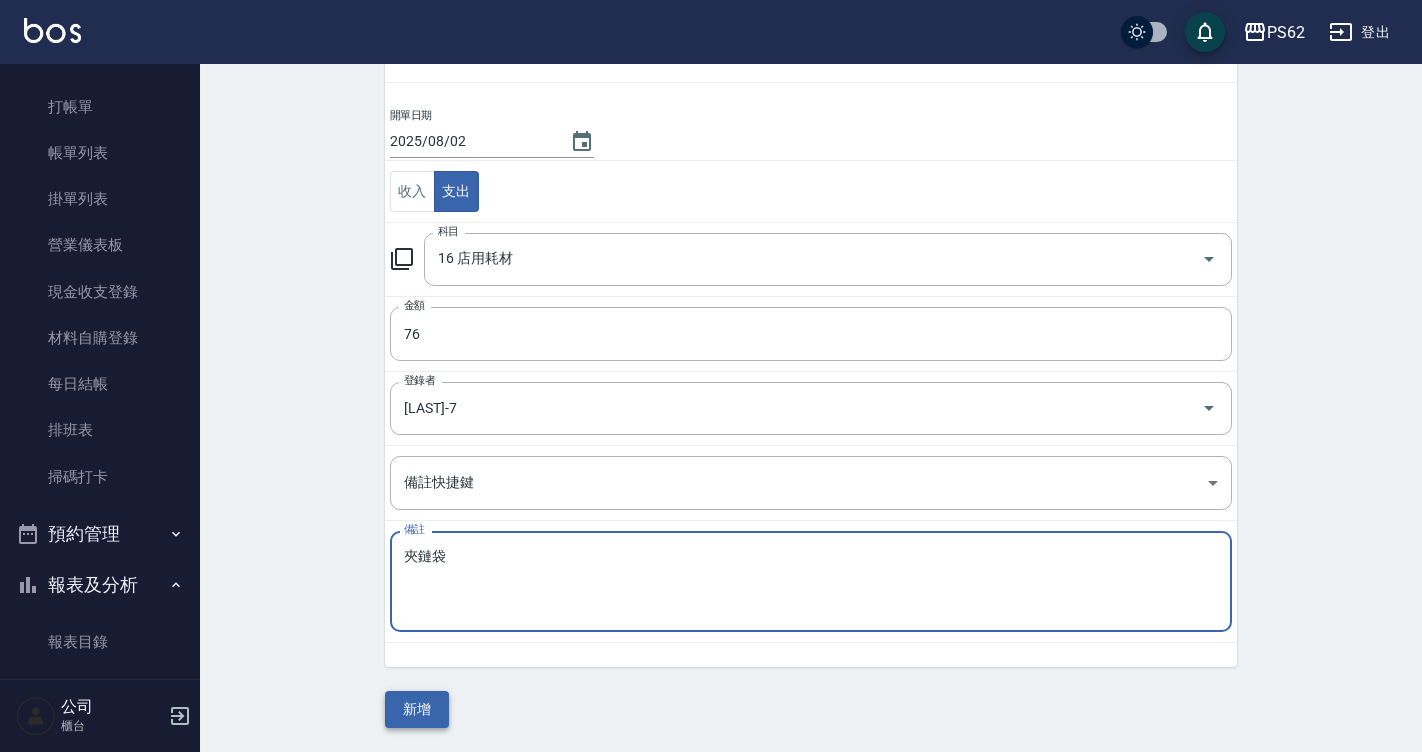 type on "夾鏈袋" 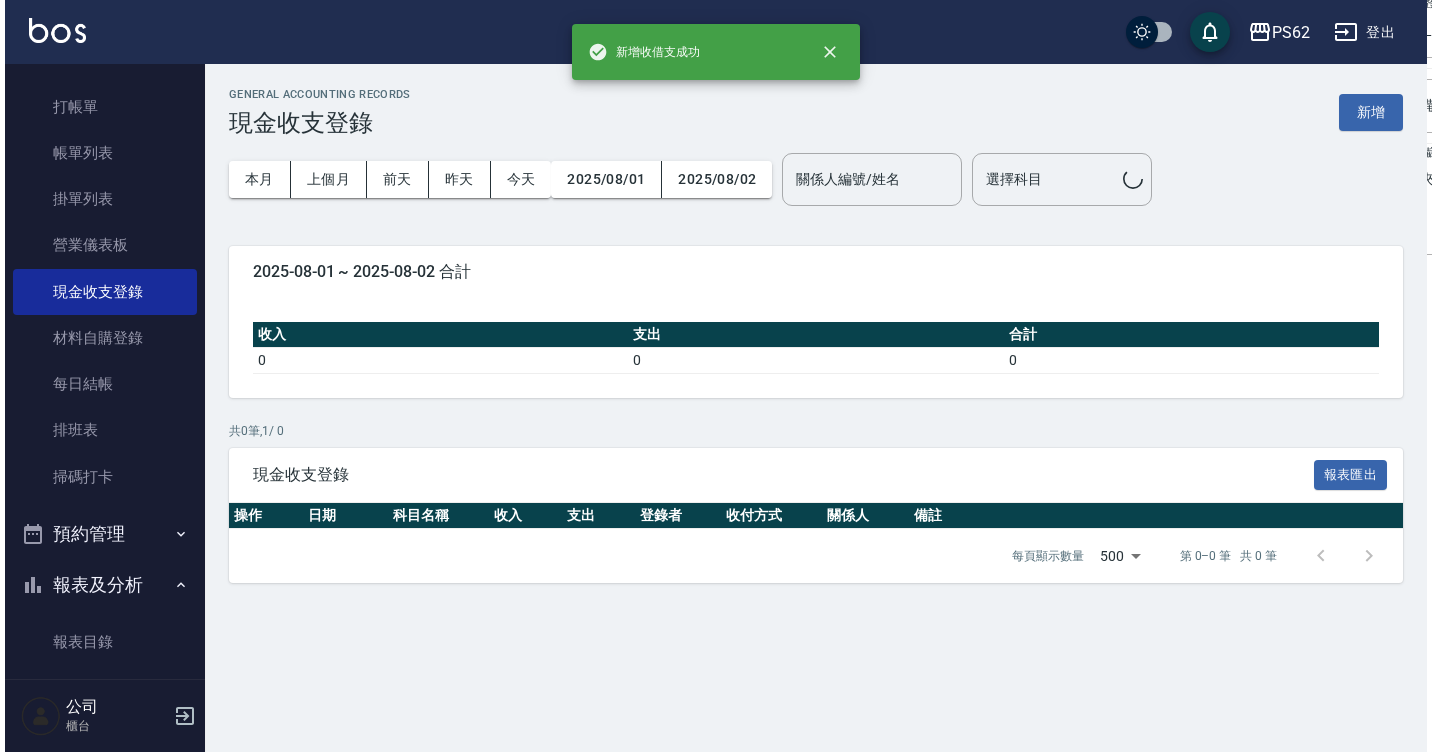 scroll, scrollTop: 0, scrollLeft: 0, axis: both 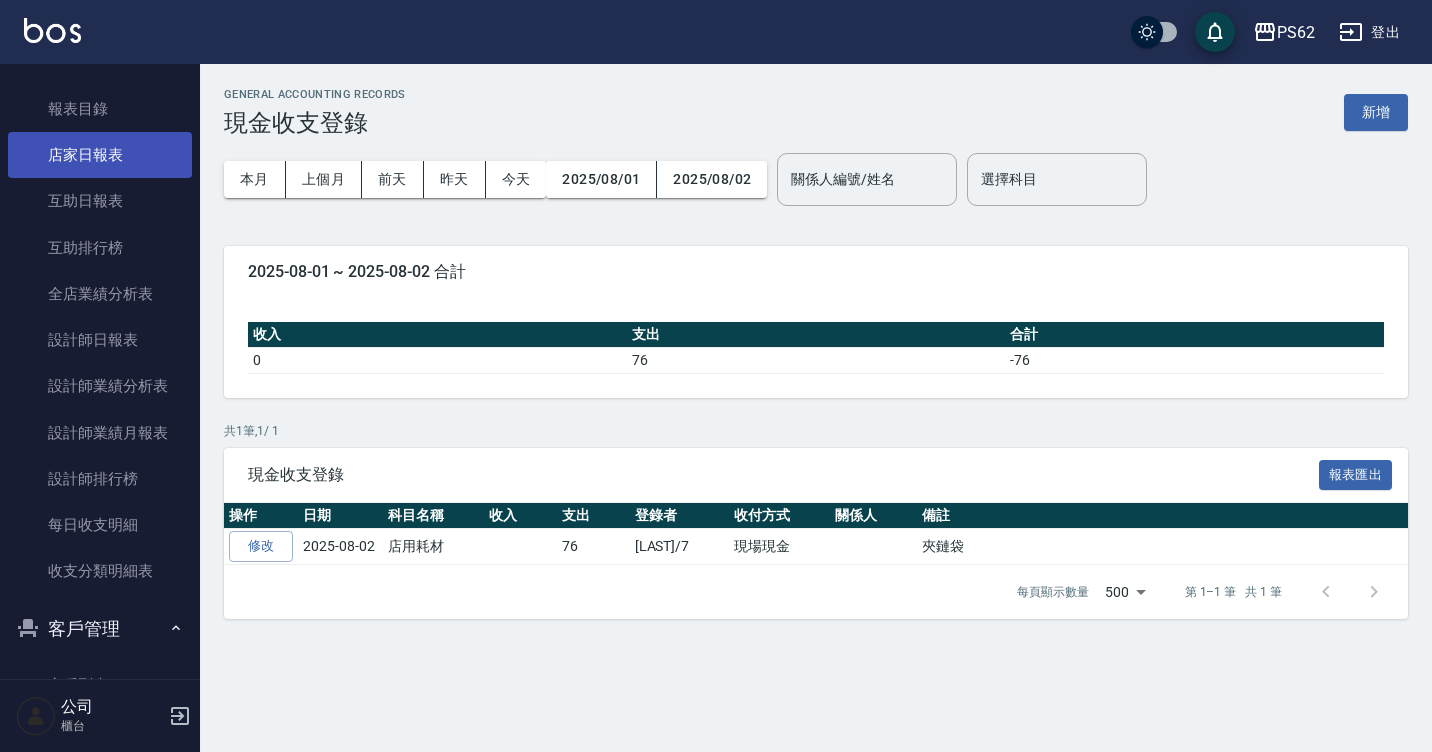 click on "店家日報表" at bounding box center (100, 155) 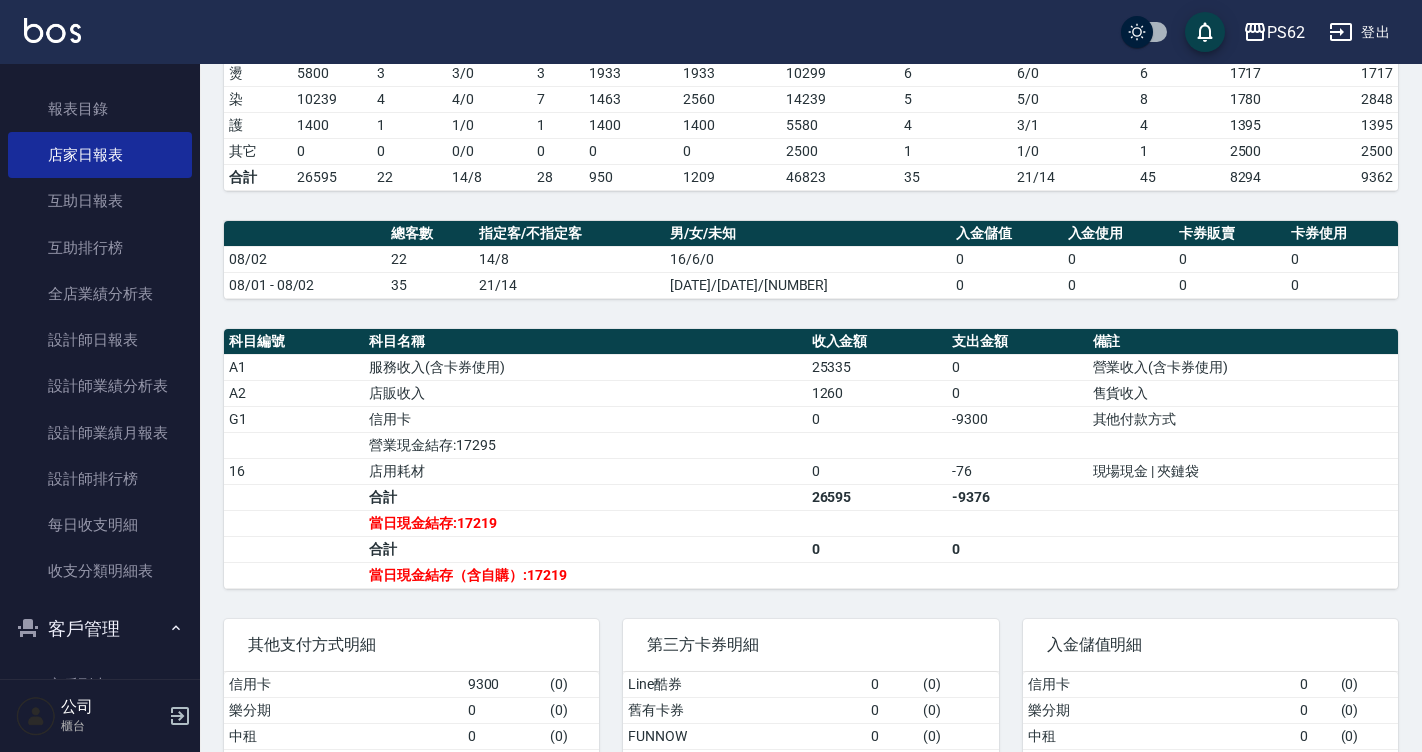 scroll, scrollTop: 481, scrollLeft: 0, axis: vertical 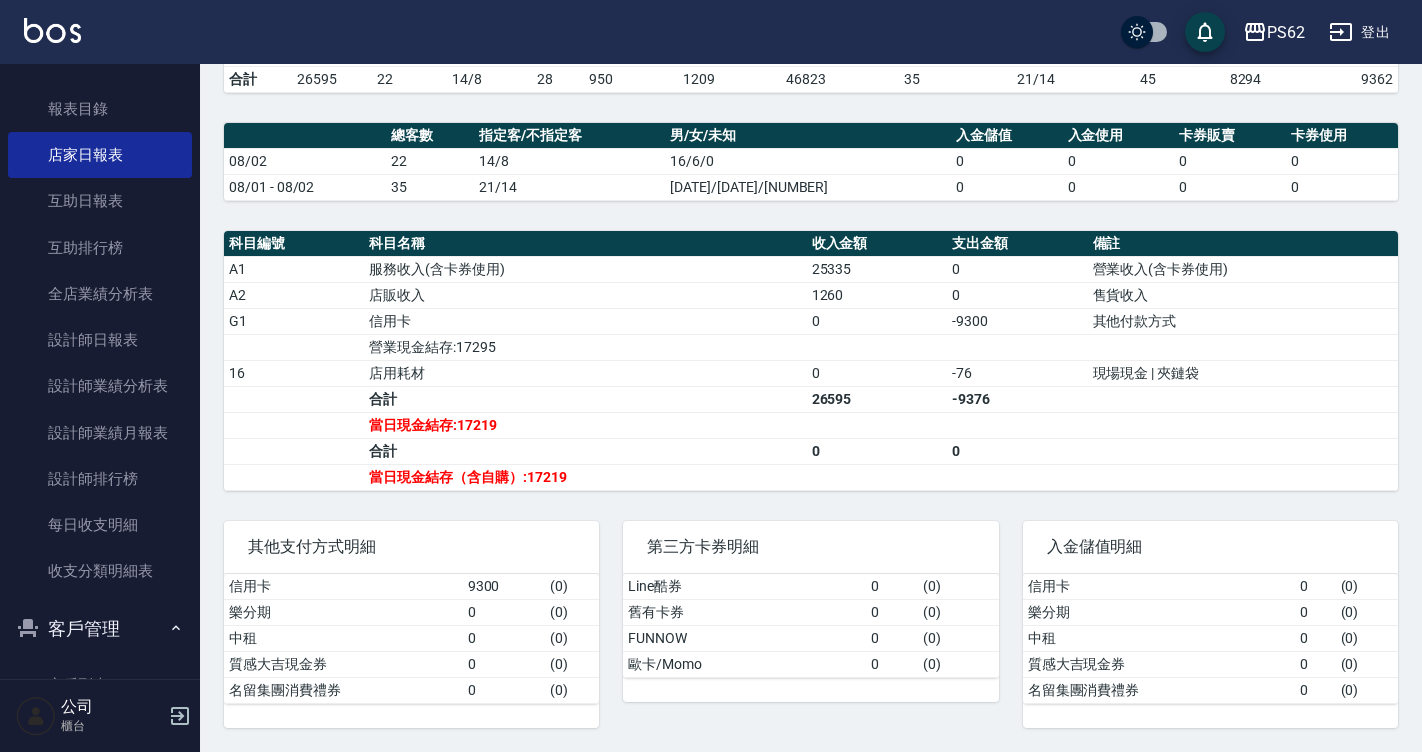 click on "當日現金結存:17219" at bounding box center (585, 425) 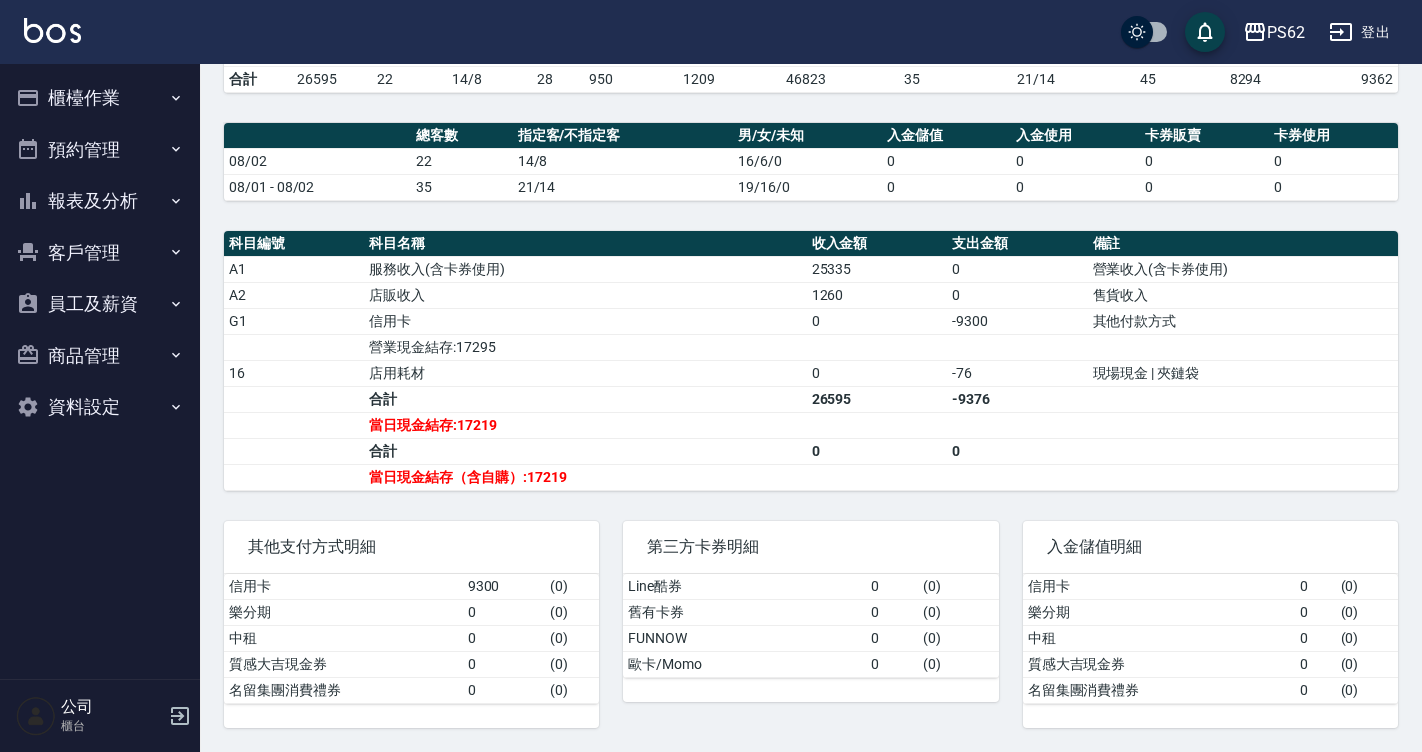 scroll, scrollTop: 481, scrollLeft: 0, axis: vertical 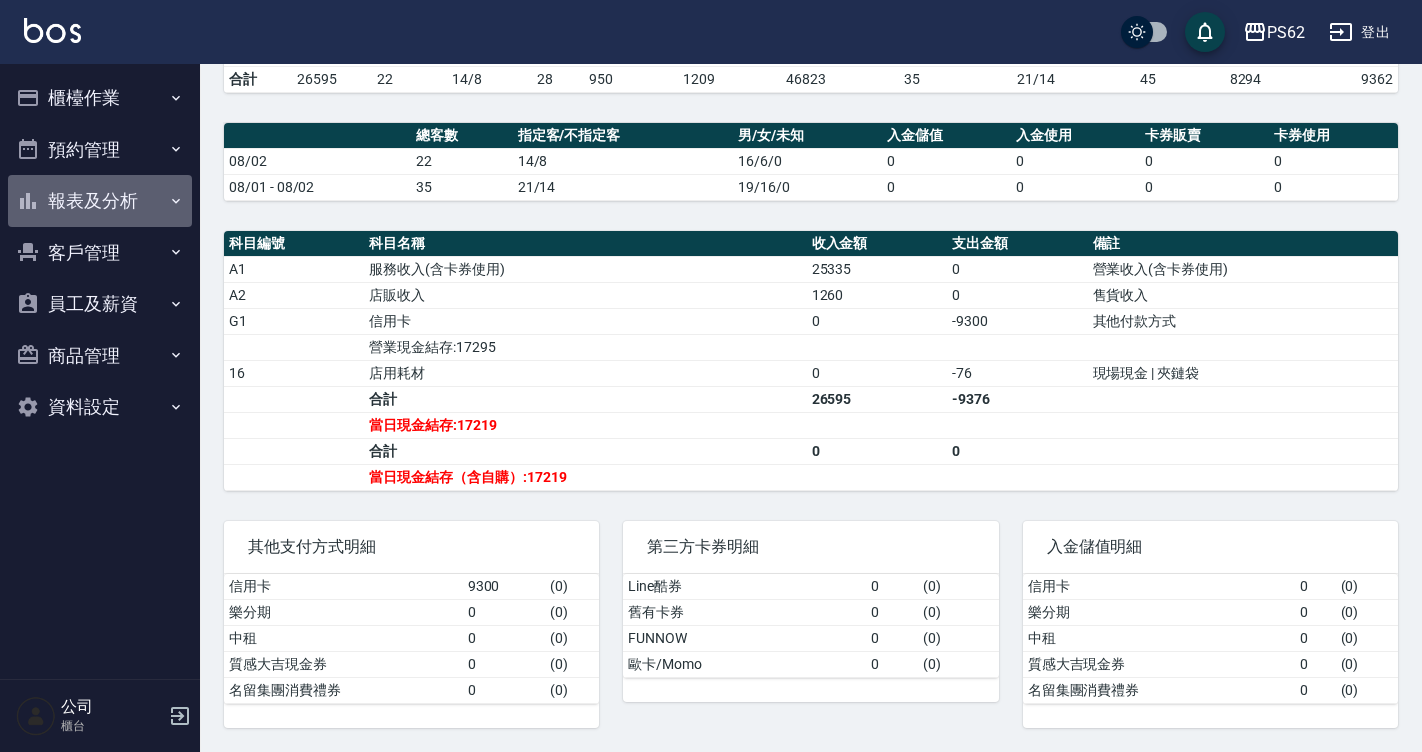 click on "報表及分析" at bounding box center [100, 201] 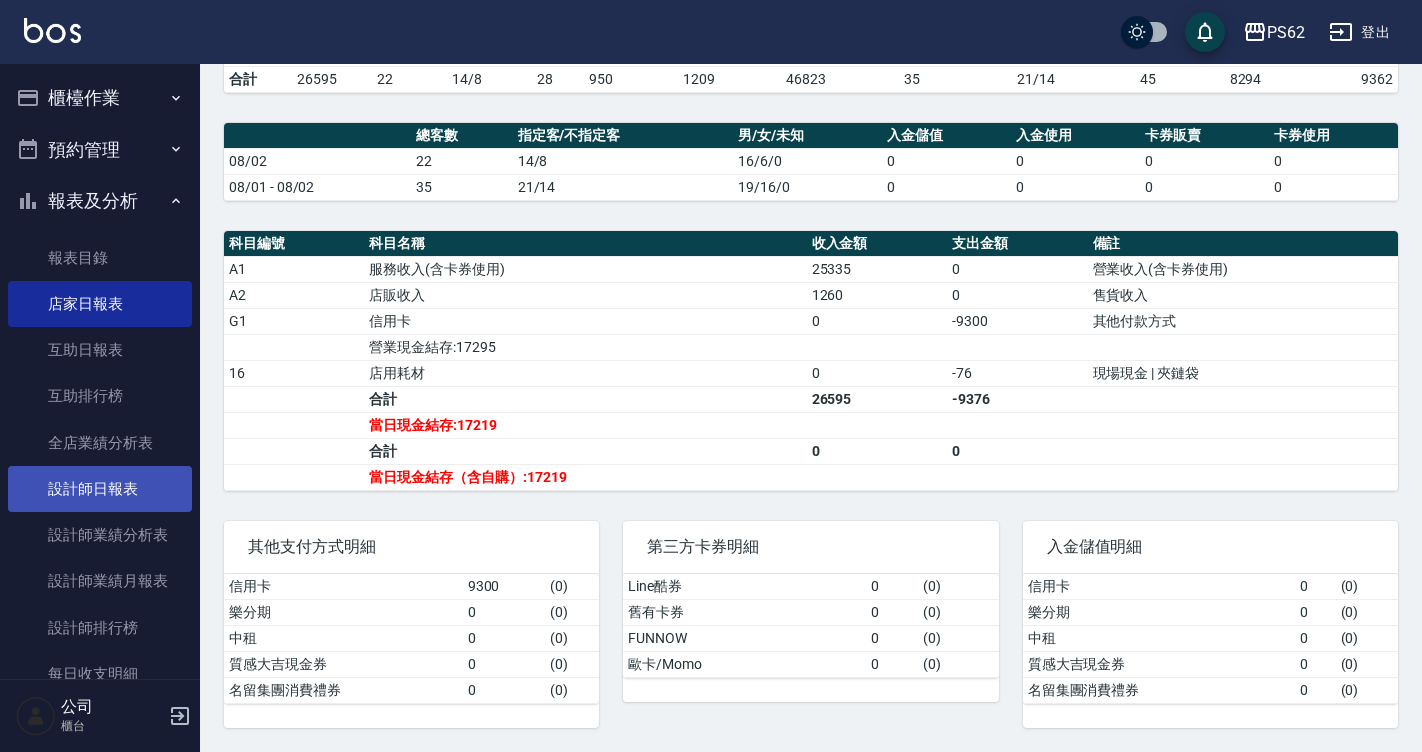 click on "設計師日報表" at bounding box center (100, 489) 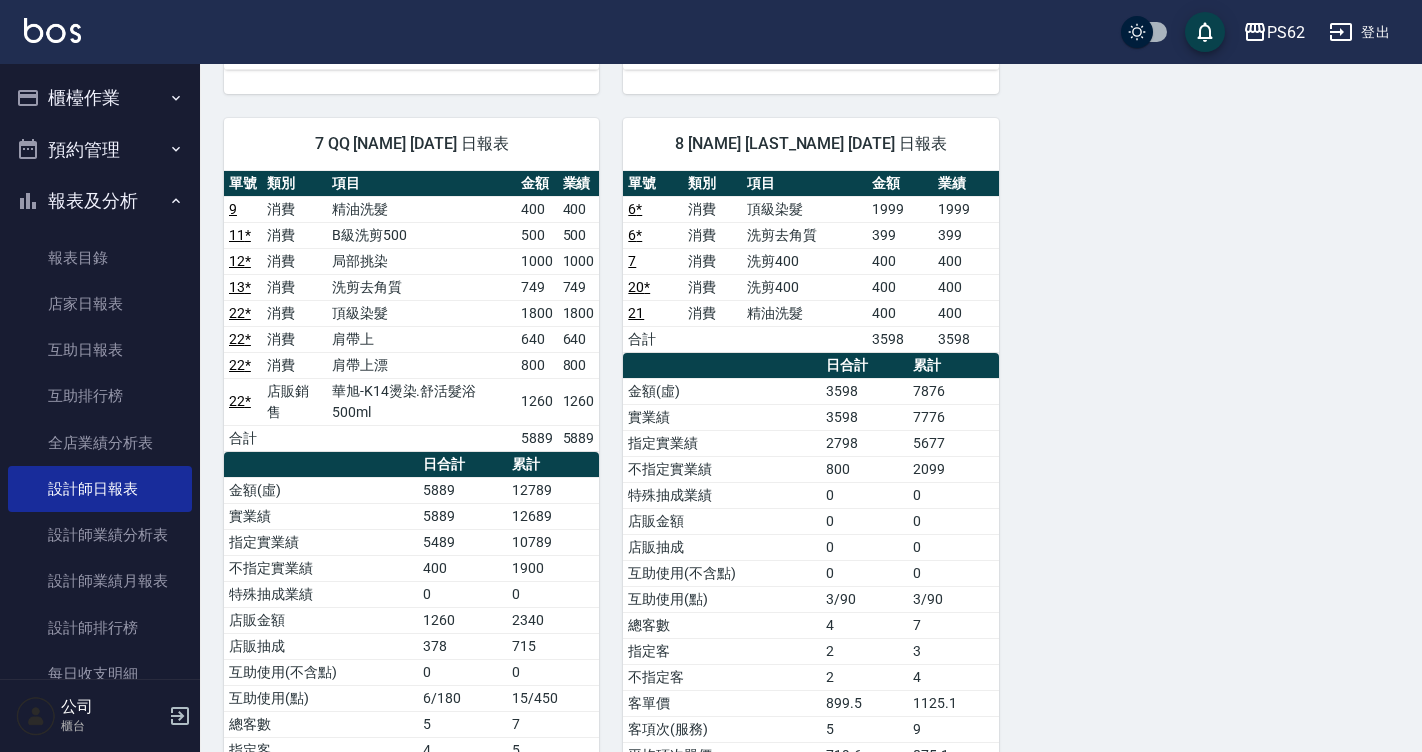 scroll, scrollTop: 900, scrollLeft: 0, axis: vertical 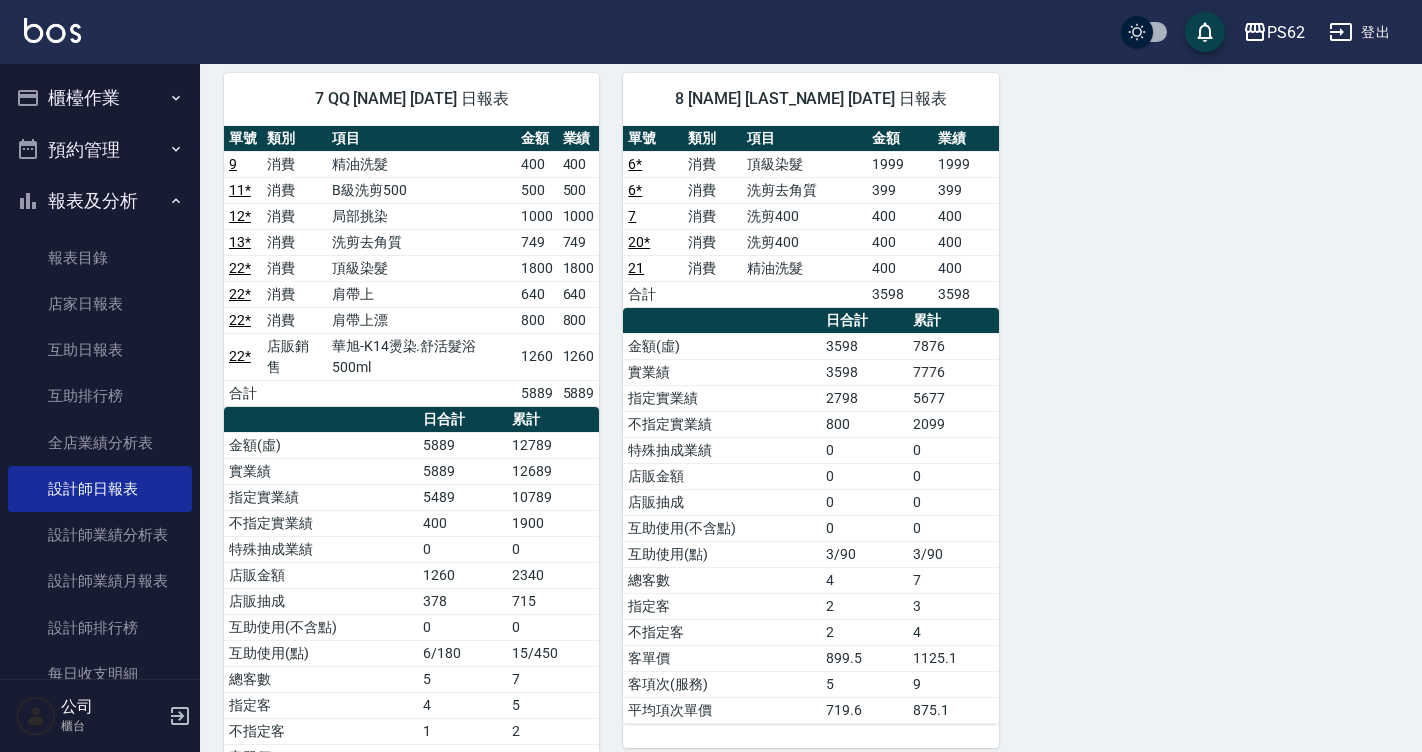 click on "累計" at bounding box center [953, 321] 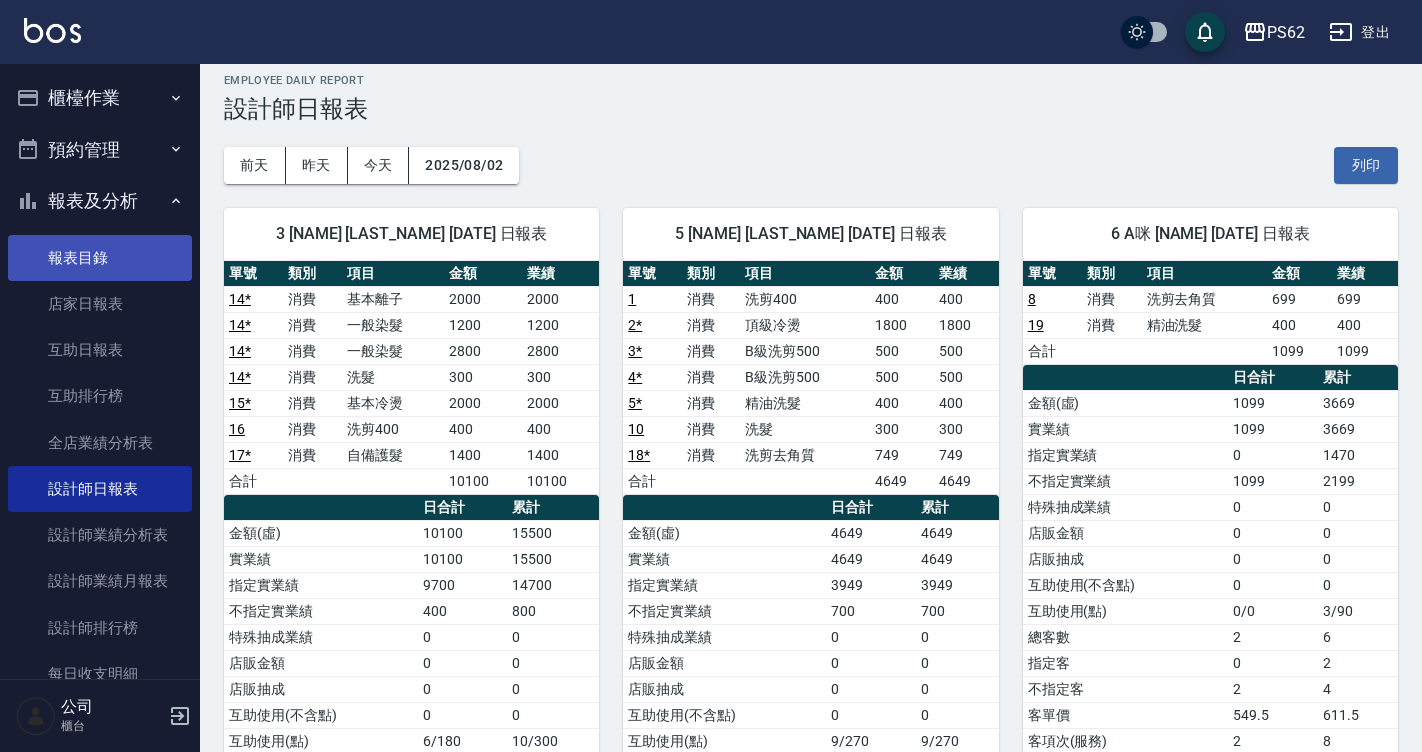 scroll, scrollTop: 0, scrollLeft: 0, axis: both 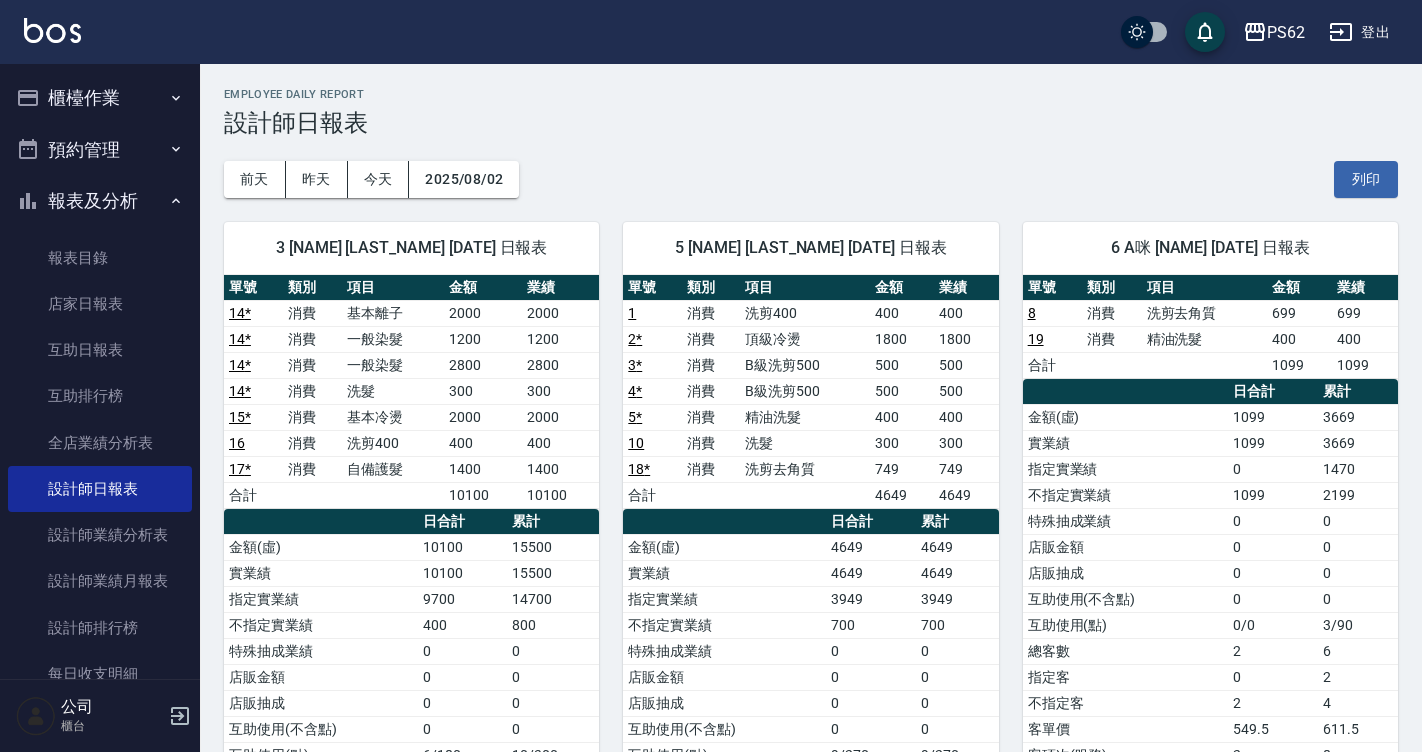 click on "櫃檯作業" at bounding box center [100, 98] 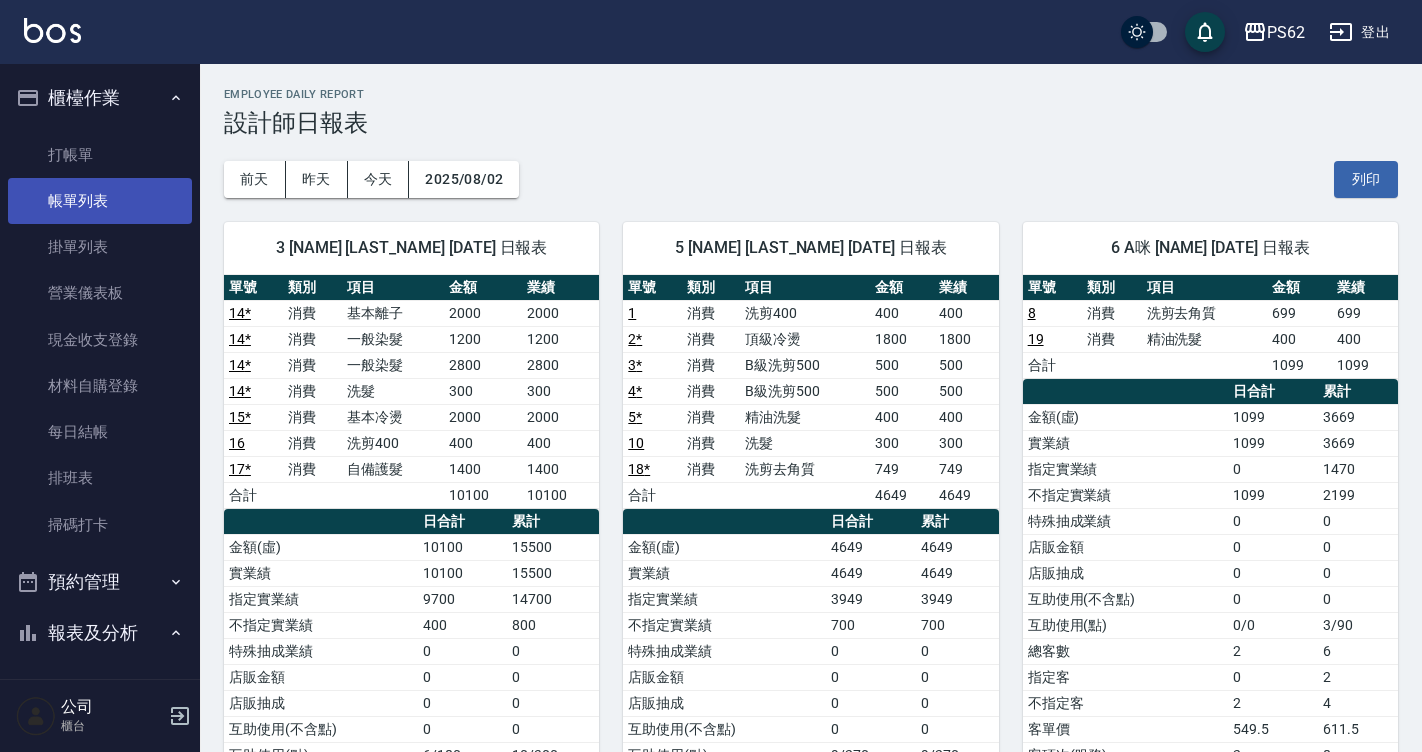 click on "帳單列表" at bounding box center [100, 201] 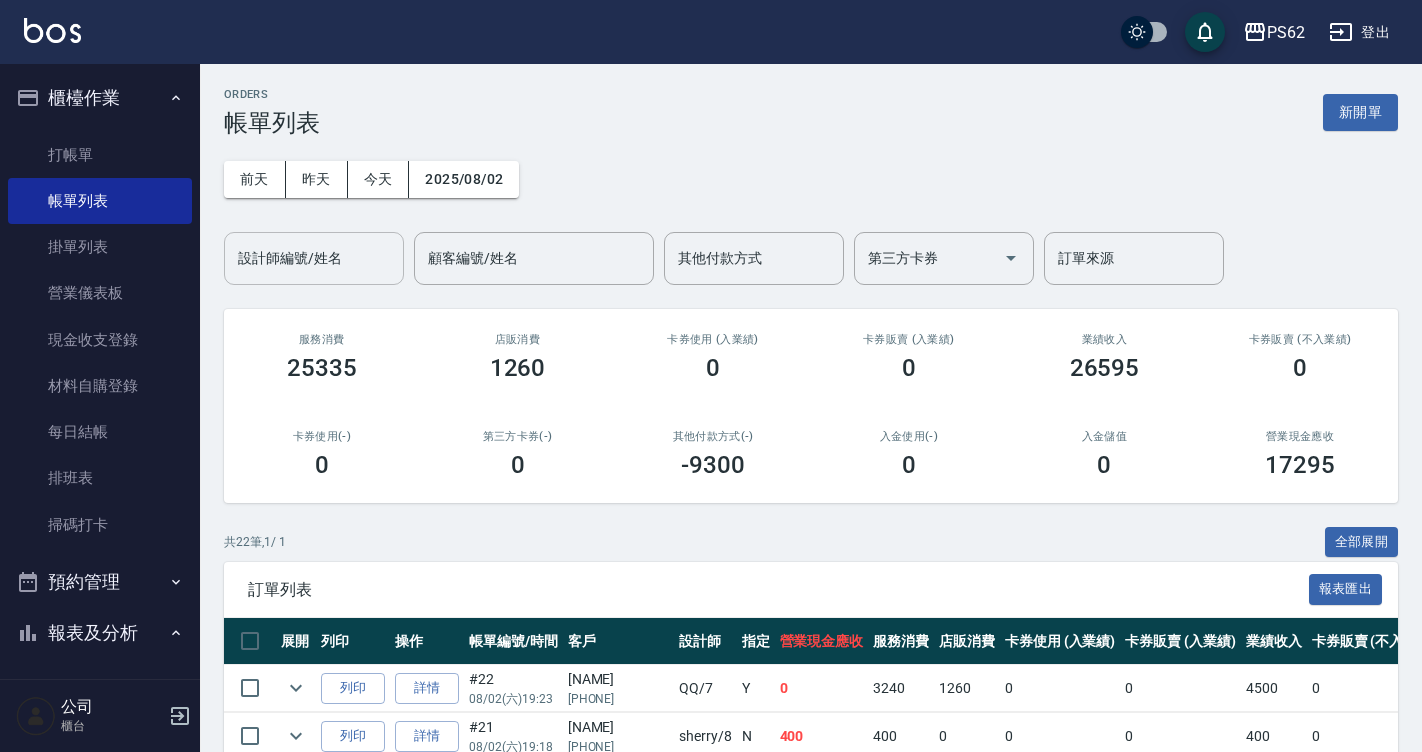 click on "設計師編號/姓名" at bounding box center [314, 258] 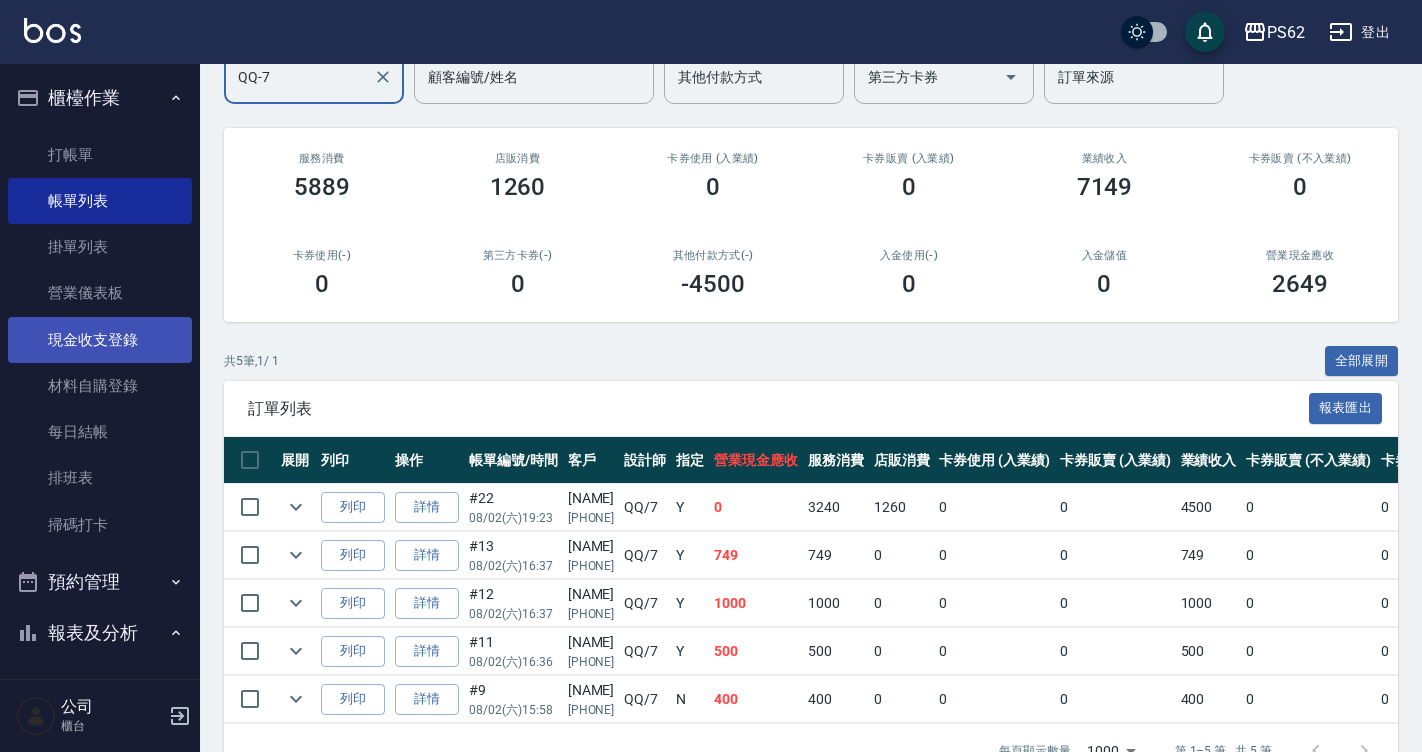 scroll, scrollTop: 146, scrollLeft: 0, axis: vertical 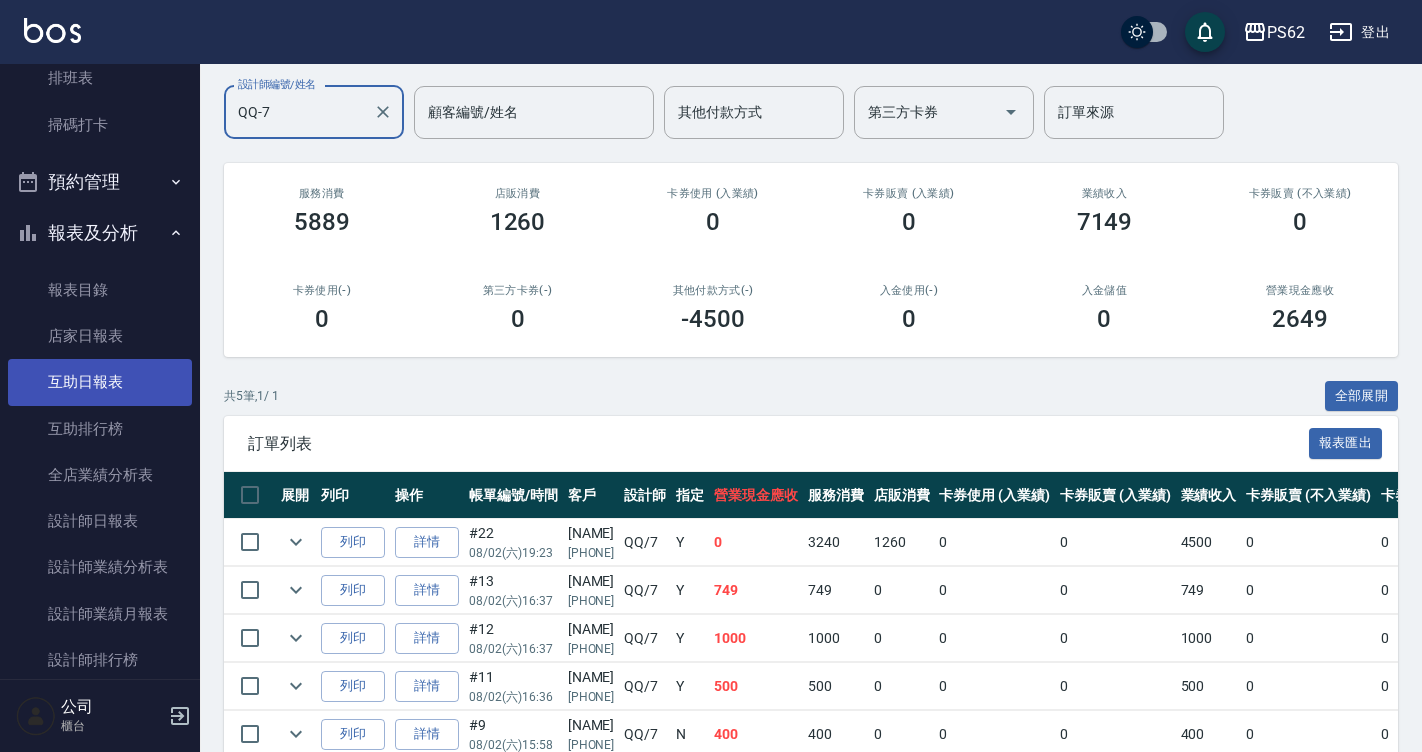 type on "QQ-7" 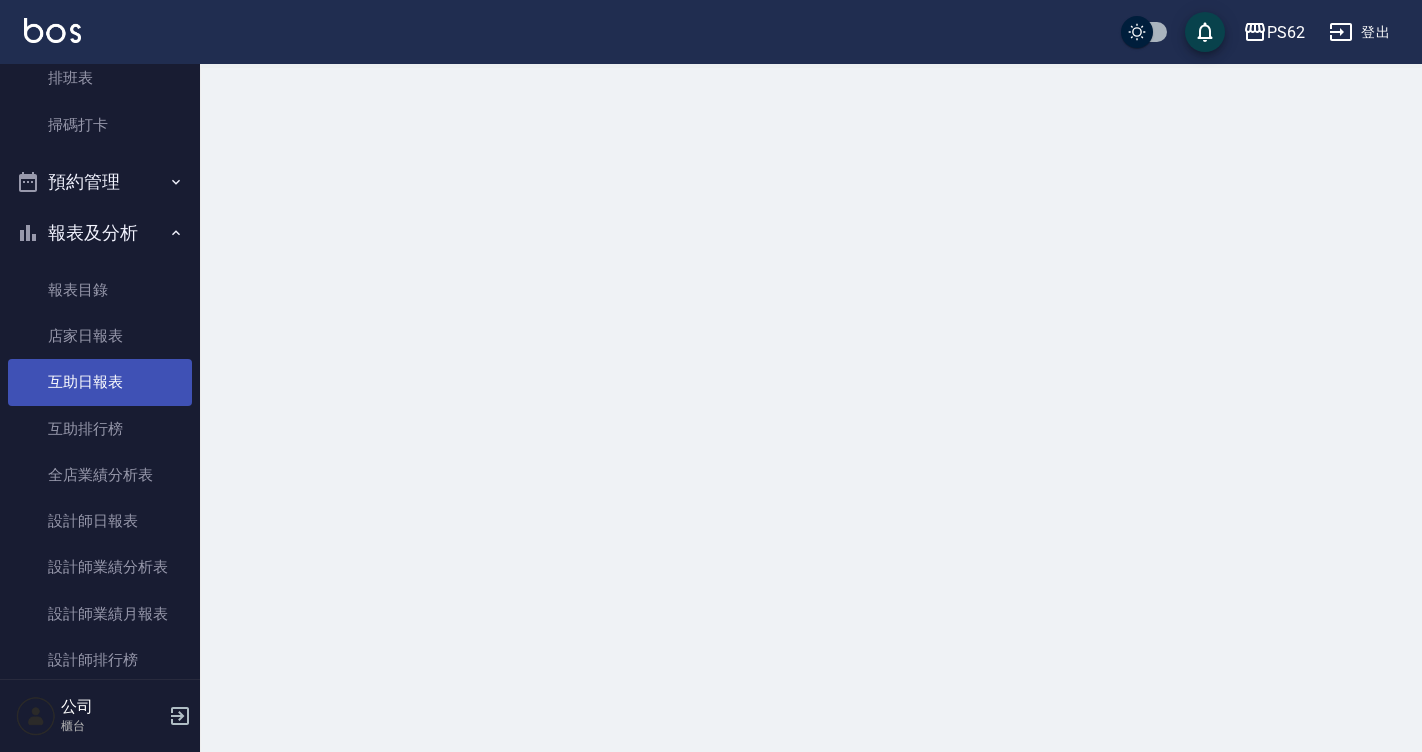 scroll, scrollTop: 0, scrollLeft: 0, axis: both 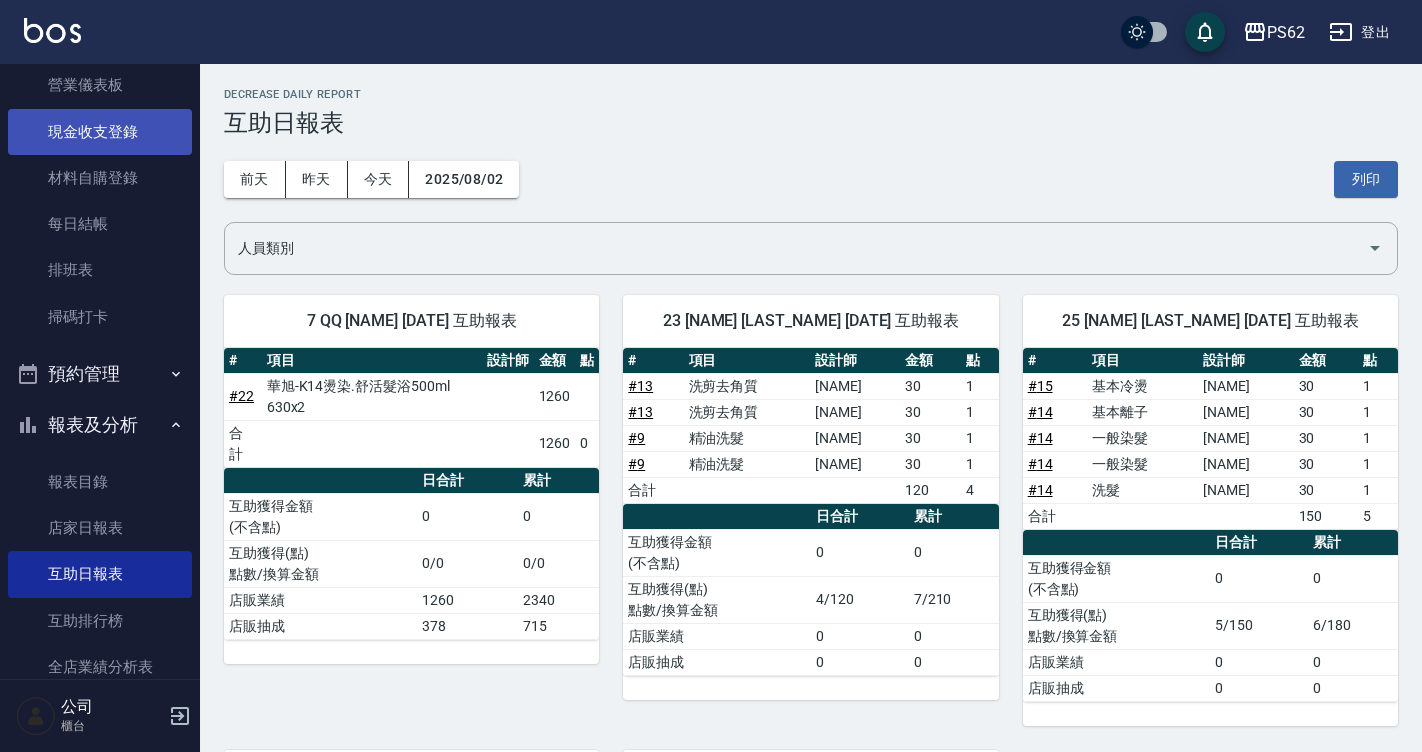 click on "現金收支登錄" at bounding box center [100, 132] 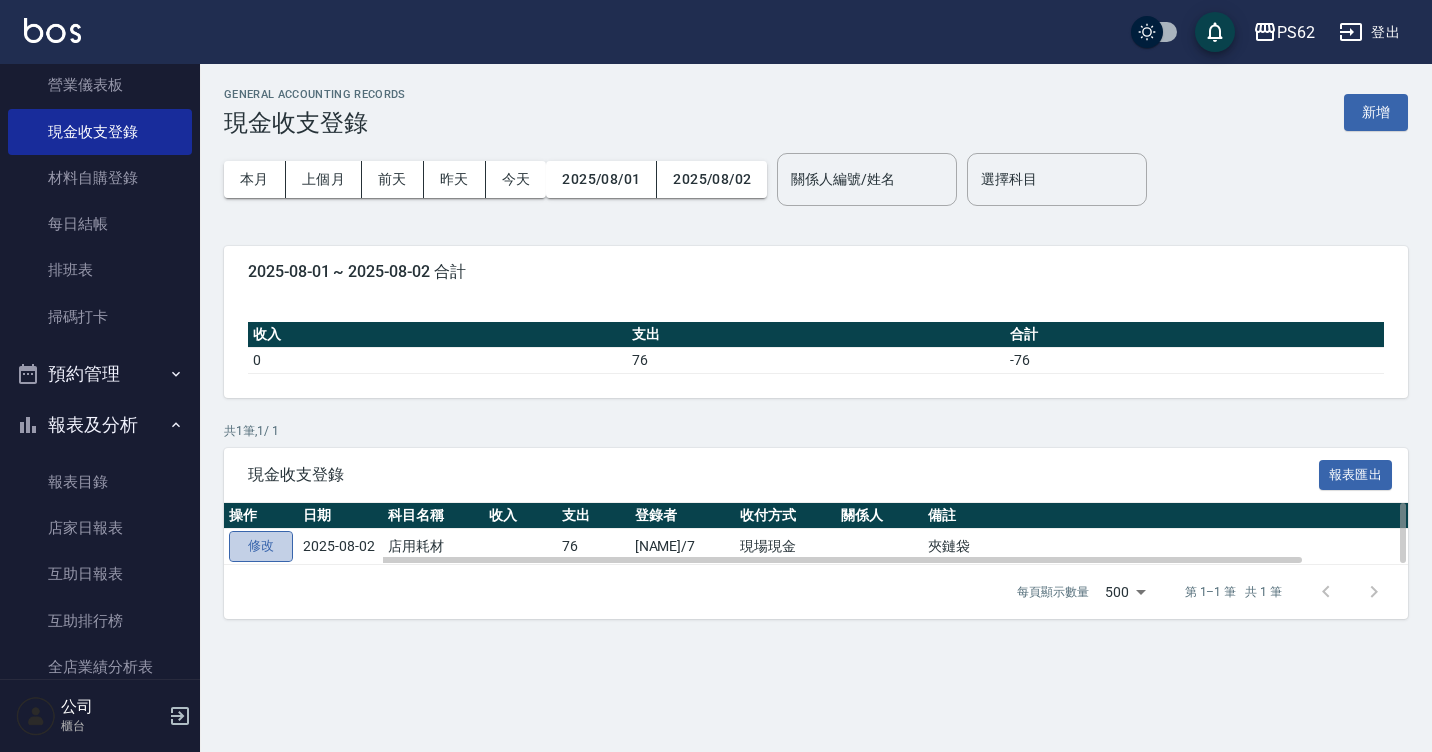 click on "修改" at bounding box center [261, 546] 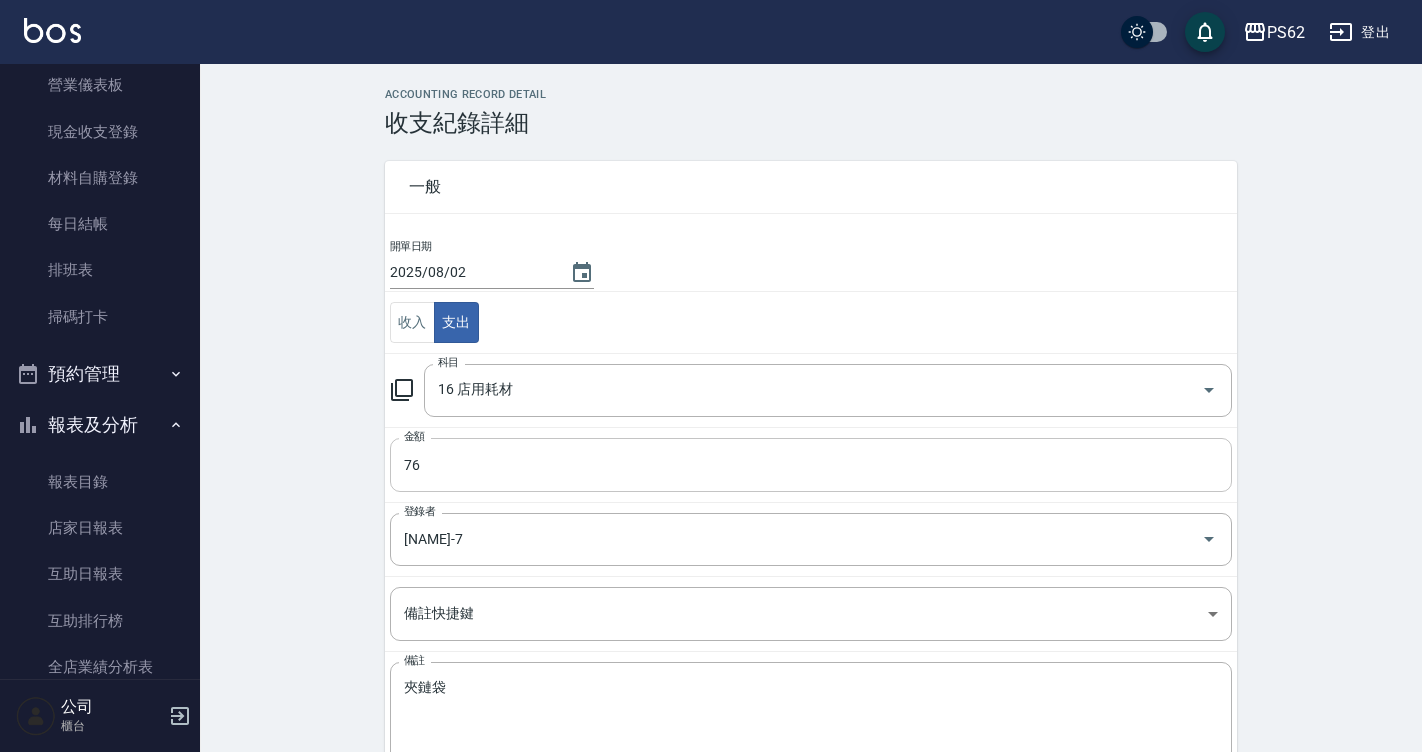 click on "76" at bounding box center (811, 465) 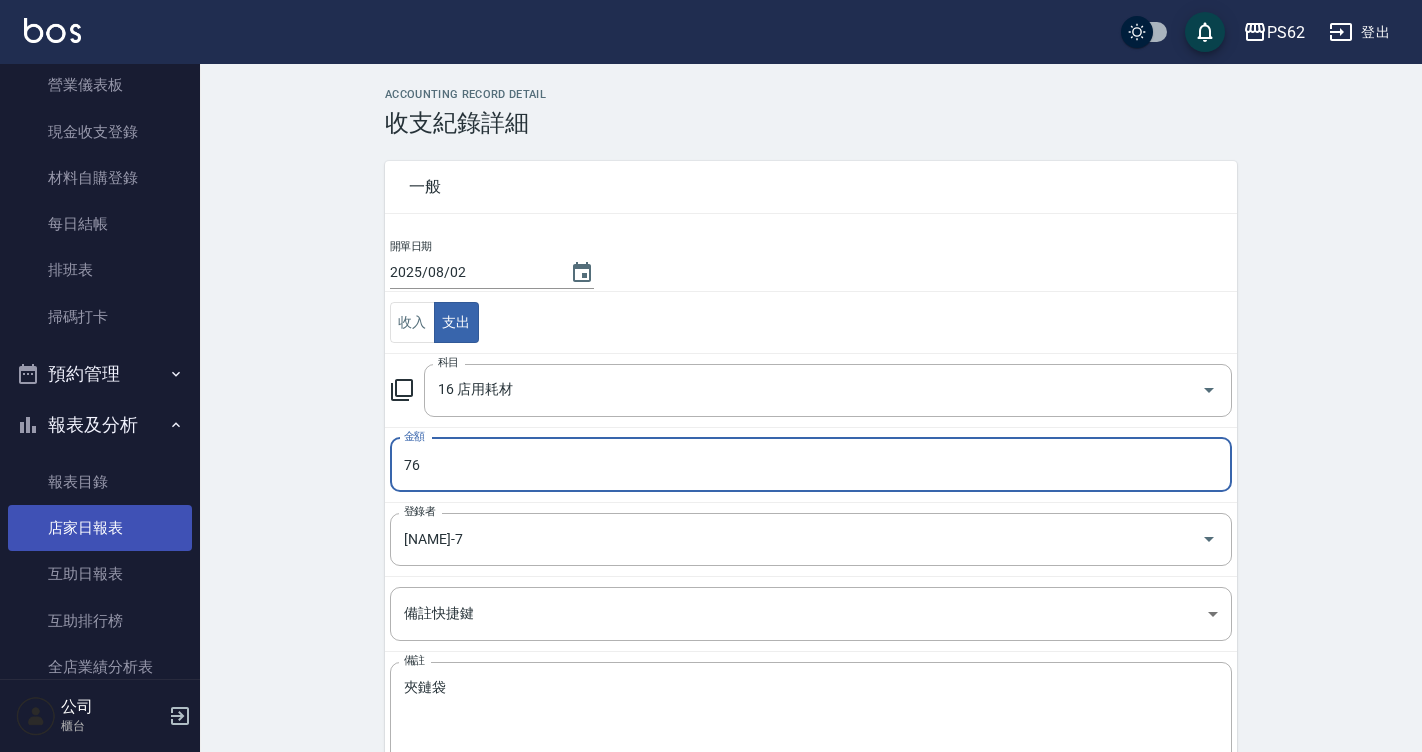 click on "店家日報表" at bounding box center [100, 528] 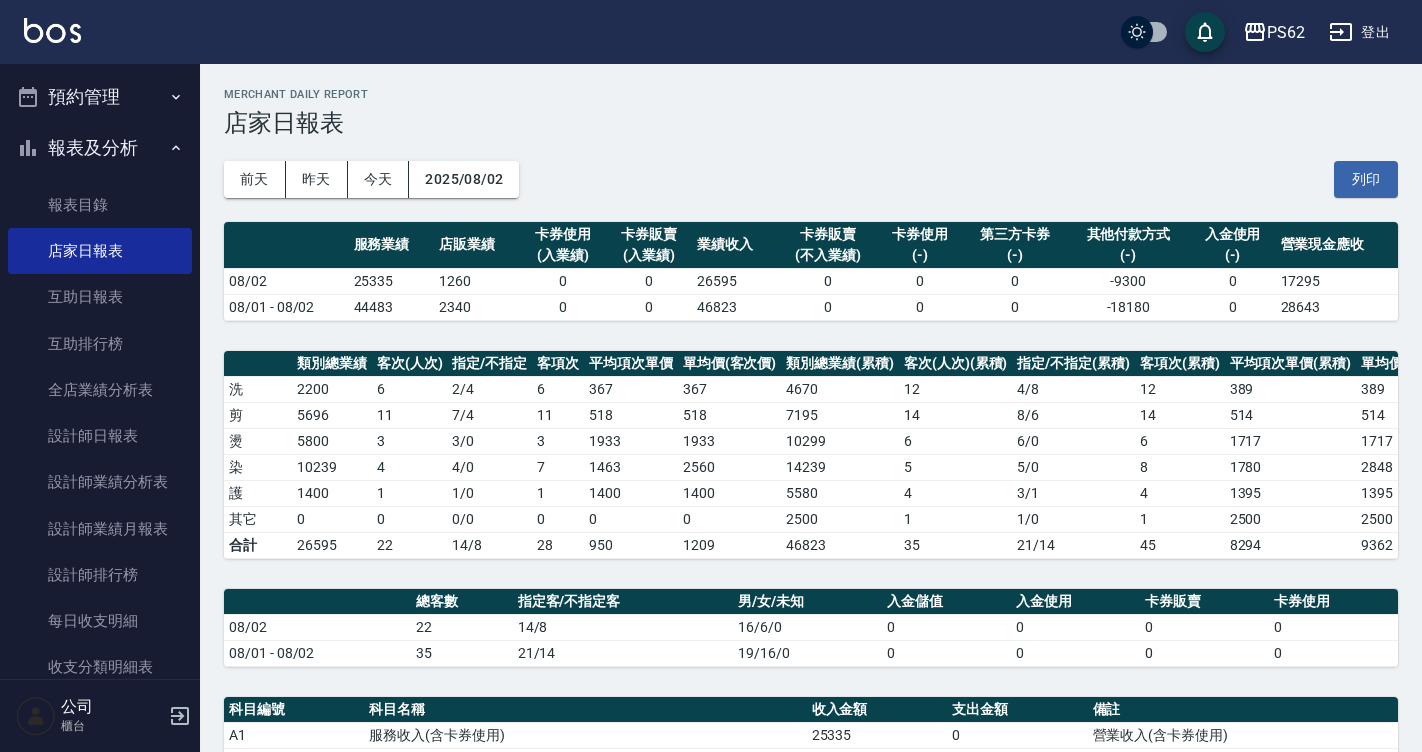scroll, scrollTop: 535, scrollLeft: 0, axis: vertical 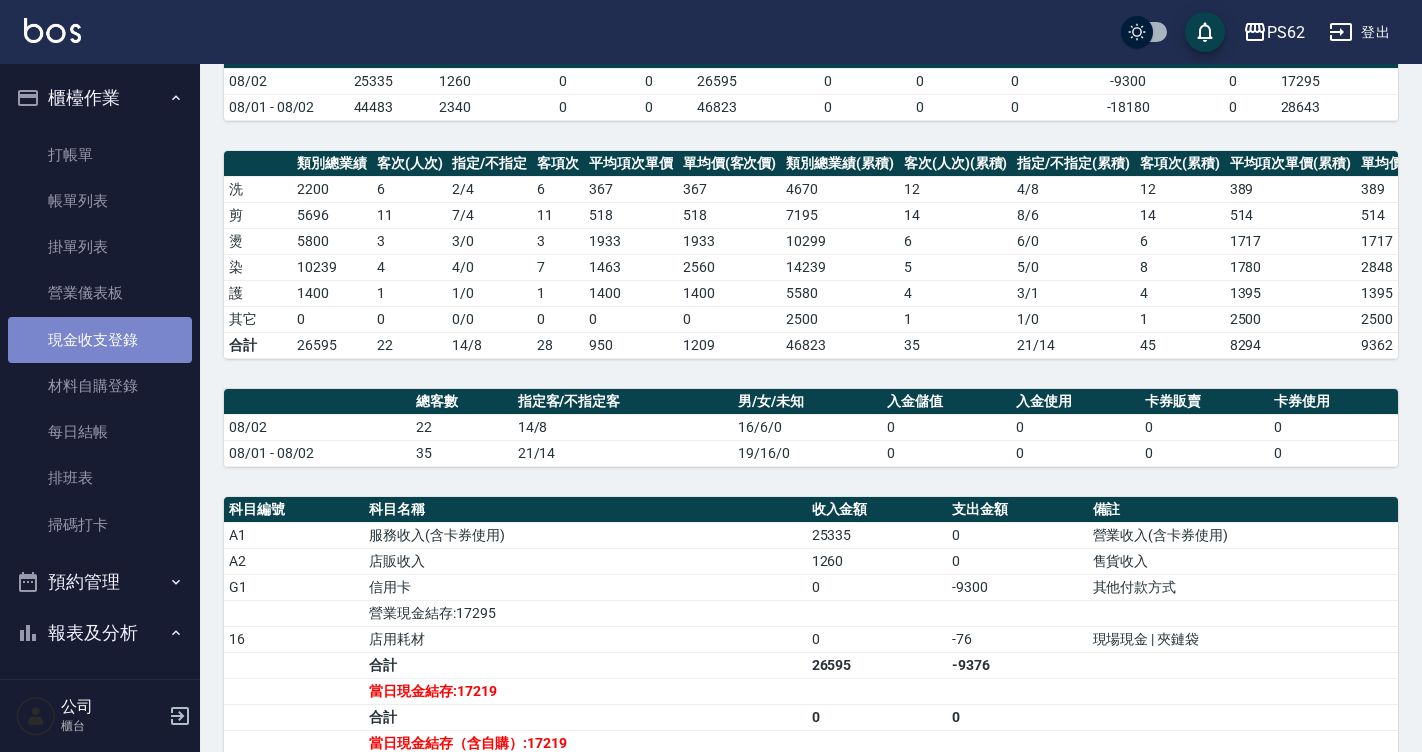 click on "現金收支登錄" at bounding box center [100, 340] 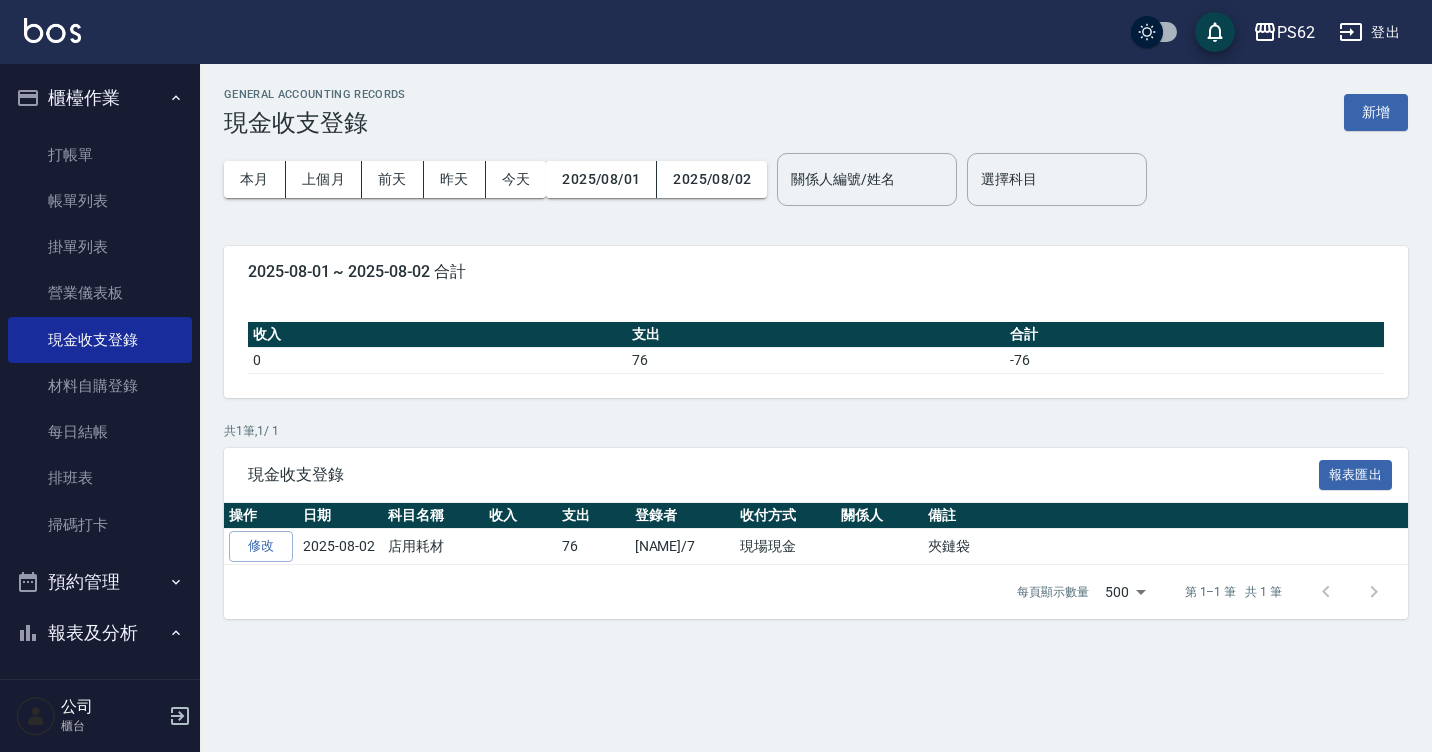 click on "修改" at bounding box center (261, 546) 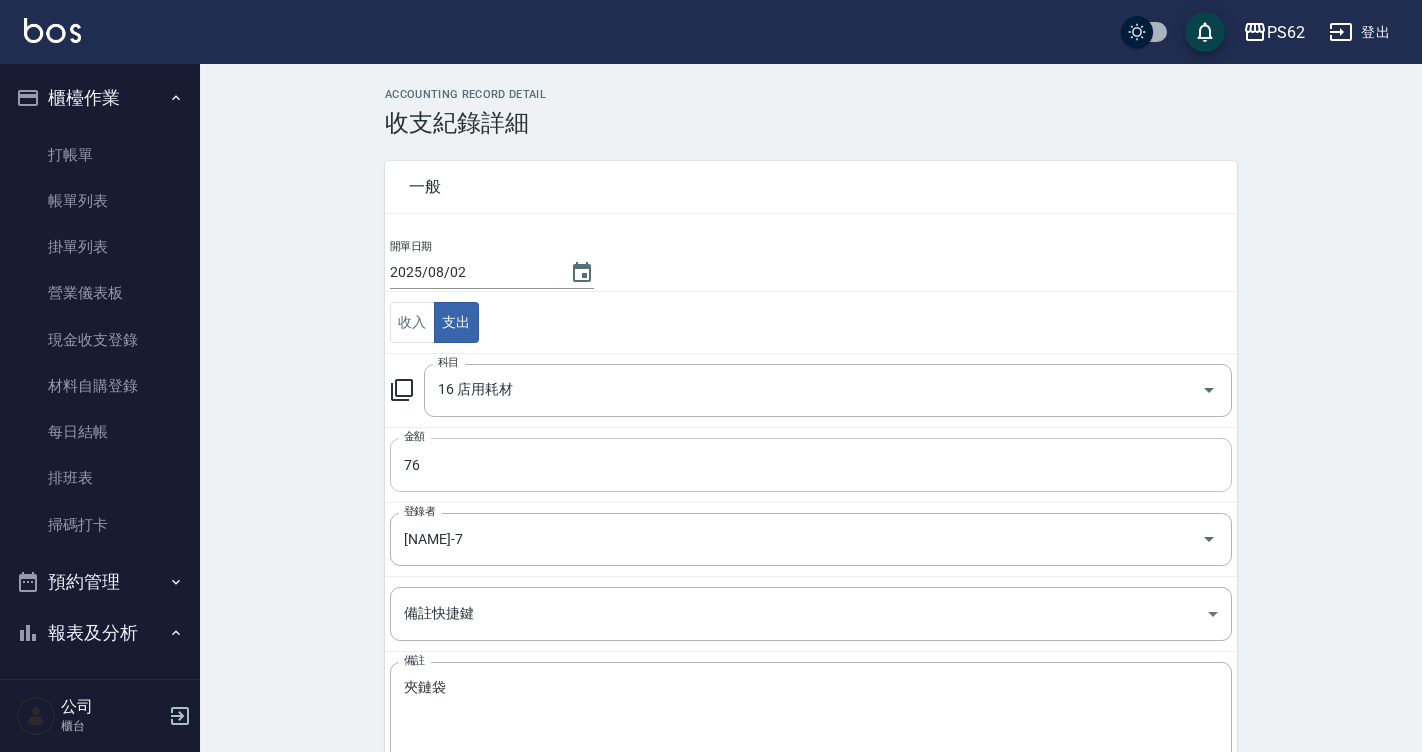 click on "76" at bounding box center [811, 465] 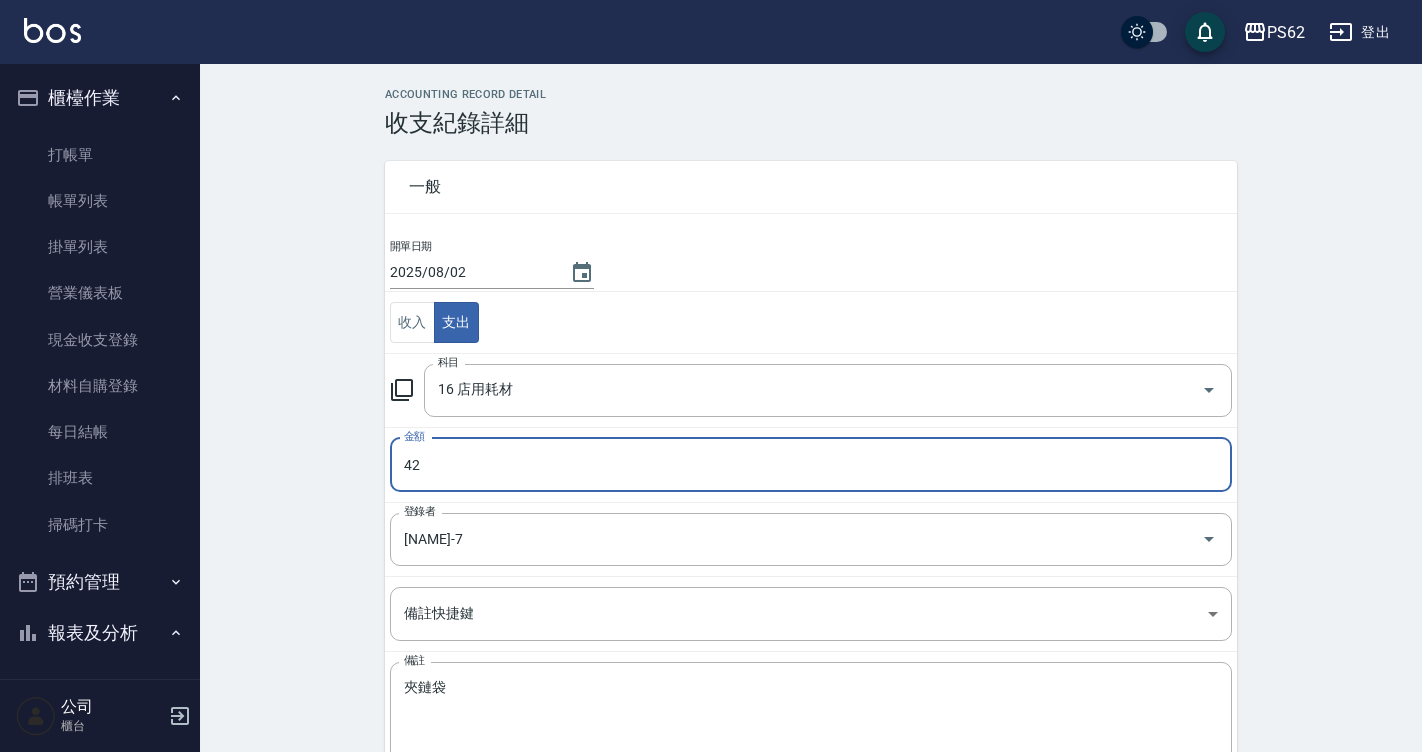 type on "42" 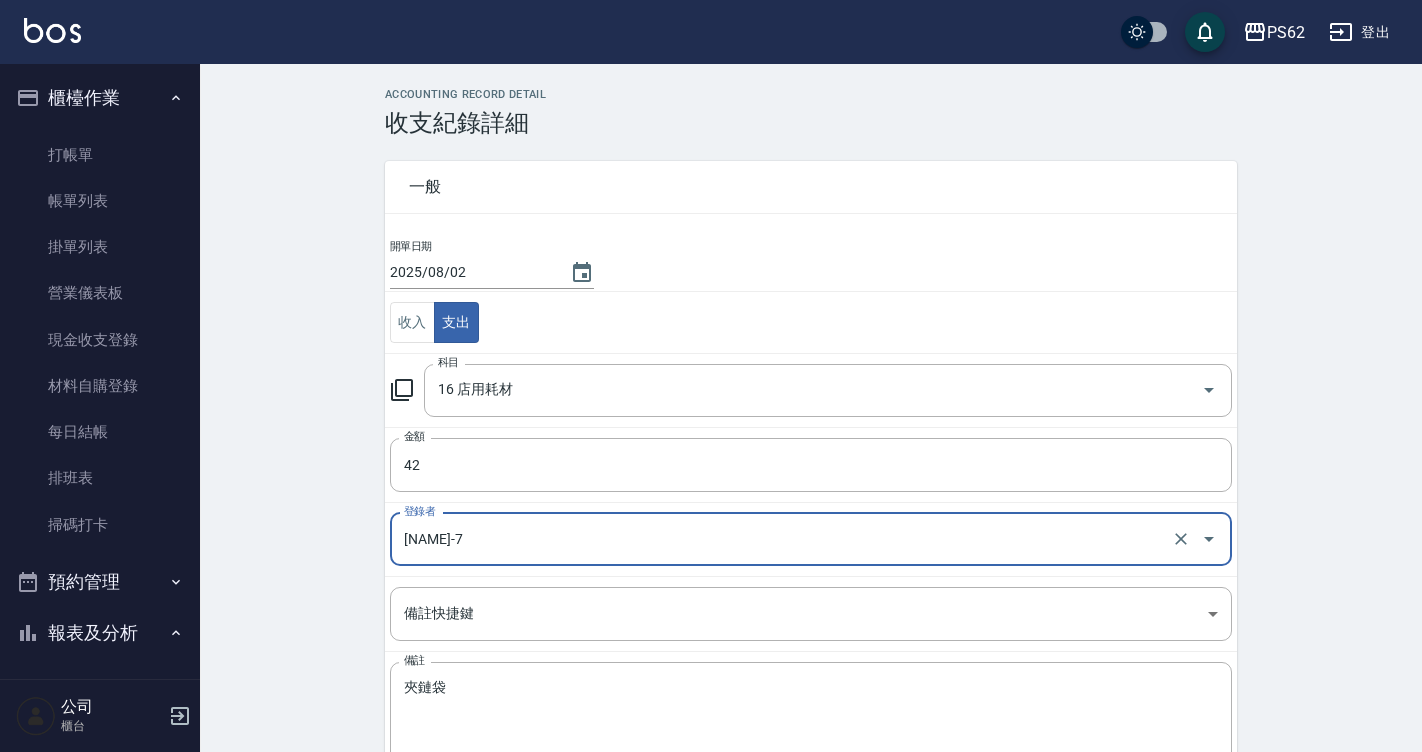 click on "一般 開單日期 2025/08/02 收入 支出 科目 16 店用耗材 科目 金額 42 金額 登錄者 邱湘筑-7 登錄者 備註快捷鍵 ​ 備註快捷鍵 備註 夾鏈袋 x 備註" at bounding box center (799, 467) 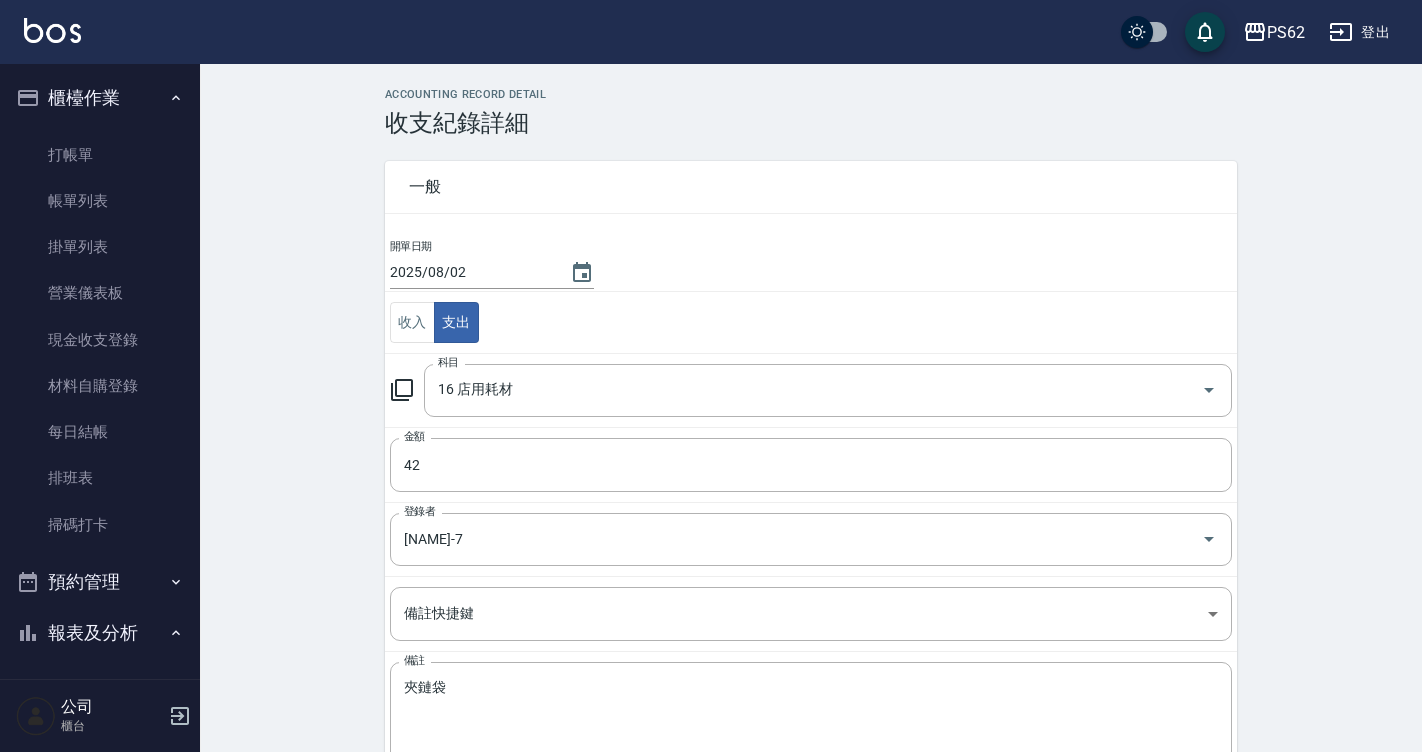scroll, scrollTop: 107, scrollLeft: 0, axis: vertical 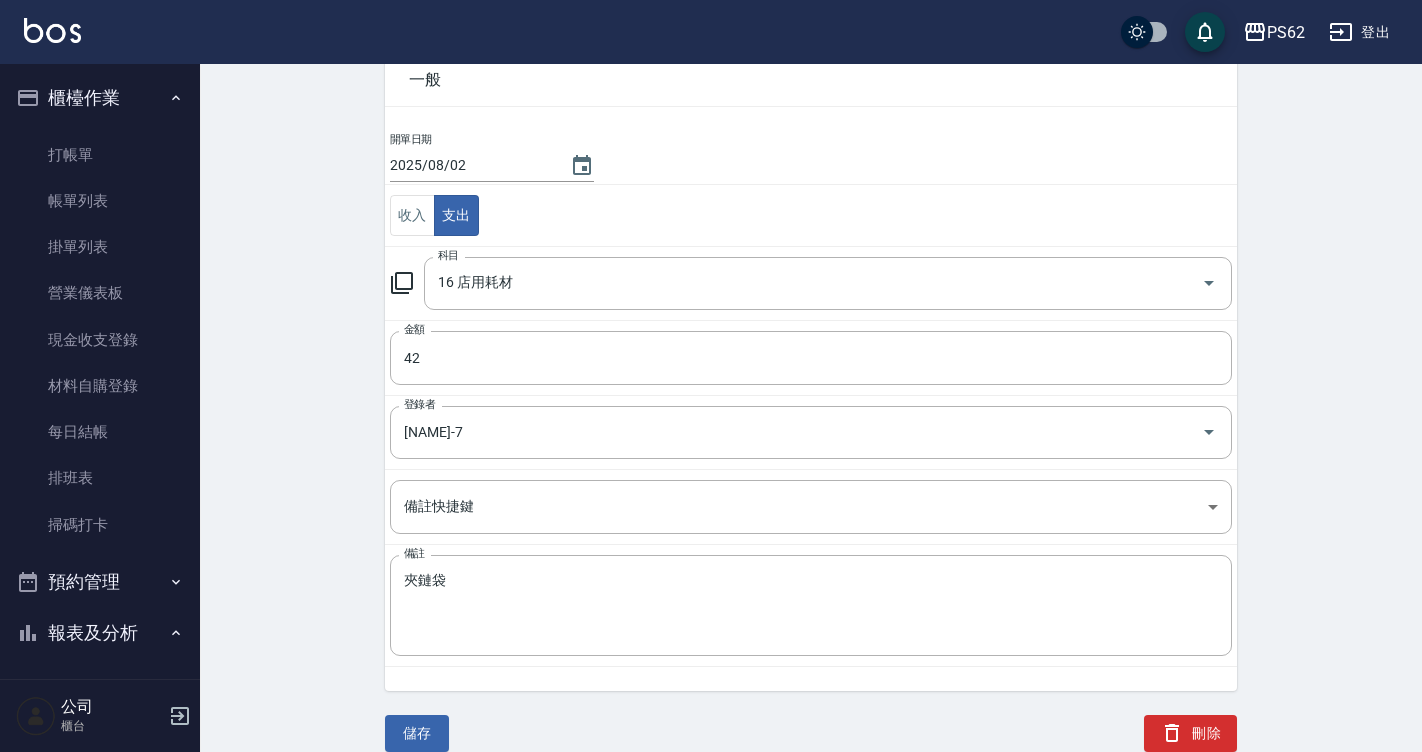 click on "儲存" at bounding box center (417, 733) 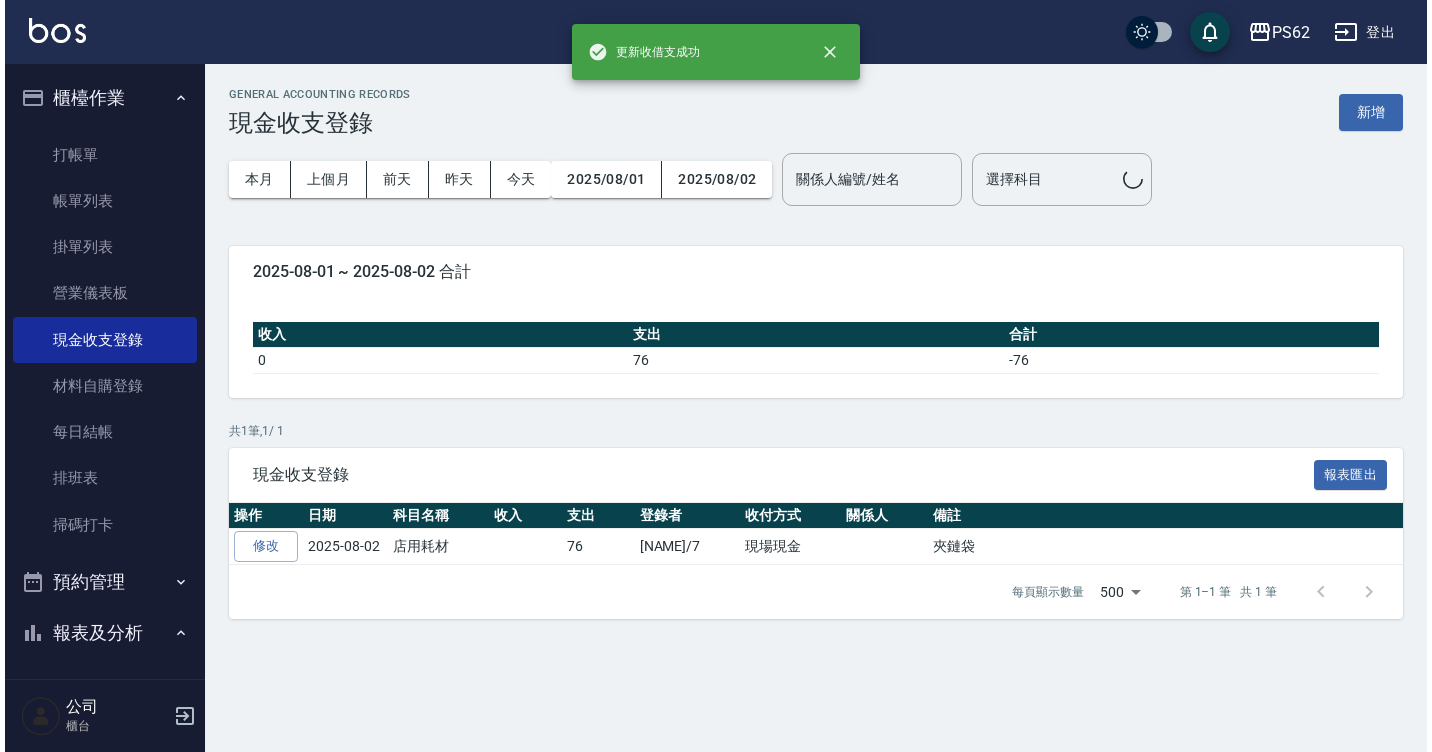 scroll, scrollTop: 0, scrollLeft: 0, axis: both 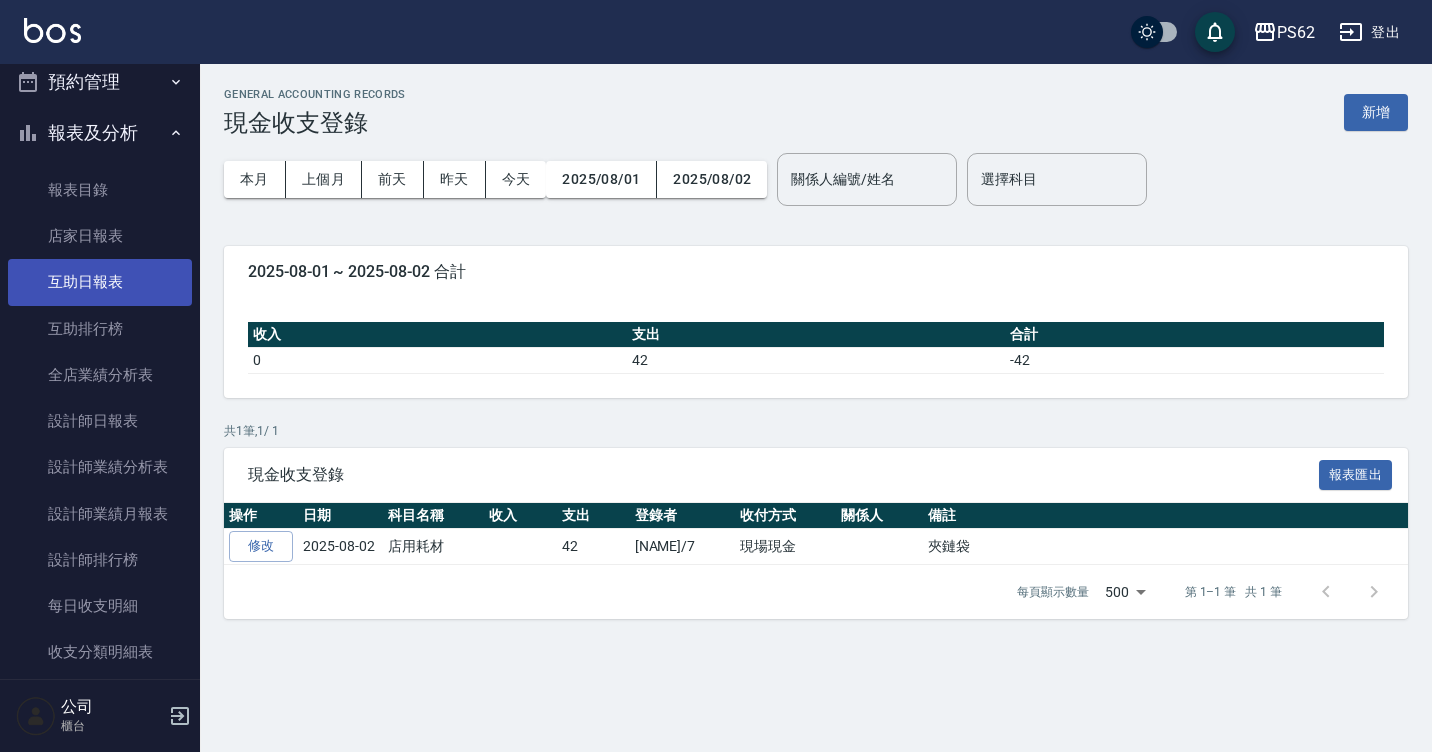 click on "互助日報表" at bounding box center [100, 282] 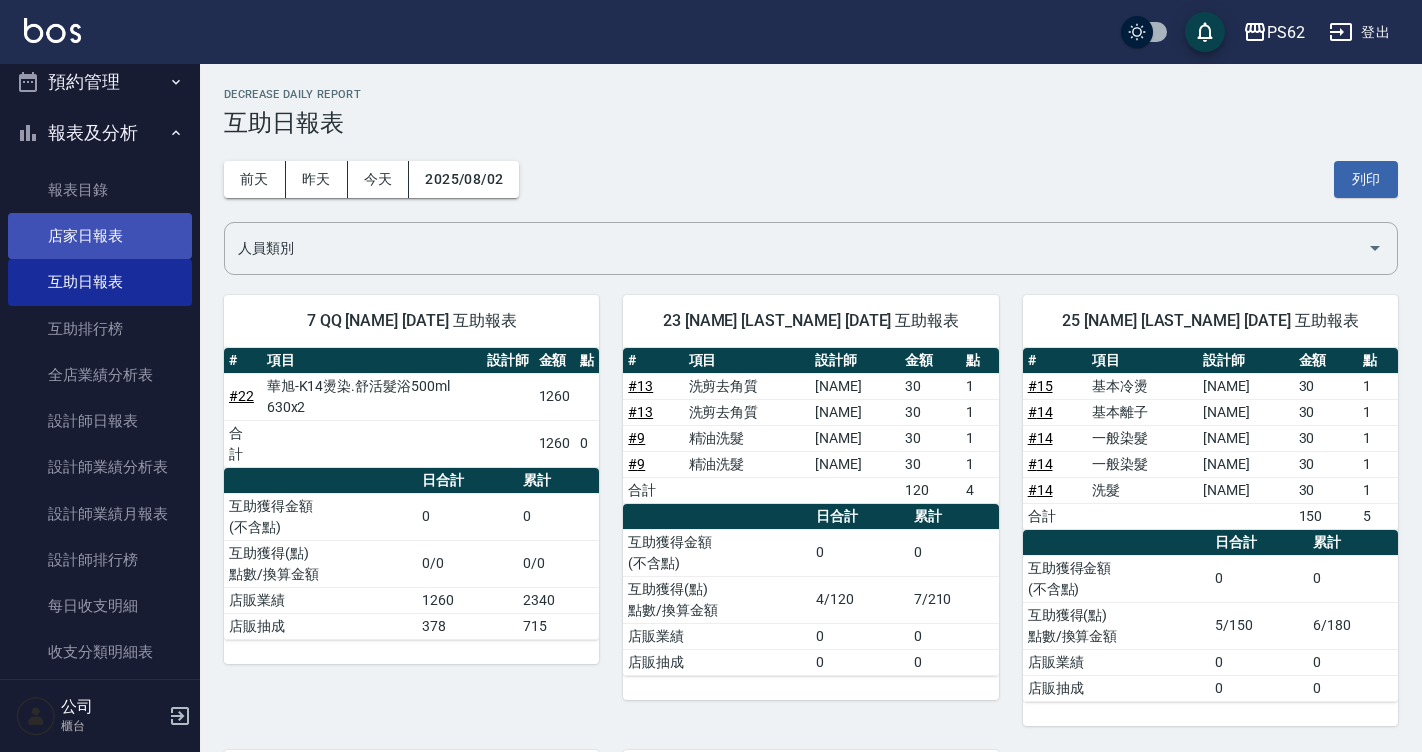 click on "店家日報表" at bounding box center [100, 236] 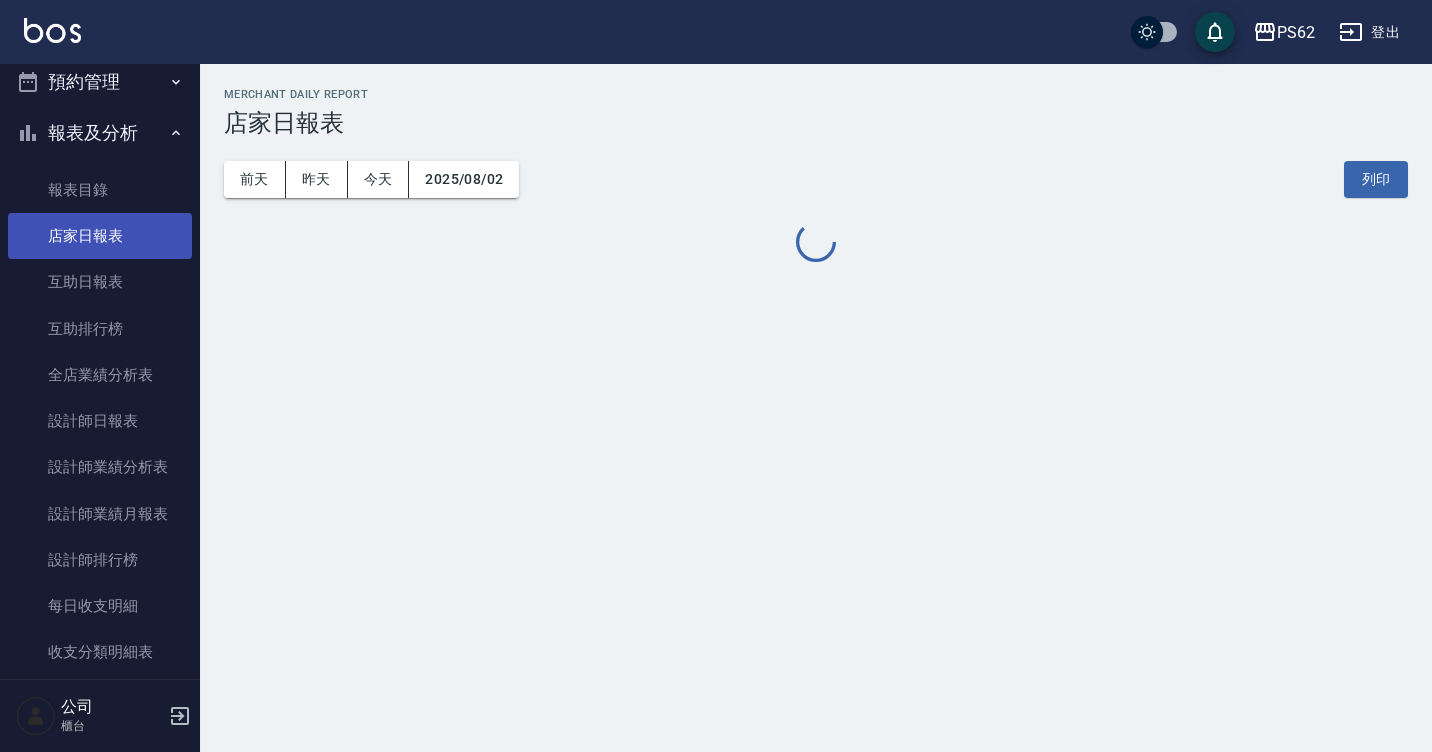 click on "店家日報表" at bounding box center [100, 236] 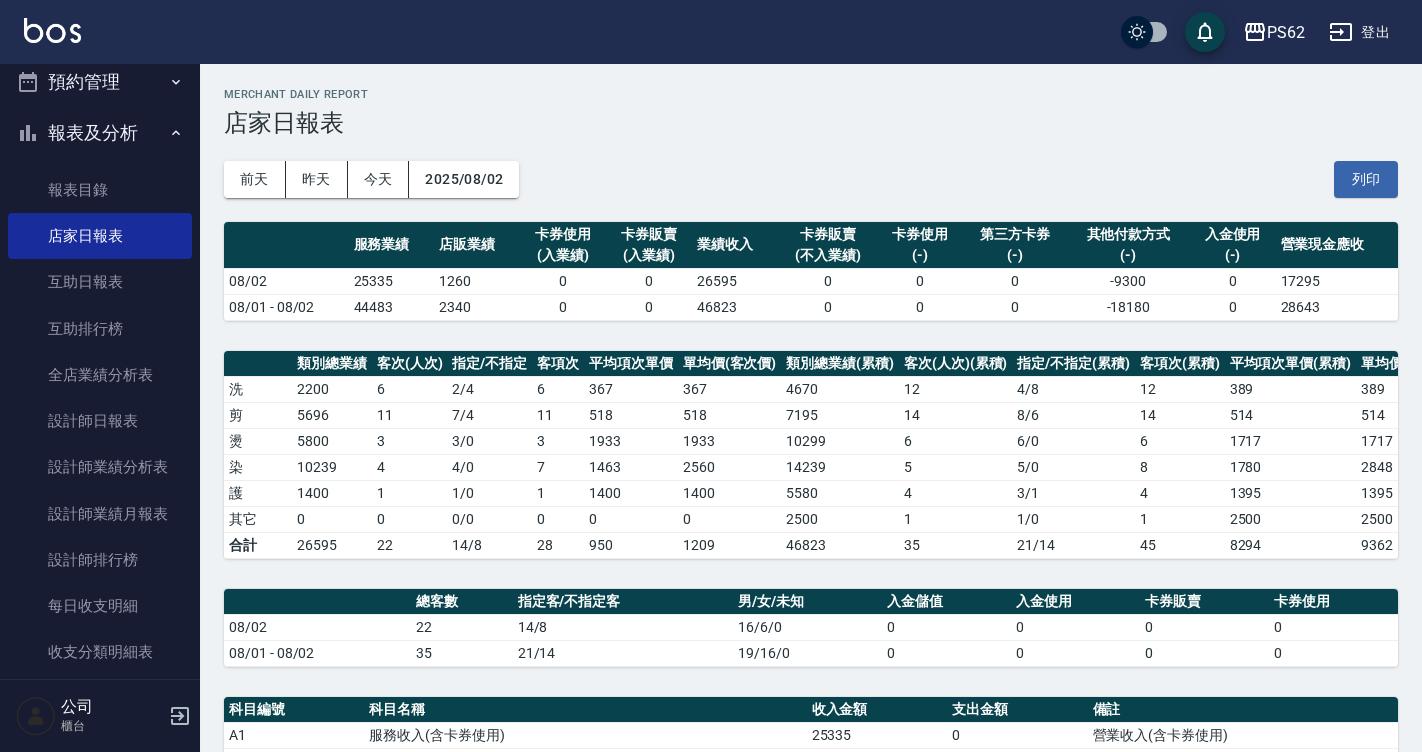 drag, startPoint x: 1431, startPoint y: 478, endPoint x: 1402, endPoint y: 462, distance: 33.12099 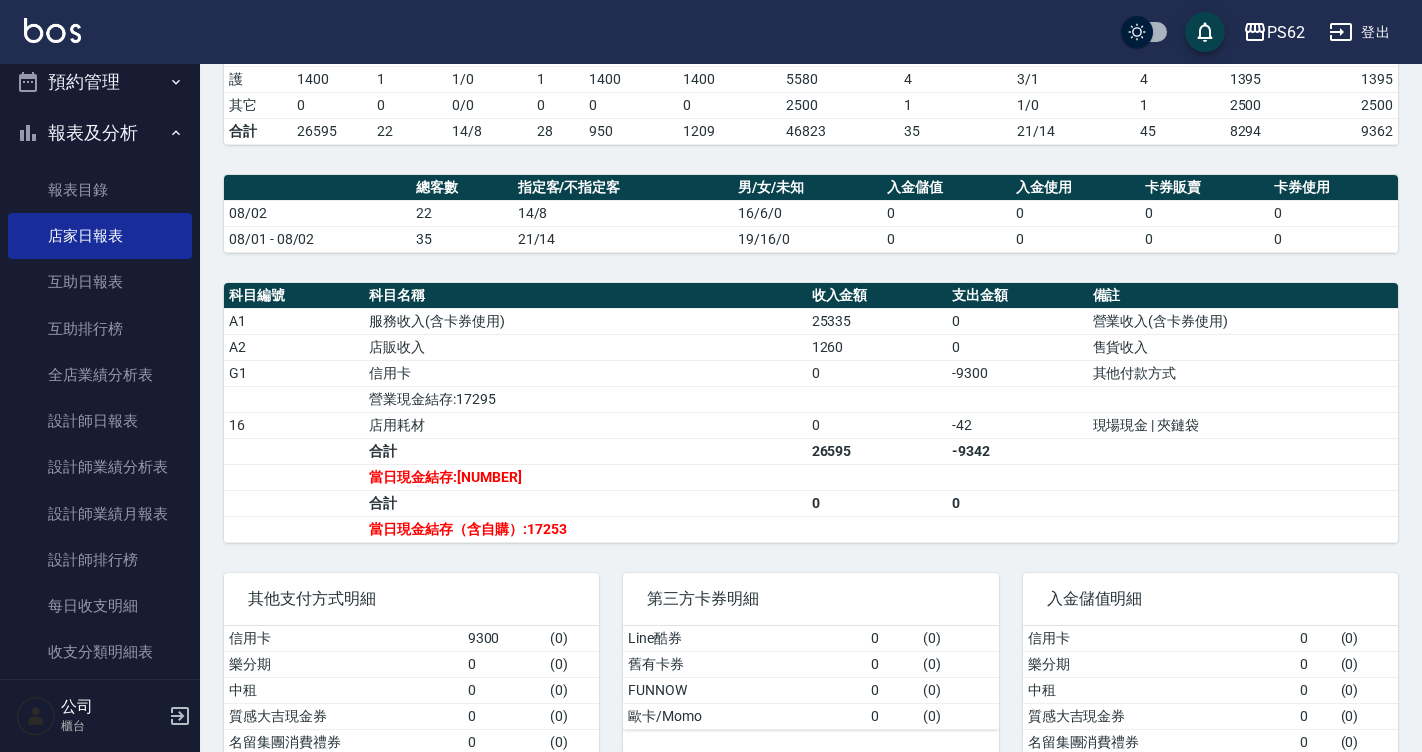 scroll, scrollTop: 420, scrollLeft: 0, axis: vertical 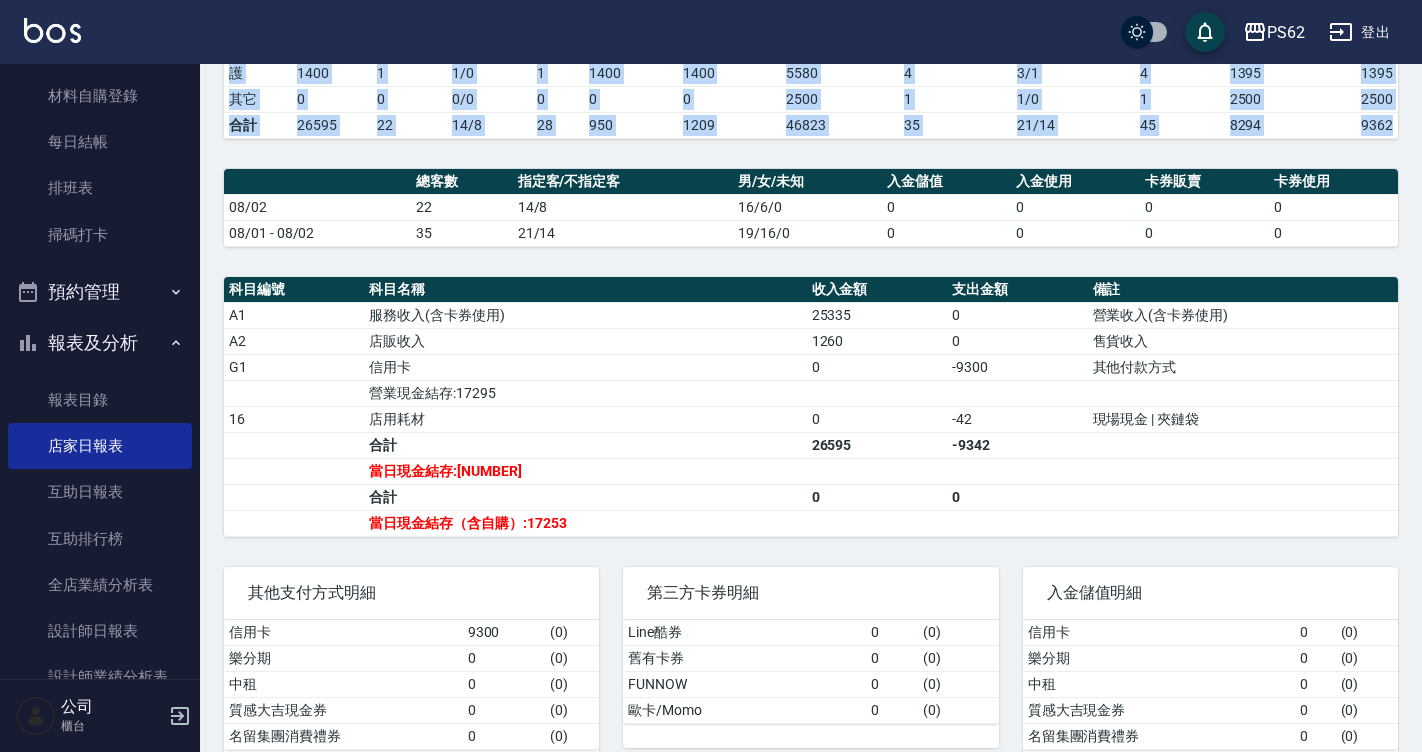 drag, startPoint x: 215, startPoint y: 161, endPoint x: 217, endPoint y: 76, distance: 85.02353 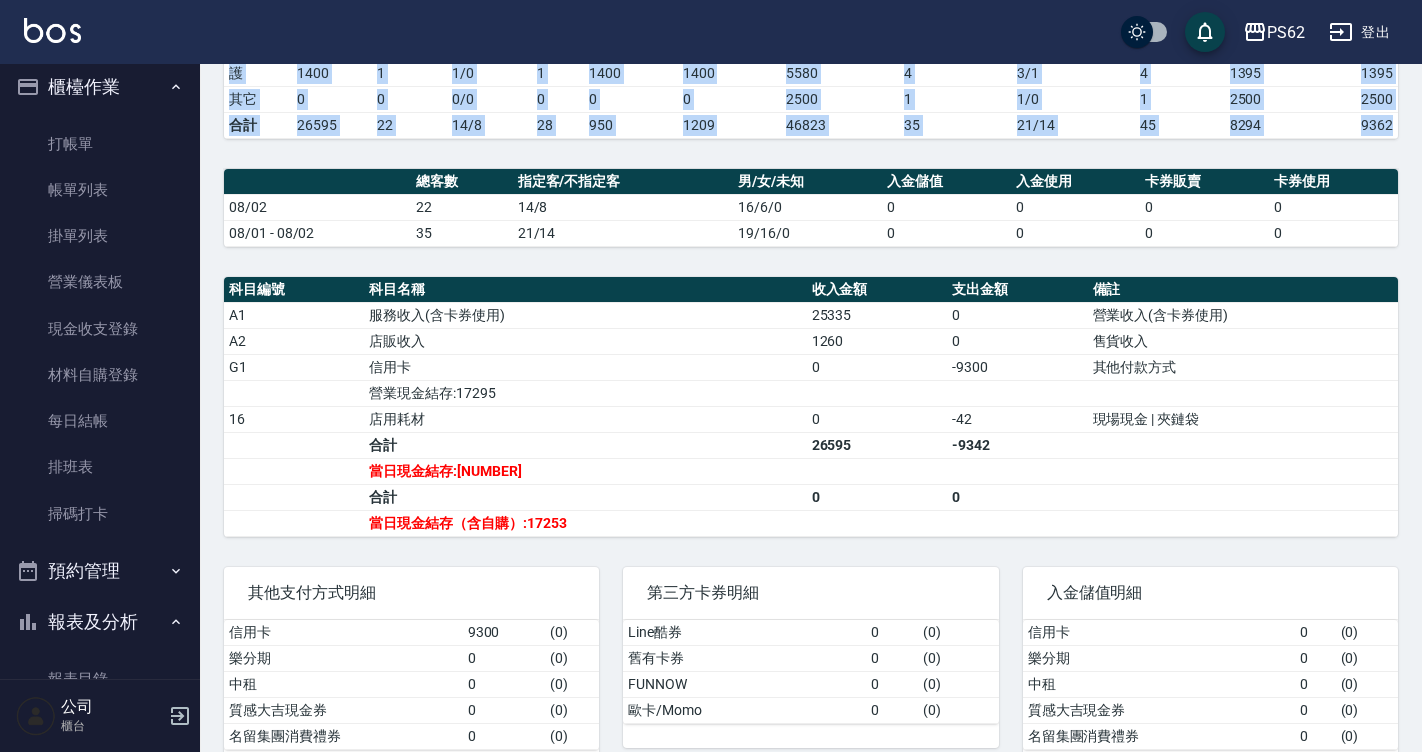 scroll, scrollTop: 0, scrollLeft: 0, axis: both 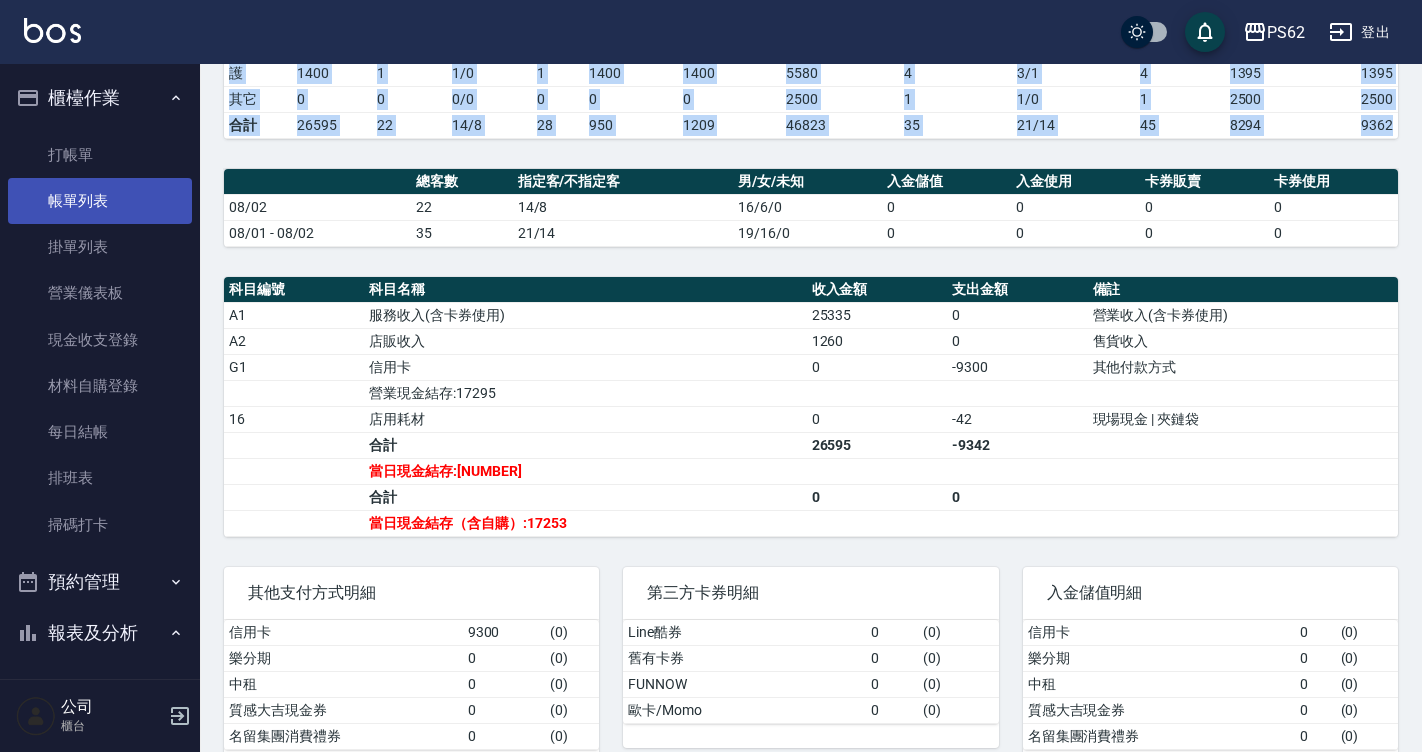 click on "帳單列表" at bounding box center [100, 201] 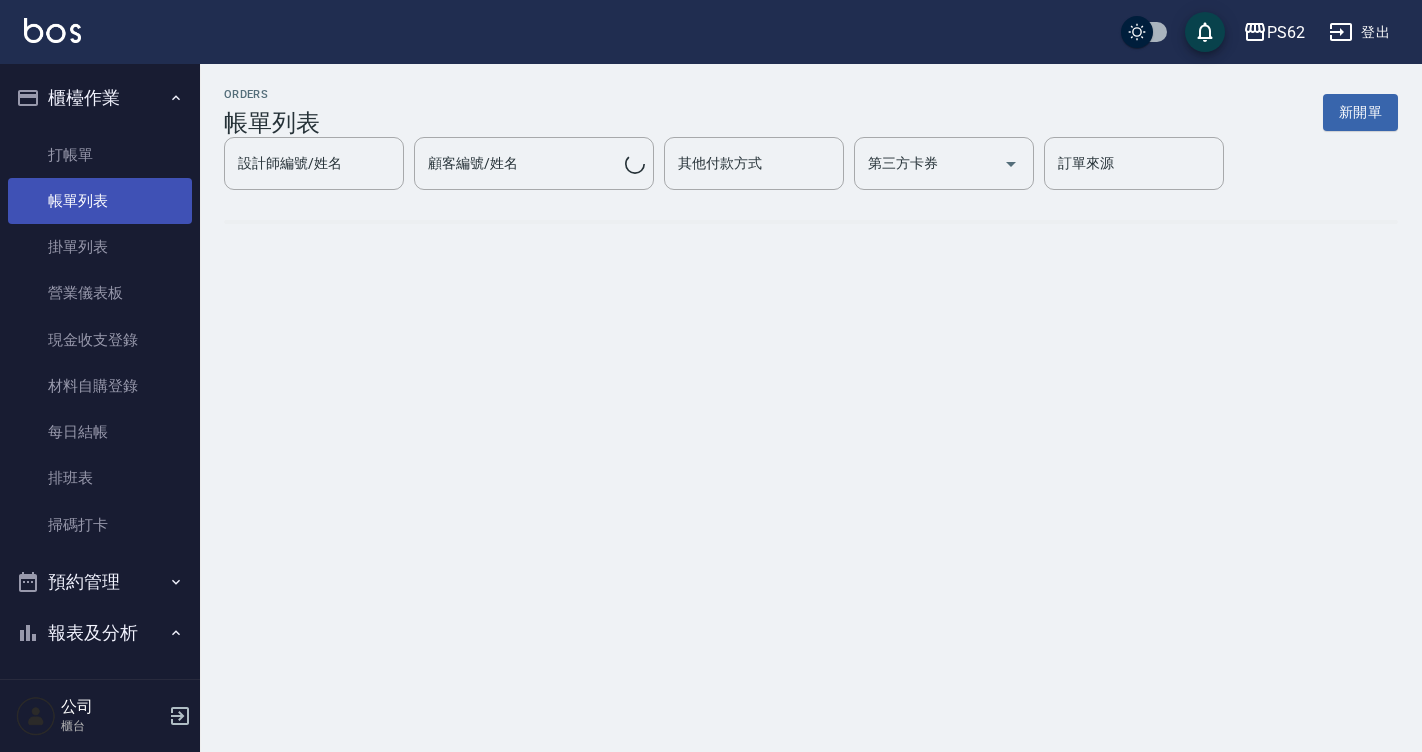 scroll, scrollTop: 0, scrollLeft: 0, axis: both 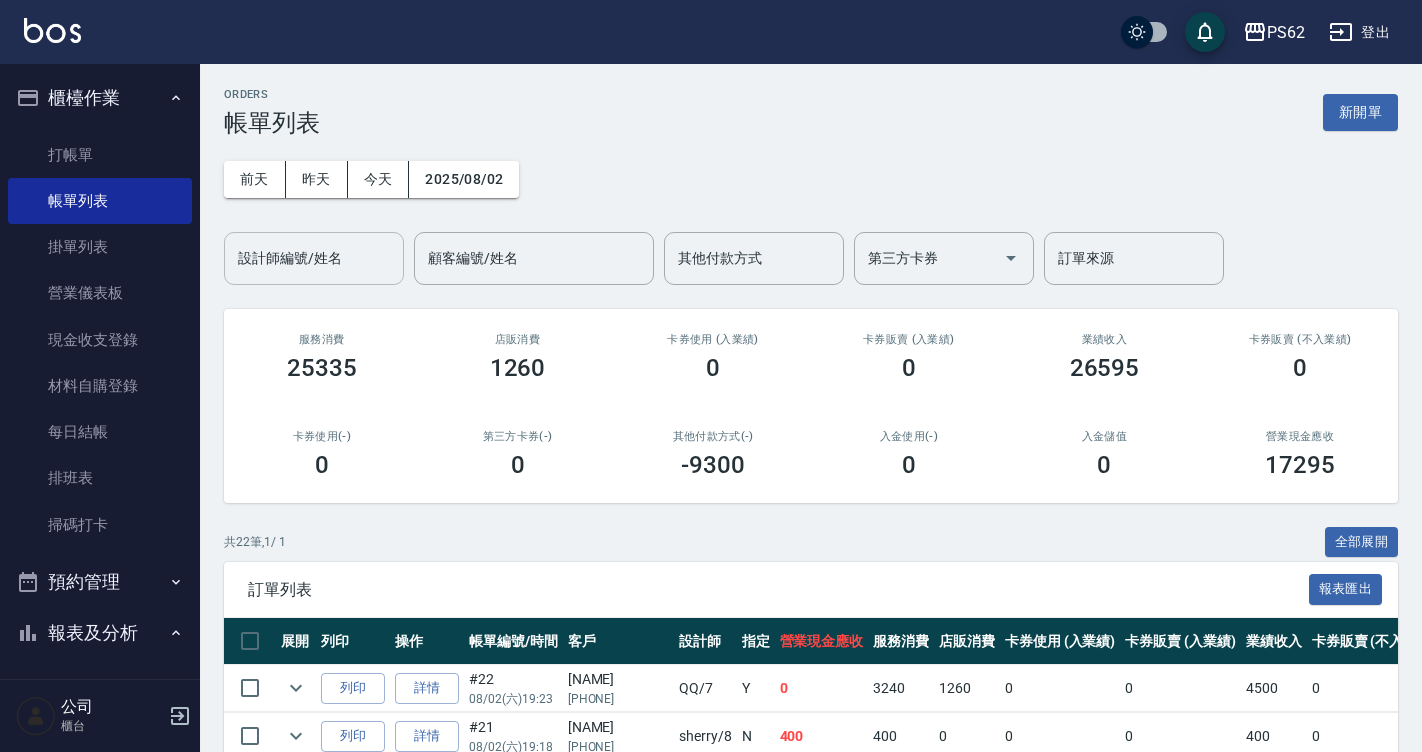 click on "設計師編號/姓名" at bounding box center (314, 258) 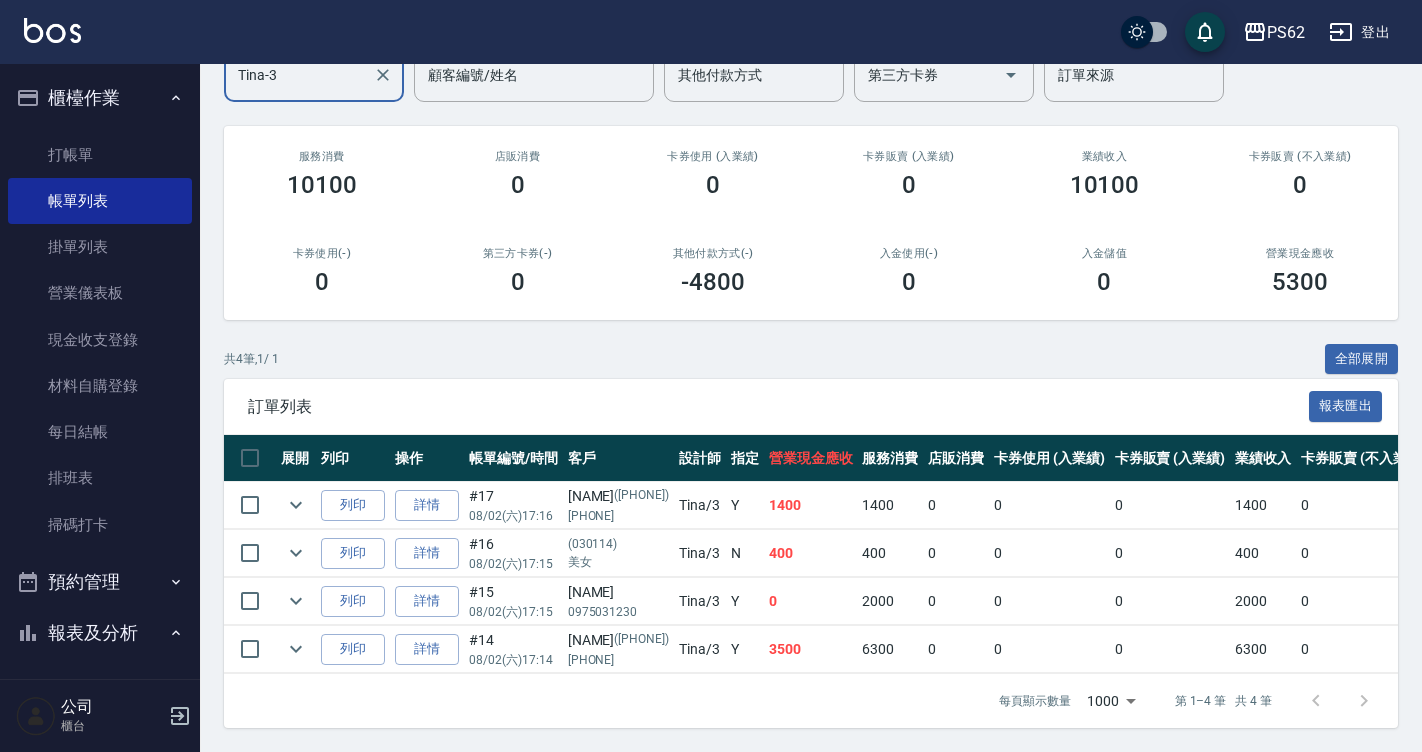 scroll, scrollTop: 185, scrollLeft: 0, axis: vertical 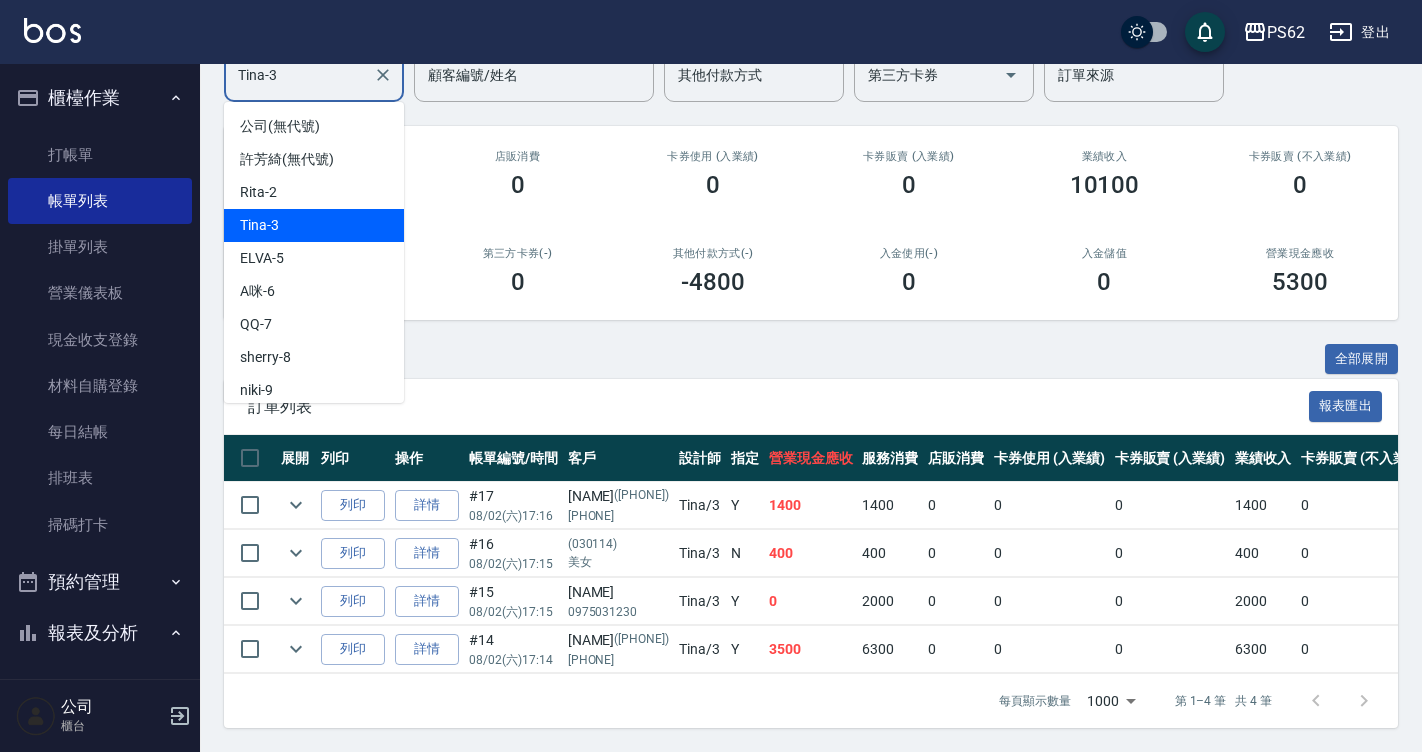 click on "Tina-3" at bounding box center (299, 75) 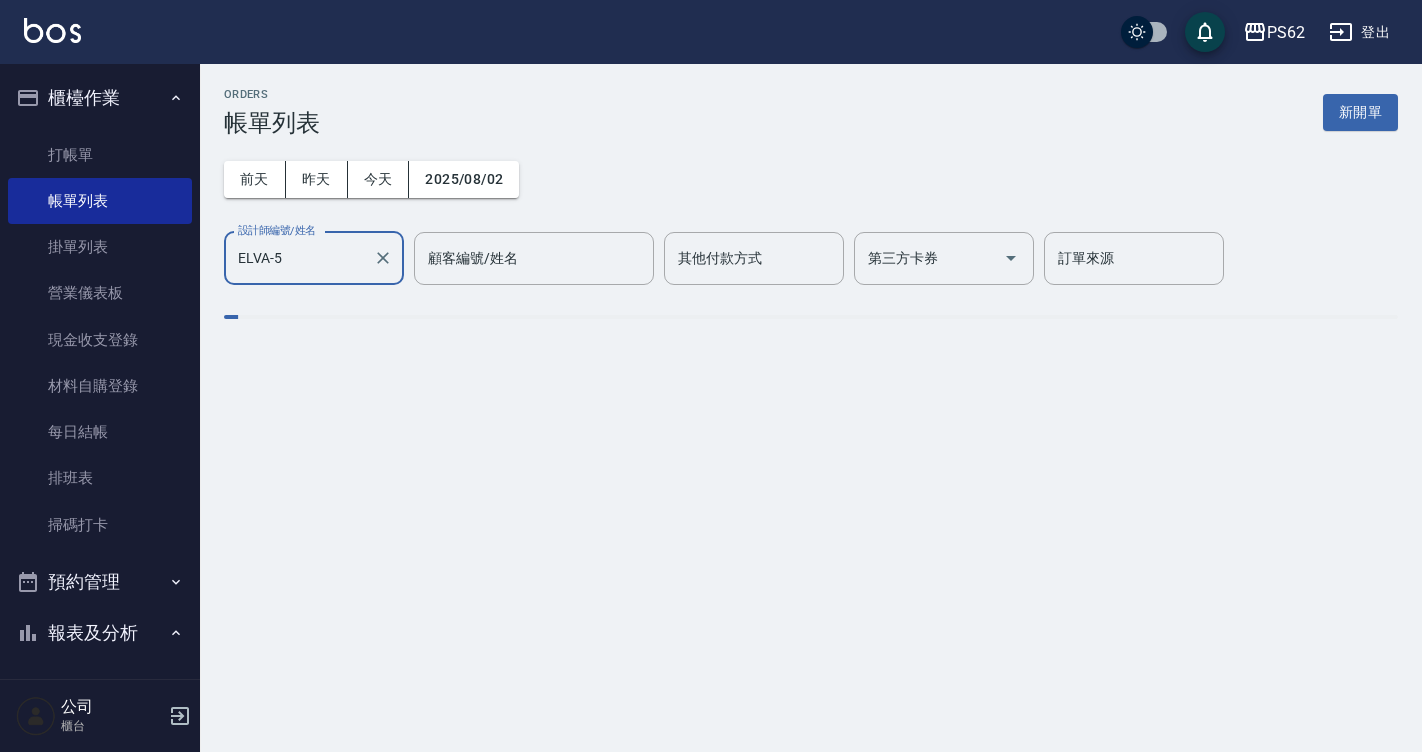 scroll, scrollTop: 0, scrollLeft: 0, axis: both 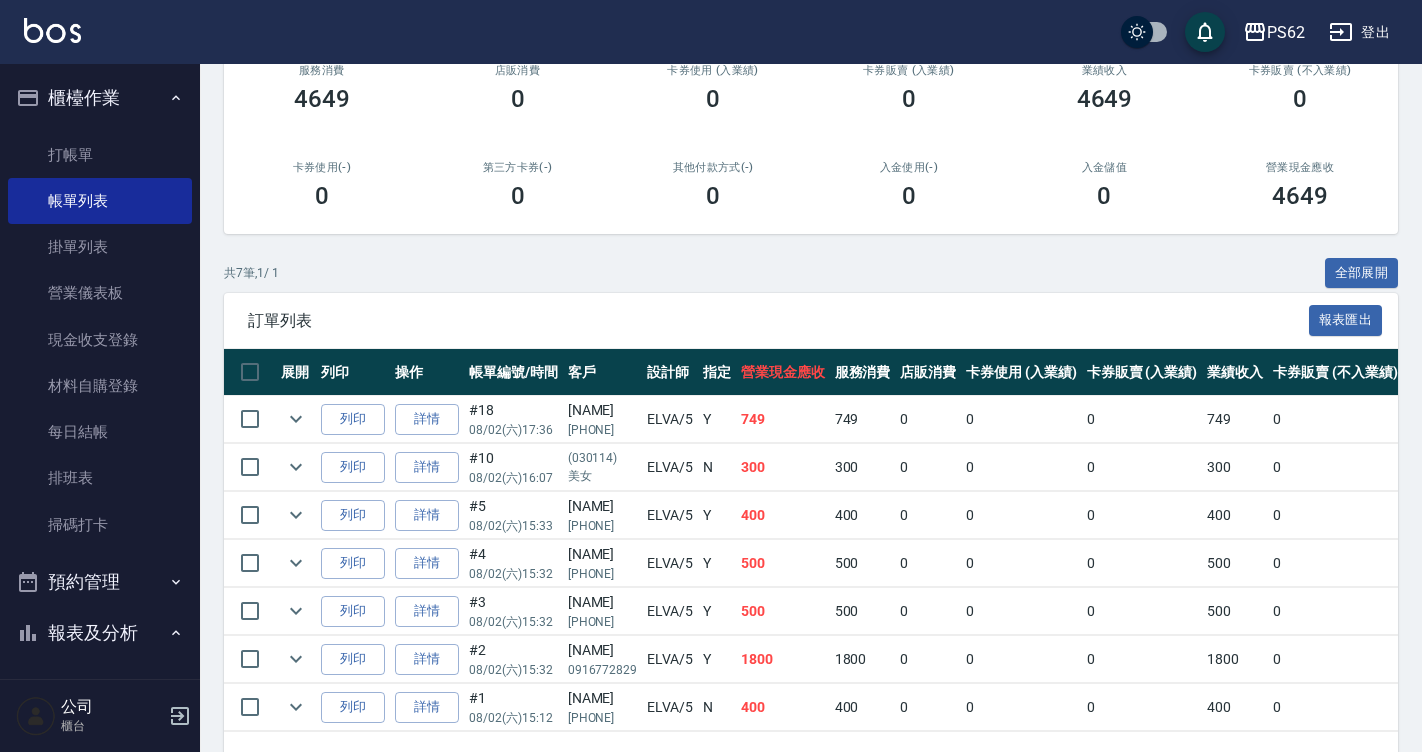 click on "0" at bounding box center (1021, 515) 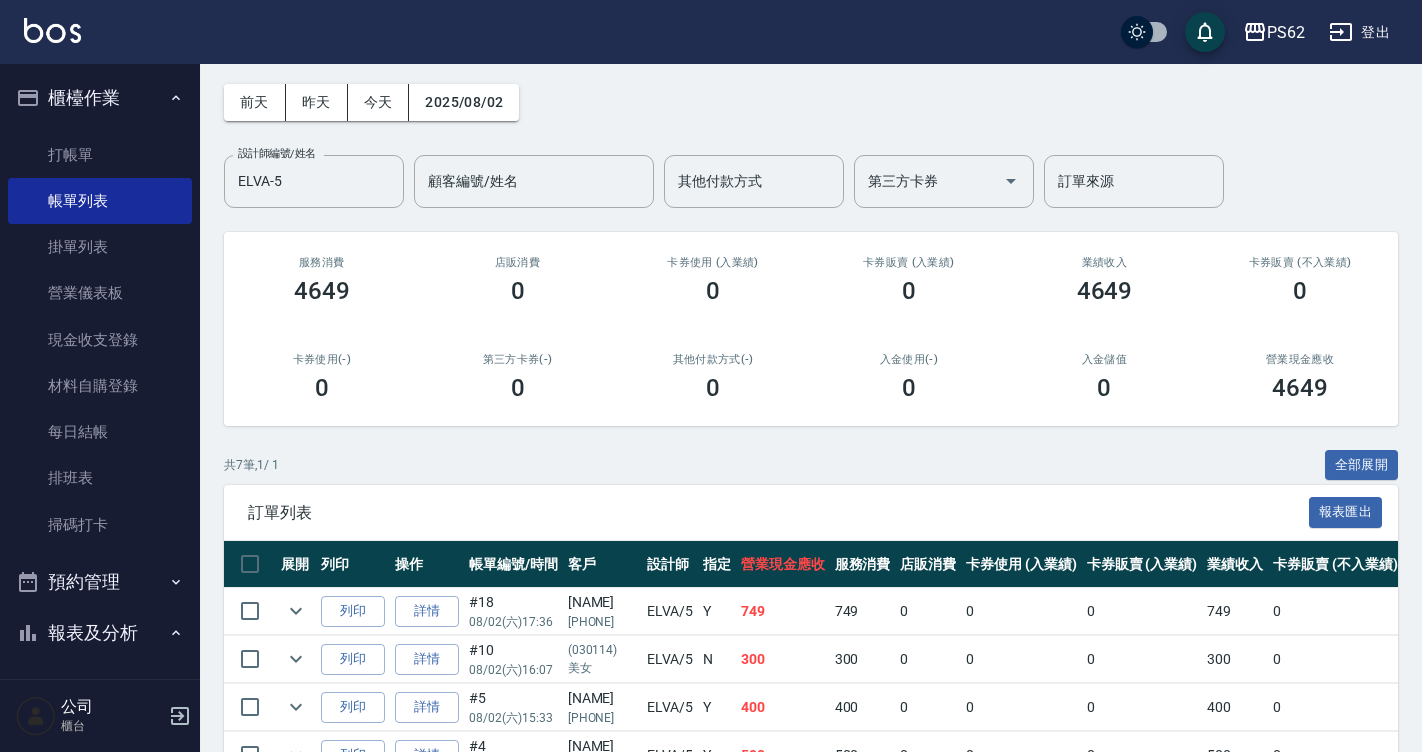 scroll, scrollTop: 69, scrollLeft: 0, axis: vertical 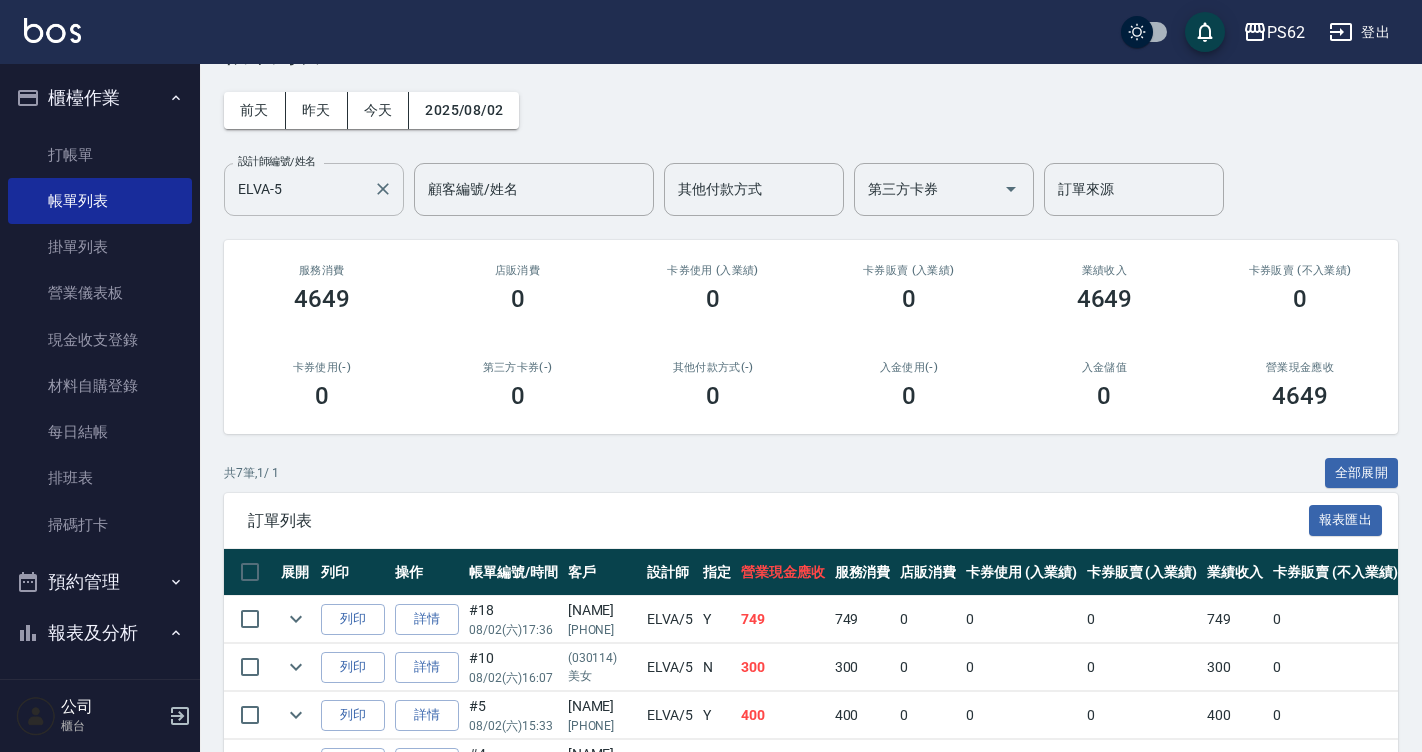 click on "ELVA-5" at bounding box center (299, 189) 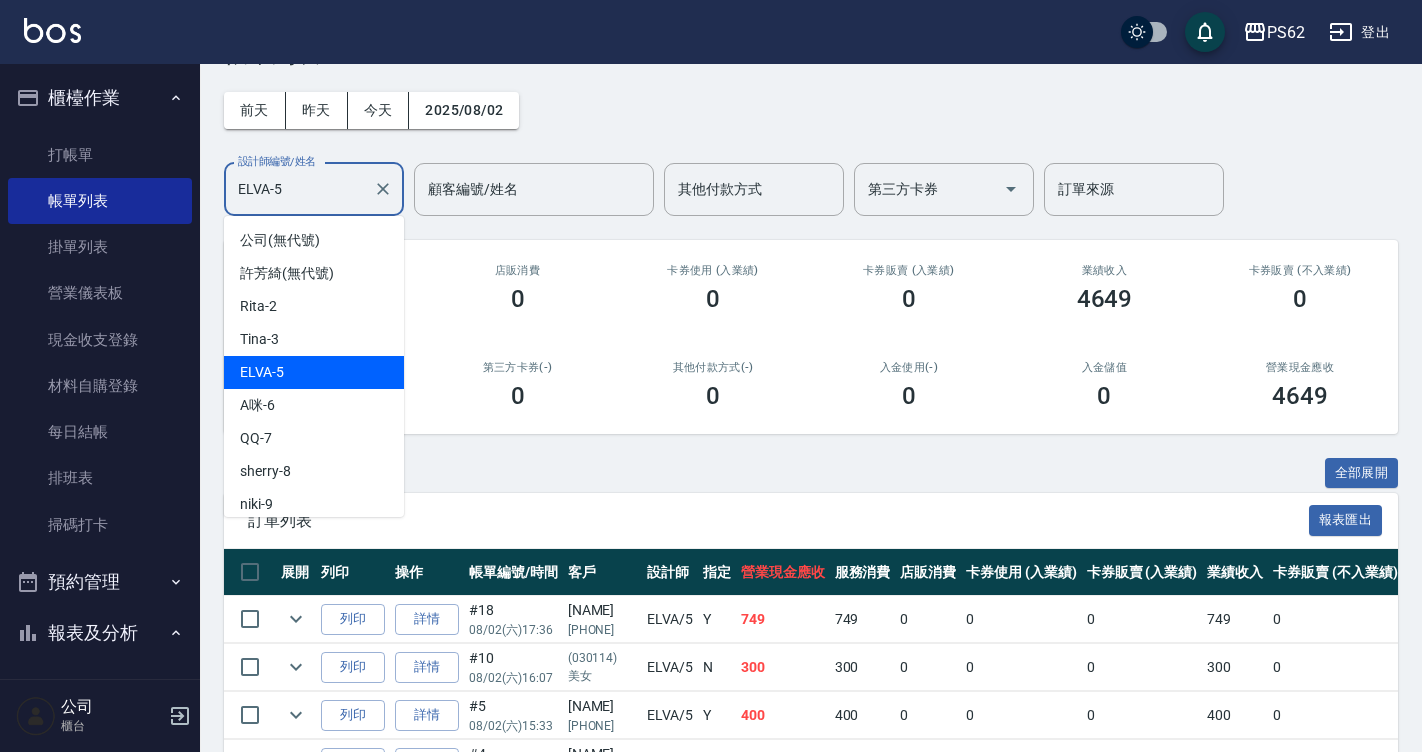 click on "ELVA-5" at bounding box center [299, 189] 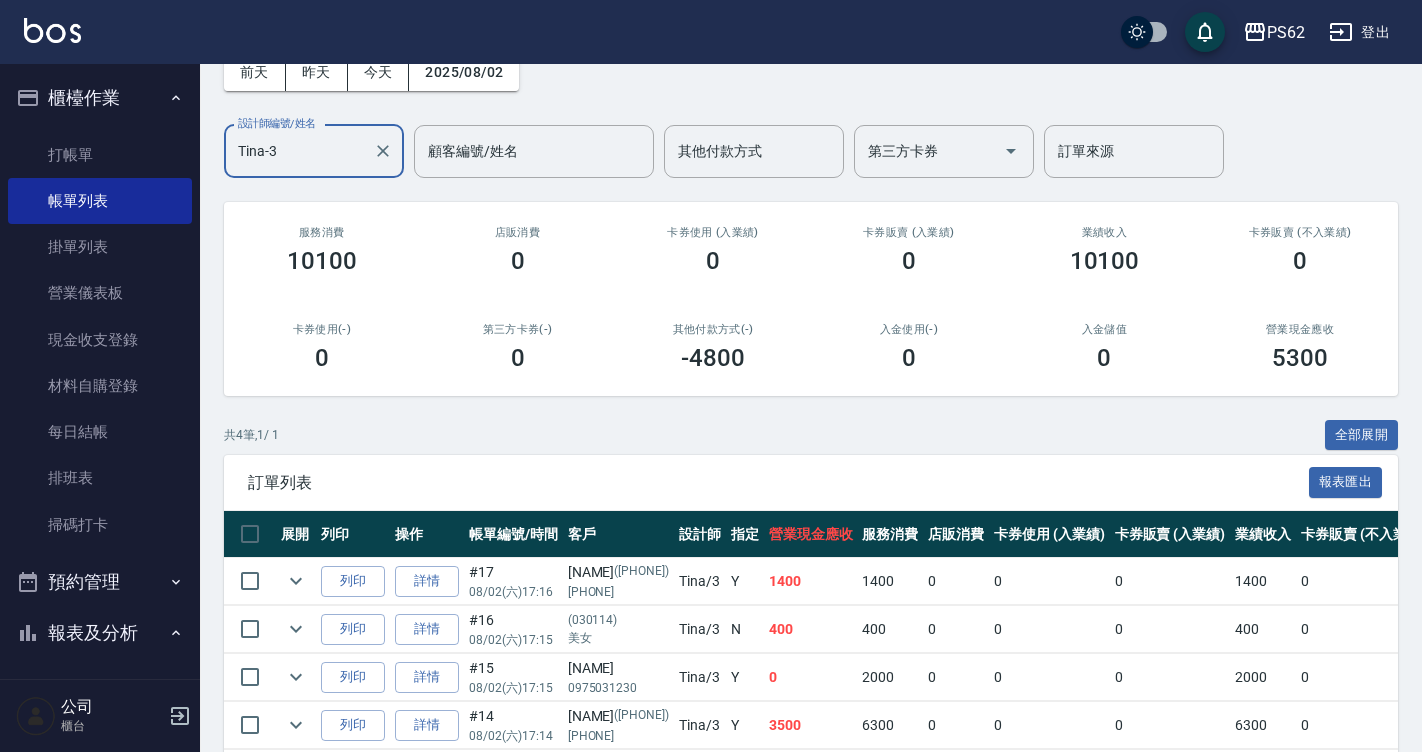 scroll, scrollTop: 198, scrollLeft: 0, axis: vertical 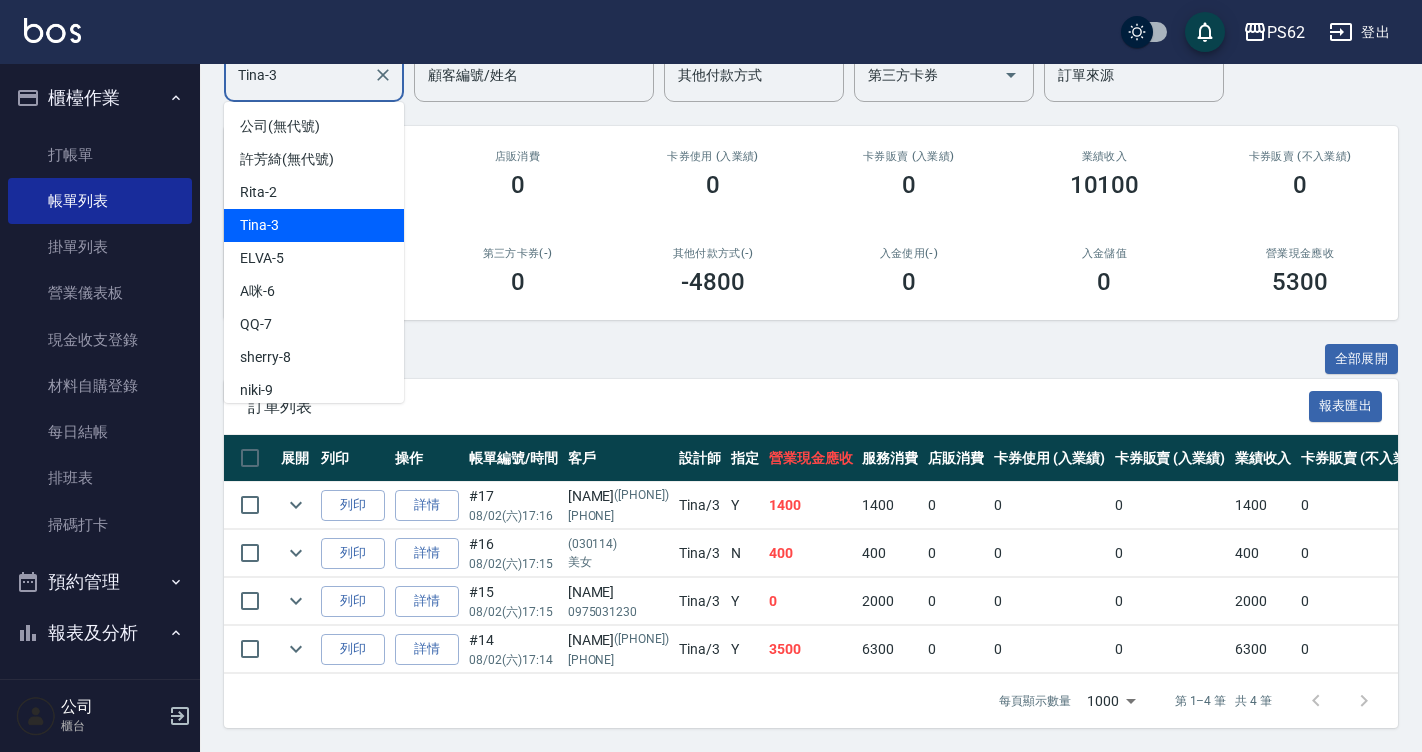 click on "Tina-3" at bounding box center [299, 75] 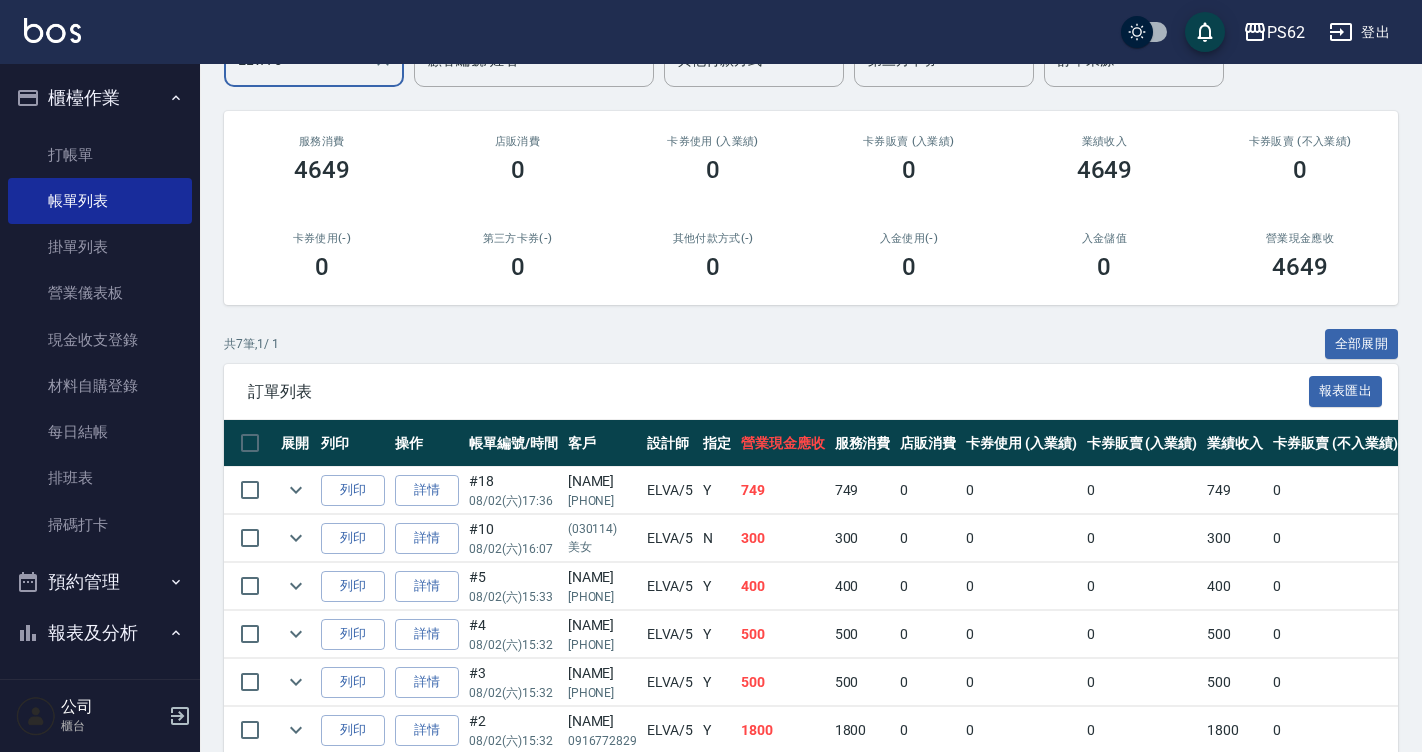 scroll, scrollTop: 342, scrollLeft: 0, axis: vertical 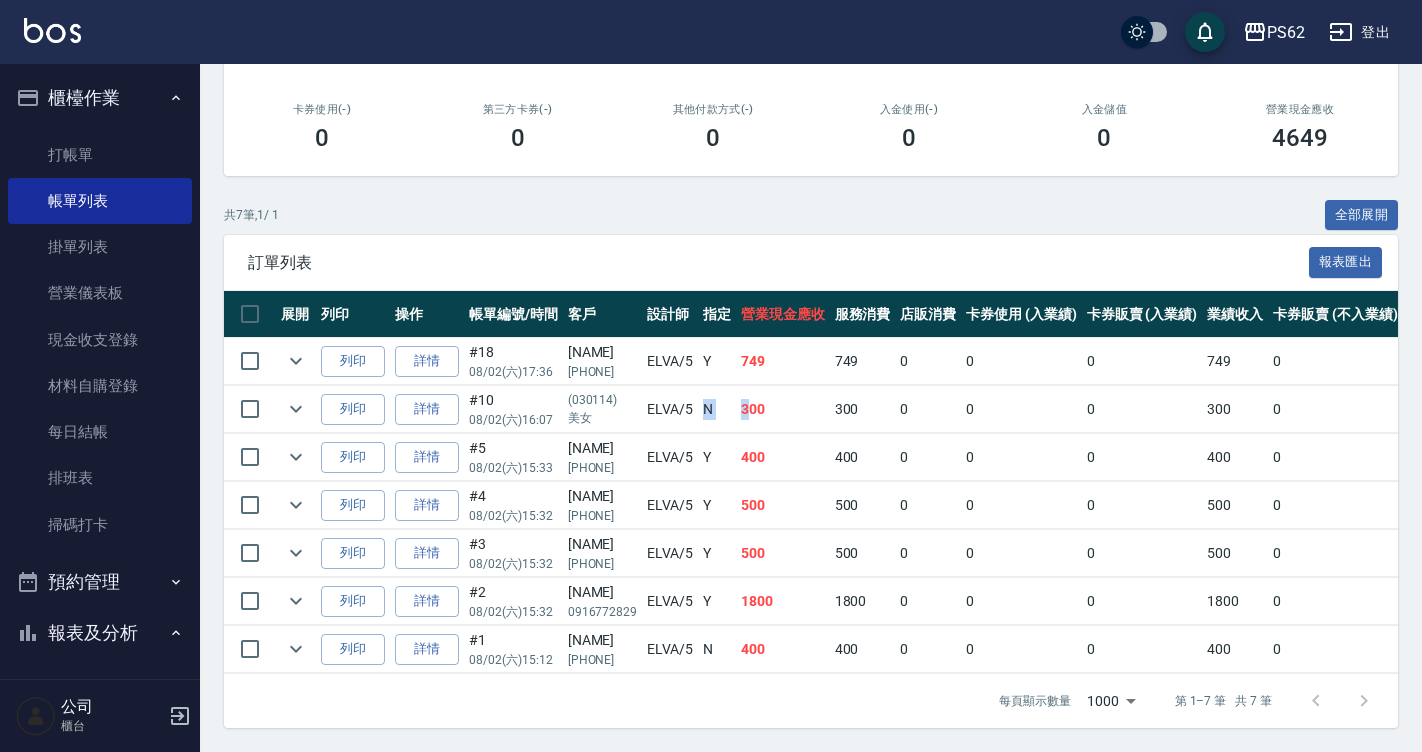 drag, startPoint x: 705, startPoint y: 394, endPoint x: 743, endPoint y: 398, distance: 38.209946 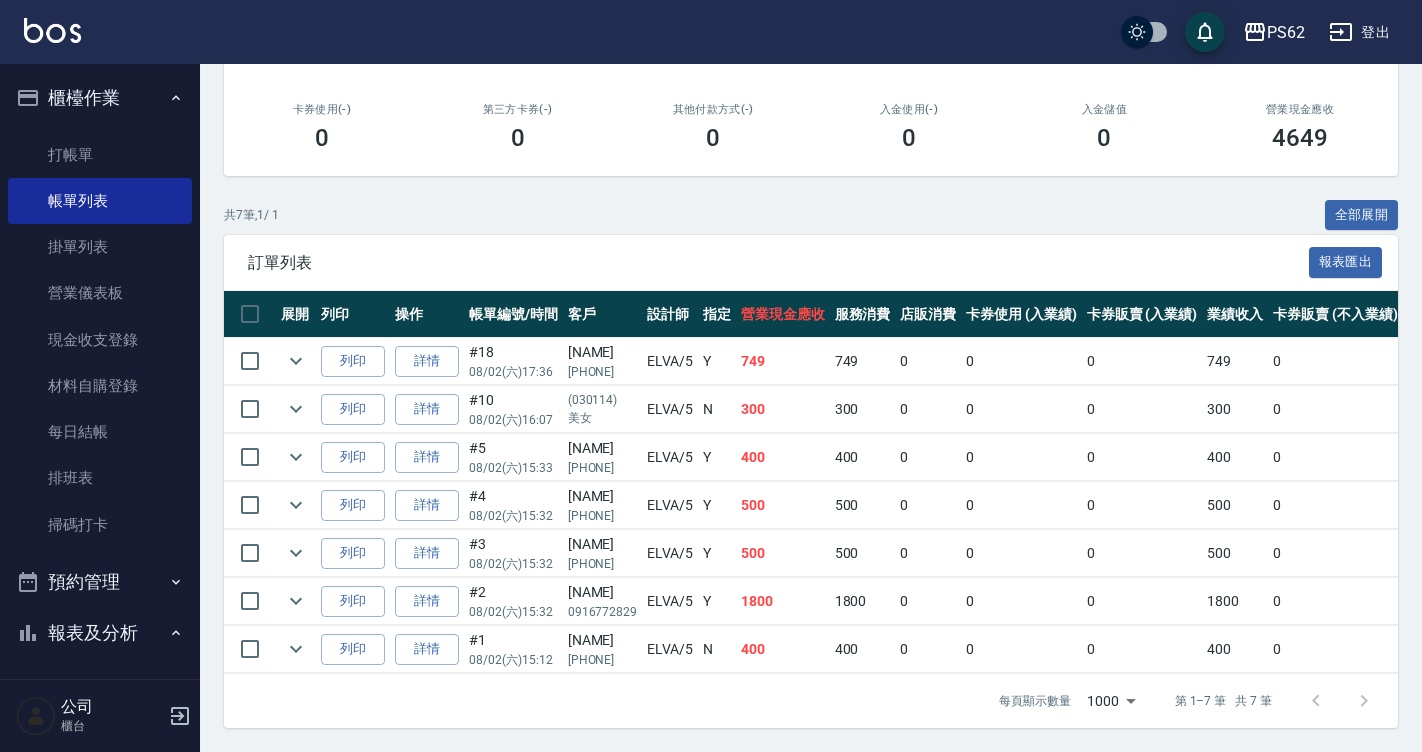 drag, startPoint x: 728, startPoint y: 630, endPoint x: 775, endPoint y: 651, distance: 51.47815 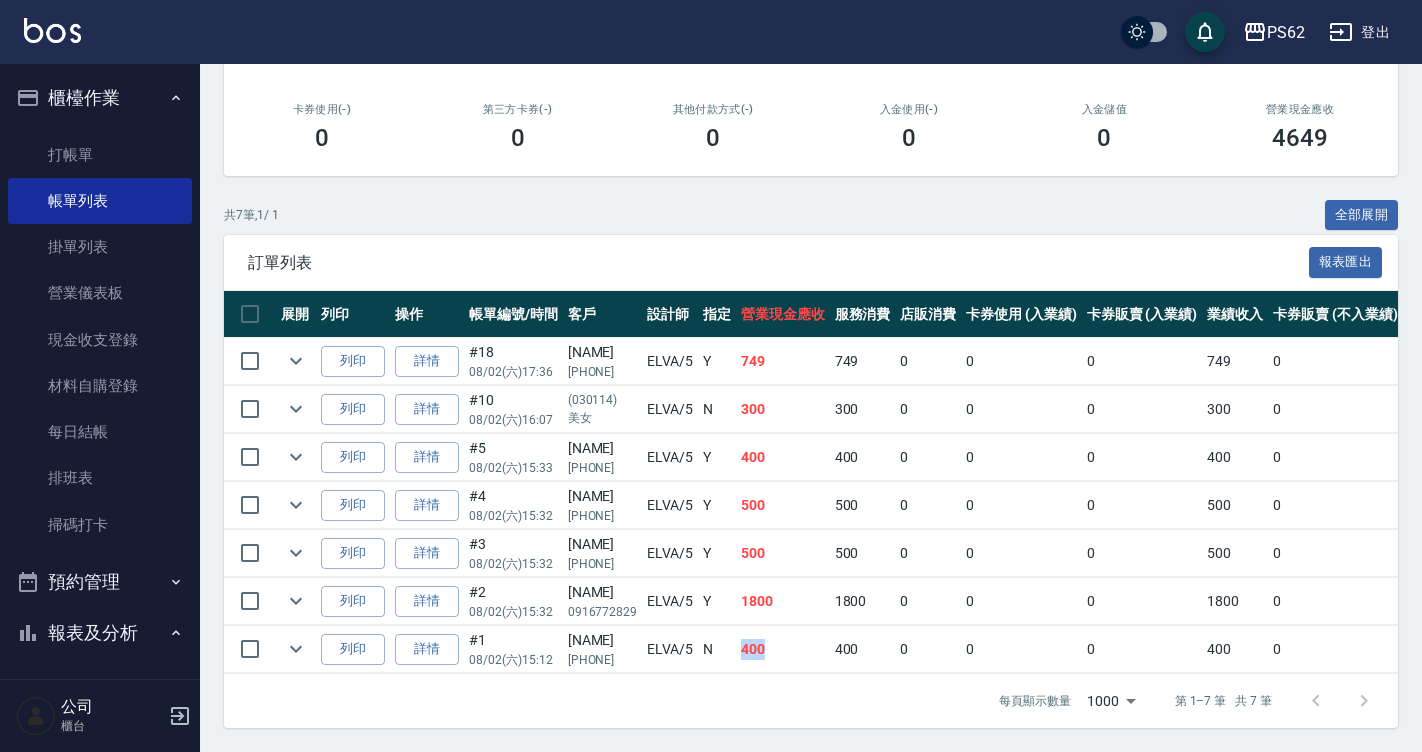 click on "400" at bounding box center [783, 649] 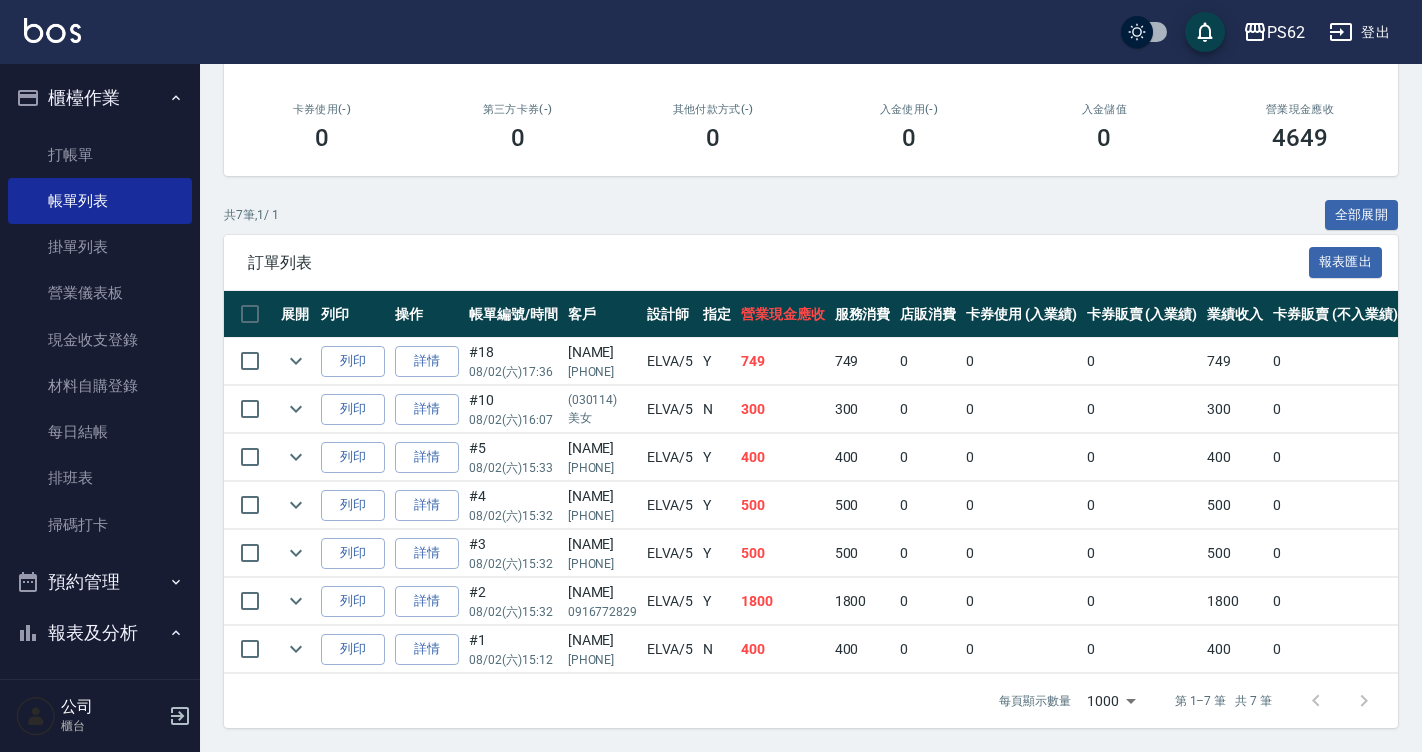 click on "1800" at bounding box center [783, 601] 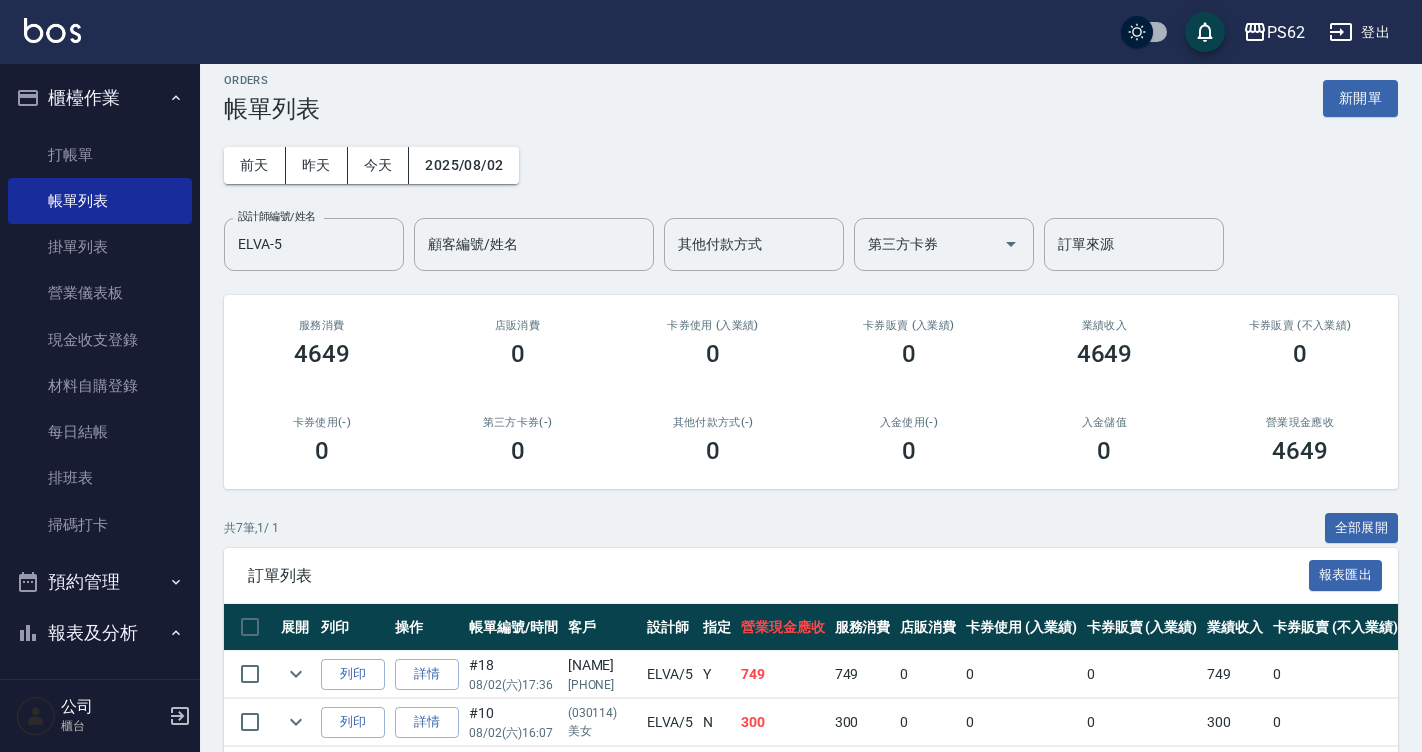 scroll, scrollTop: 0, scrollLeft: 0, axis: both 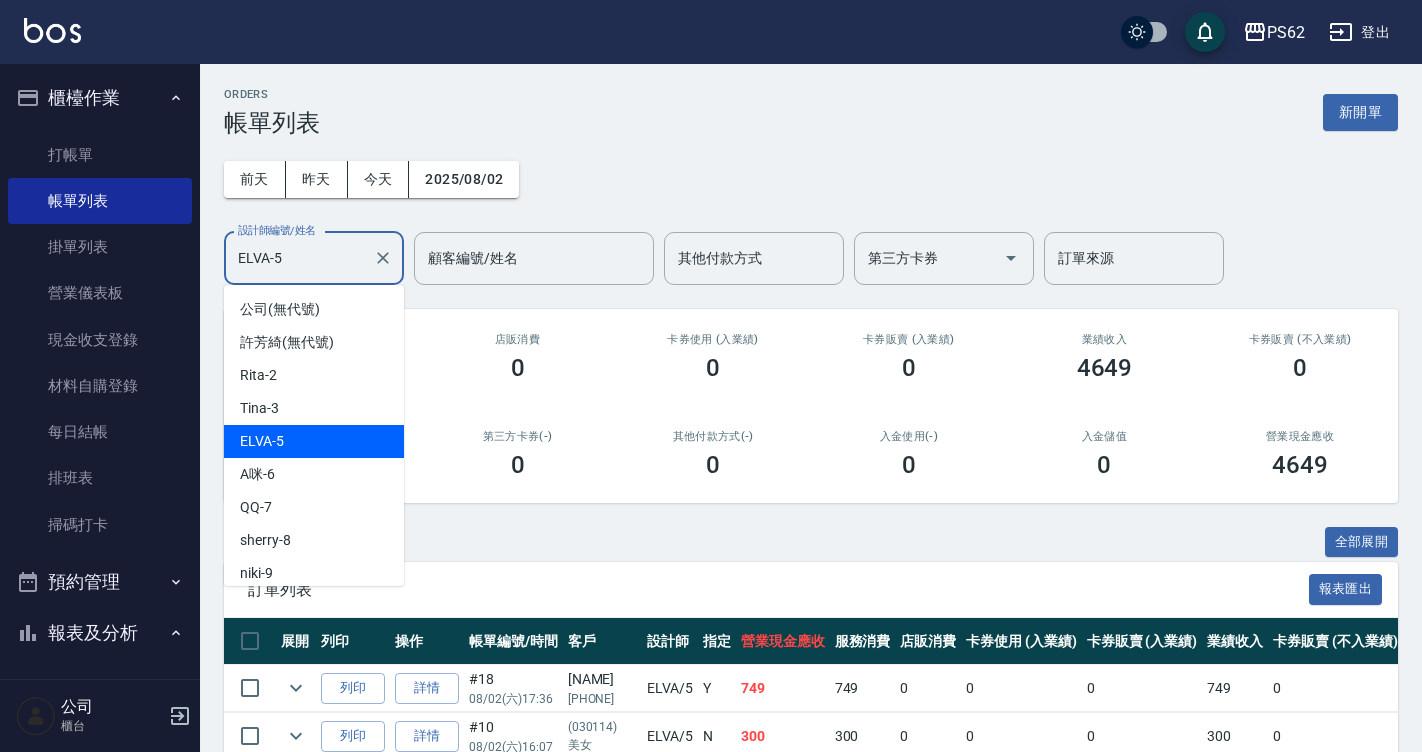 click on "ELVA-5" at bounding box center (299, 258) 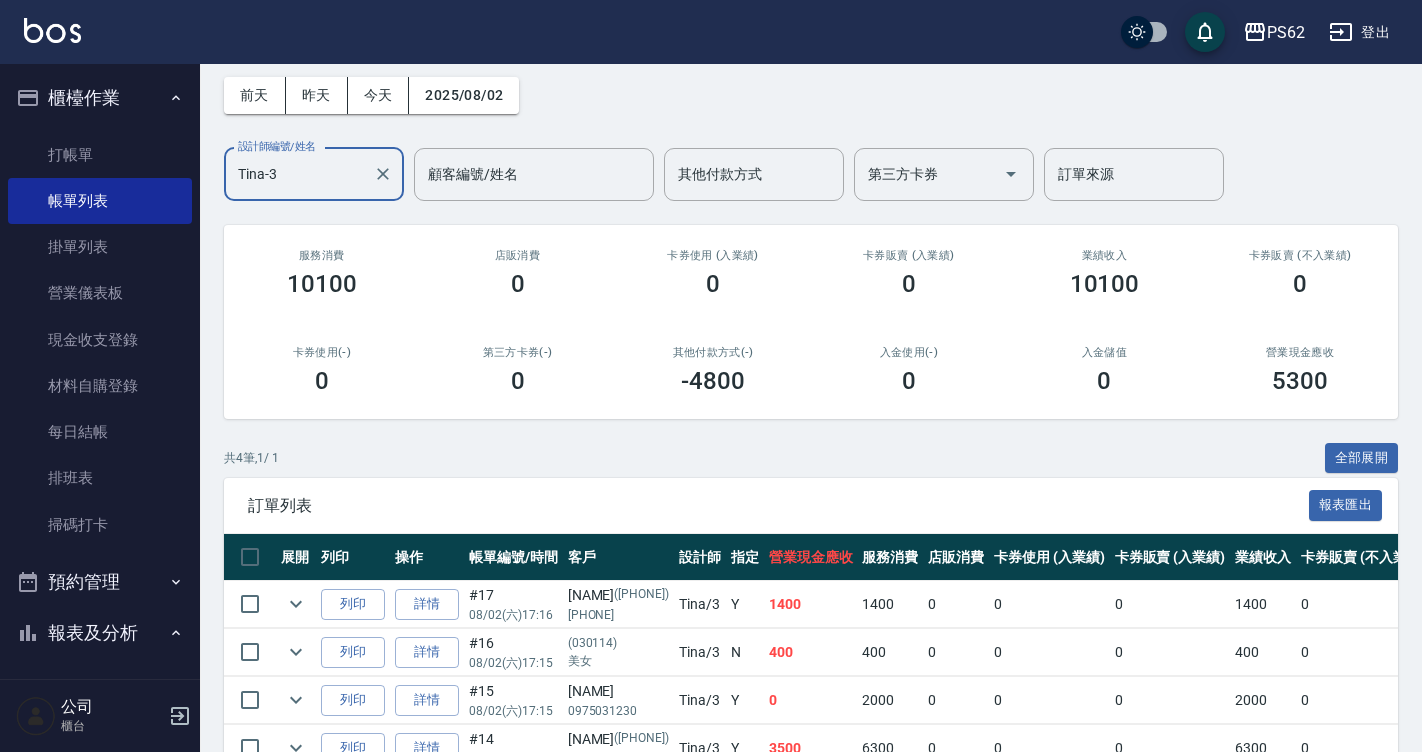 scroll, scrollTop: 198, scrollLeft: 0, axis: vertical 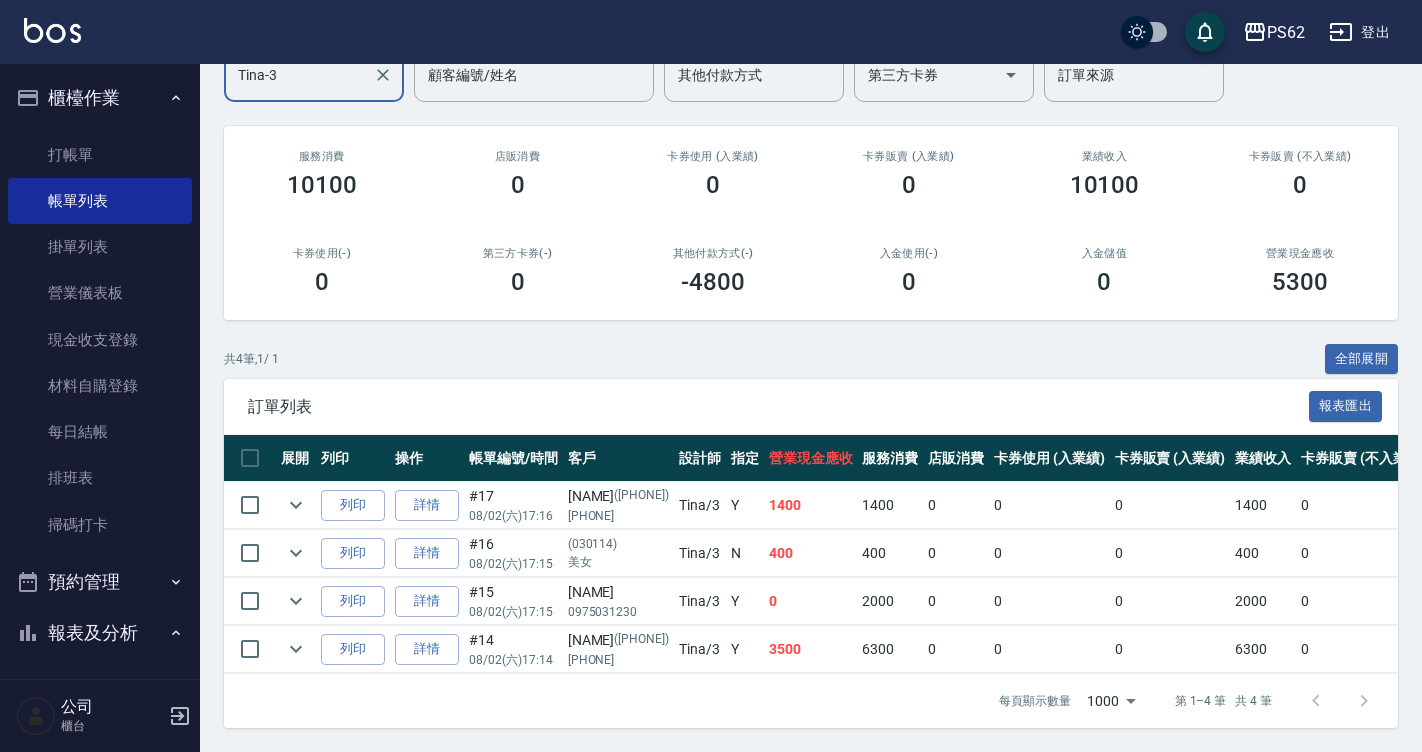 click on "ORDERS 帳單列表 新開單 前天 昨天 今天 2025/08/02 設計師編號/姓名 Tina-3 設計師編號/姓名 顧客編號/姓名 顧客編號/姓名 其他付款方式 其他付款方式 第三方卡券 第三方卡券 訂單來源 訂單來源 服務消費 10100 店販消費 0 卡券使用 (入業績) 0 卡券販賣 (入業績) 0 業績收入 10100 卡券販賣 (不入業績) 0 卡券使用(-) 0 第三方卡券(-) 0 其他付款方式(-) -4800 入金使用(-) 0 入金儲值 0 營業現金應收 5300 共  4  筆,  1  /   1 全部展開 訂單列表 報表匯出 展開 列印 操作 帳單編號/時間 客戶 設計師 指定 營業現金應收 服務消費 店販消費 卡券使用 (入業績) 卡券販賣 (入業績) 業績收入 卡券販賣 (不入業績) 卡券使用(-) 第三方卡券(-) 其他付款方式(-) 入金使用(-) 備註 訂單來源 列印 詳情 #17 08/02 (六) 17:16 萱萱 (0970389473) 0970389473 Tina /3 Y 1400 1400 0 0 0 1400 0 0 0 0 0 列印 詳情 #16 08/02 (六) 17:15 (030114) /3" at bounding box center (811, 316) 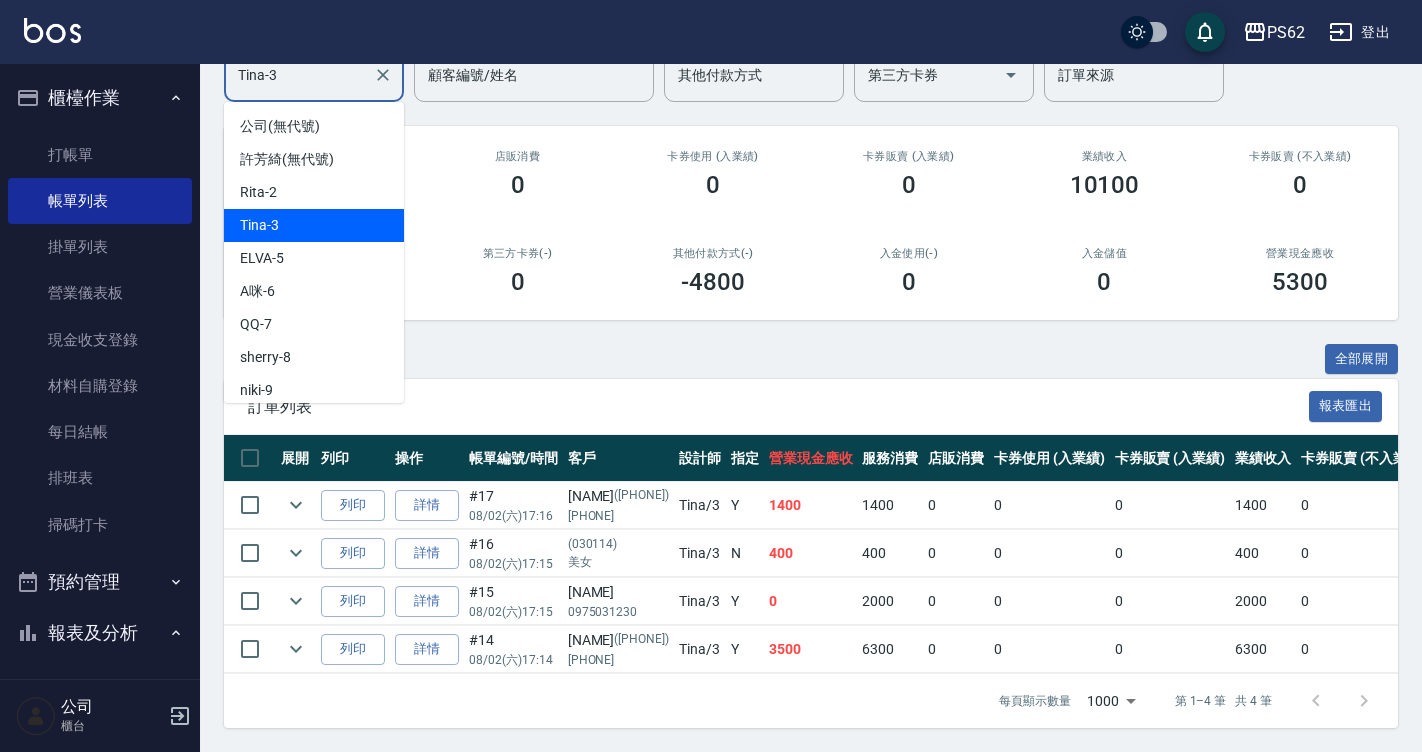 click on "Tina-3" at bounding box center [299, 75] 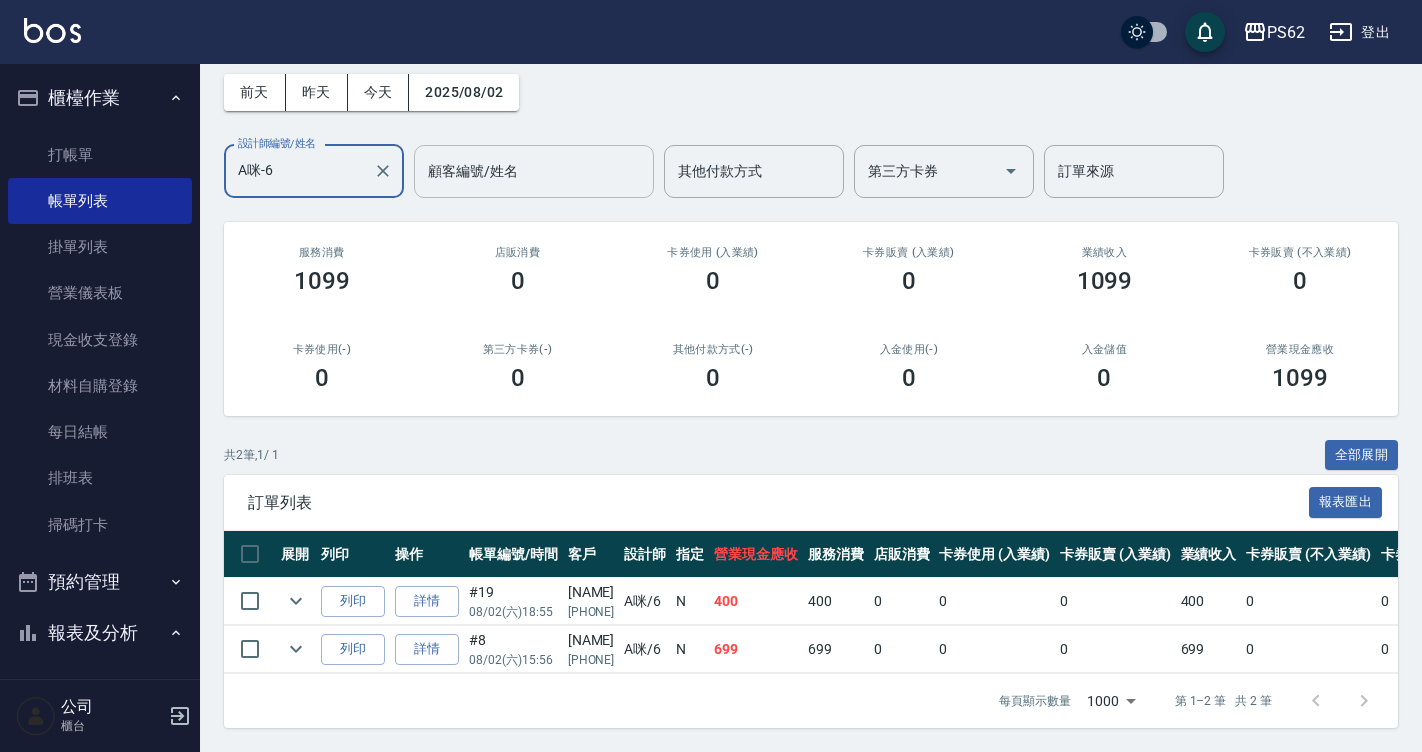 scroll, scrollTop: 102, scrollLeft: 0, axis: vertical 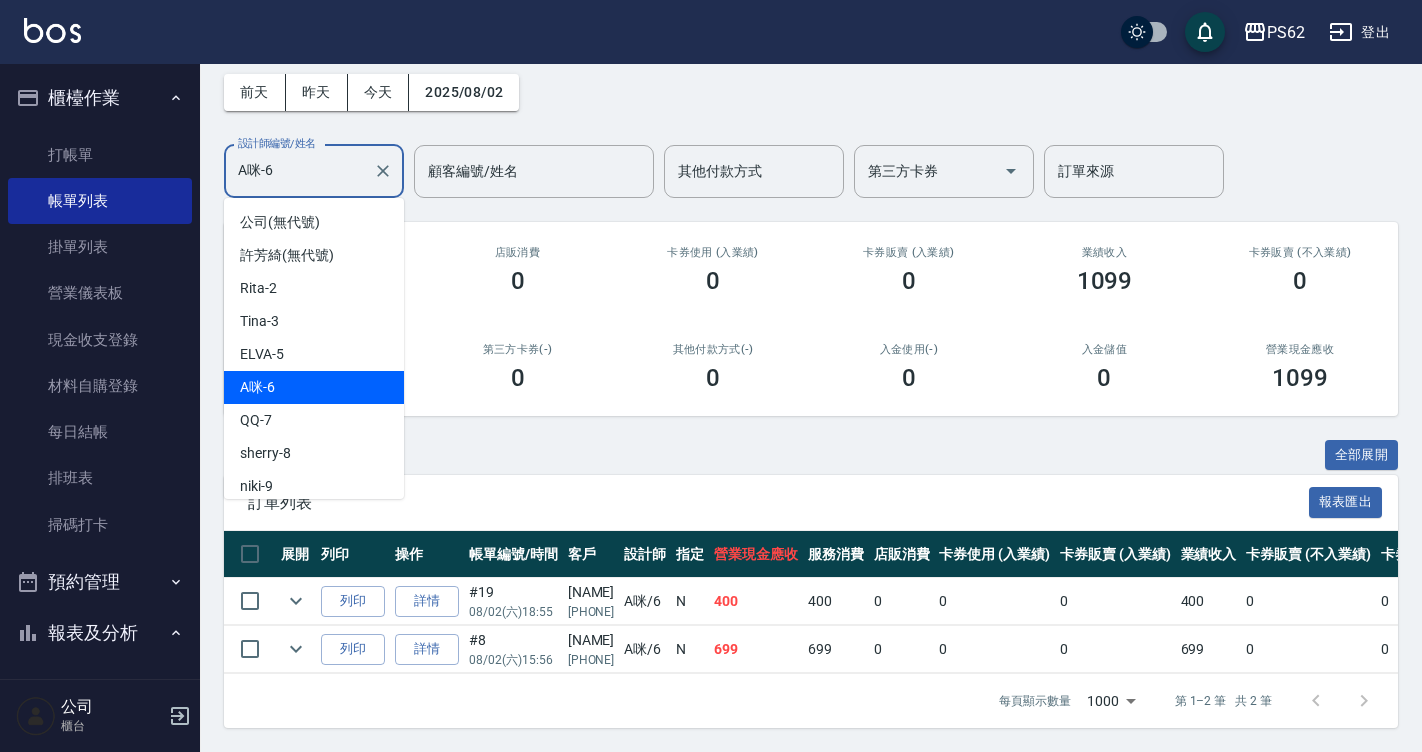 click on "A咪-6" at bounding box center (299, 171) 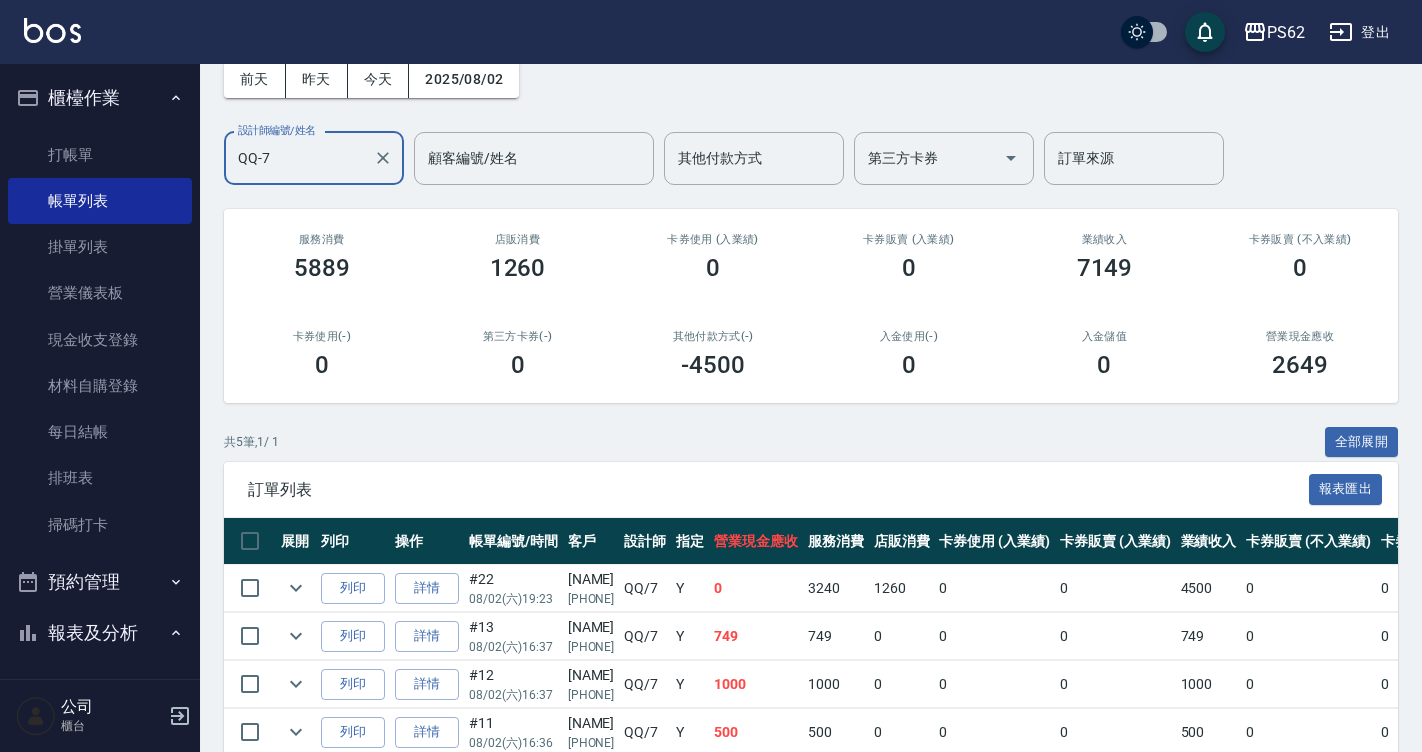 scroll, scrollTop: 246, scrollLeft: 0, axis: vertical 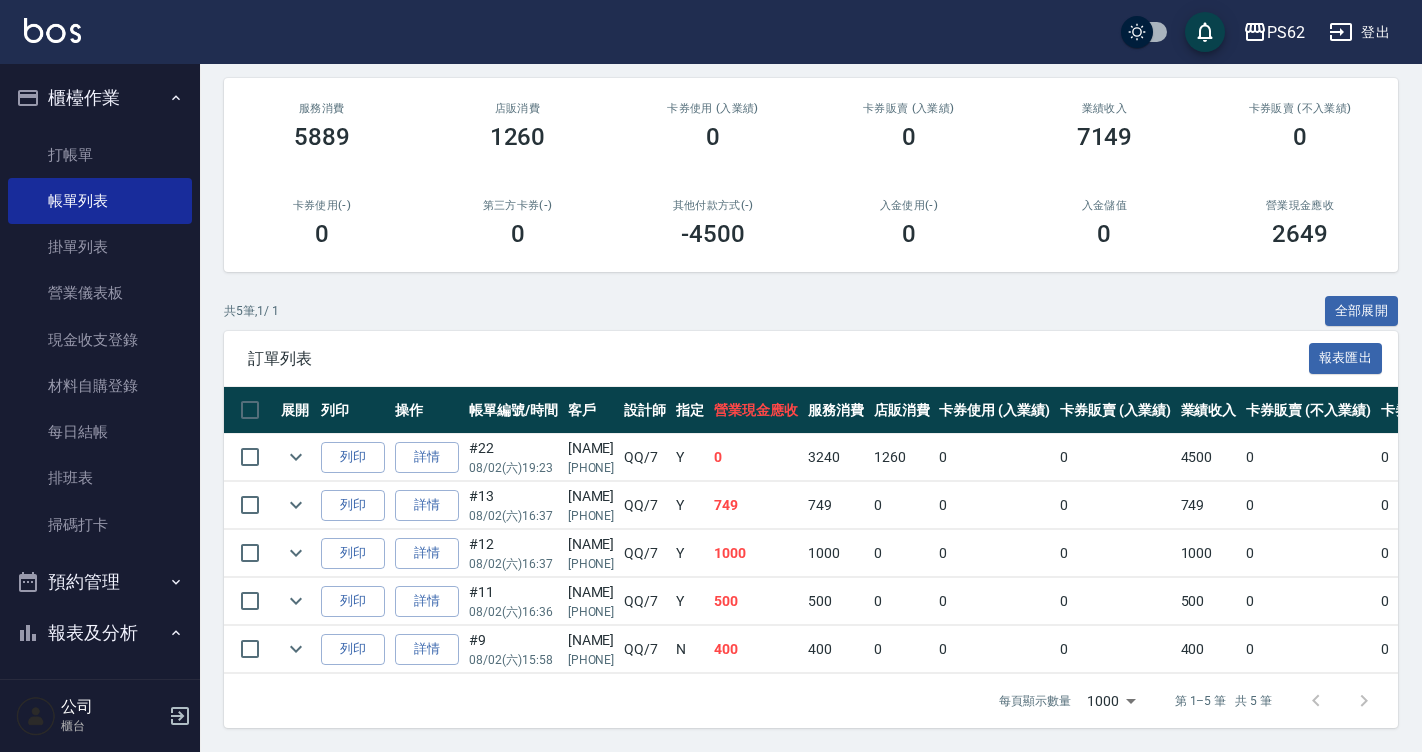 type on "QQ-7" 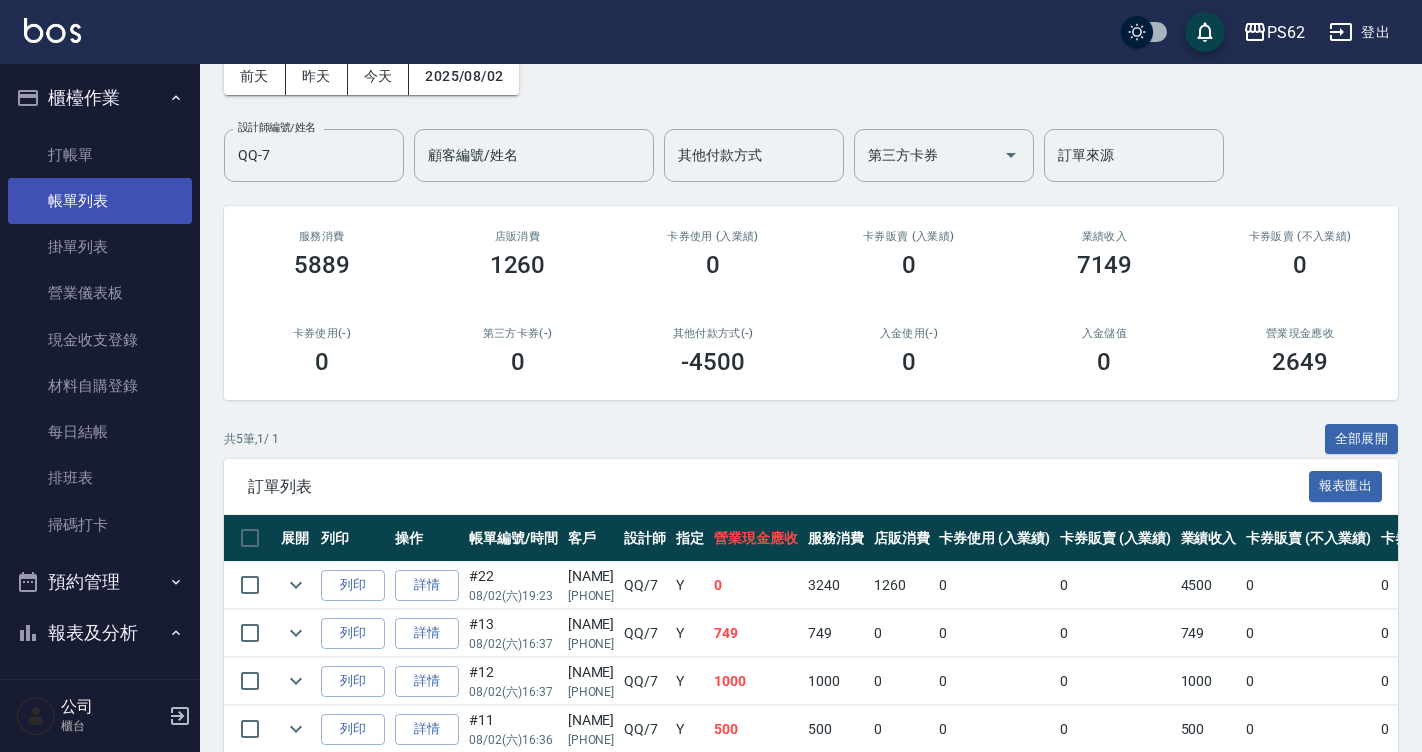 scroll, scrollTop: 100, scrollLeft: 0, axis: vertical 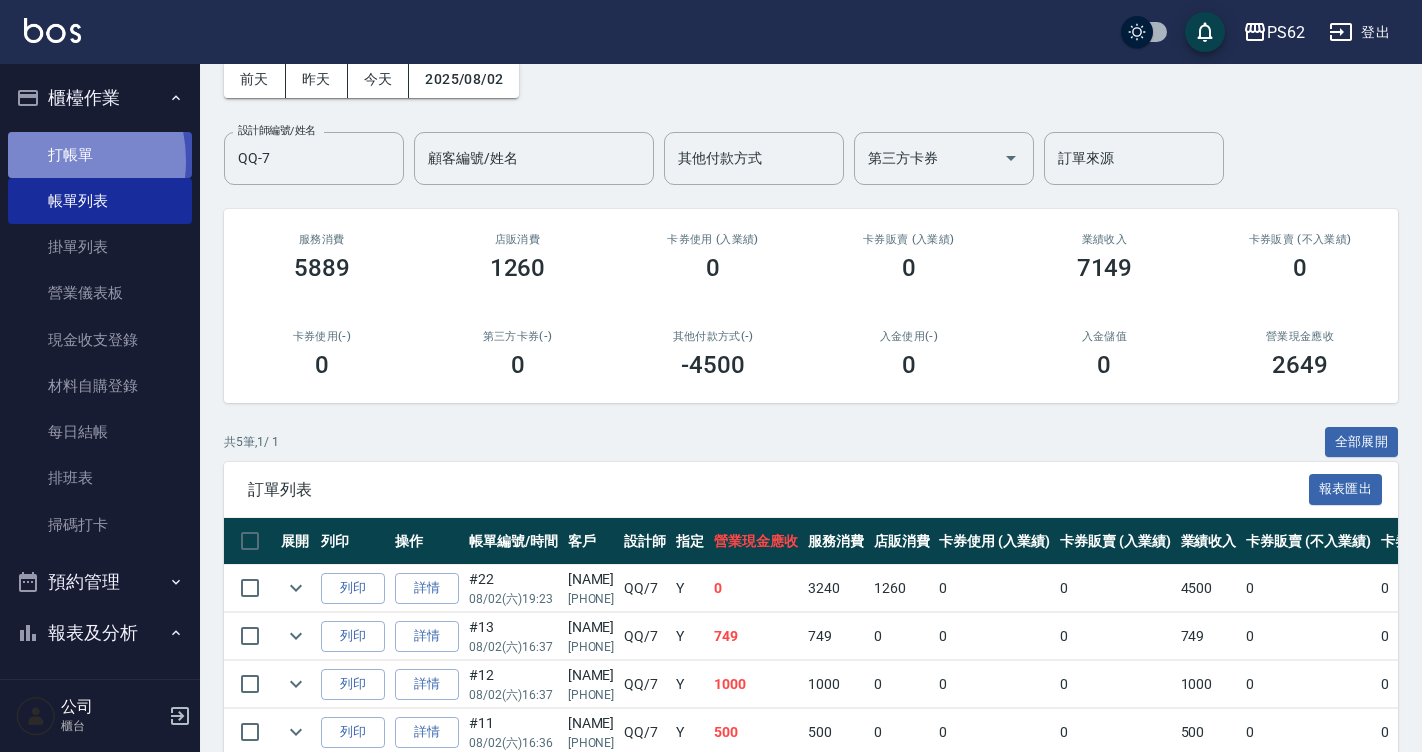 click on "打帳單" at bounding box center [100, 155] 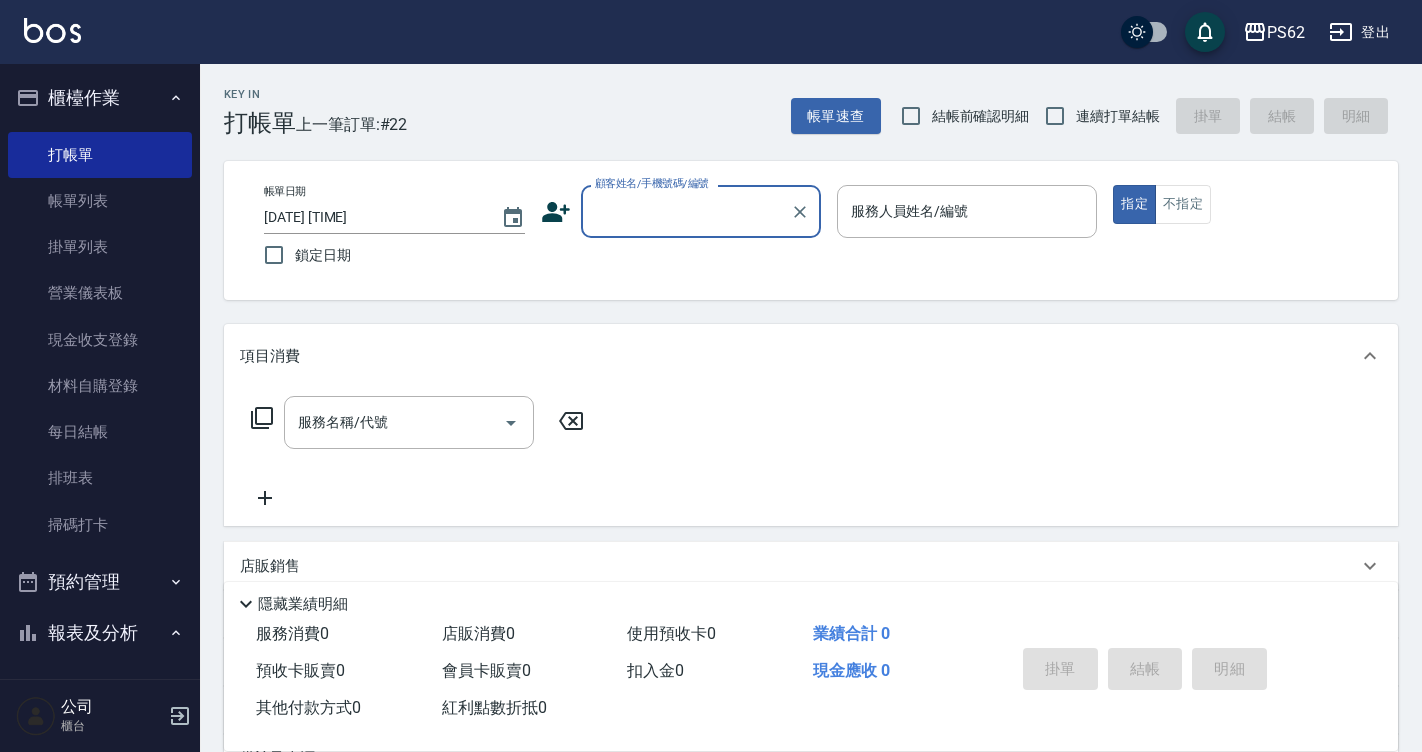 click on "顧客姓名/手機號碼/編號" at bounding box center [686, 211] 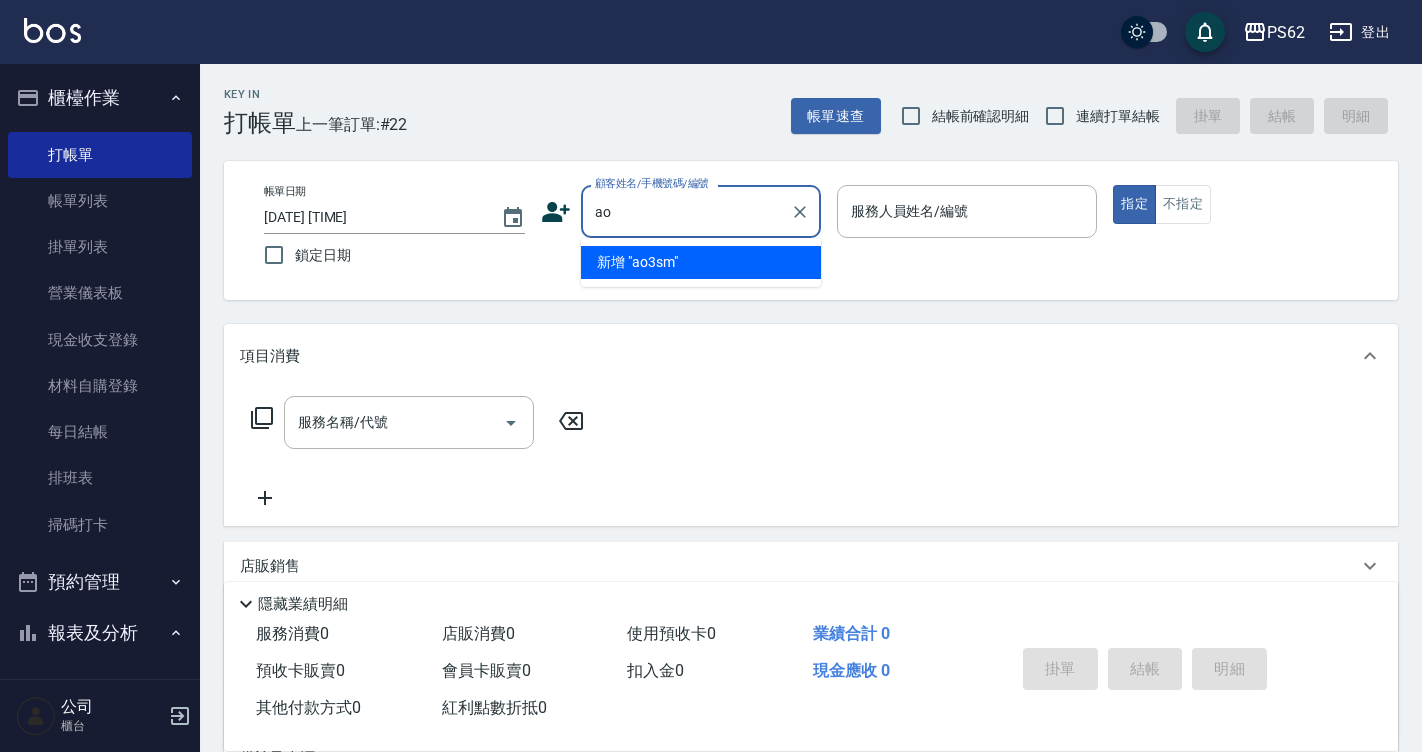 type on "a" 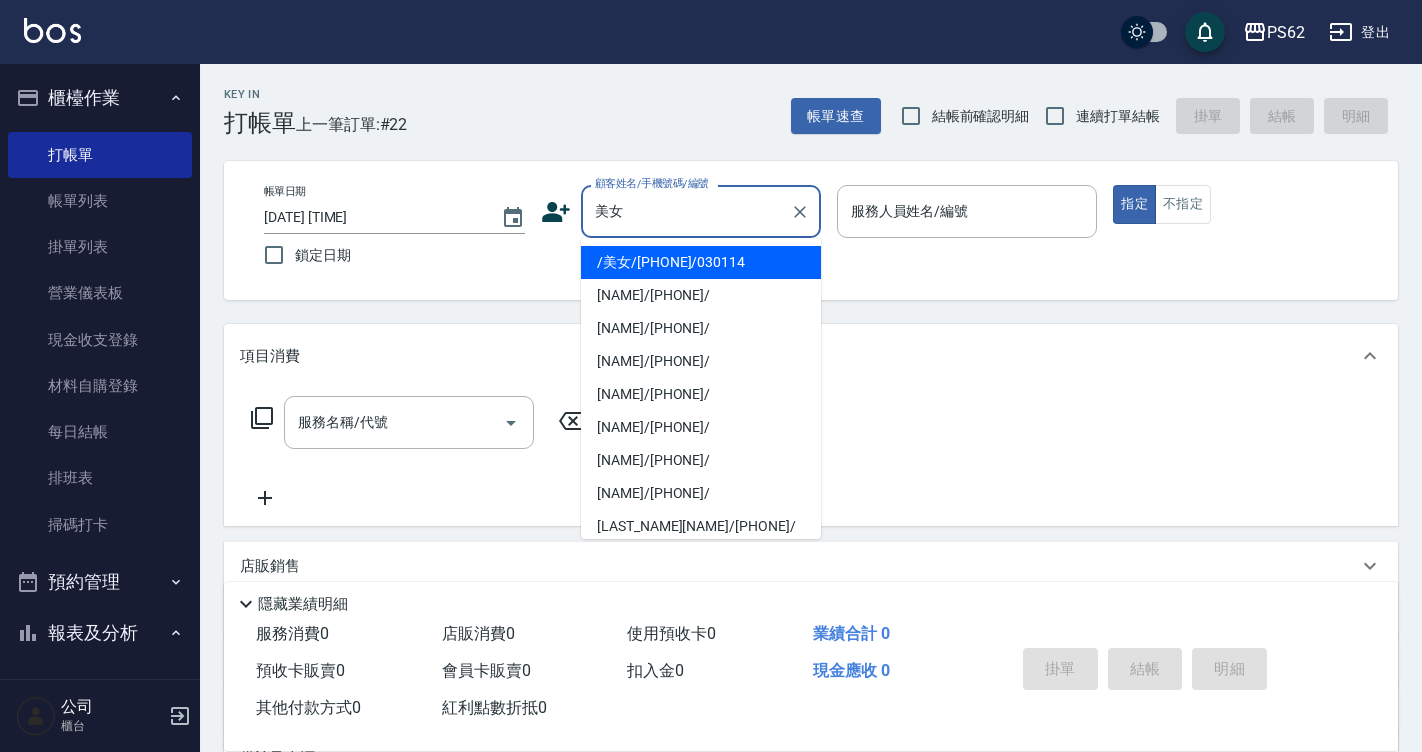 type on "/[CATEGORY]/[NUMBER]" 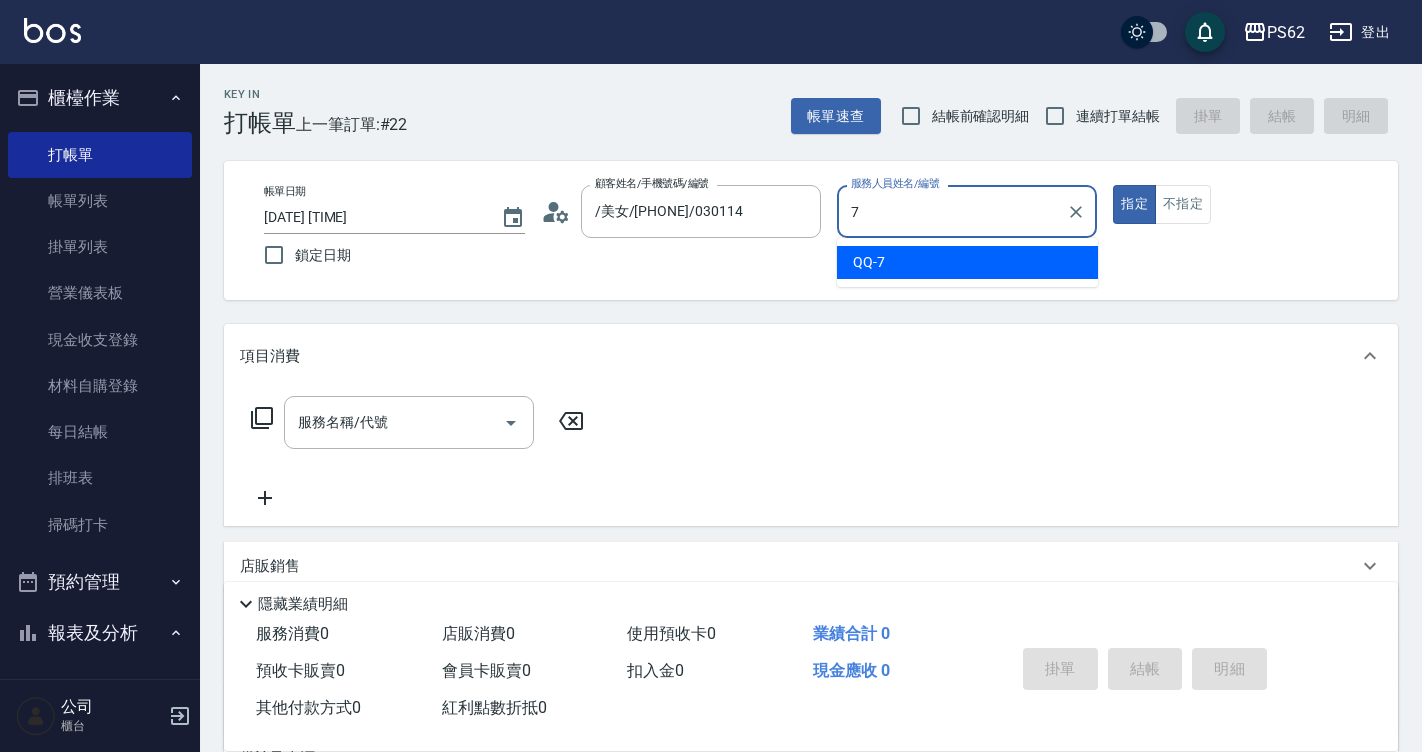type on "QQ-7" 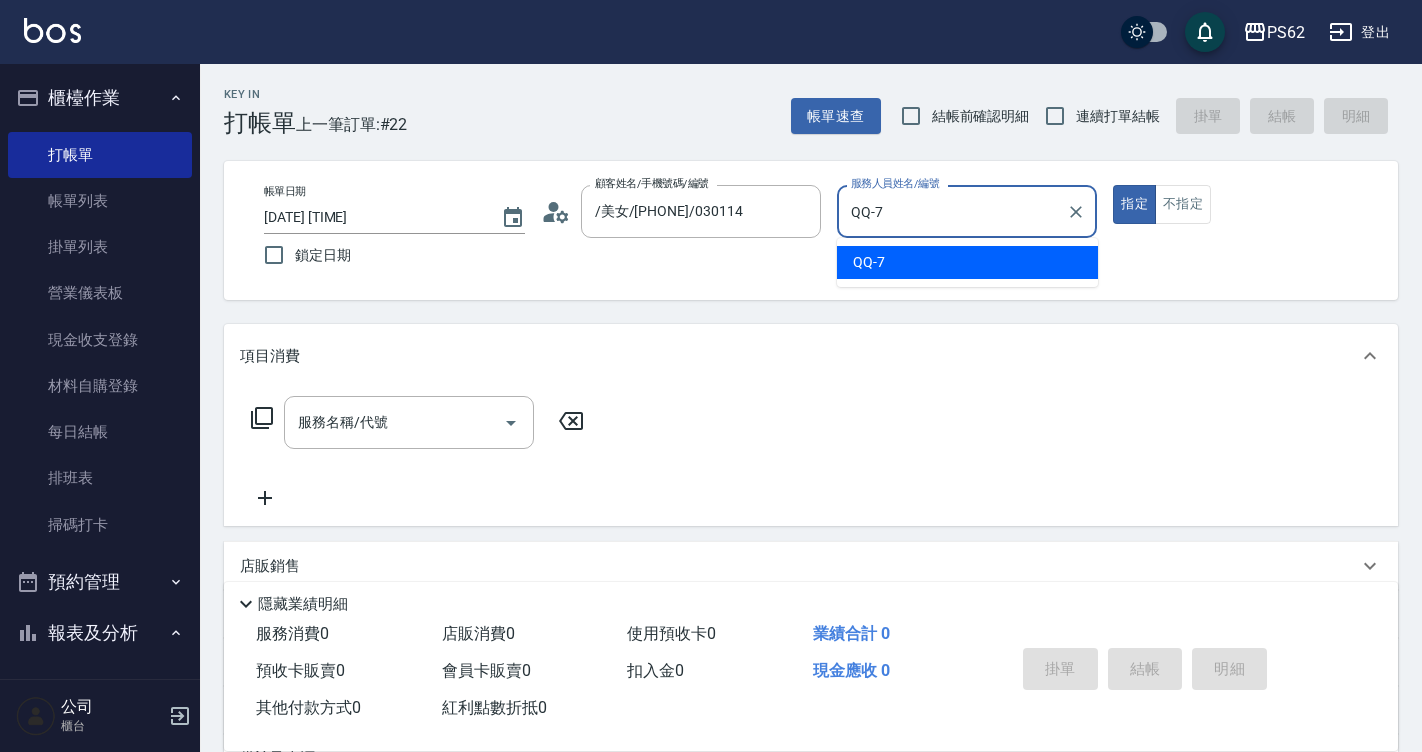 type on "true" 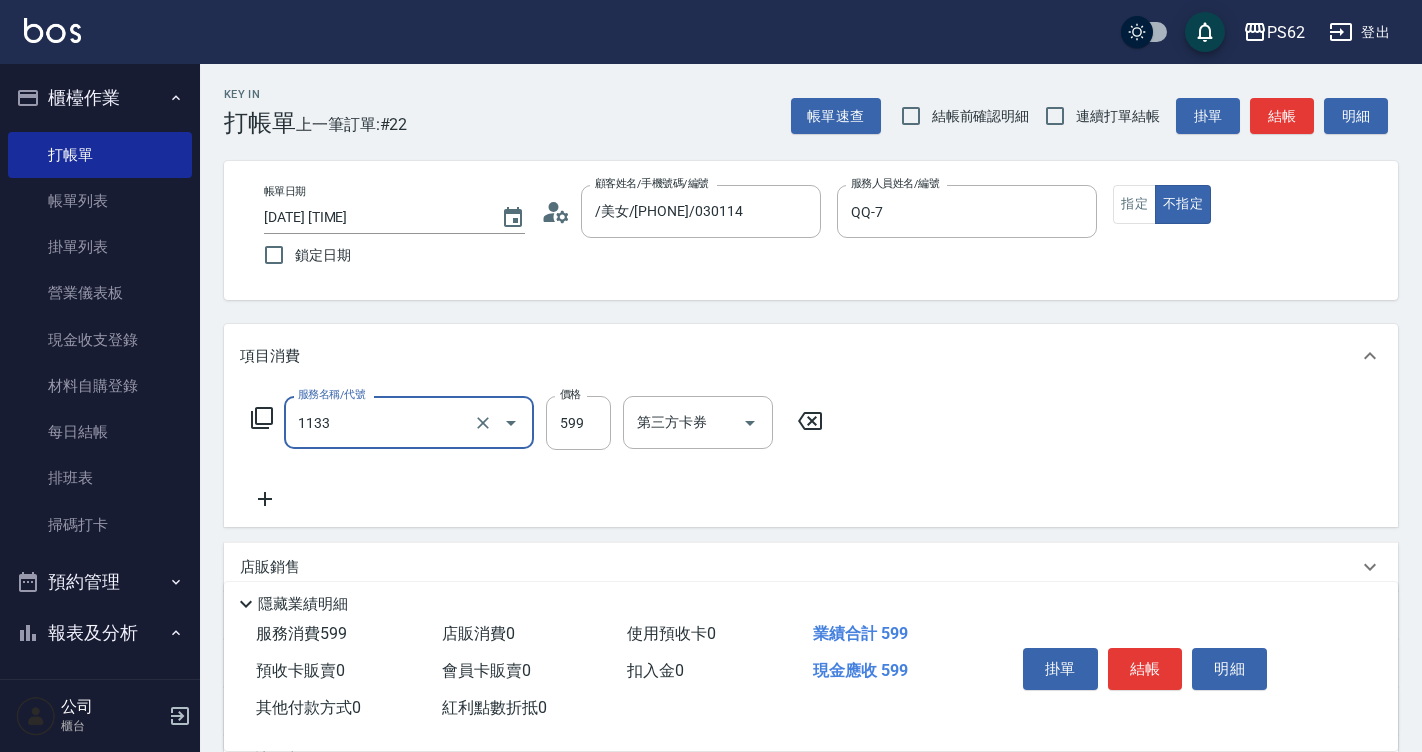 type on "洗剪去角質(1133)" 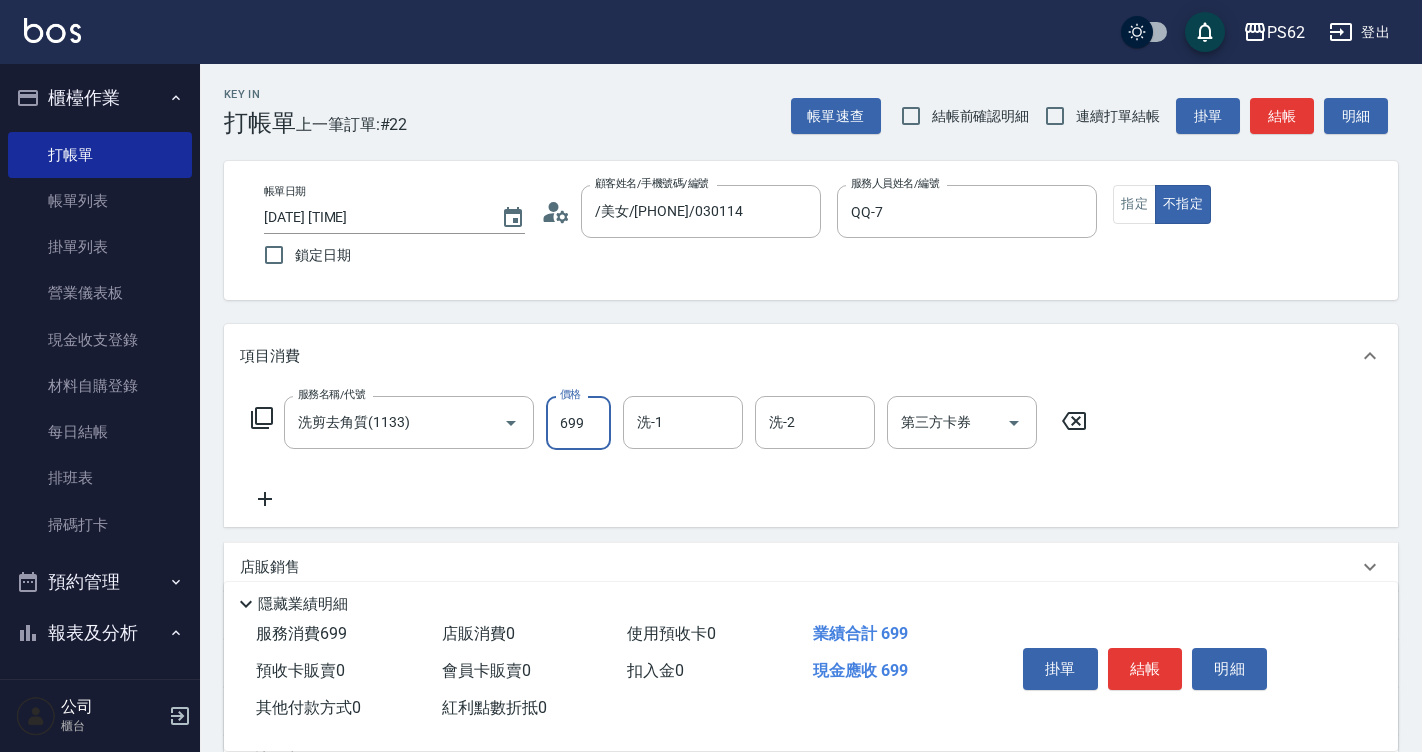 type on "699" 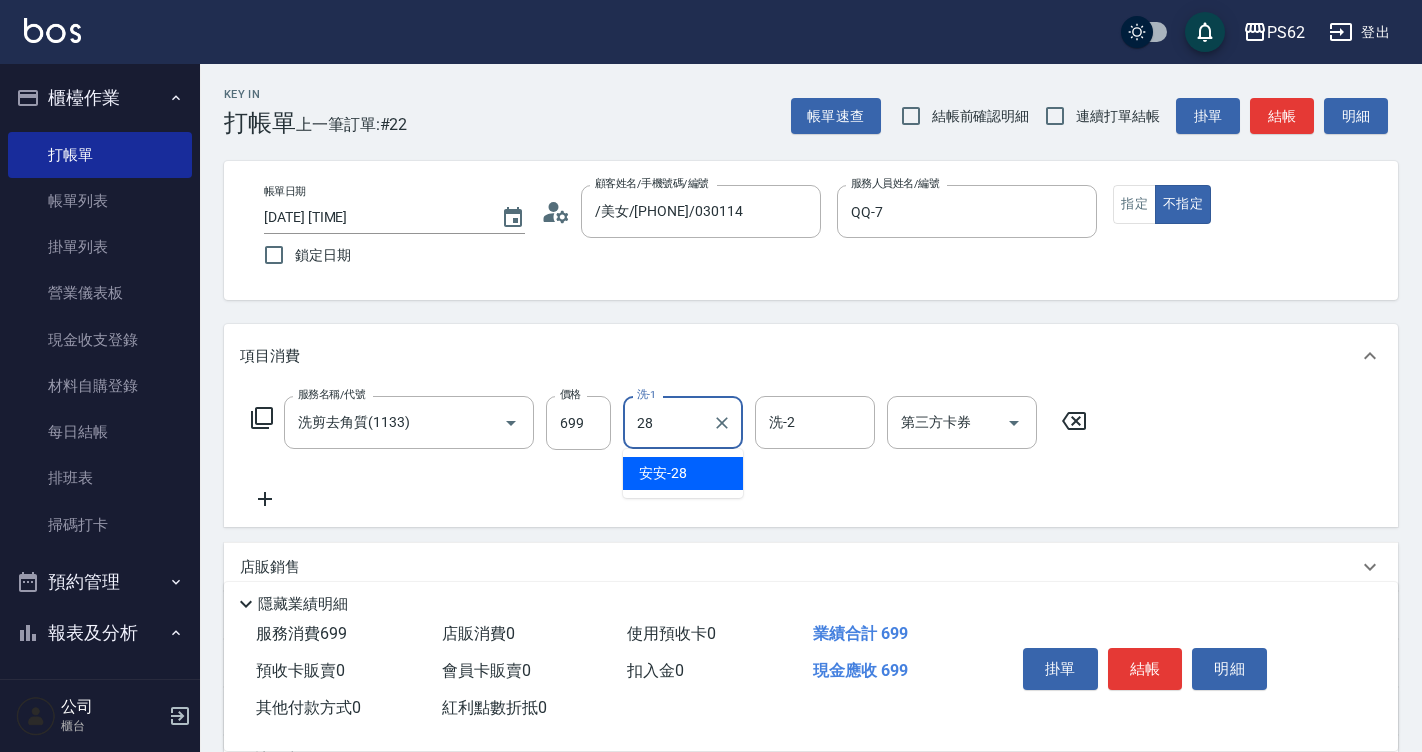 type on "安安-28" 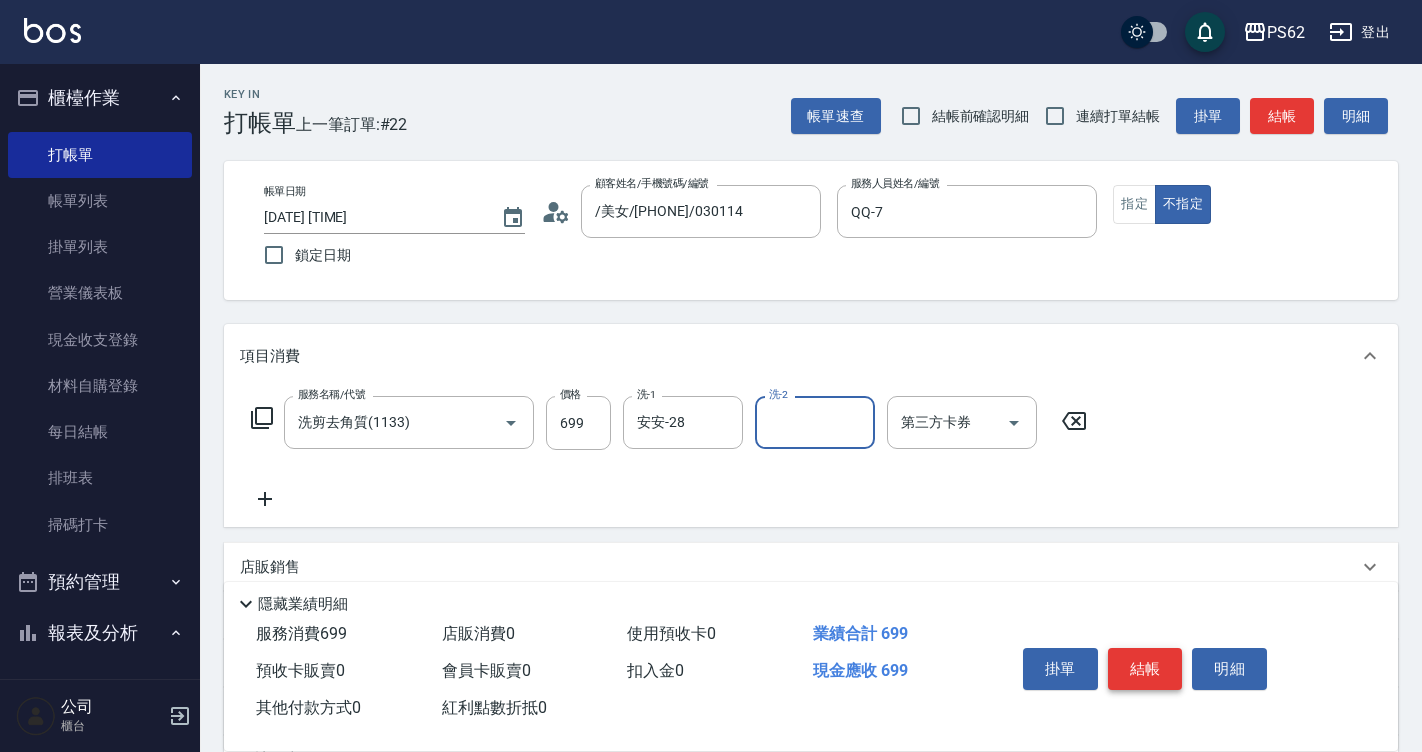 click on "結帳" at bounding box center (1145, 669) 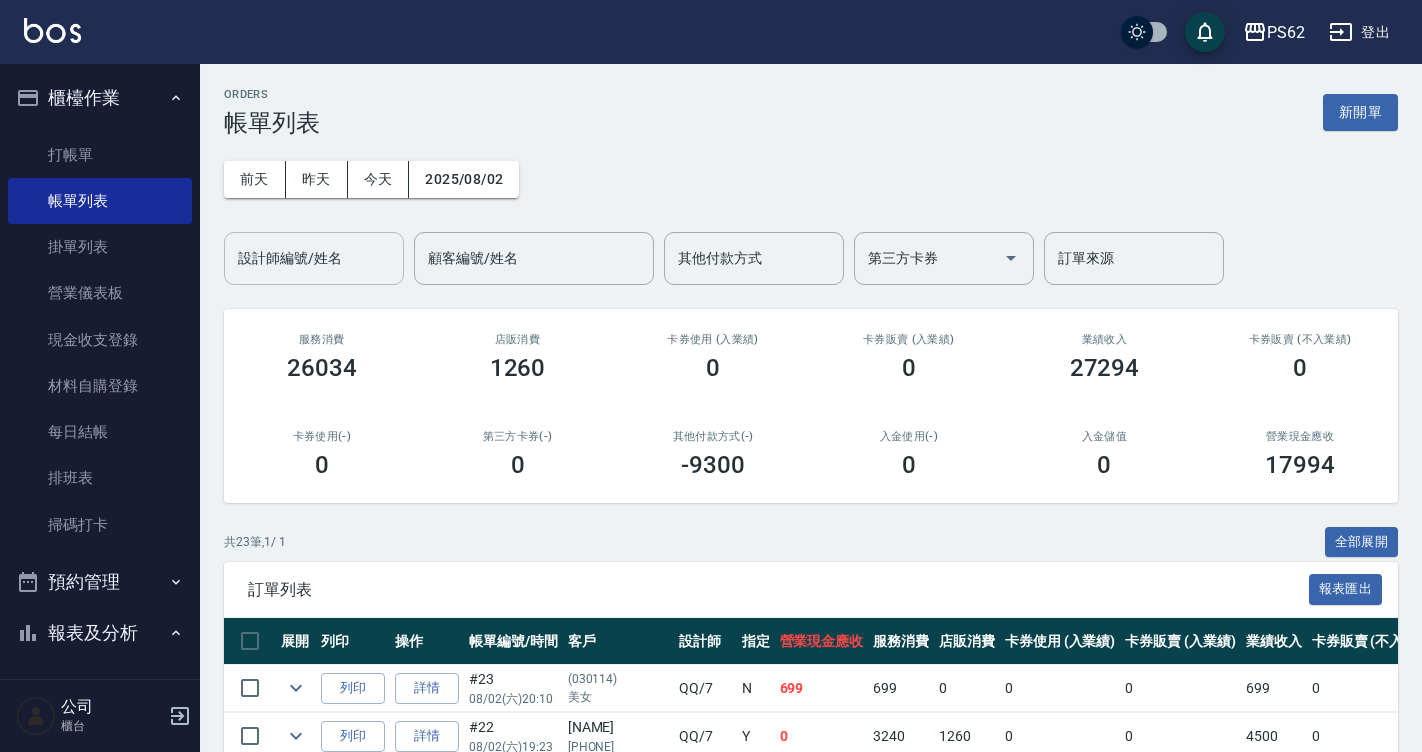 click on "設計師編號/姓名" at bounding box center (314, 258) 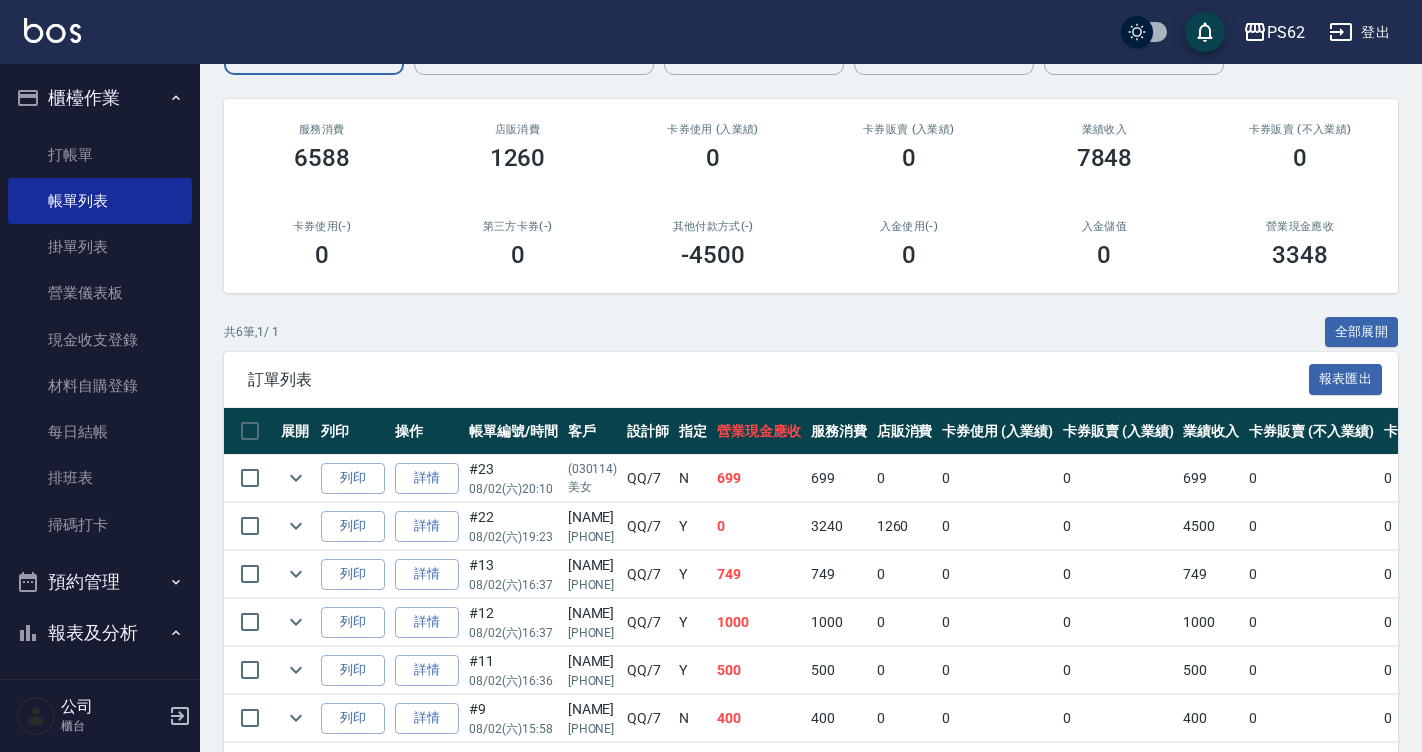 scroll, scrollTop: 294, scrollLeft: 0, axis: vertical 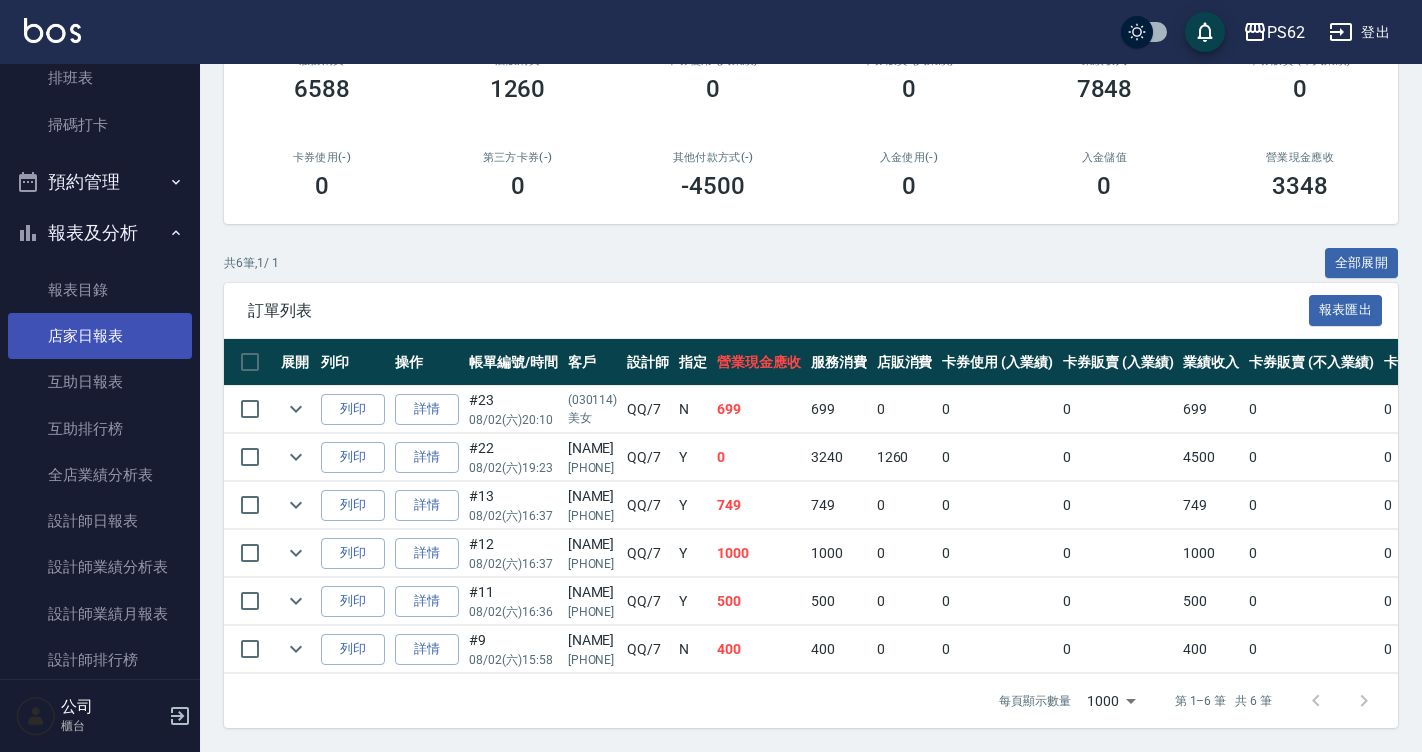 type on "QQ-7" 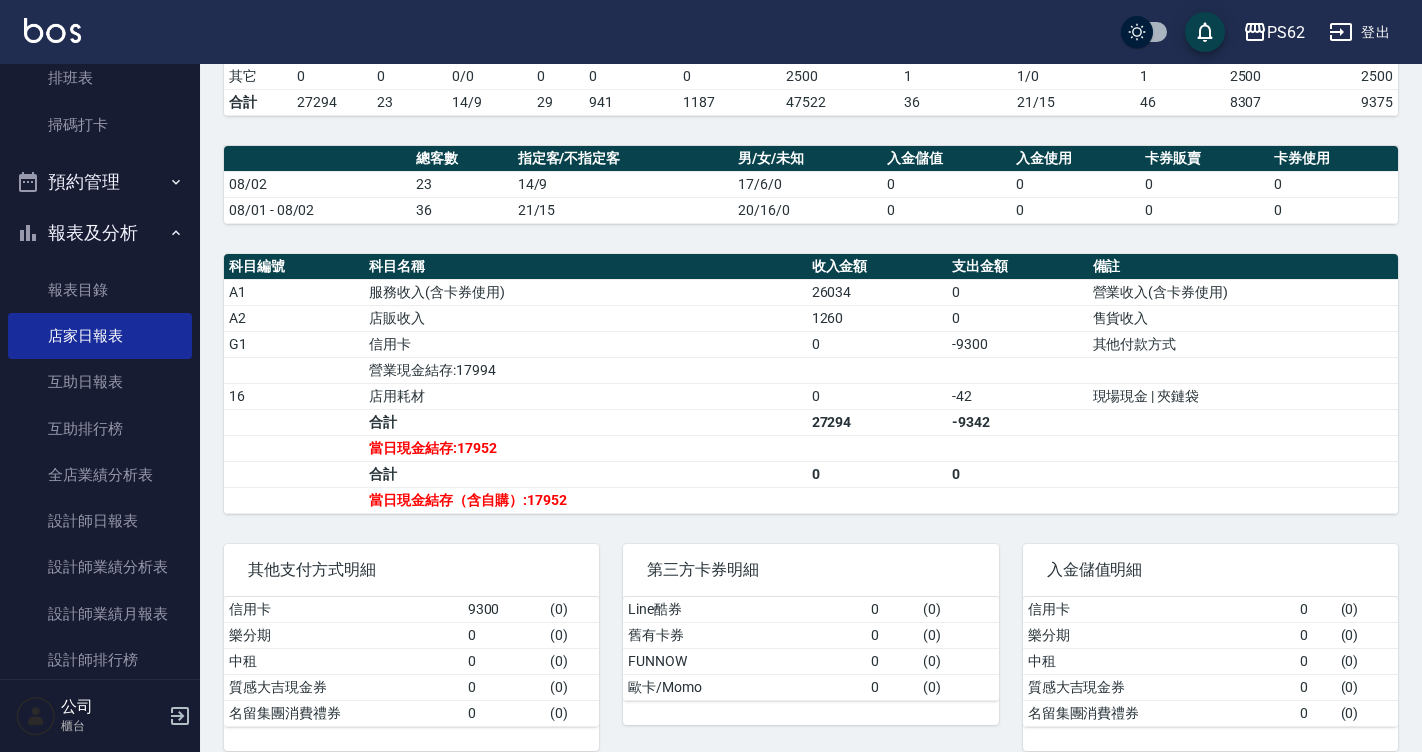 scroll, scrollTop: 481, scrollLeft: 0, axis: vertical 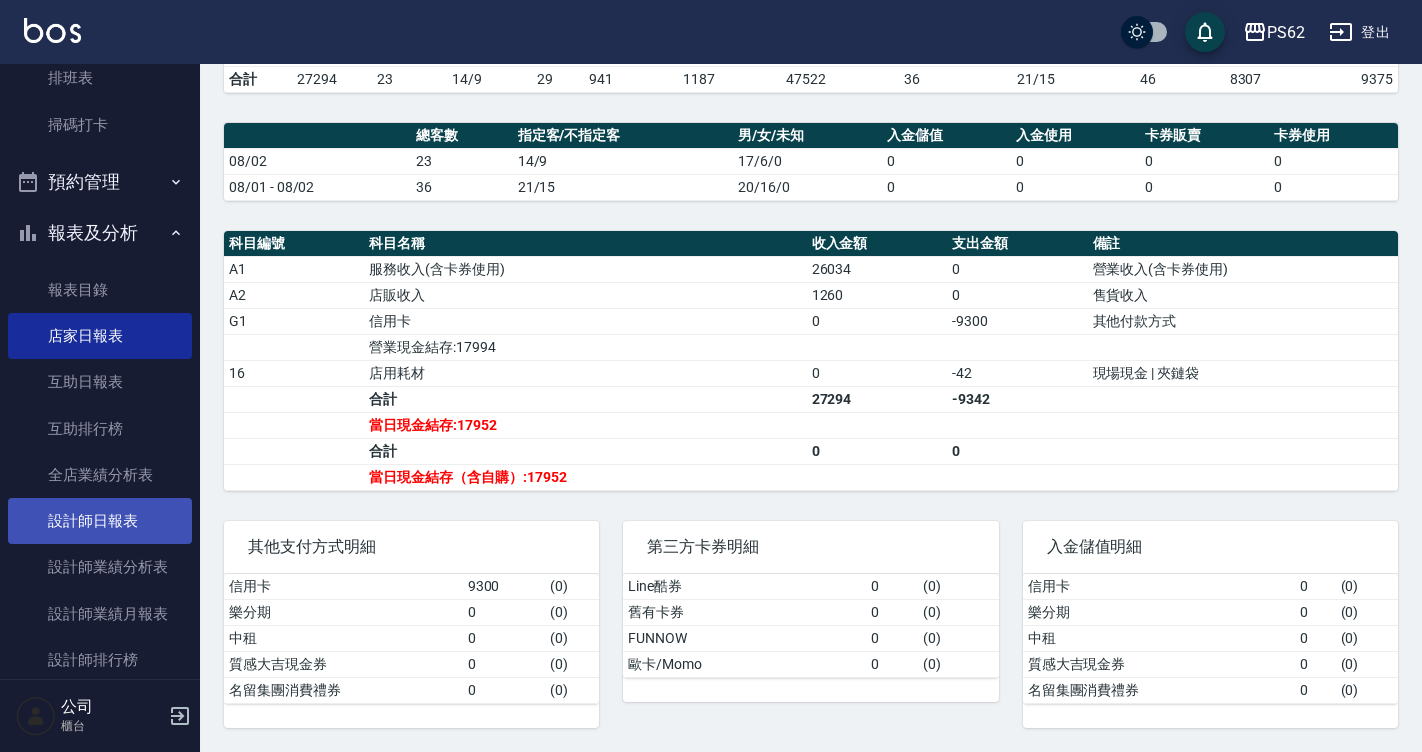 click on "設計師日報表" at bounding box center (100, 521) 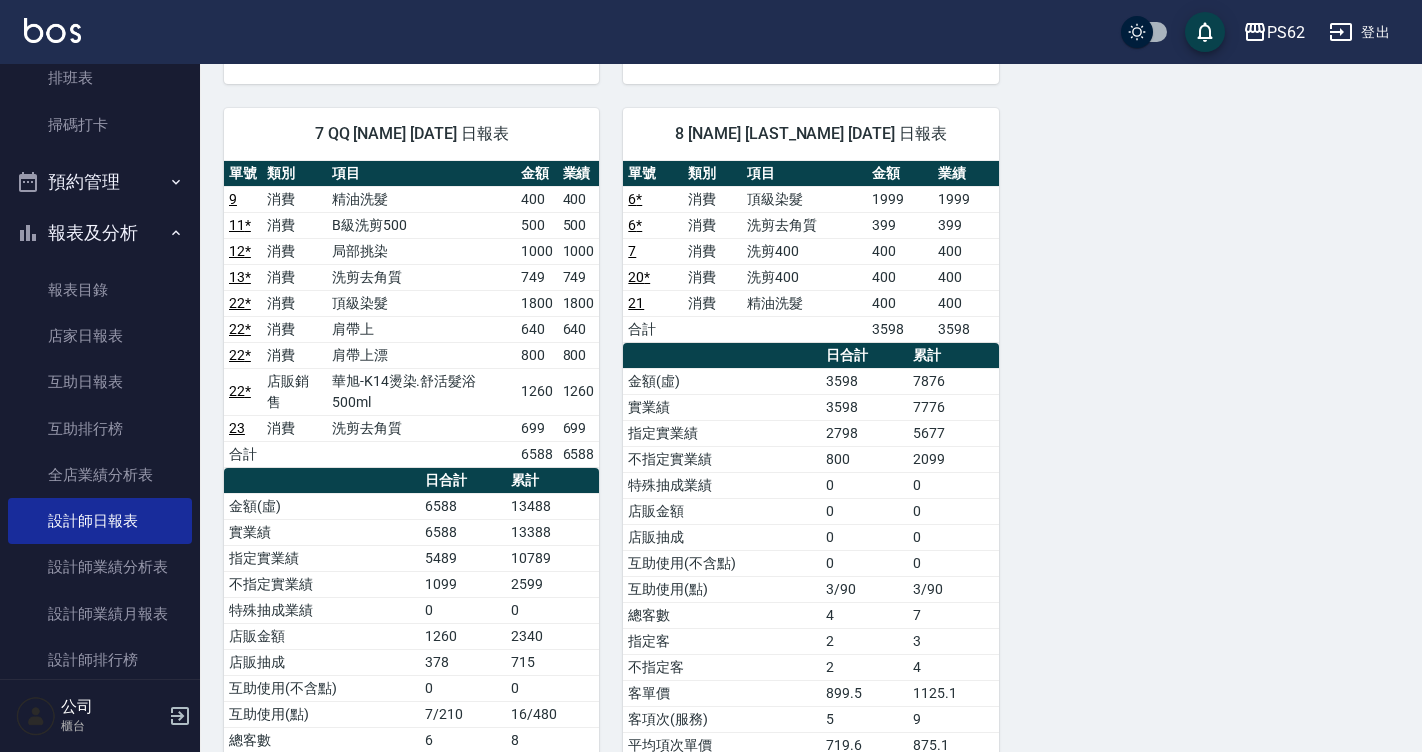 scroll, scrollTop: 900, scrollLeft: 0, axis: vertical 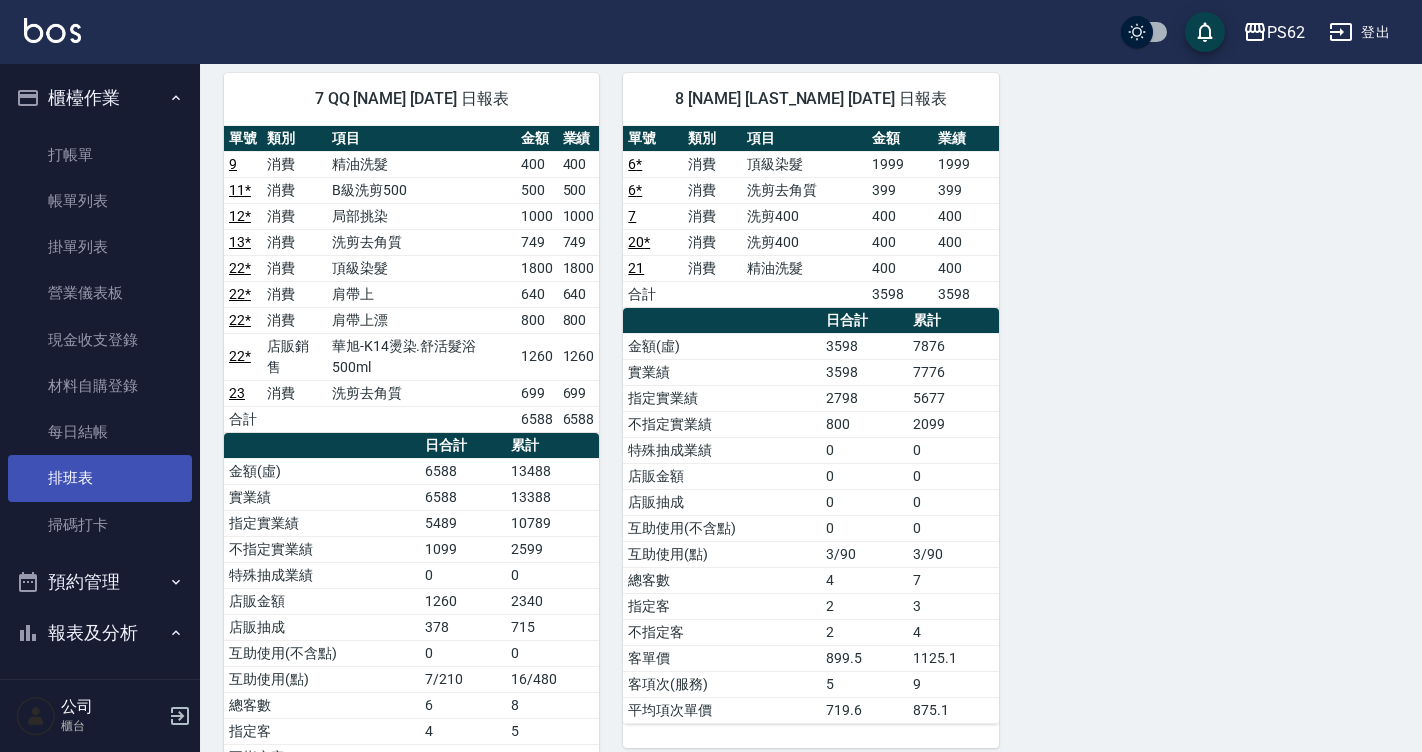 click on "排班表" at bounding box center (100, 478) 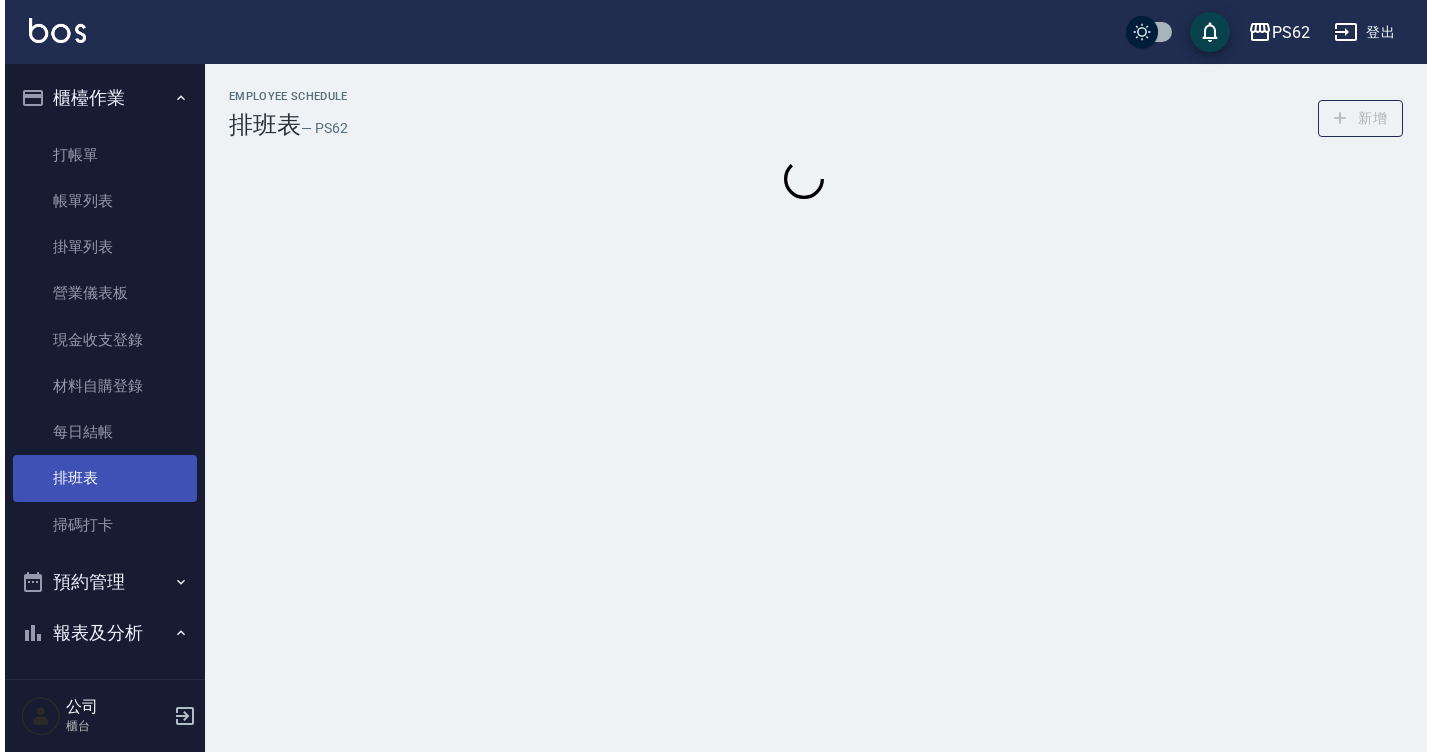 scroll, scrollTop: 0, scrollLeft: 0, axis: both 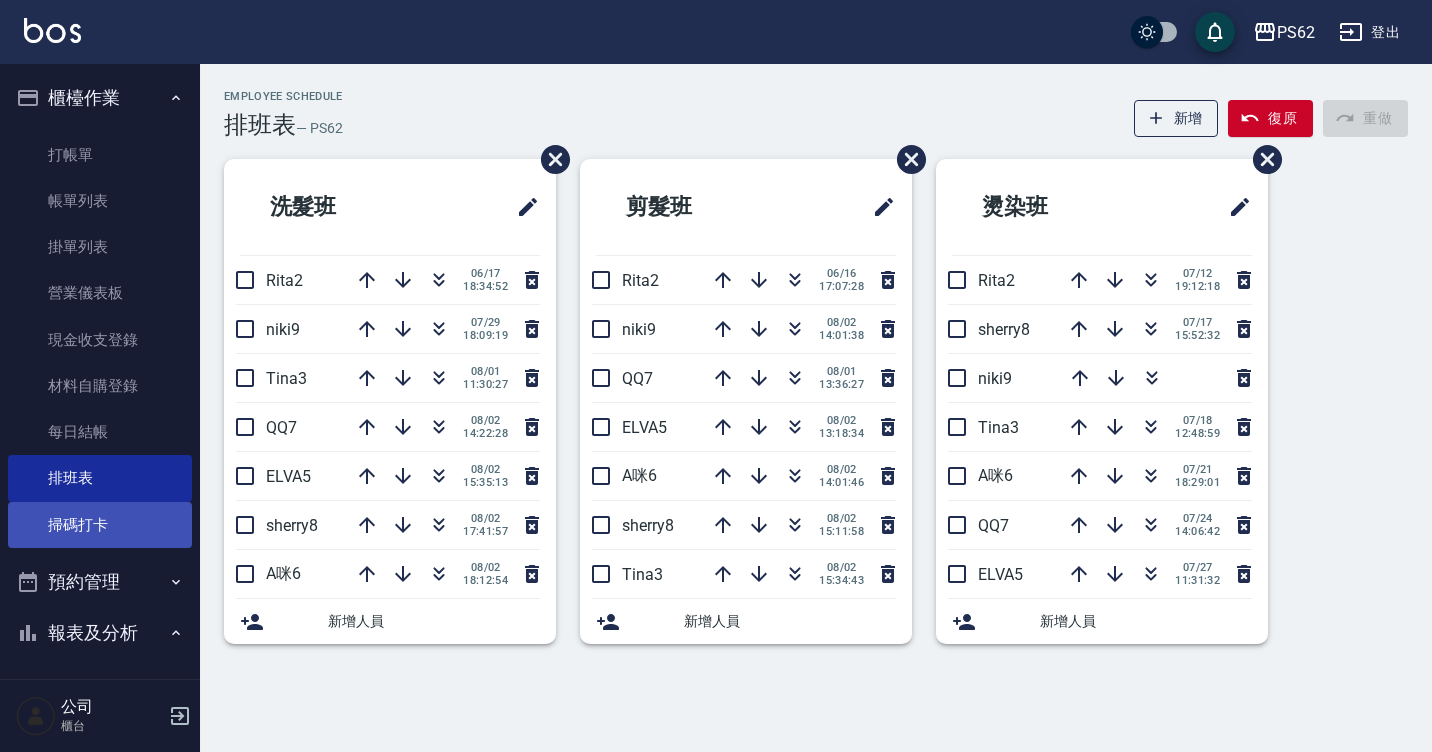 click on "掃碼打卡" at bounding box center (100, 525) 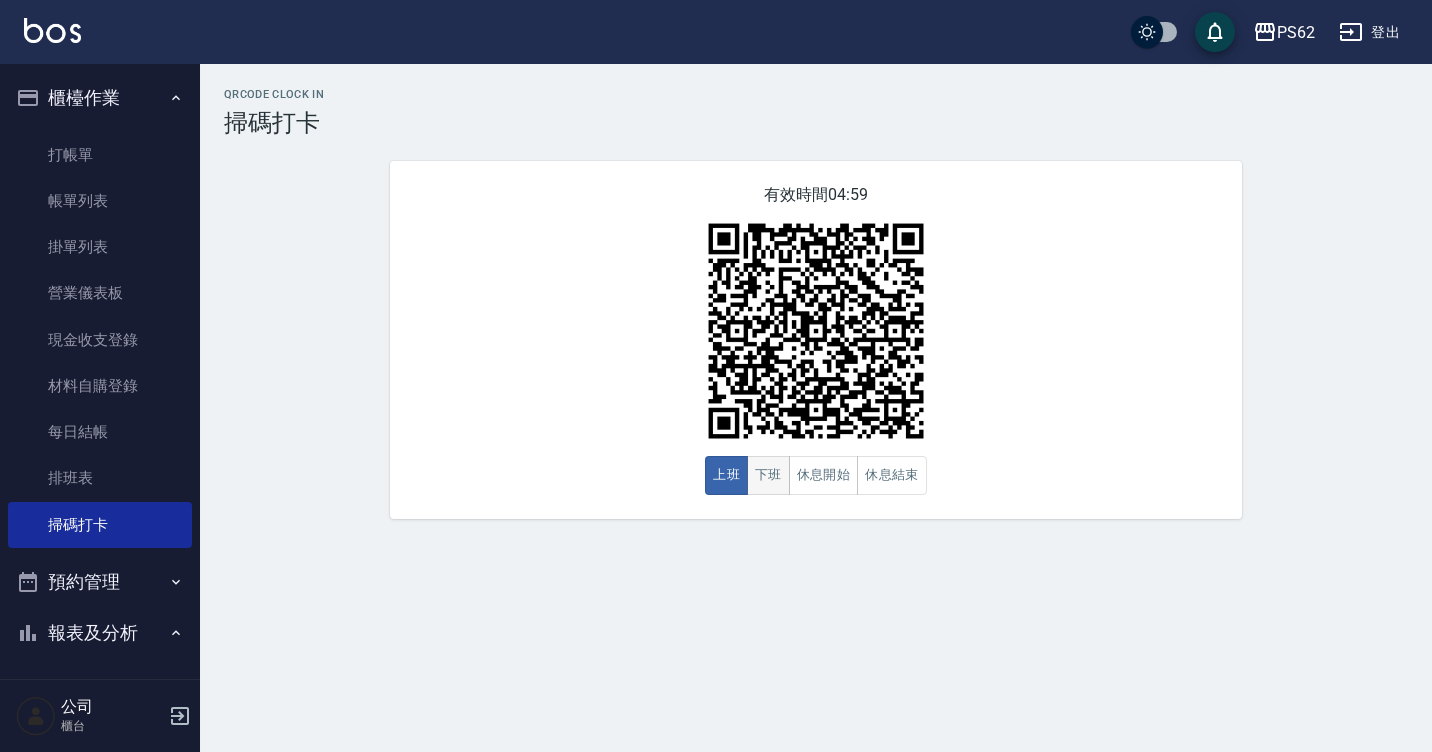 click on "下班" at bounding box center [768, 475] 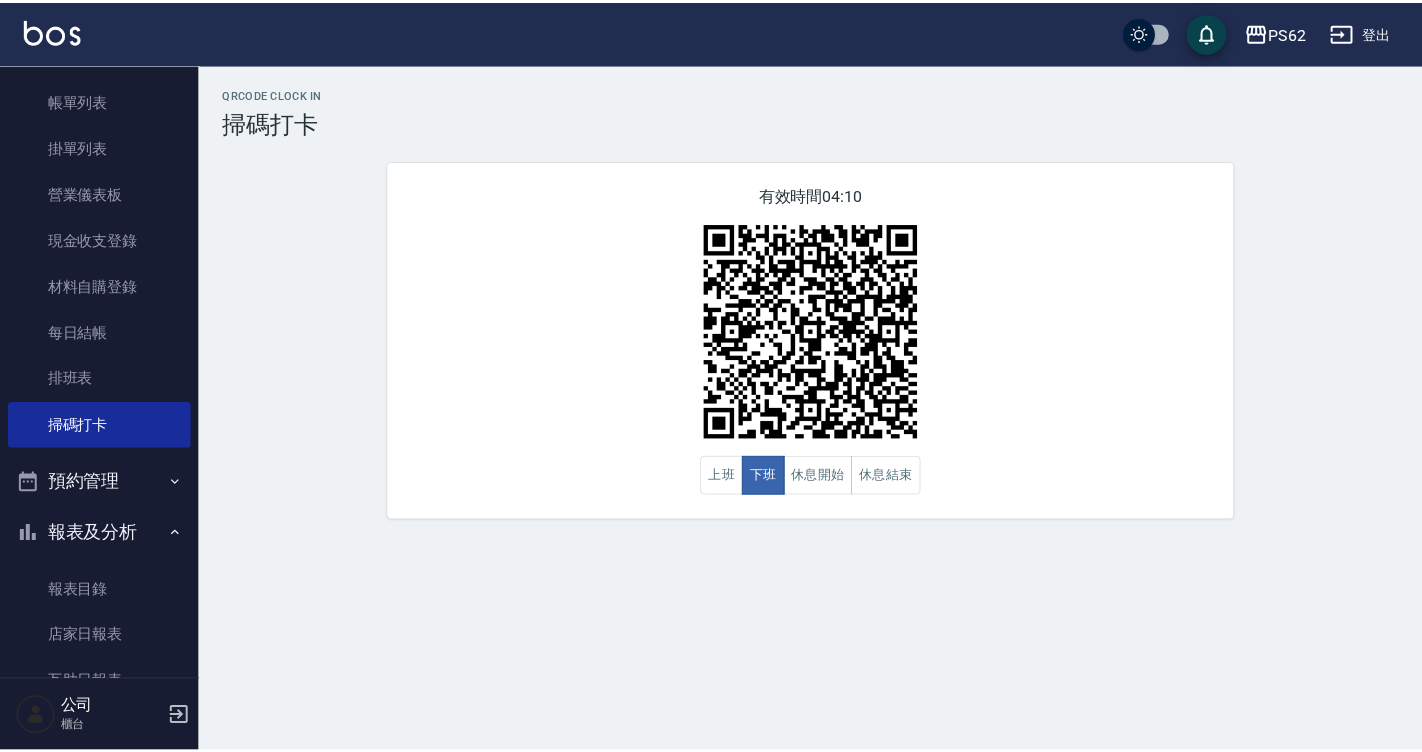 scroll, scrollTop: 500, scrollLeft: 0, axis: vertical 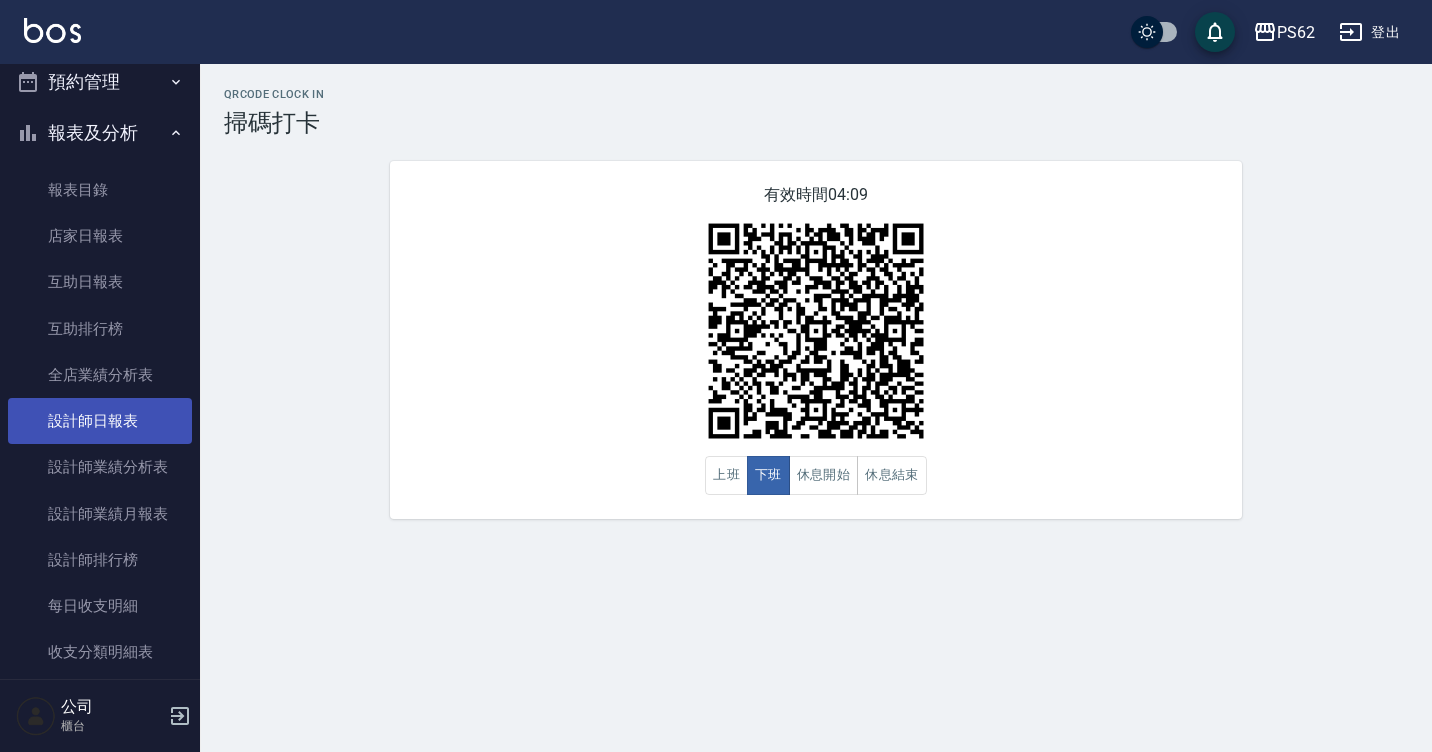 click on "設計師日報表" at bounding box center (100, 421) 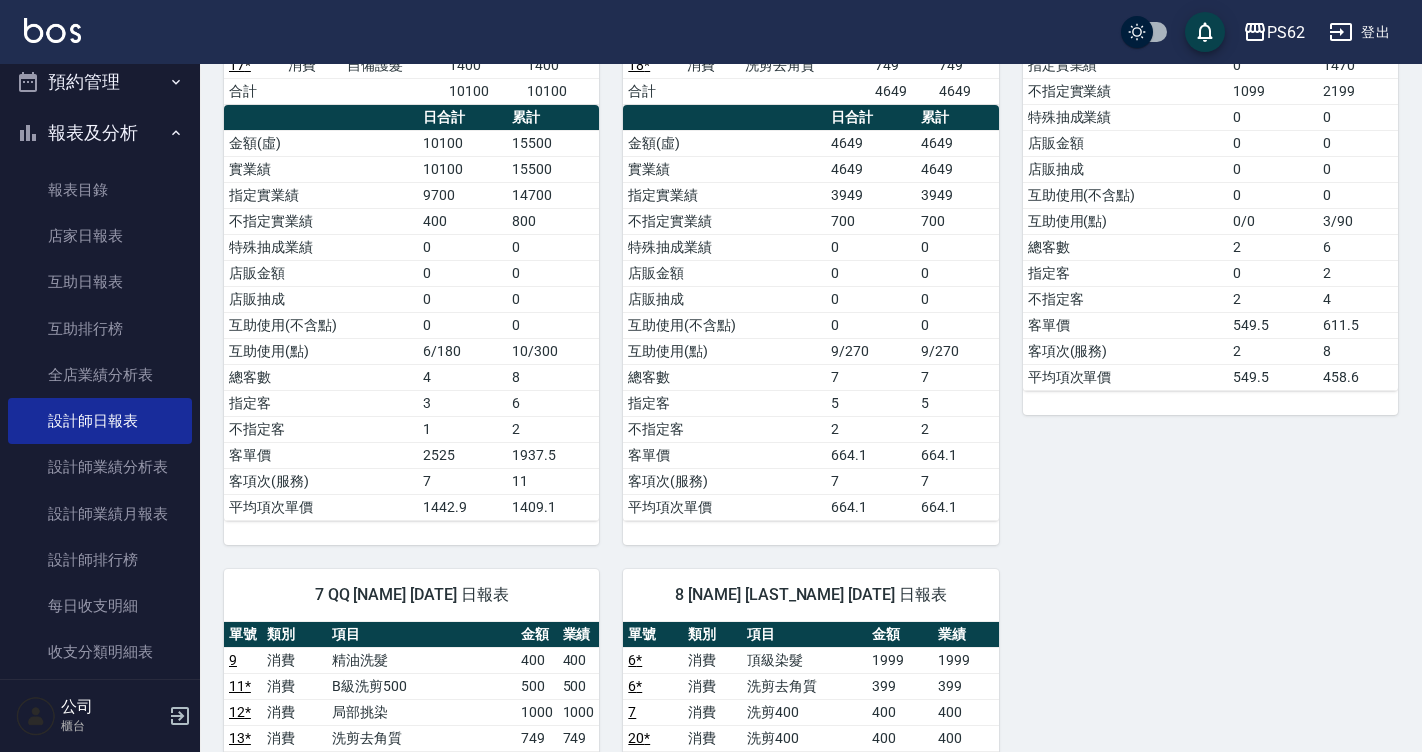 scroll, scrollTop: 357, scrollLeft: 0, axis: vertical 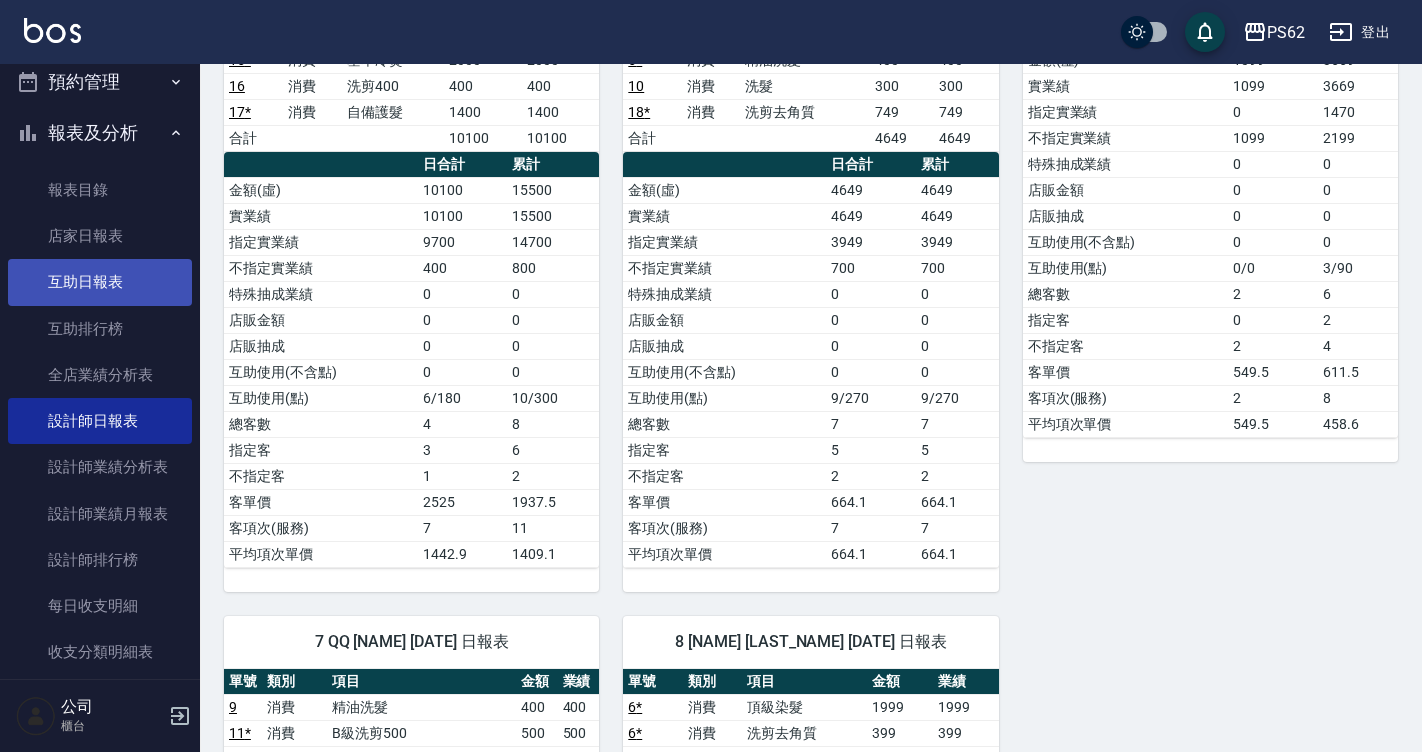 click on "互助日報表" at bounding box center [100, 282] 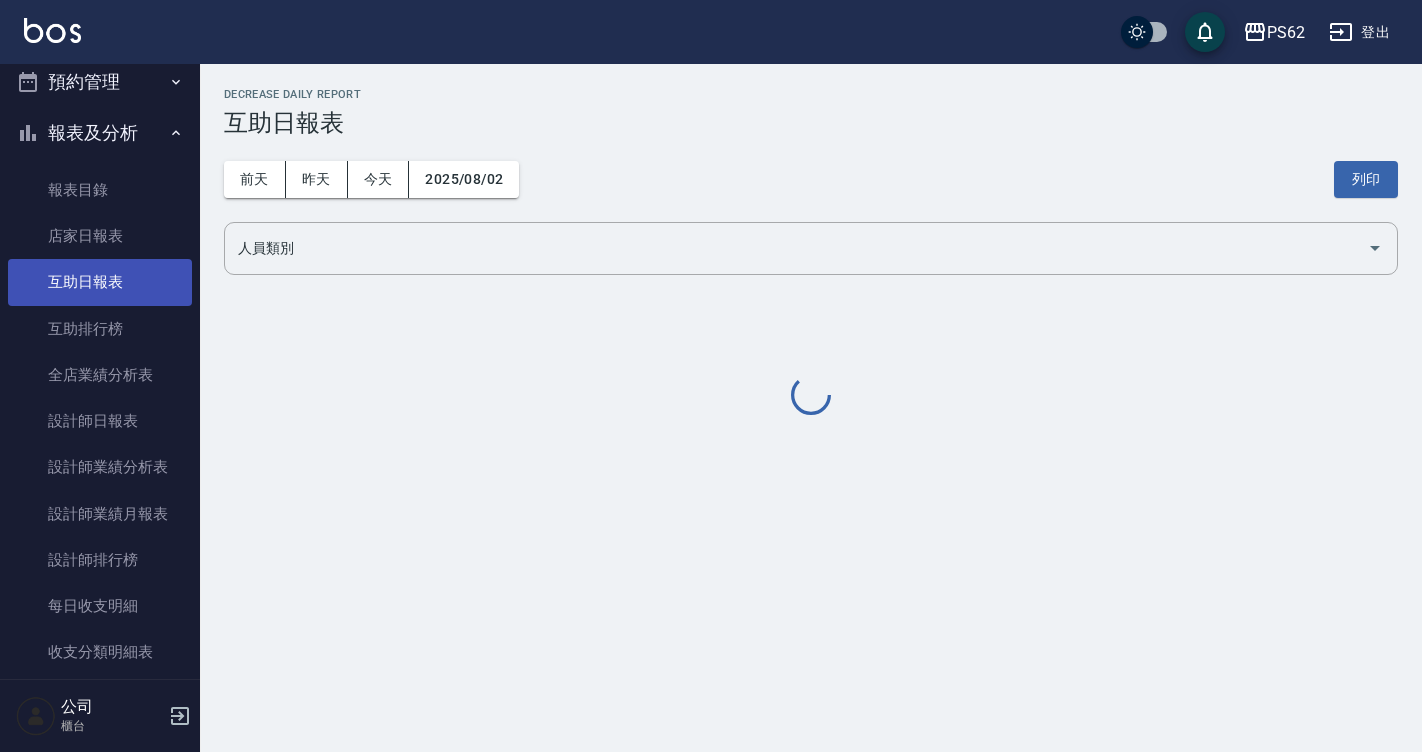 scroll, scrollTop: 0, scrollLeft: 0, axis: both 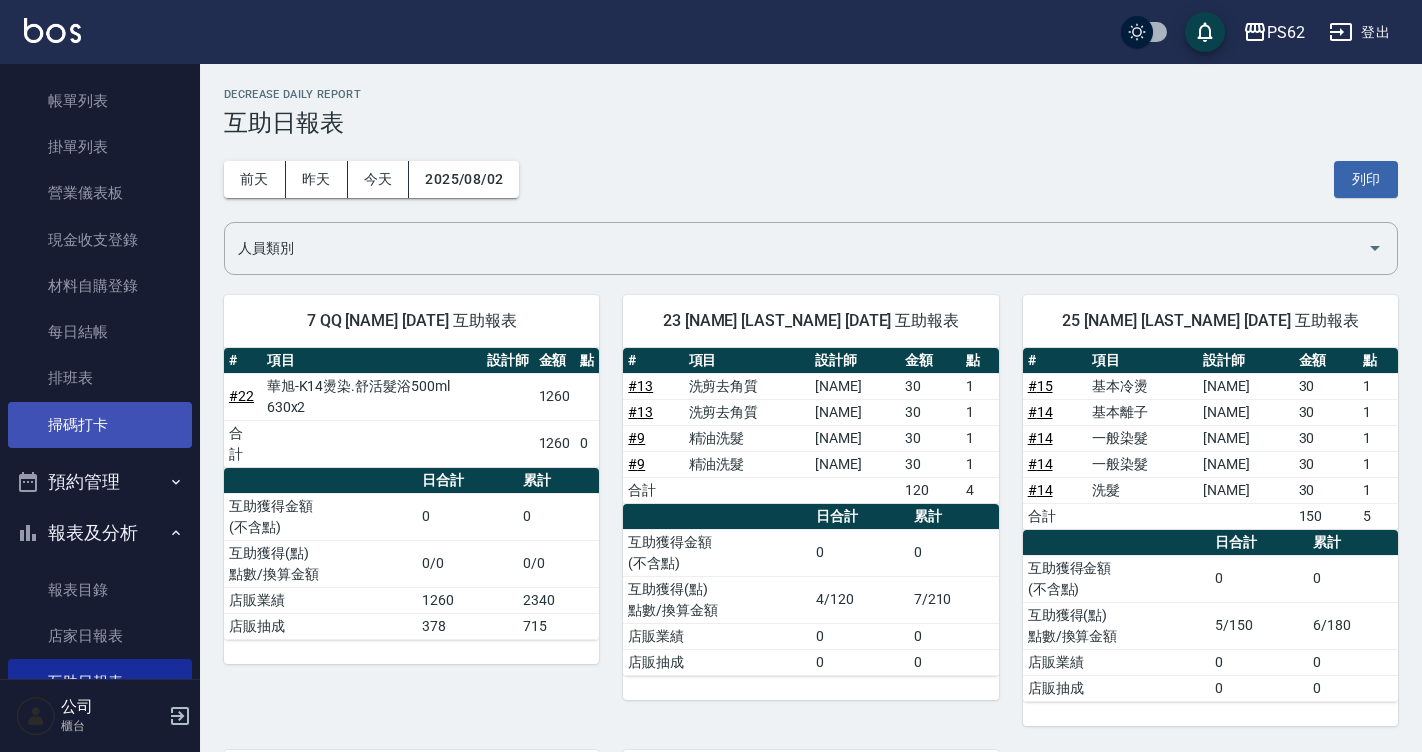 click on "掃碼打卡" at bounding box center (100, 425) 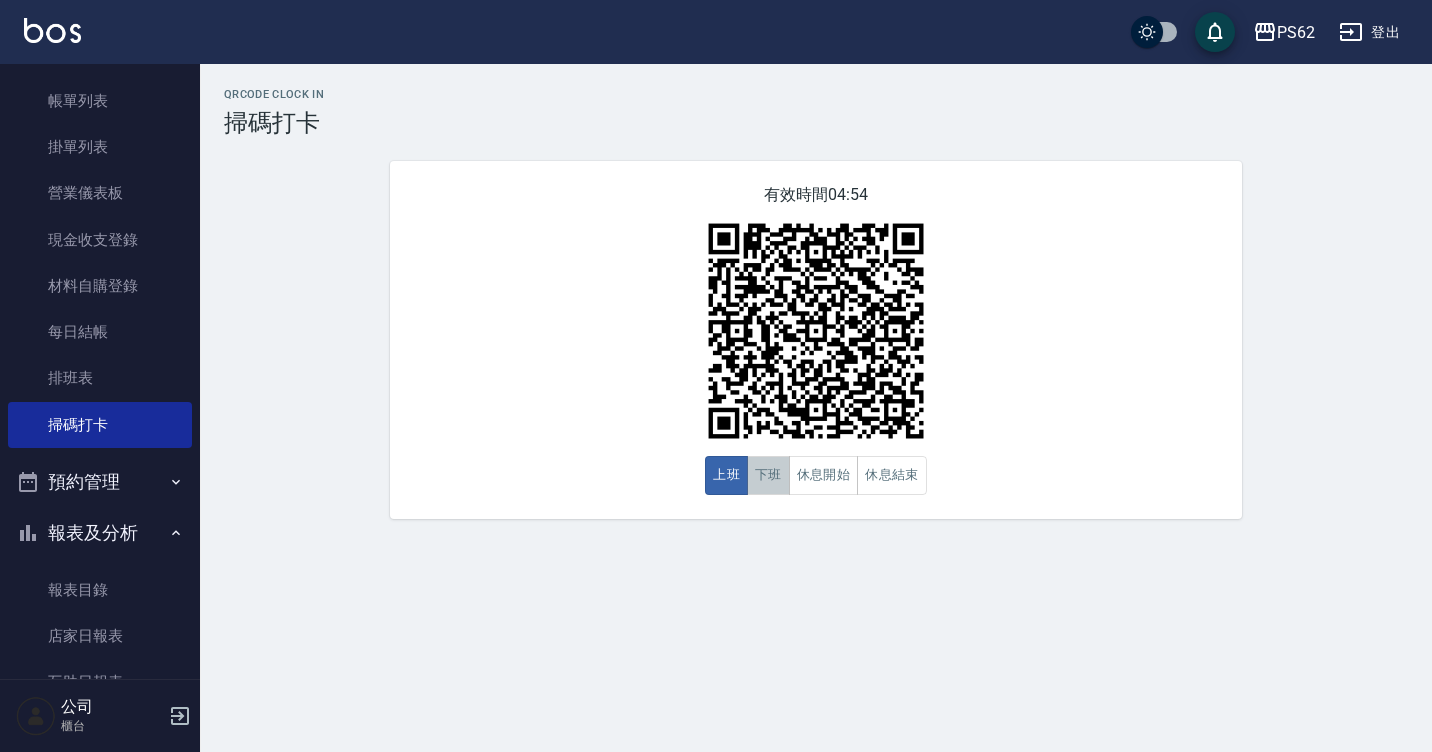 click on "下班" at bounding box center (768, 475) 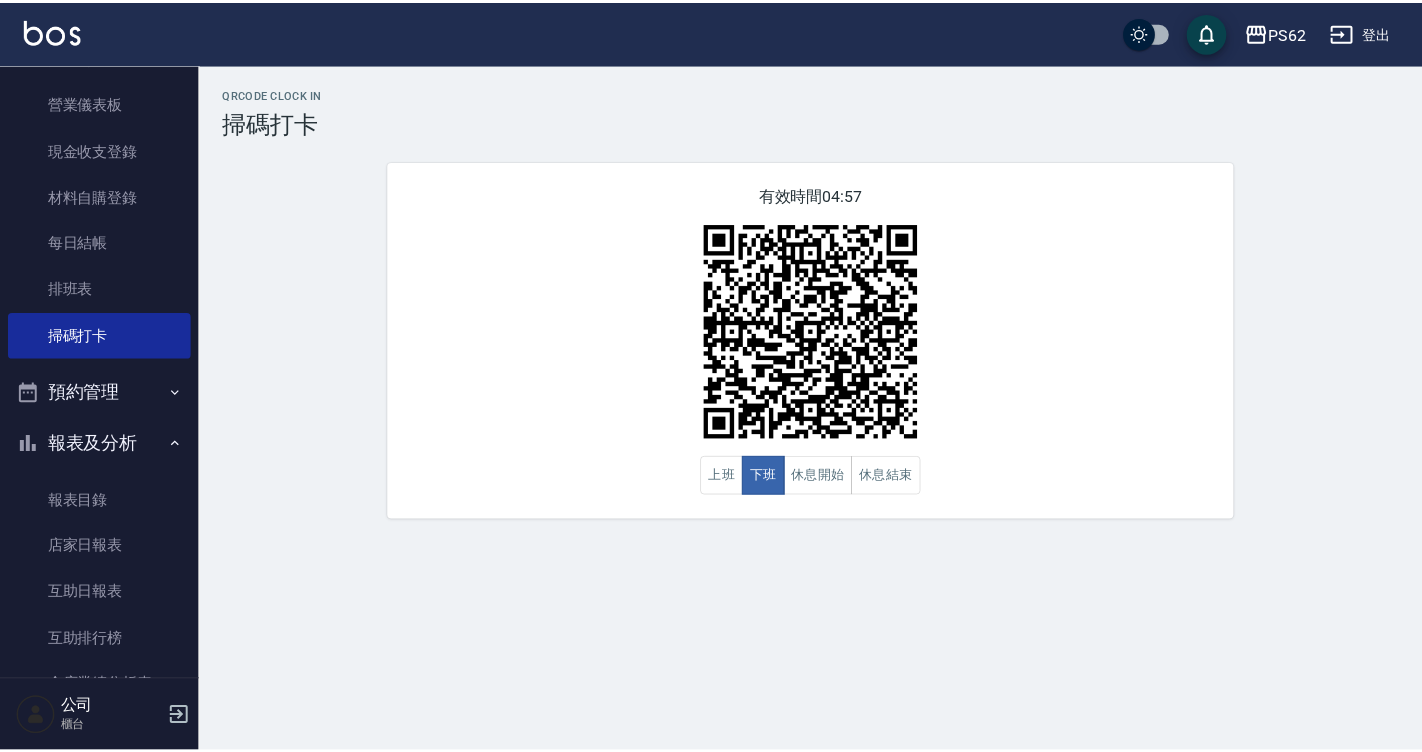 scroll, scrollTop: 300, scrollLeft: 0, axis: vertical 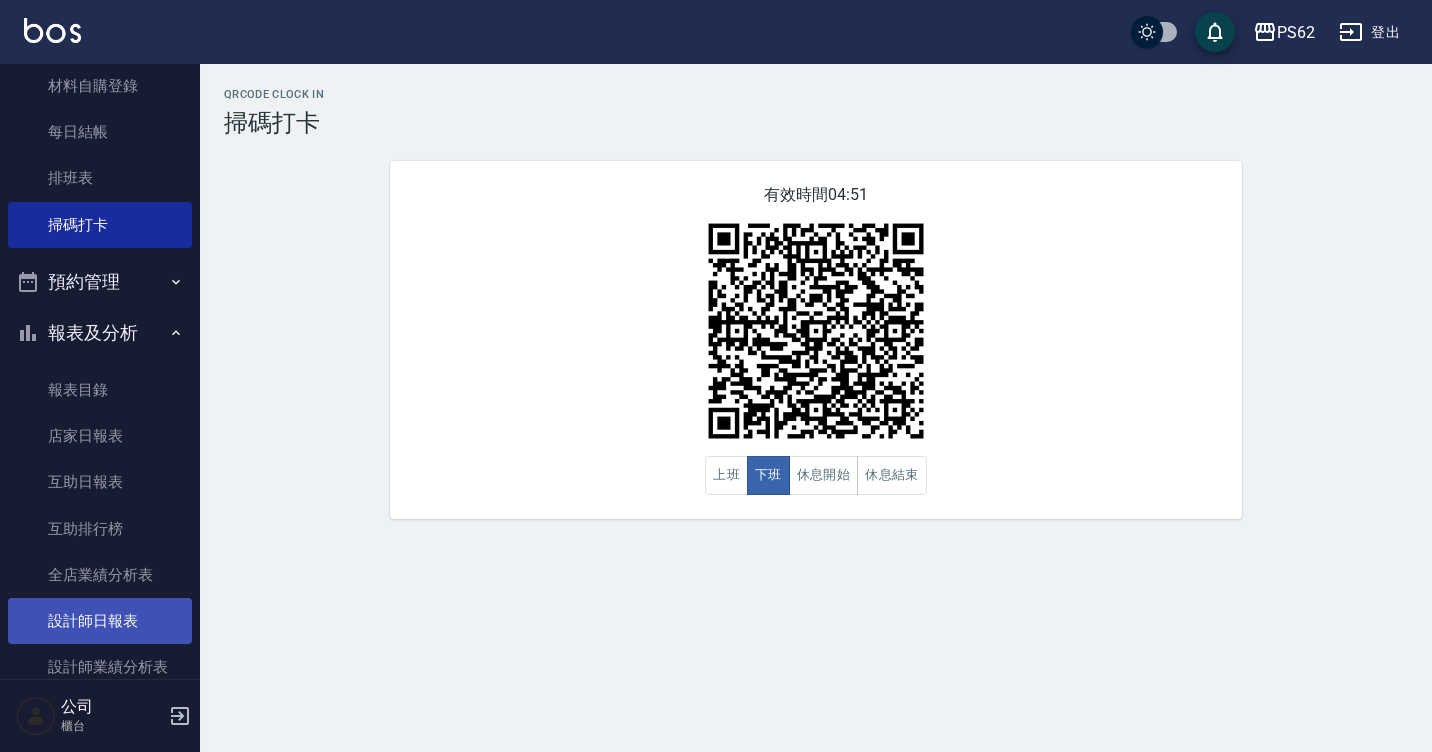 click on "設計師日報表" at bounding box center [100, 621] 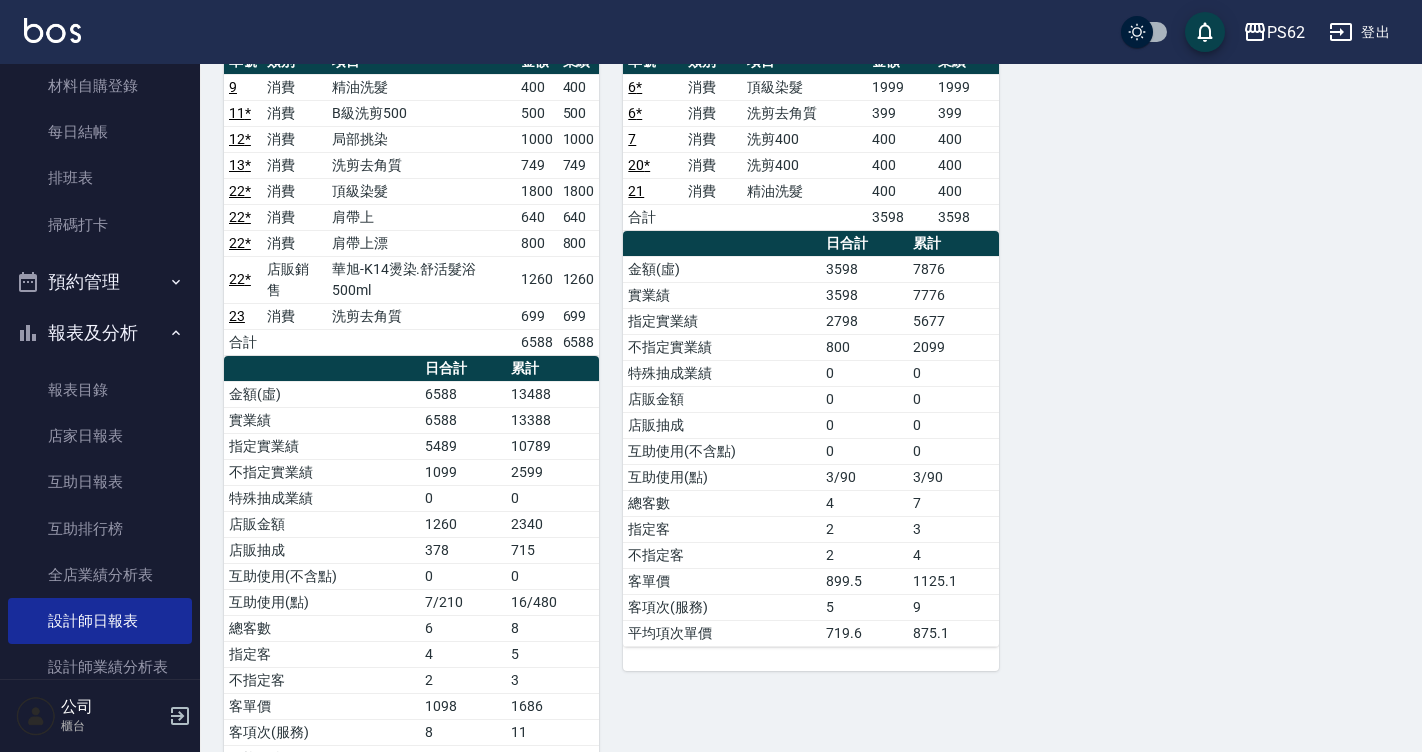 scroll, scrollTop: 1000, scrollLeft: 0, axis: vertical 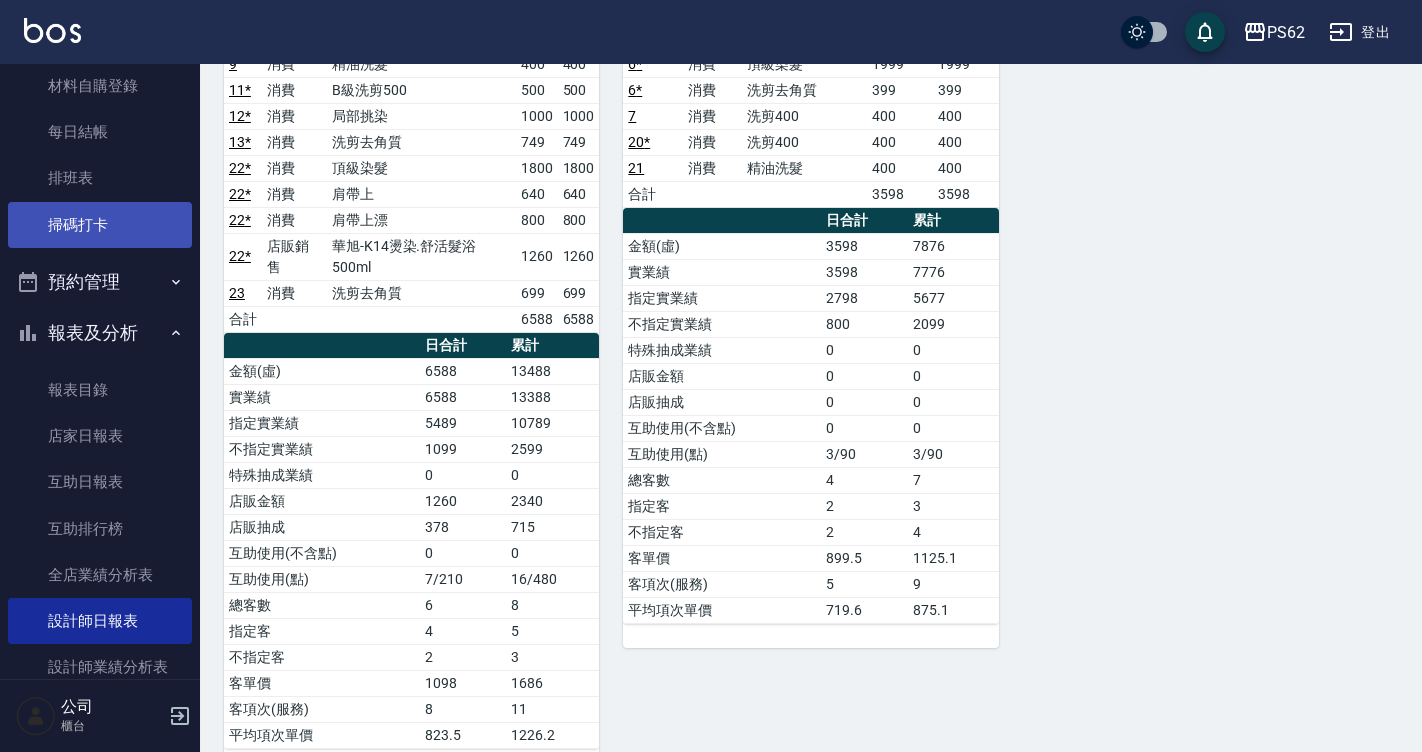 click on "掃碼打卡" at bounding box center (100, 225) 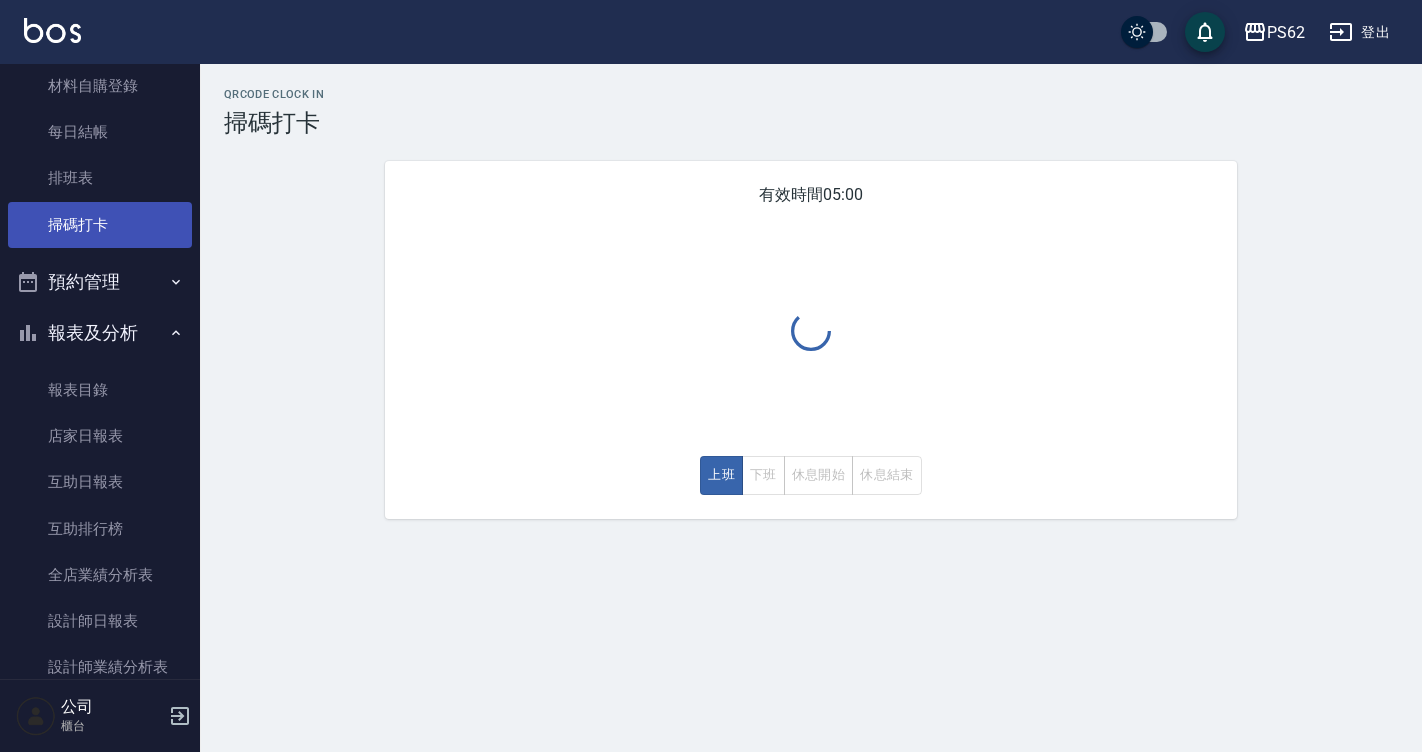 scroll, scrollTop: 0, scrollLeft: 0, axis: both 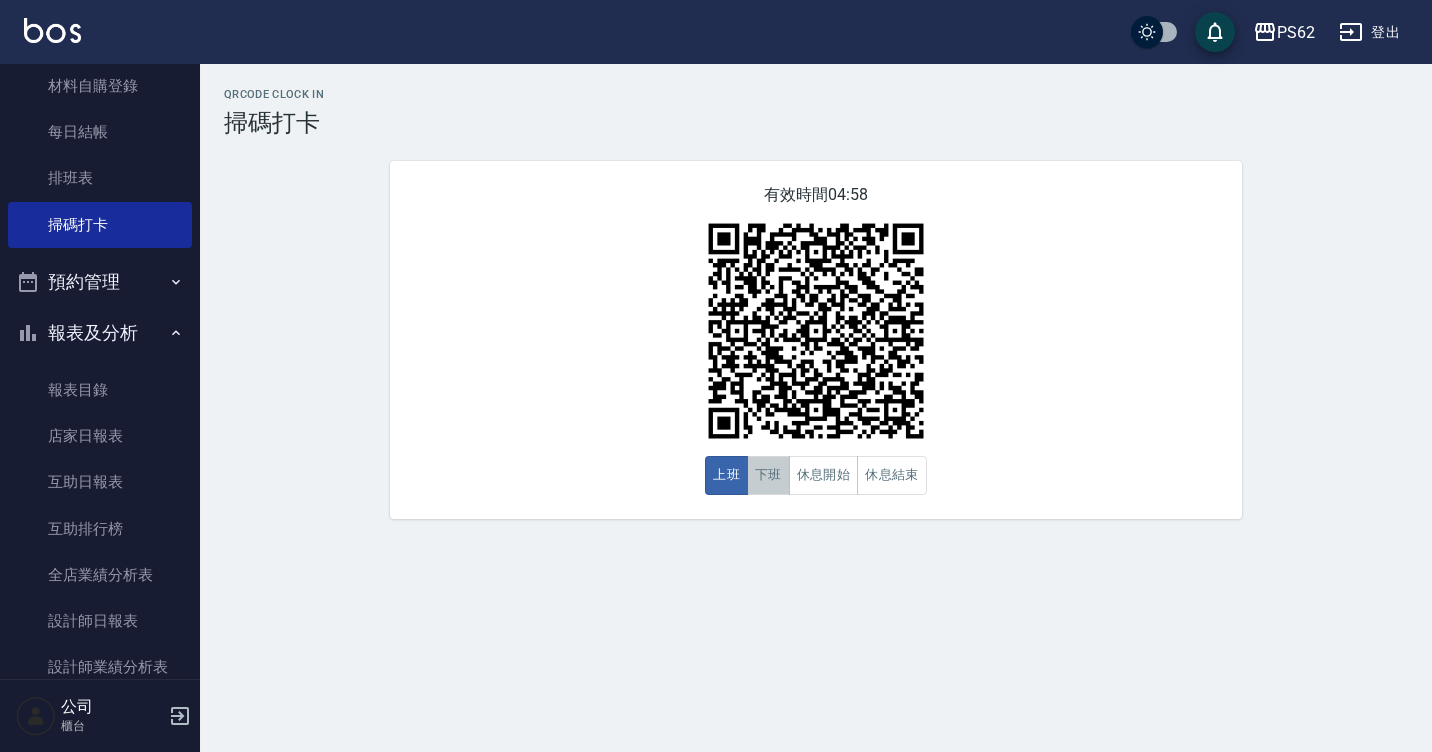 click on "下班" at bounding box center [768, 475] 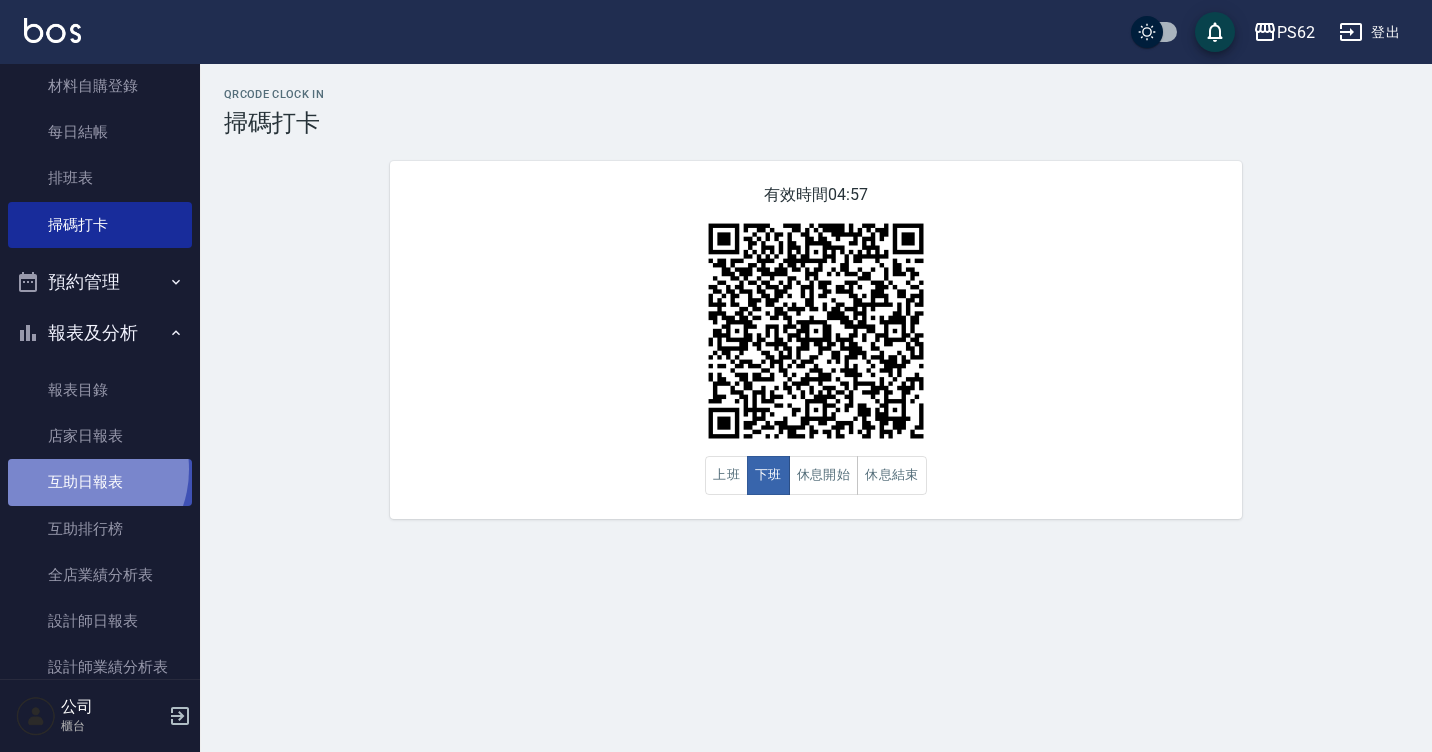 click on "互助日報表" at bounding box center [100, 482] 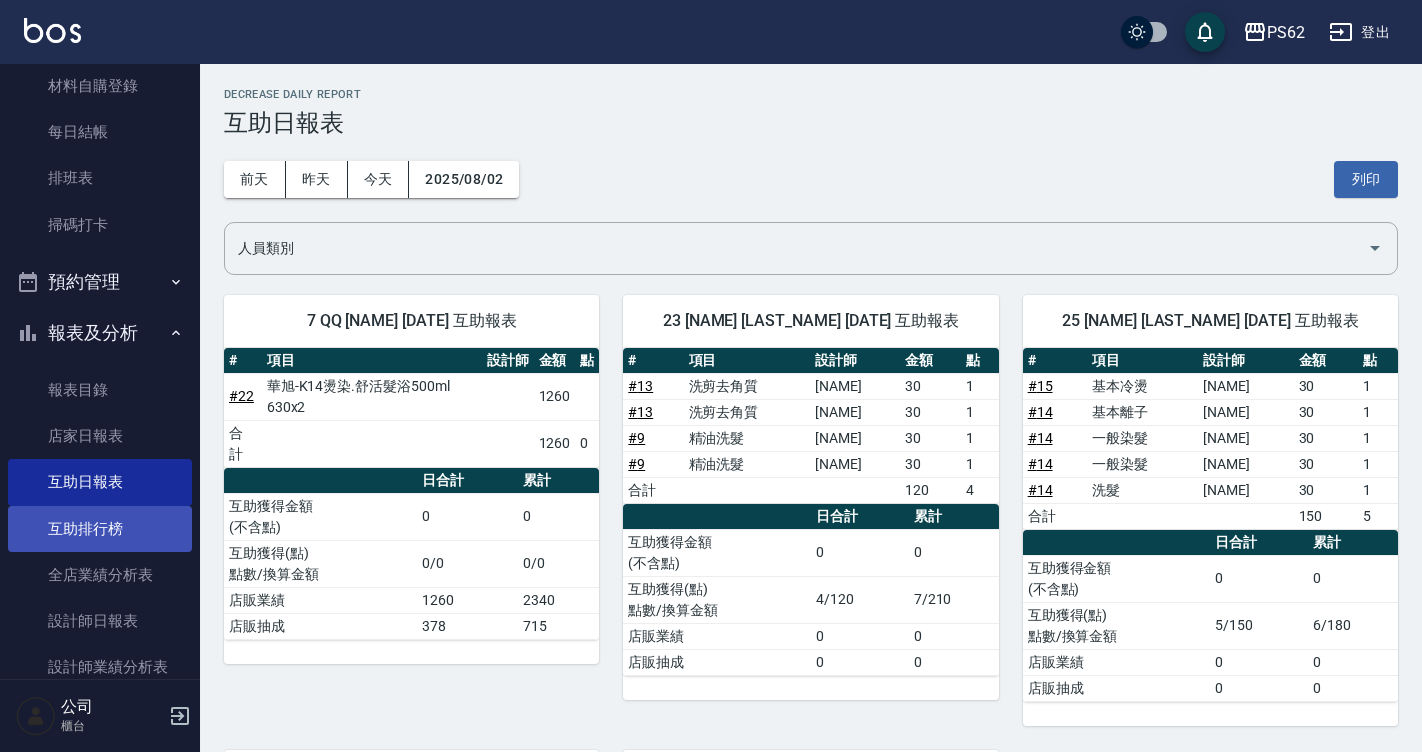 click on "互助排行榜" at bounding box center (100, 529) 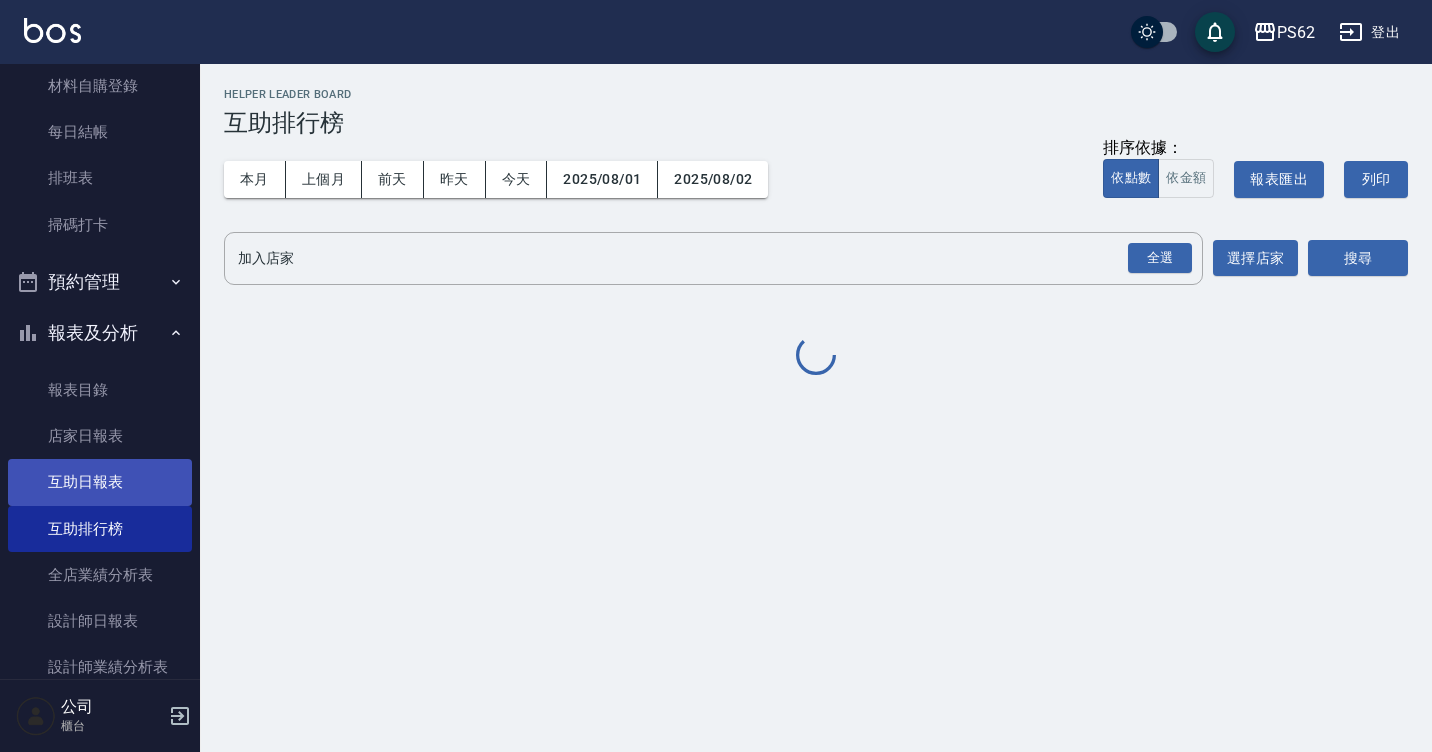 click on "互助日報表" at bounding box center [100, 482] 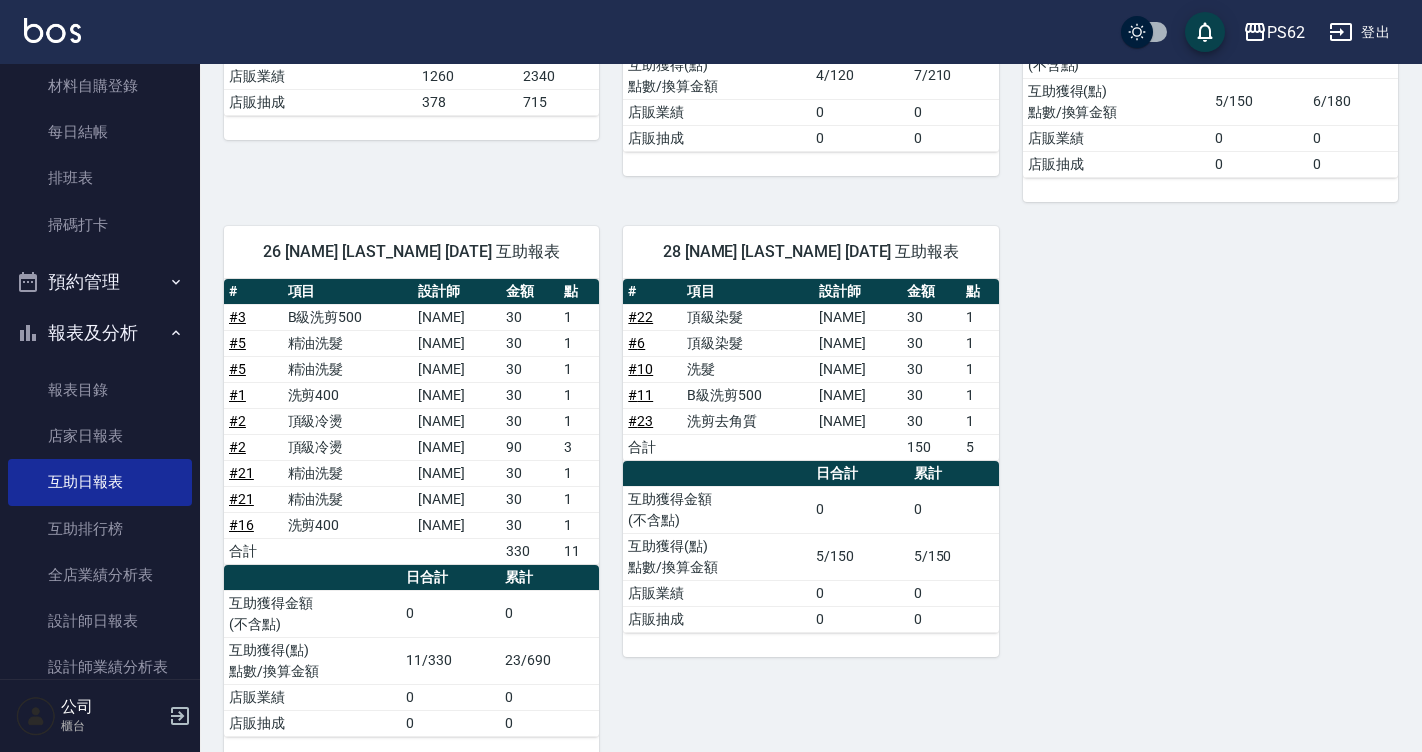 scroll, scrollTop: 527, scrollLeft: 0, axis: vertical 